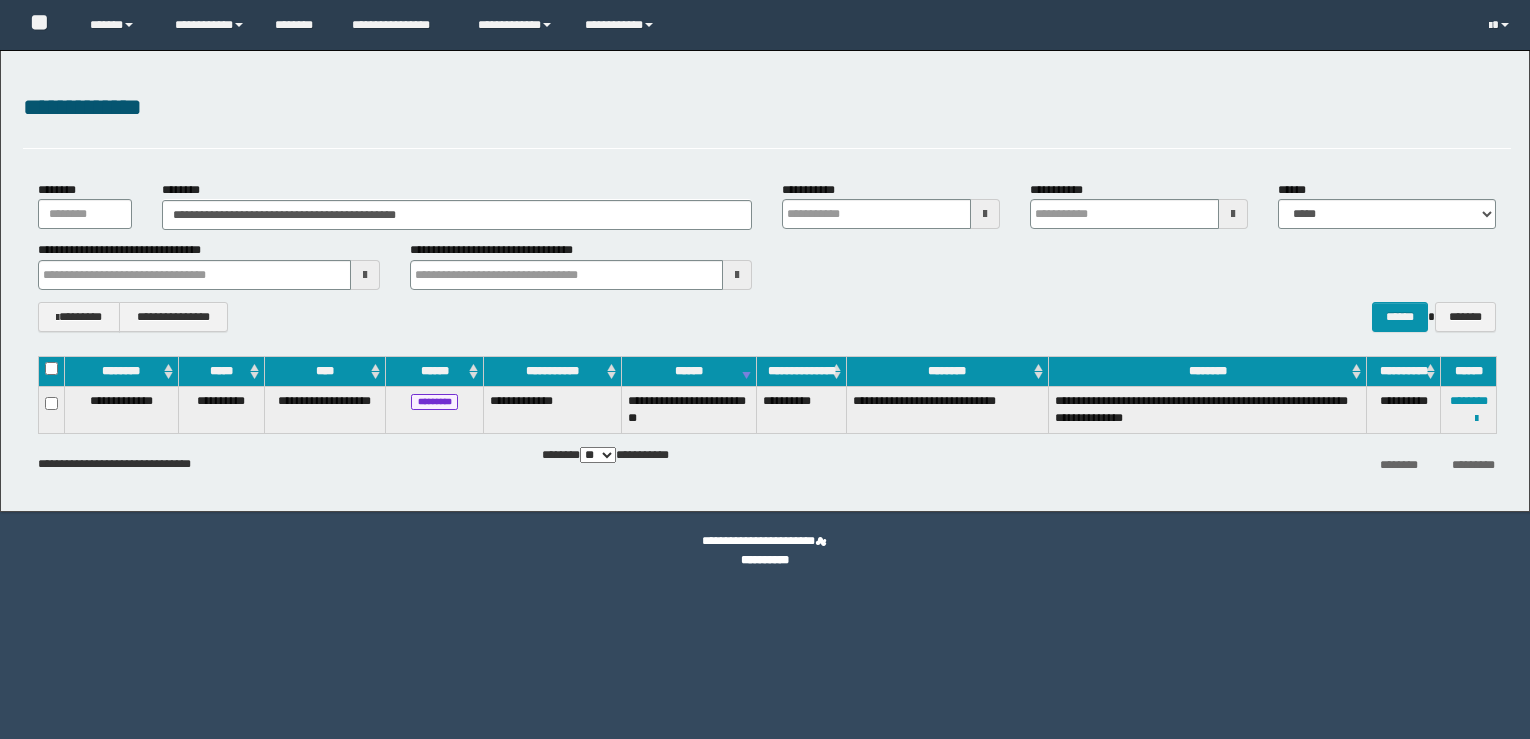 scroll, scrollTop: 0, scrollLeft: 0, axis: both 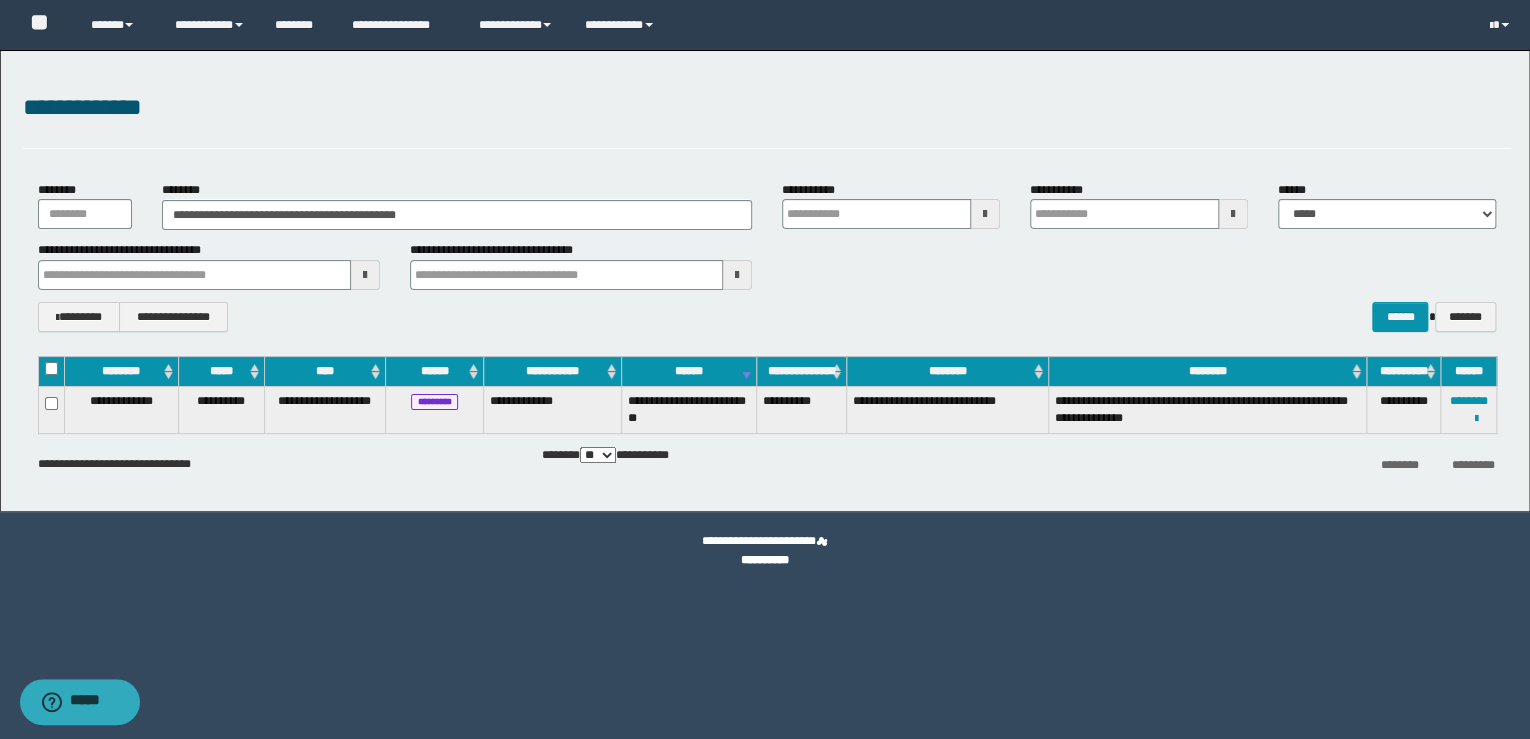click on "**********" at bounding box center (765, 369) 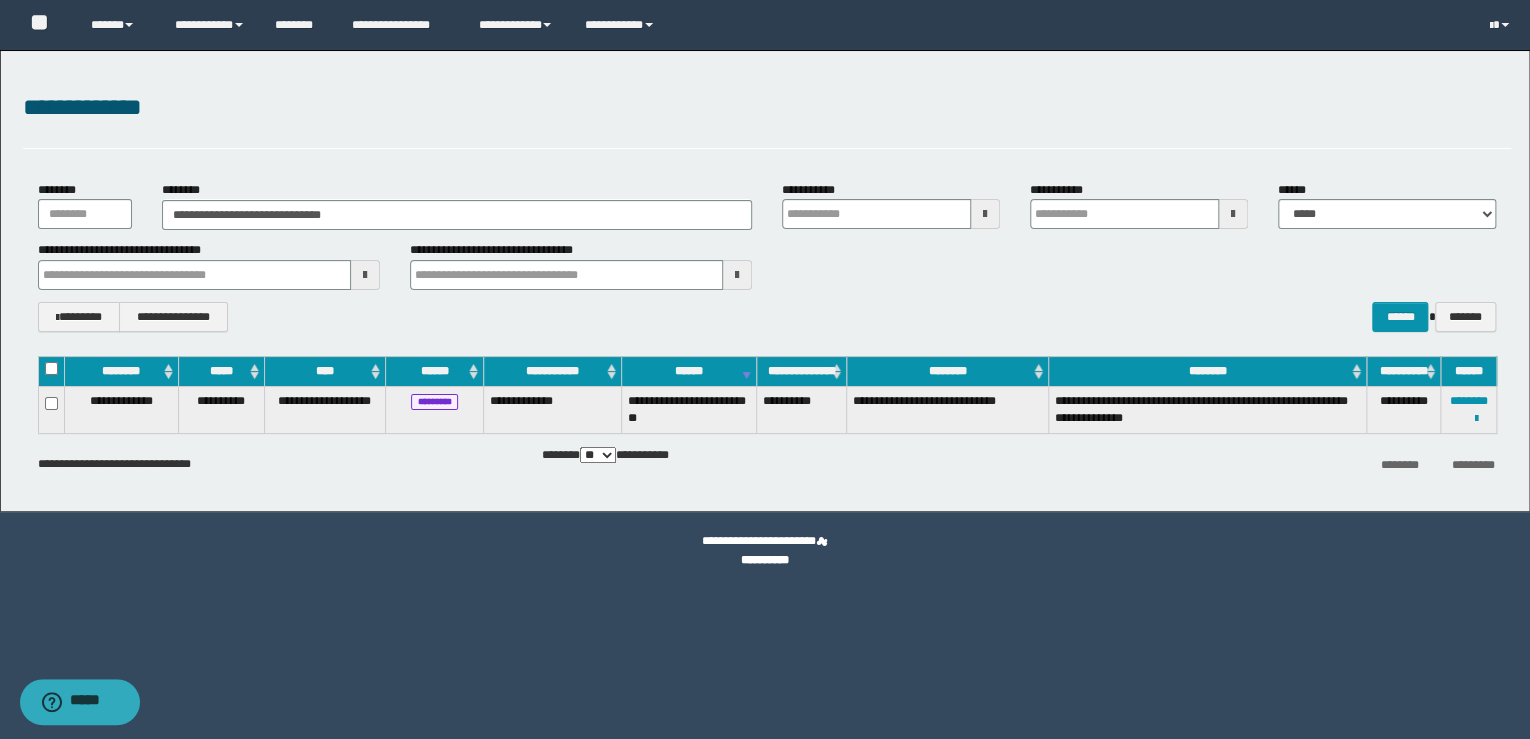 type on "**********" 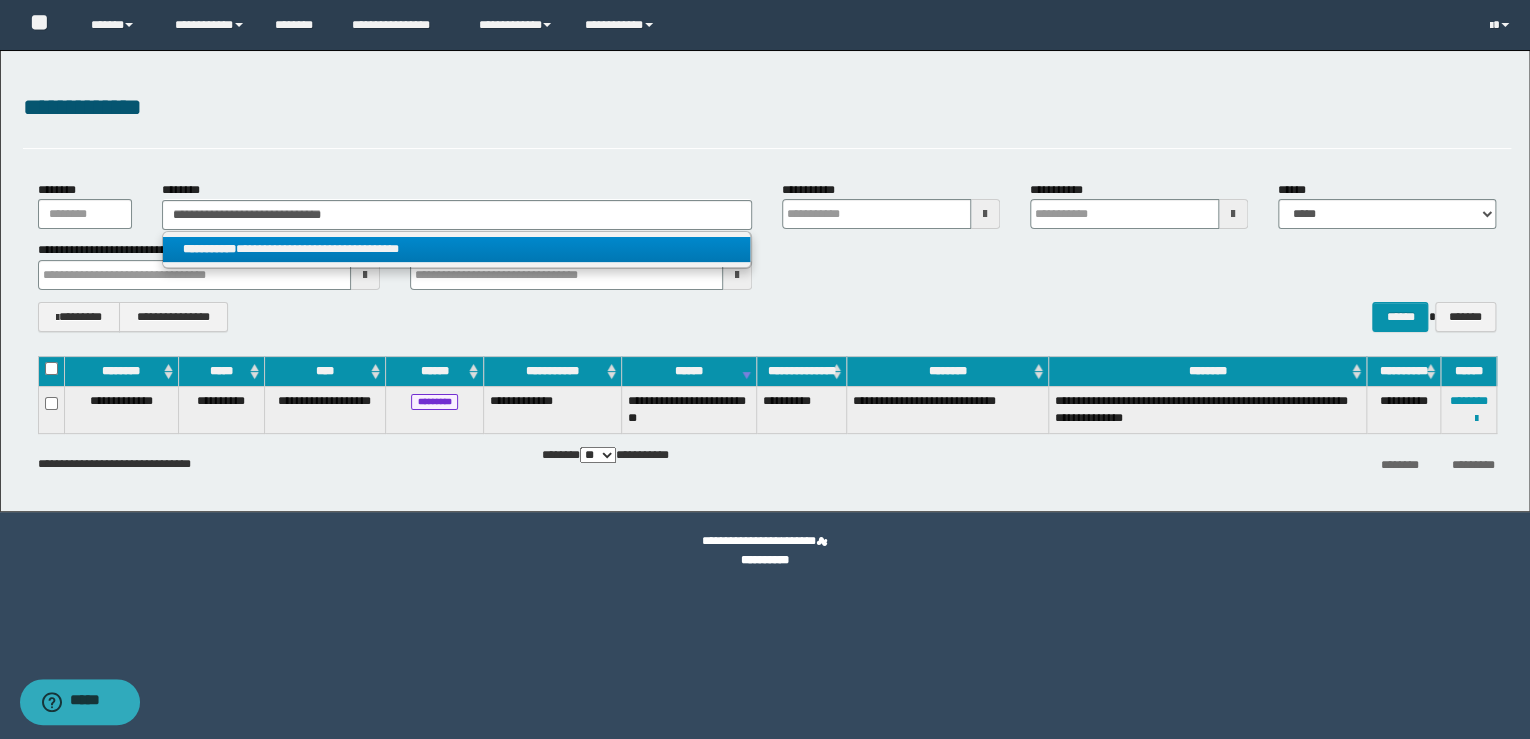 type on "**********" 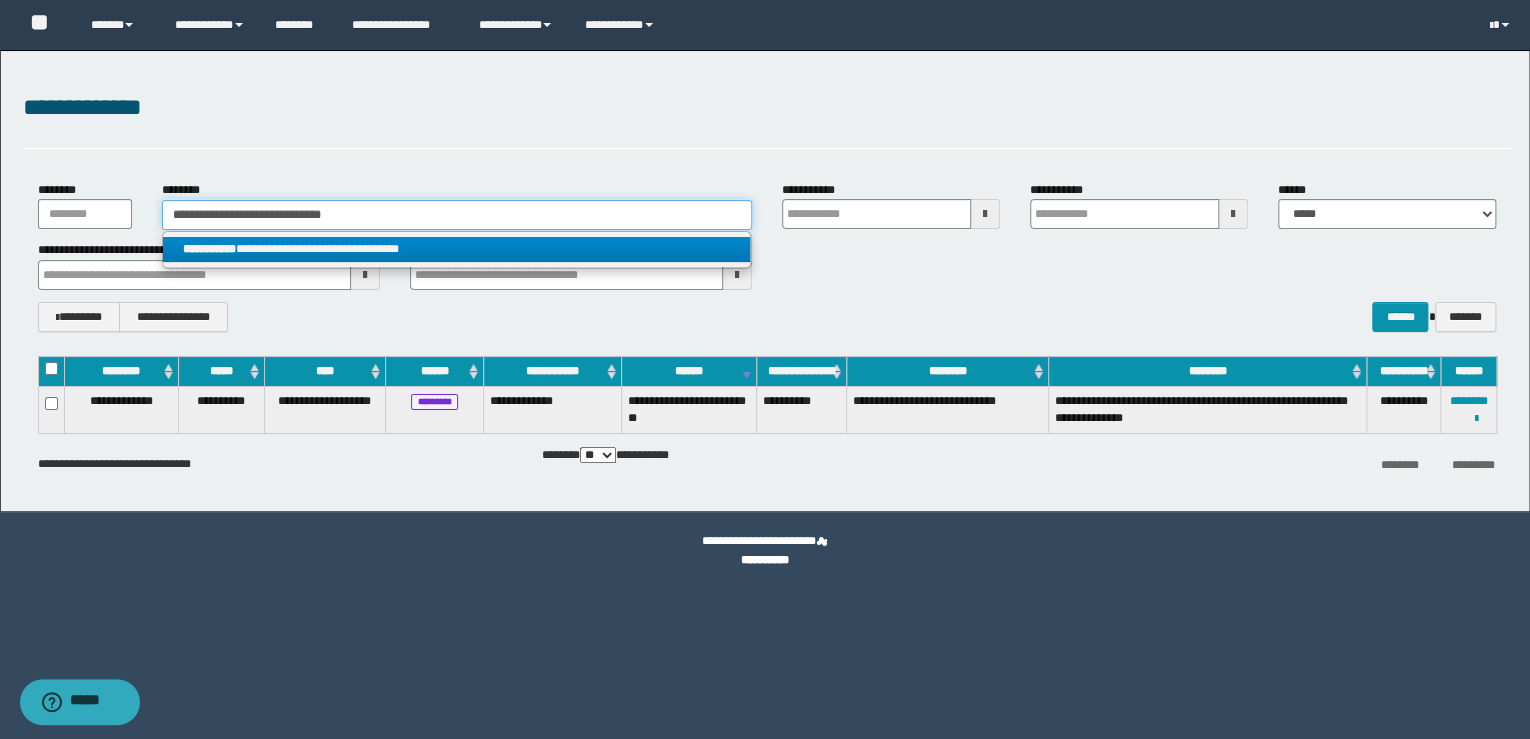type 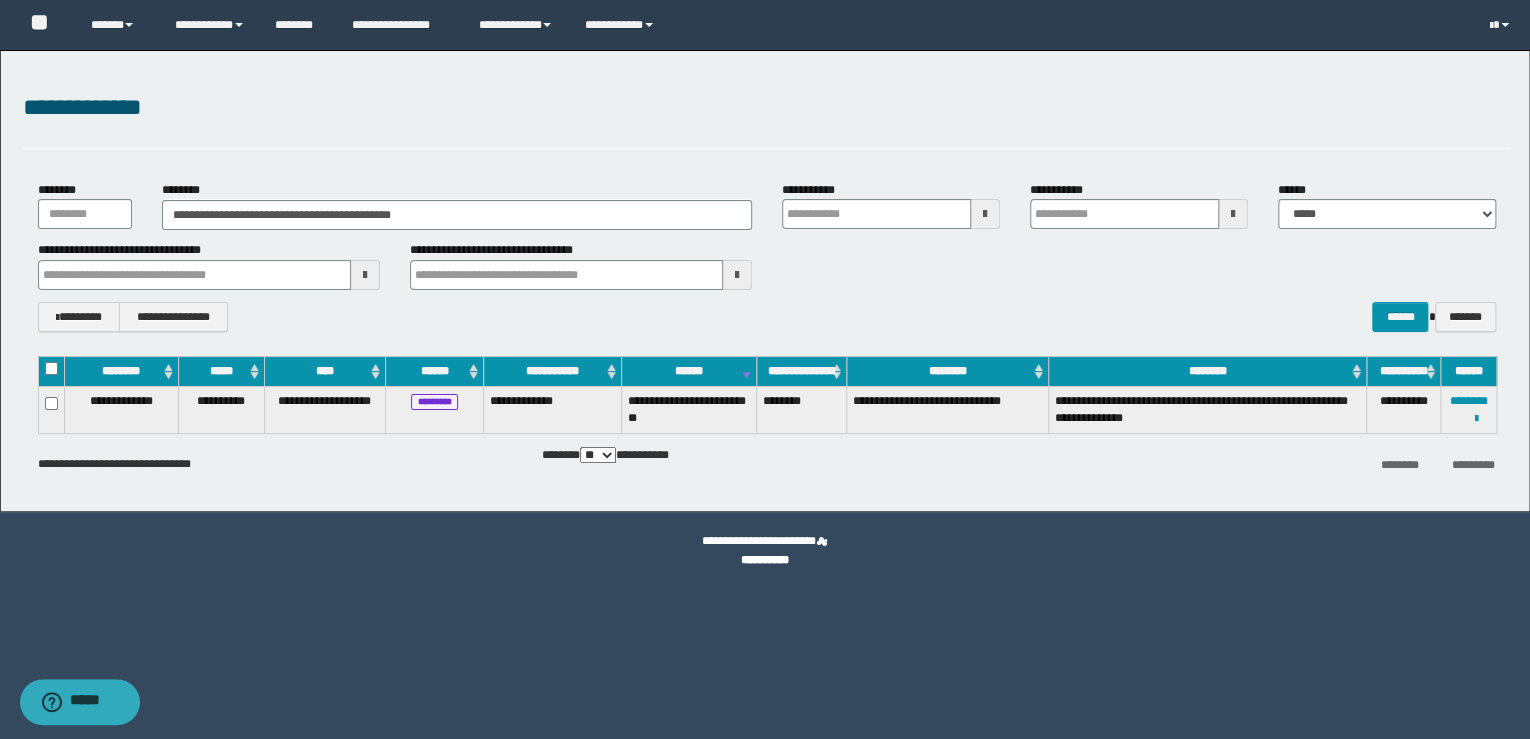 click on "**********" at bounding box center [1469, 409] 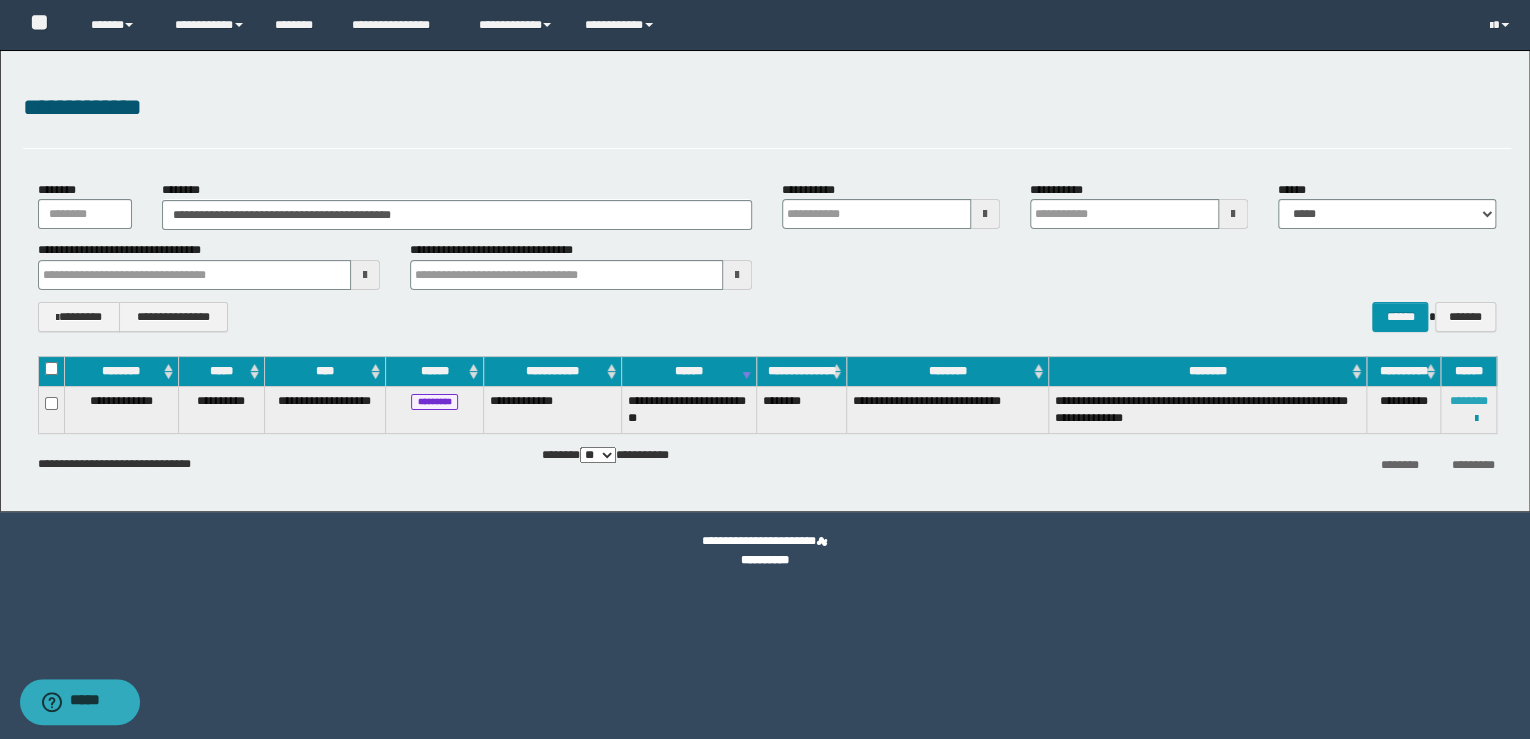 click on "********" at bounding box center [1469, 401] 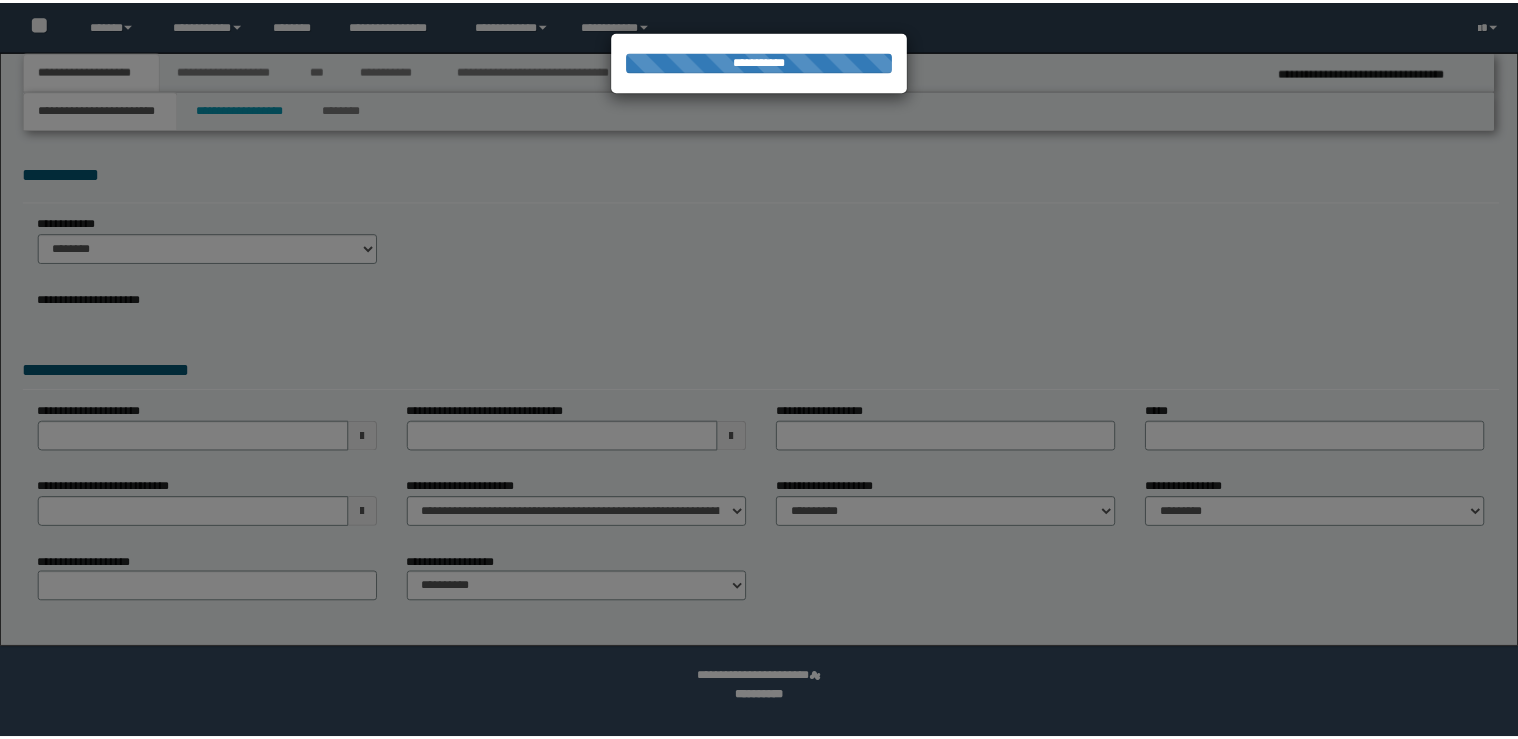 scroll, scrollTop: 0, scrollLeft: 0, axis: both 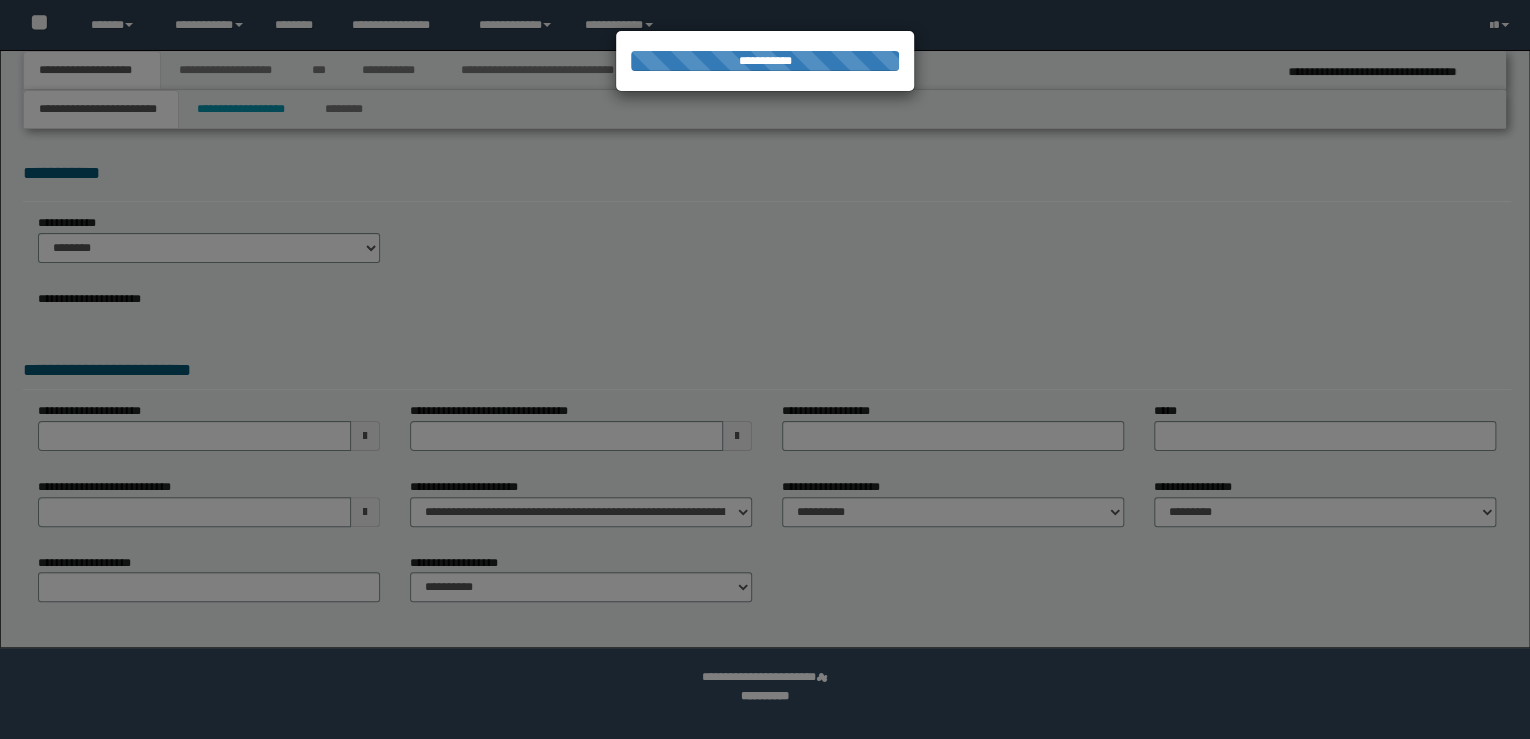 select on "**" 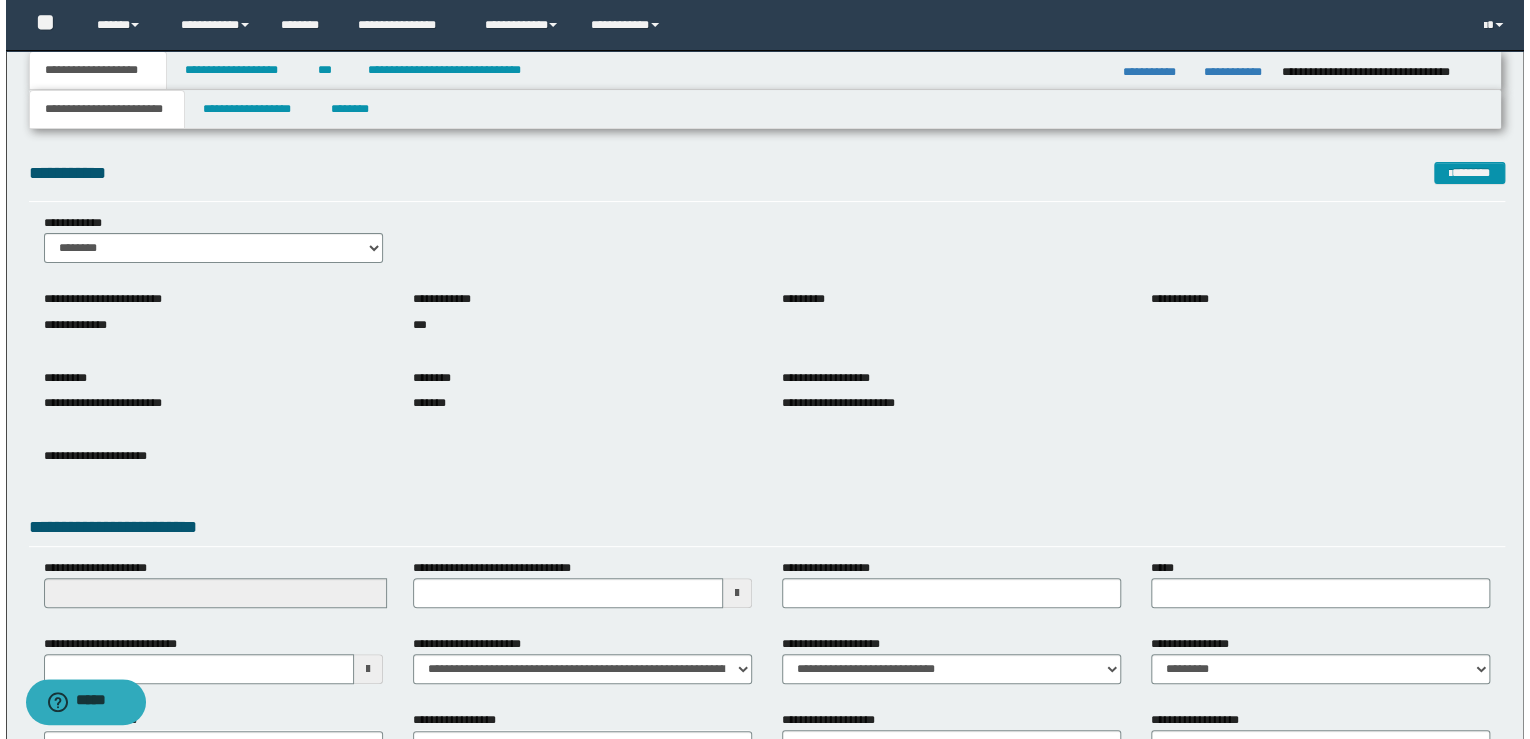 scroll, scrollTop: 0, scrollLeft: 0, axis: both 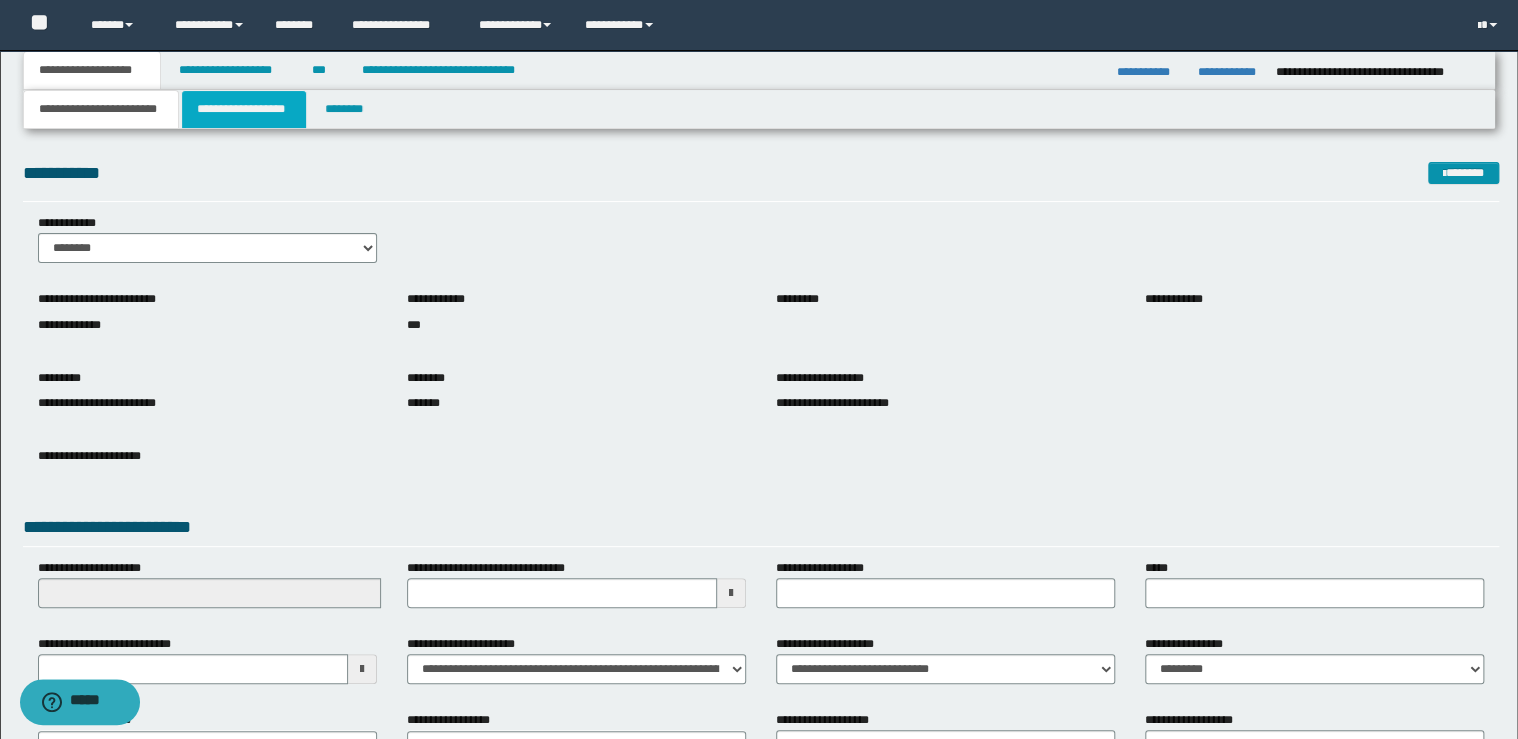 click on "**********" at bounding box center (244, 109) 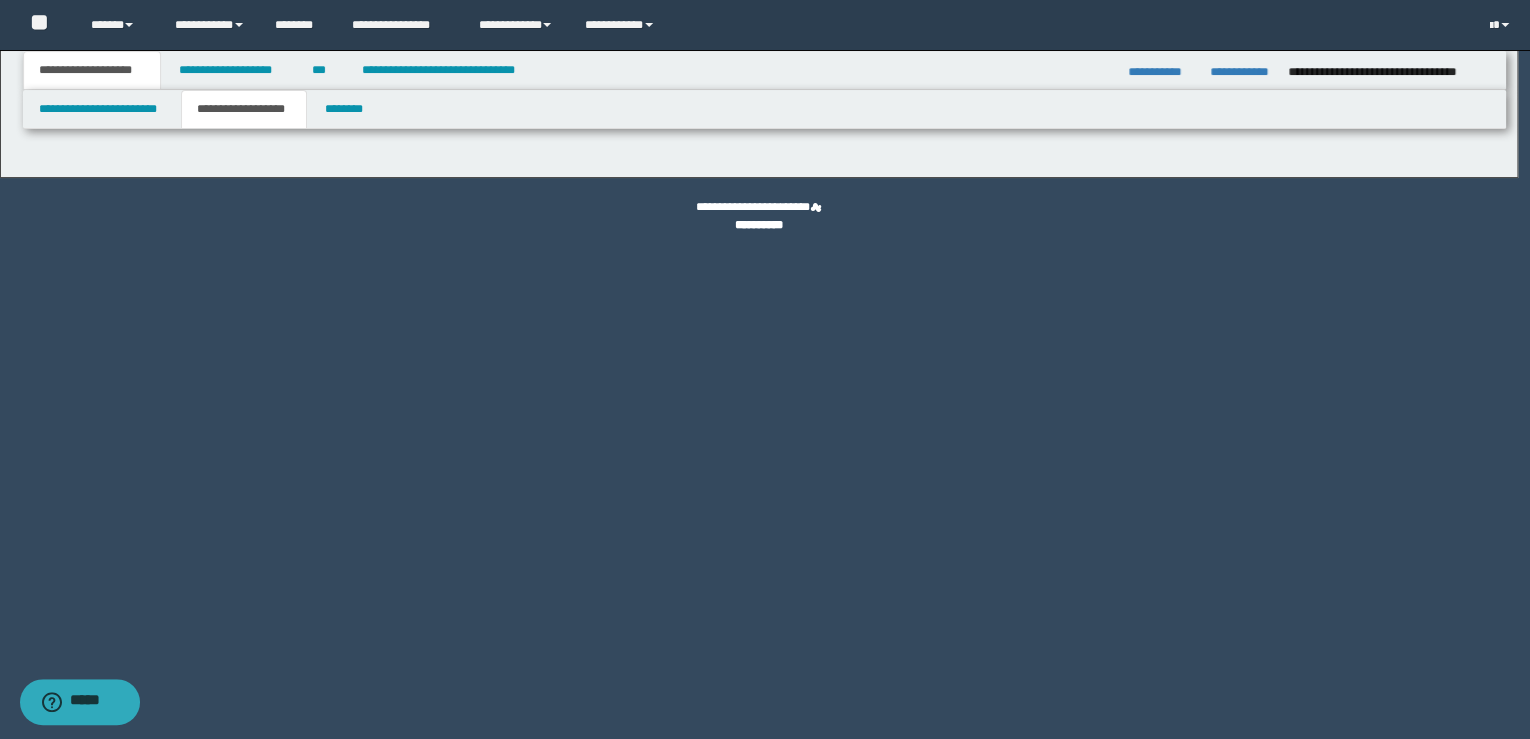 type on "********" 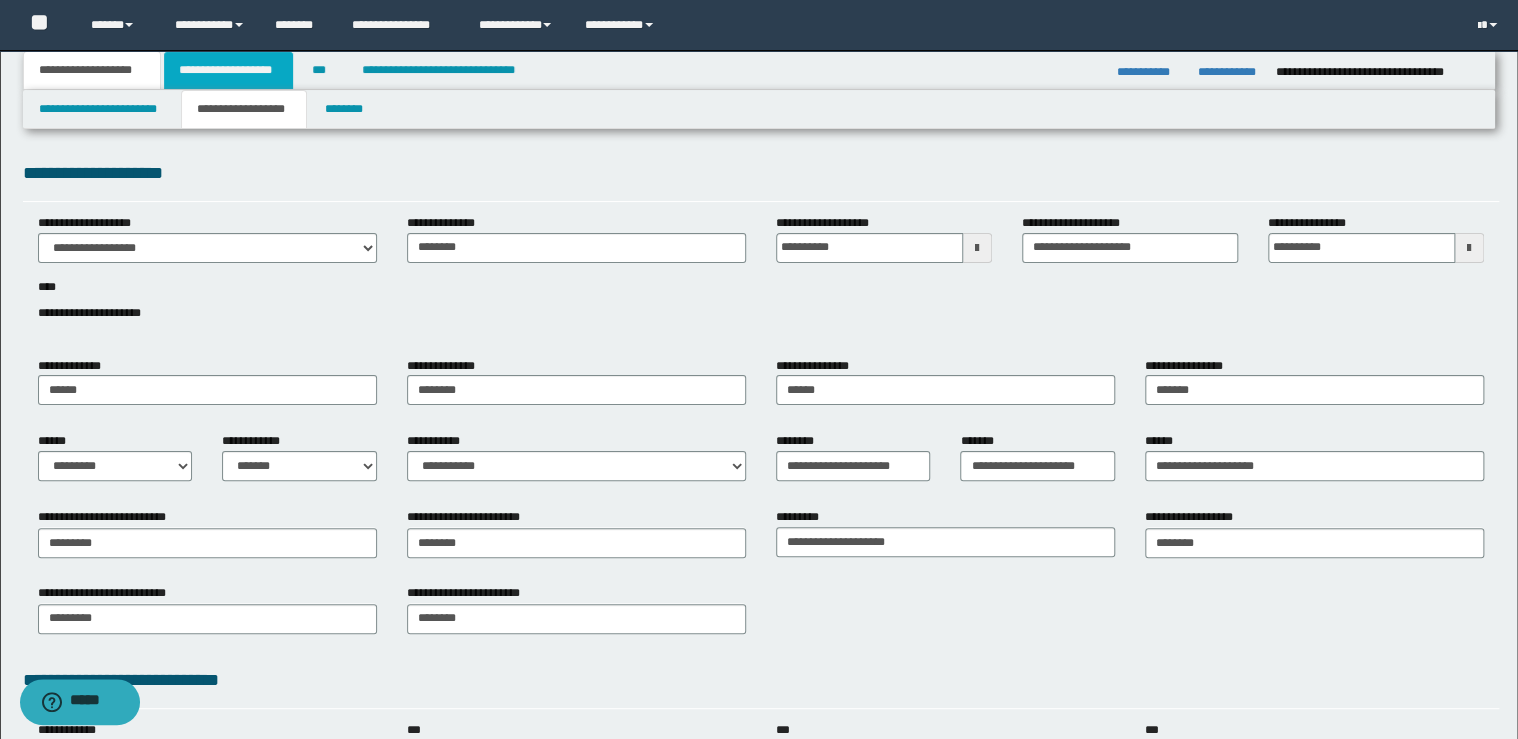 click on "**********" at bounding box center (228, 70) 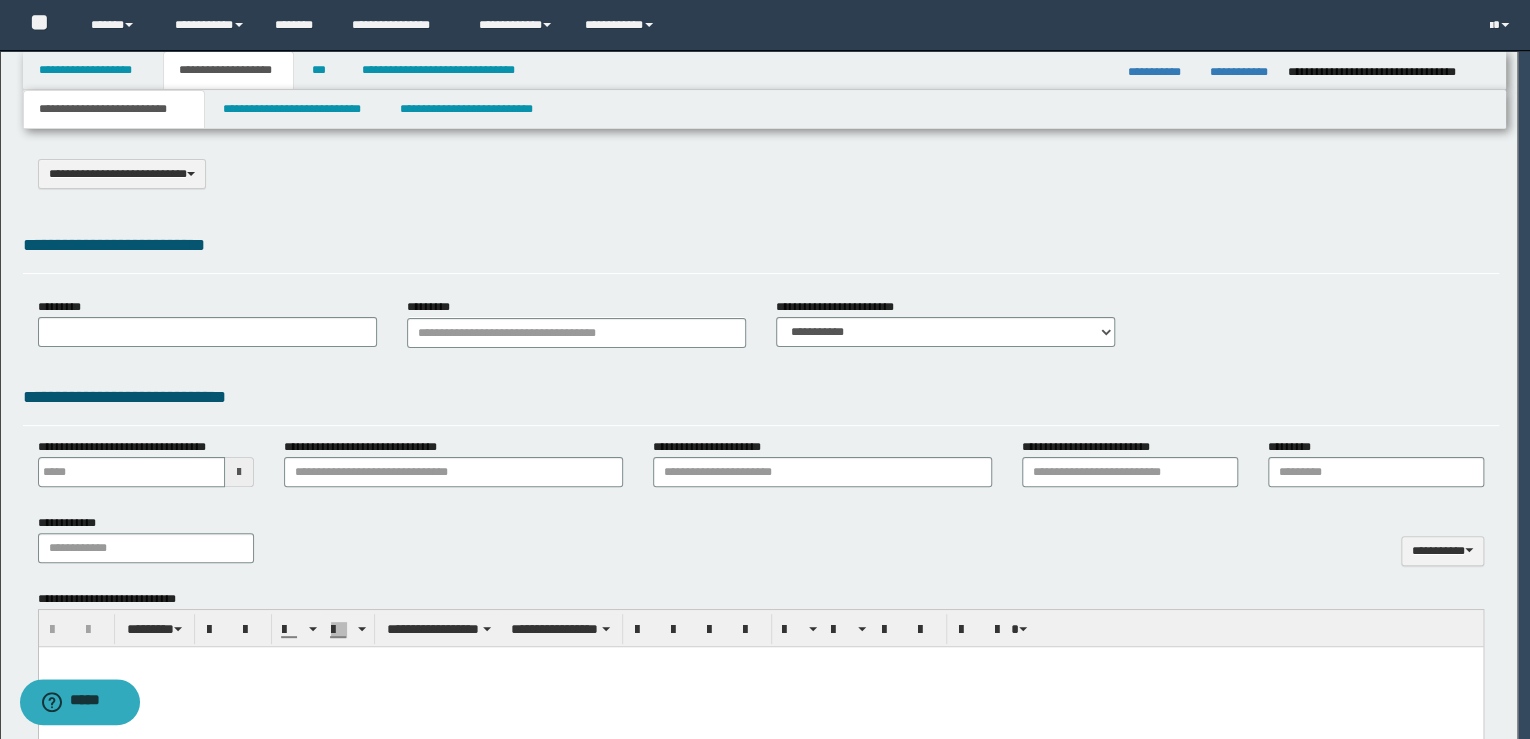 type on "**********" 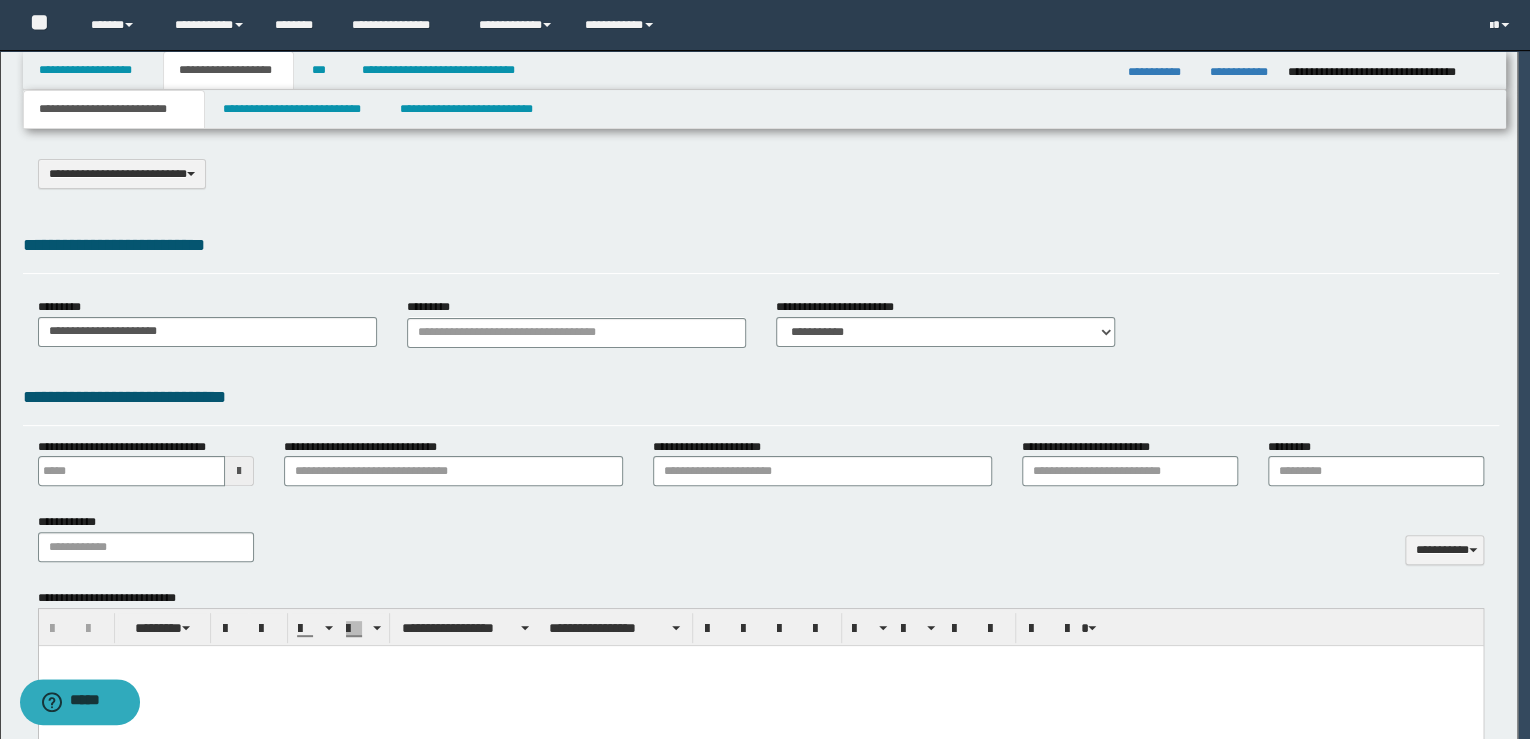 scroll, scrollTop: 0, scrollLeft: 0, axis: both 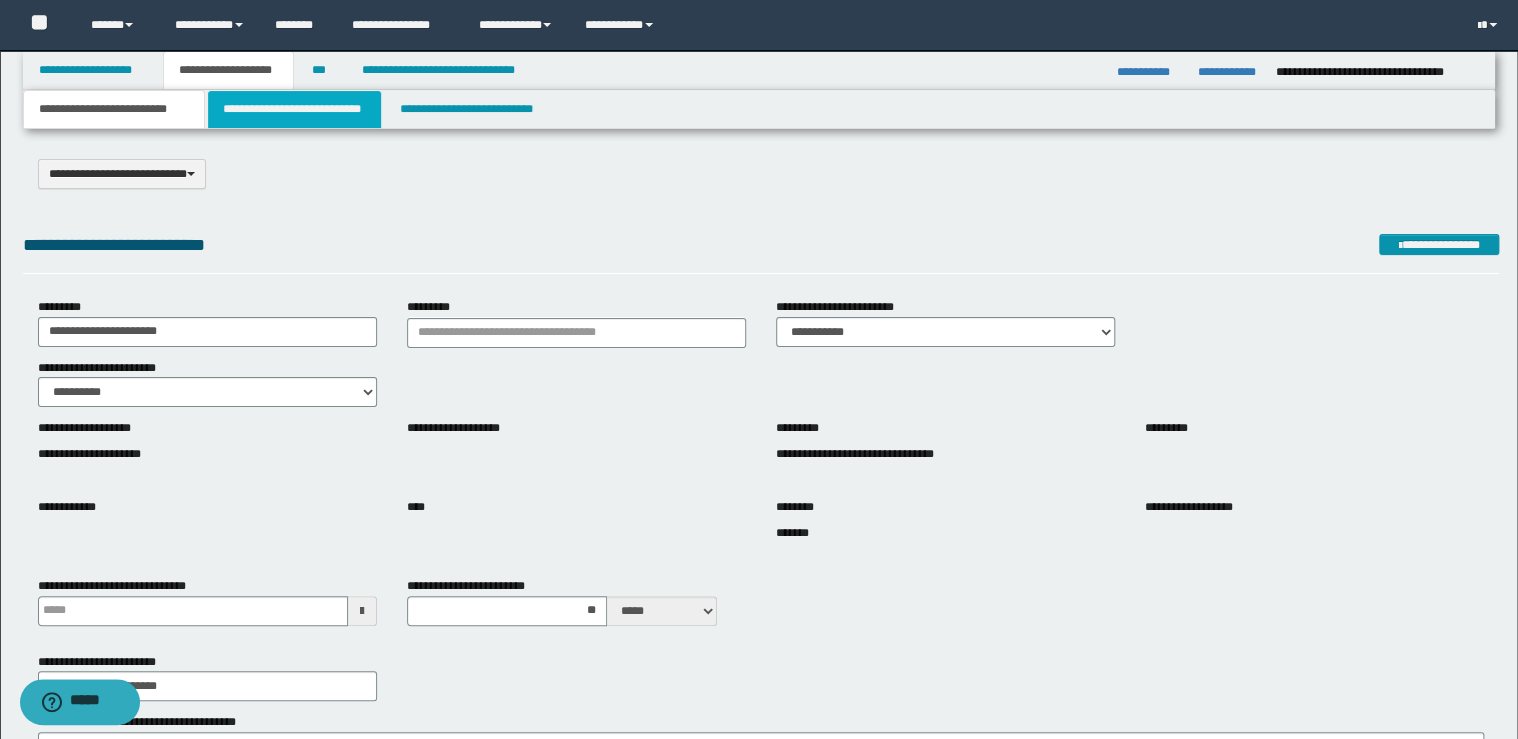 click on "**********" at bounding box center (294, 109) 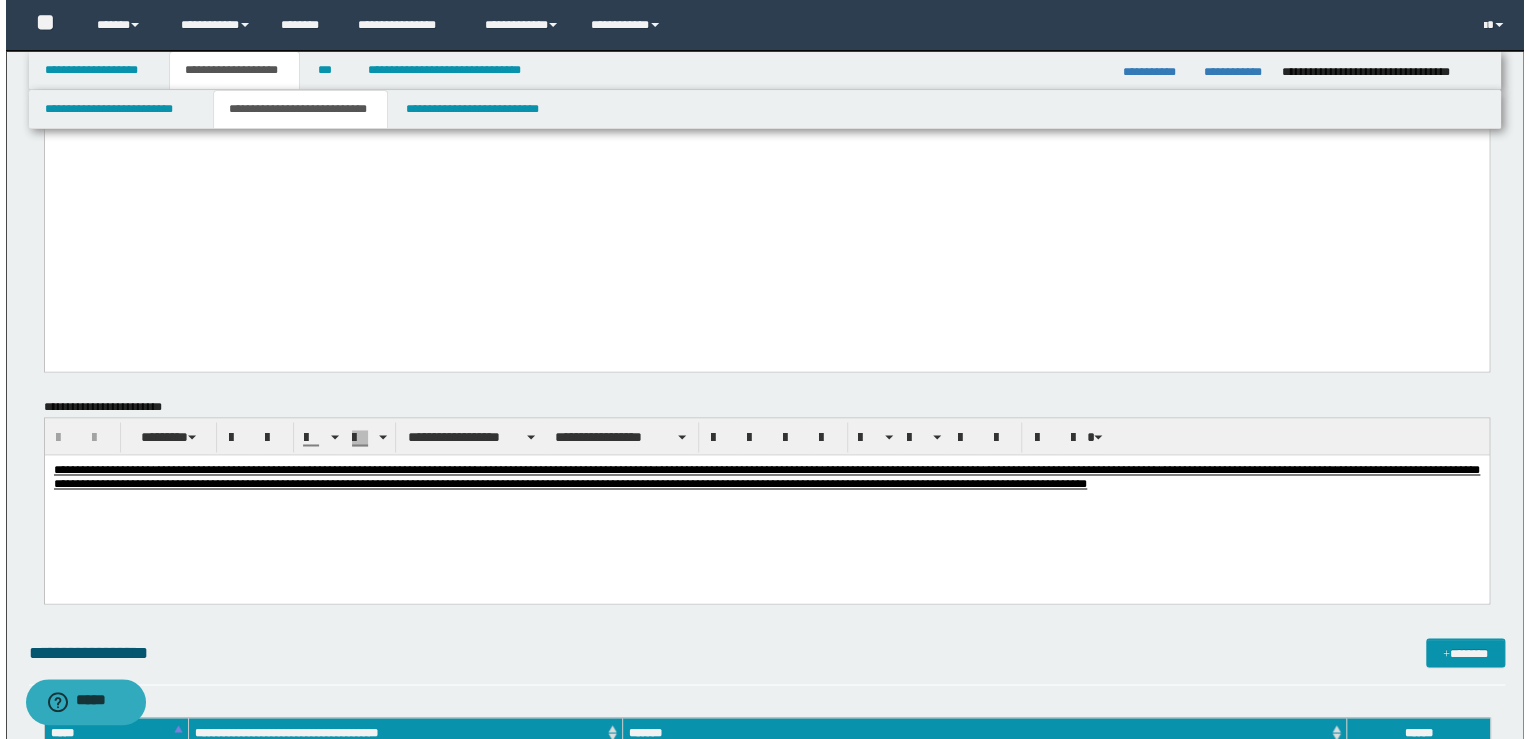 scroll, scrollTop: 1600, scrollLeft: 0, axis: vertical 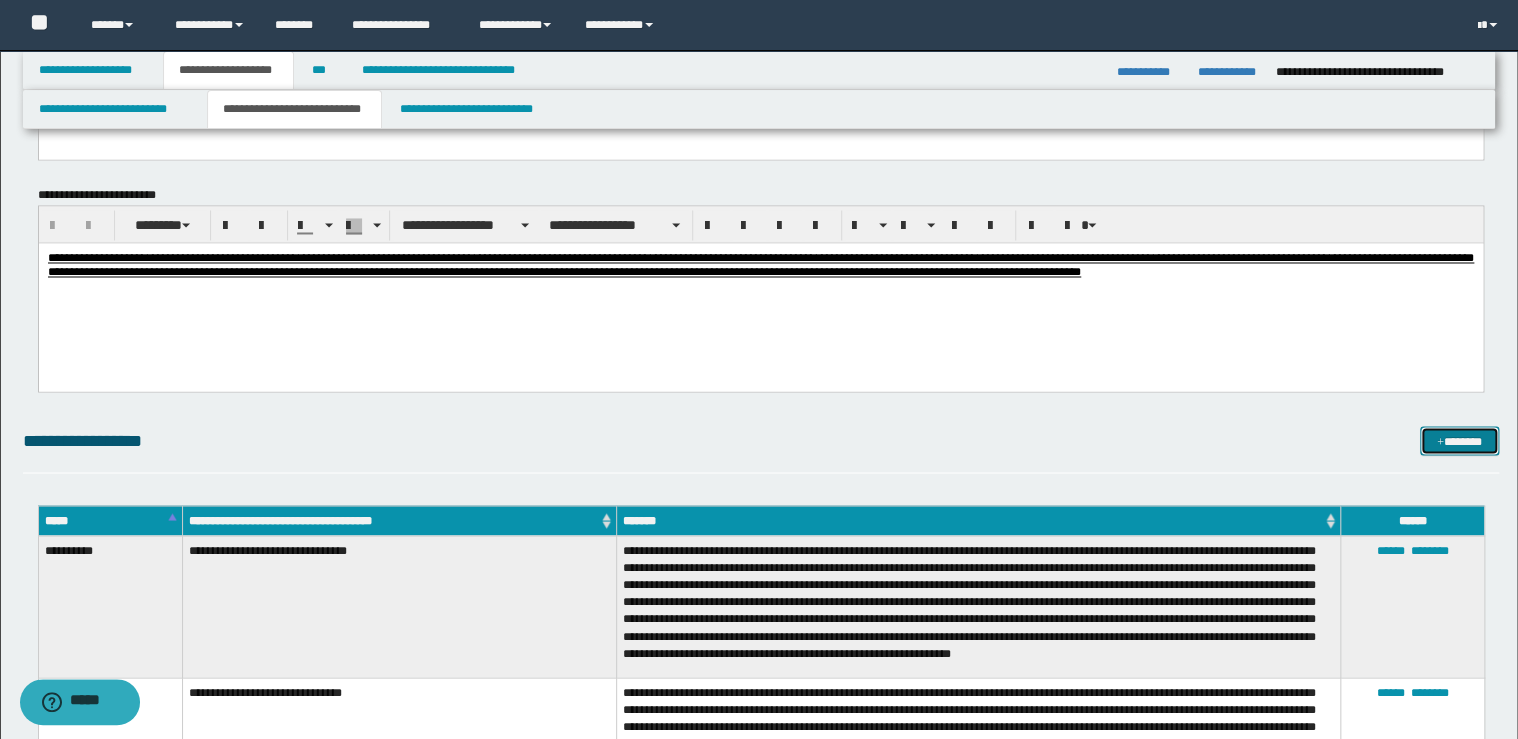 drag, startPoint x: 1469, startPoint y: 453, endPoint x: 1455, endPoint y: 448, distance: 14.866069 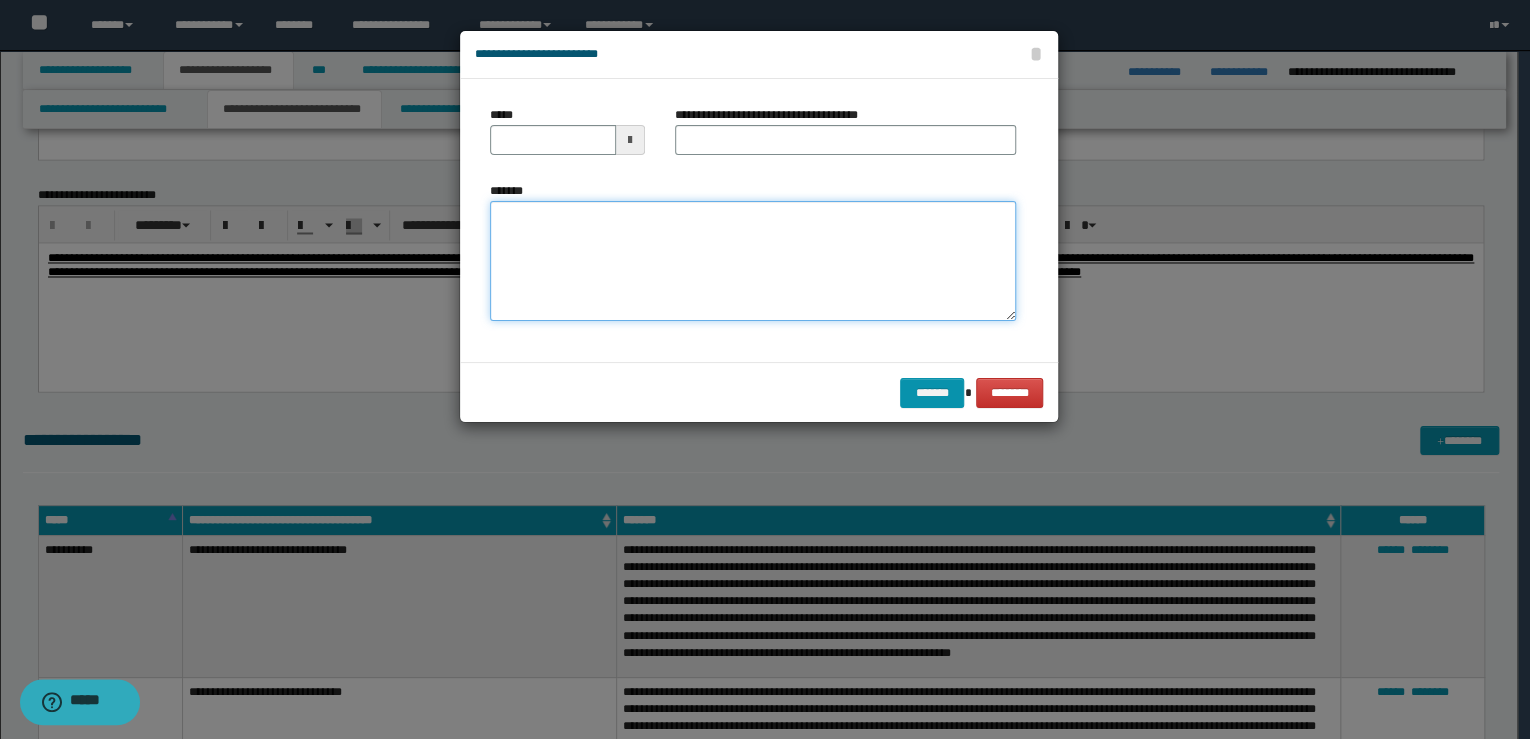 click on "*******" at bounding box center (753, 261) 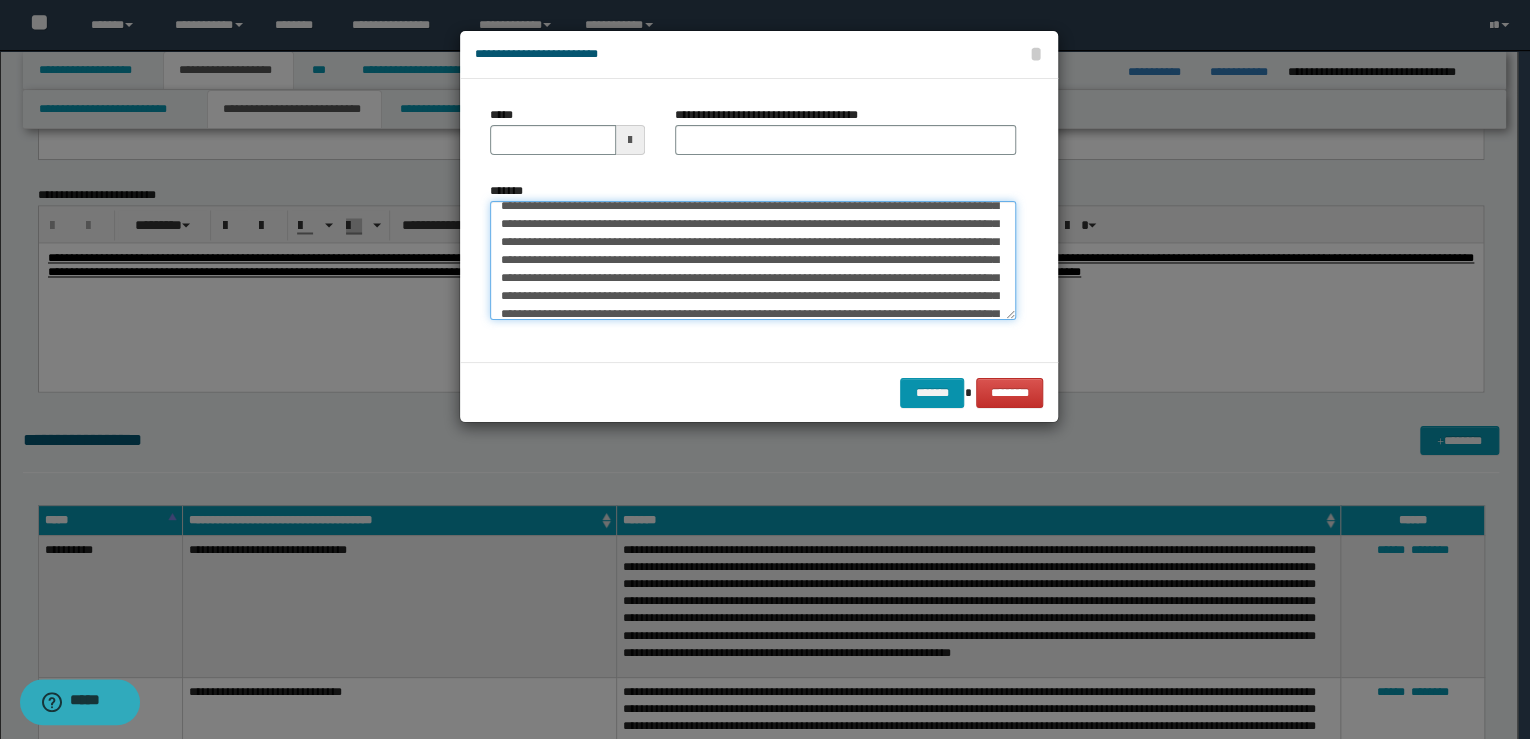 scroll, scrollTop: 0, scrollLeft: 0, axis: both 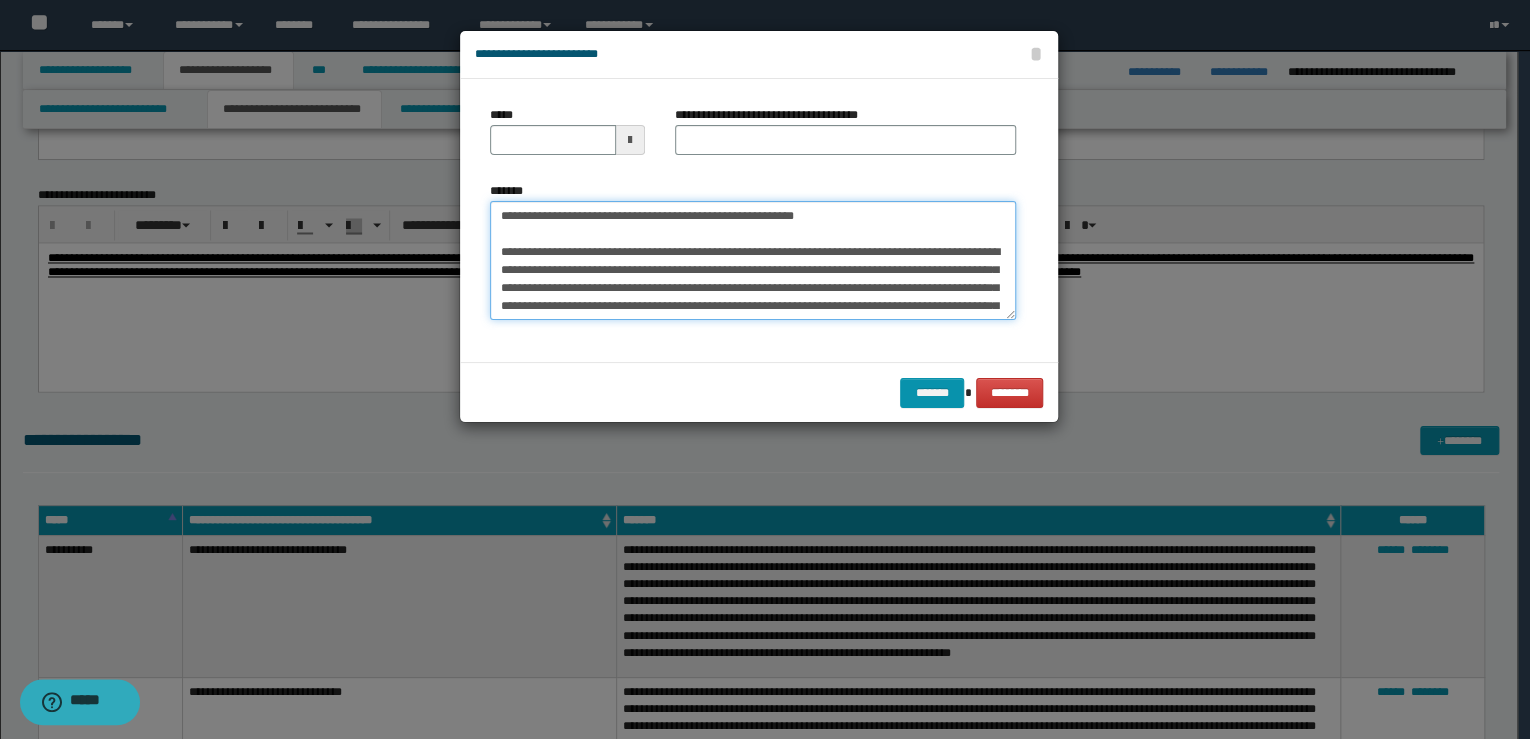 drag, startPoint x: 748, startPoint y: 202, endPoint x: 302, endPoint y: 188, distance: 446.21967 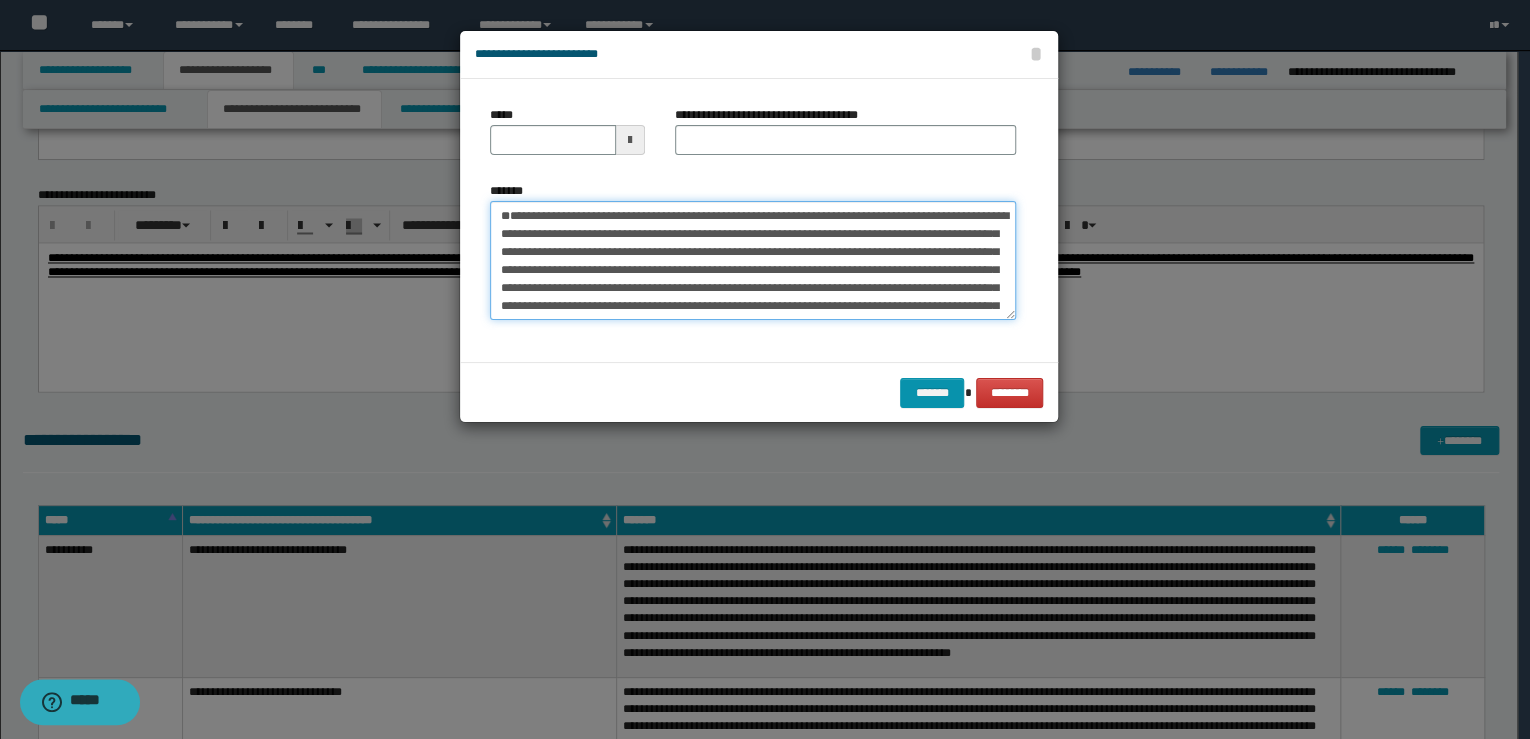 type on "**********" 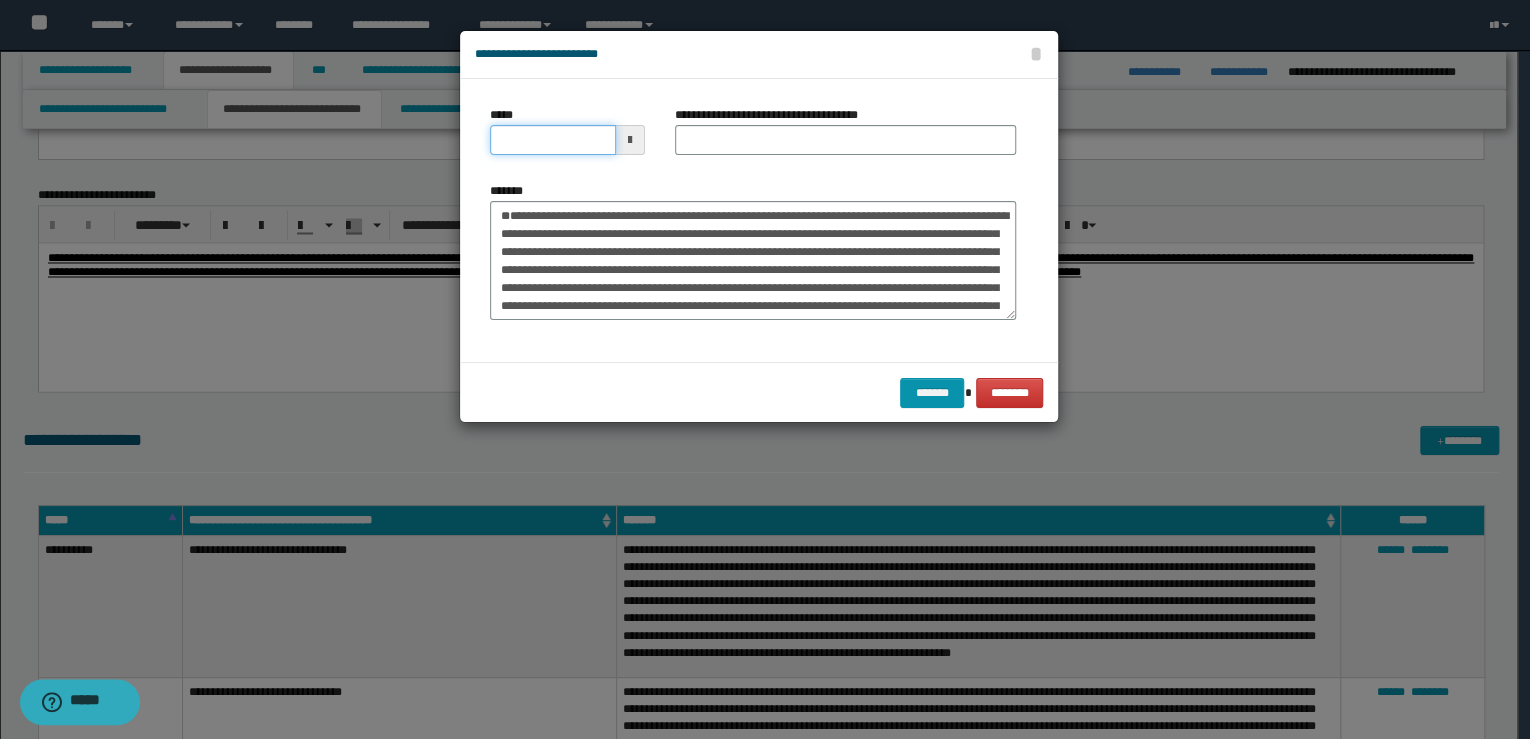click on "*****" at bounding box center [553, 140] 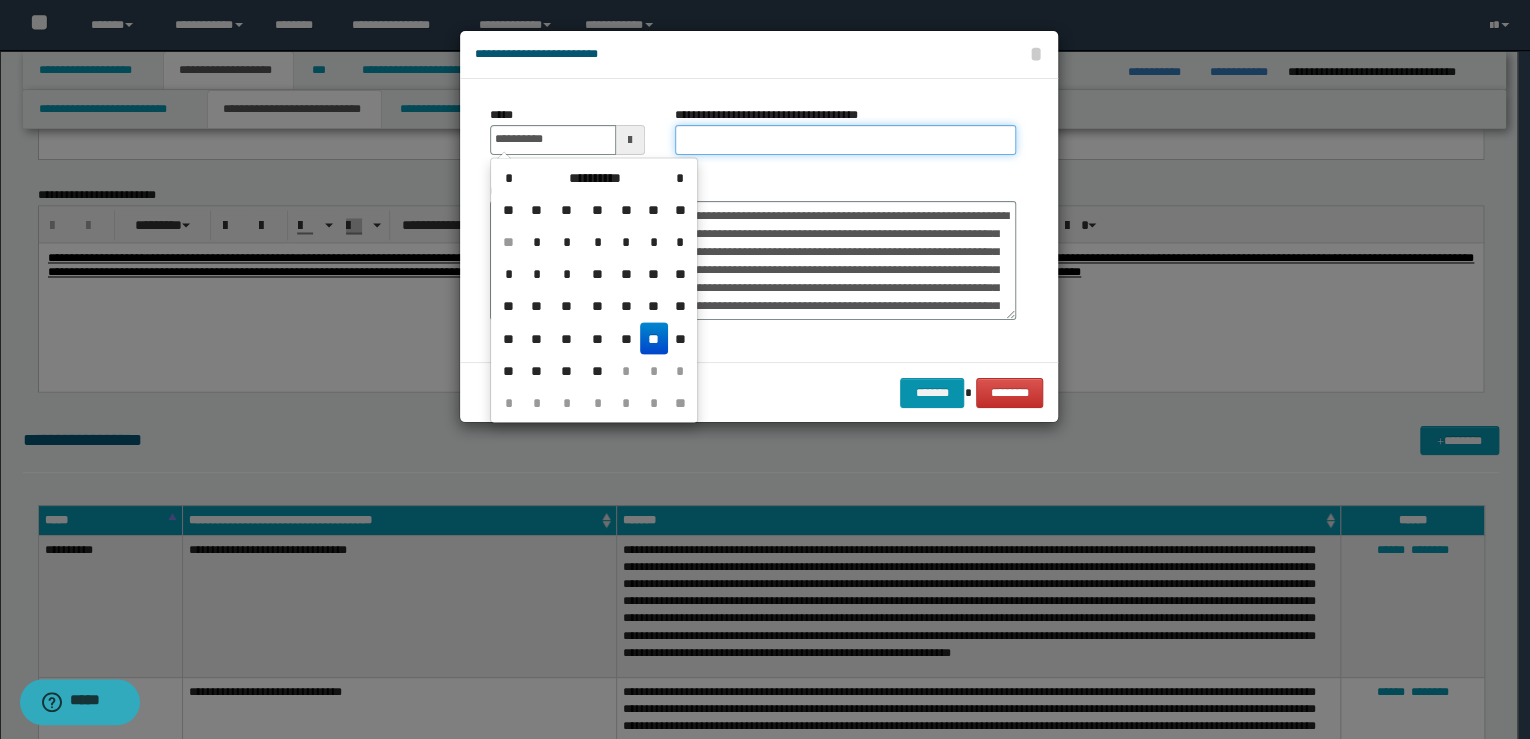 type on "**********" 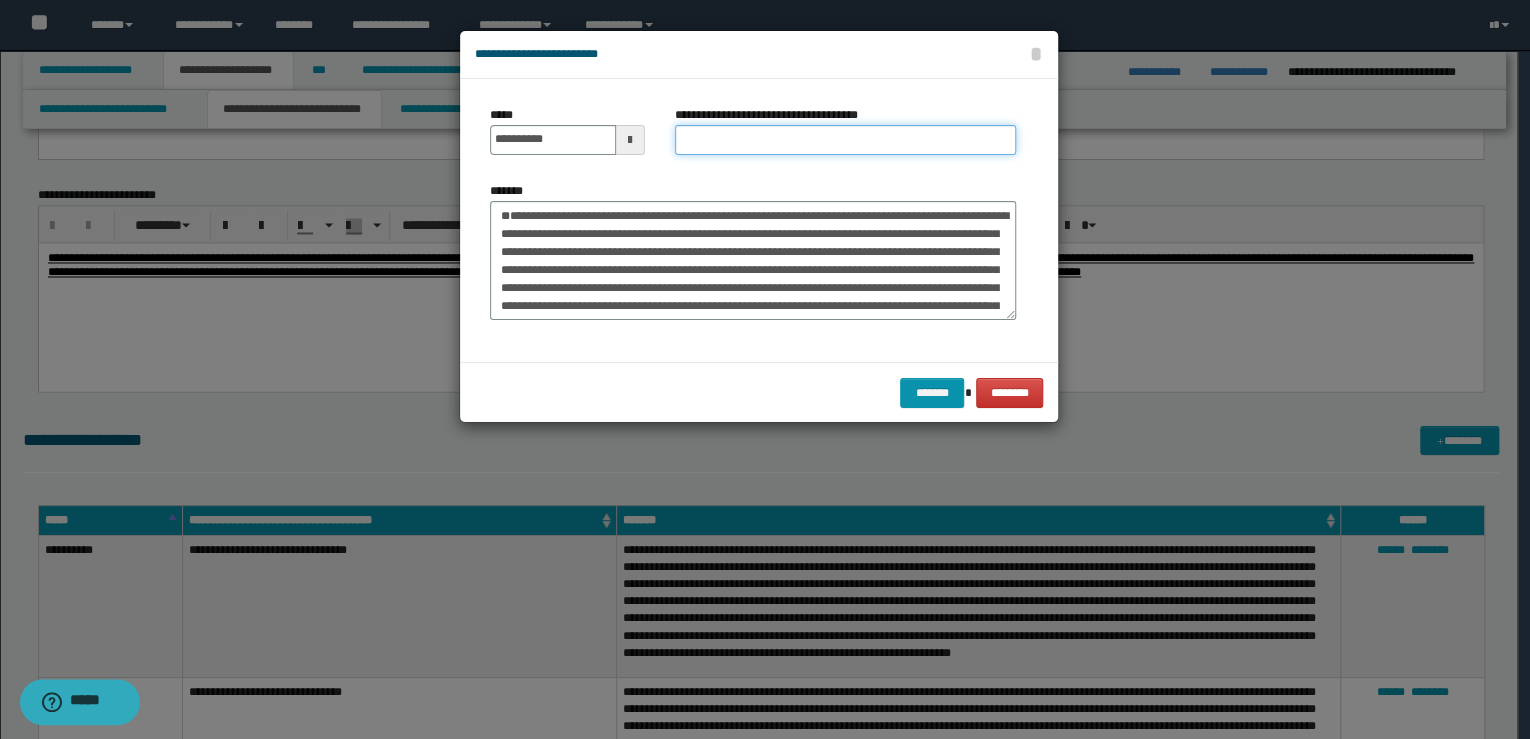 paste on "**********" 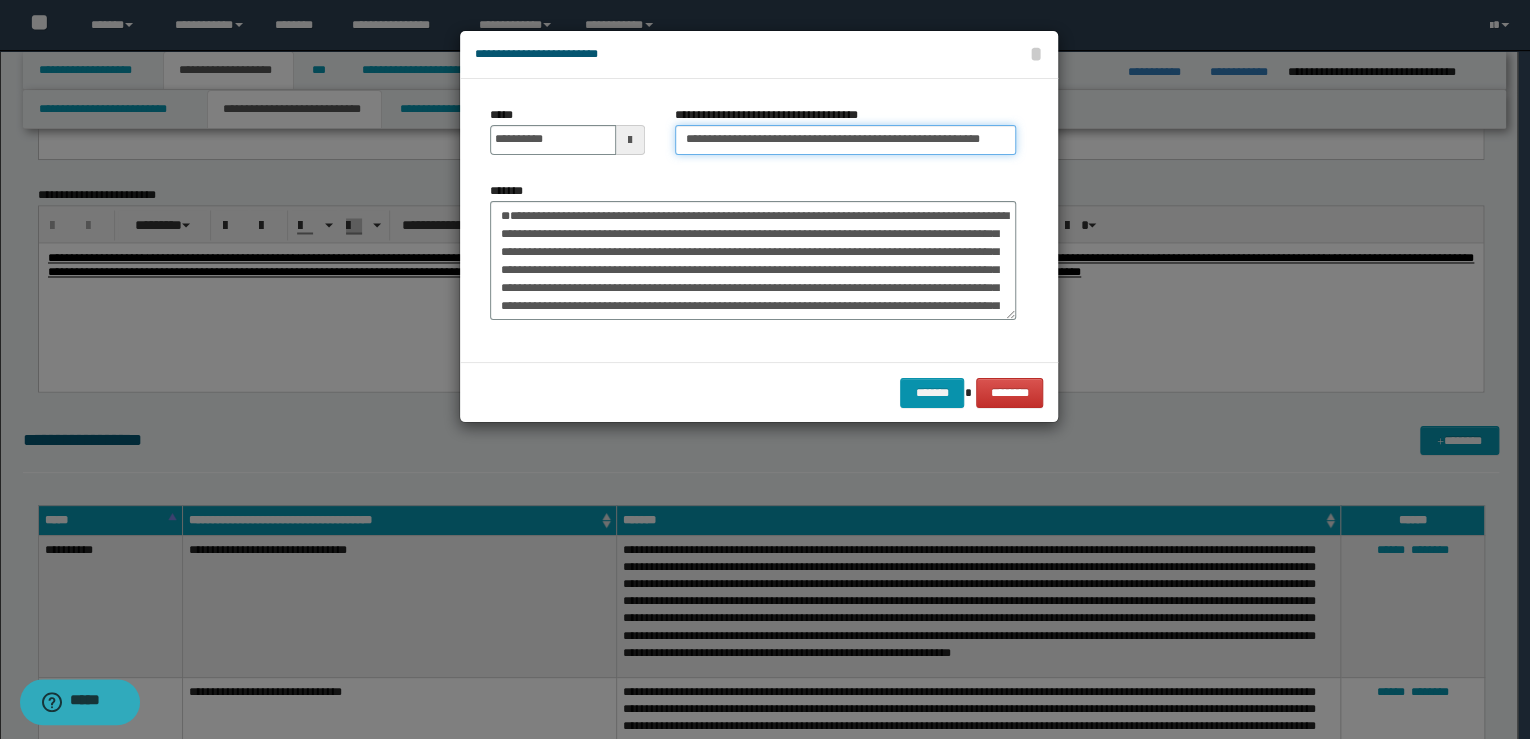 scroll, scrollTop: 0, scrollLeft: 1, axis: horizontal 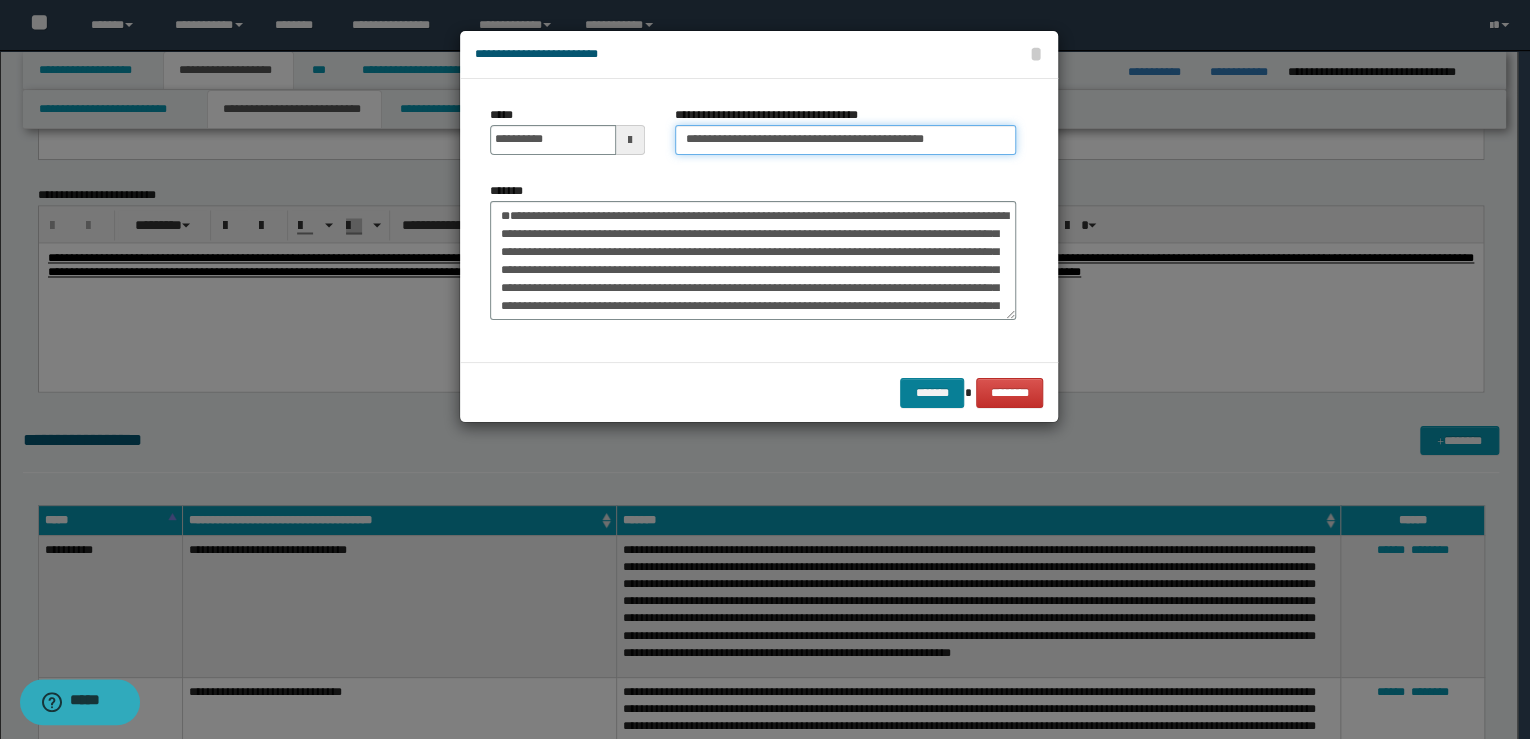 type on "**********" 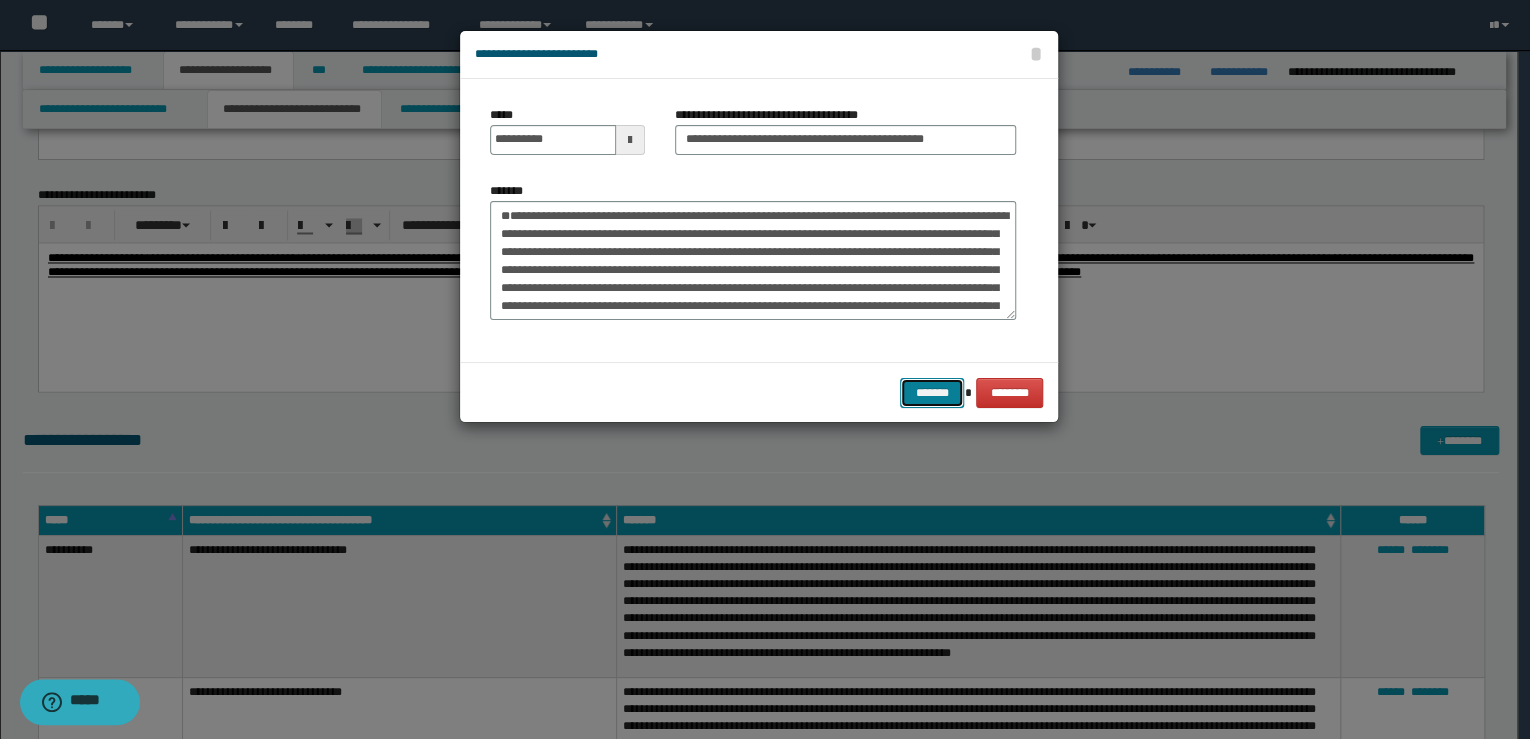 click on "*******" at bounding box center (932, 393) 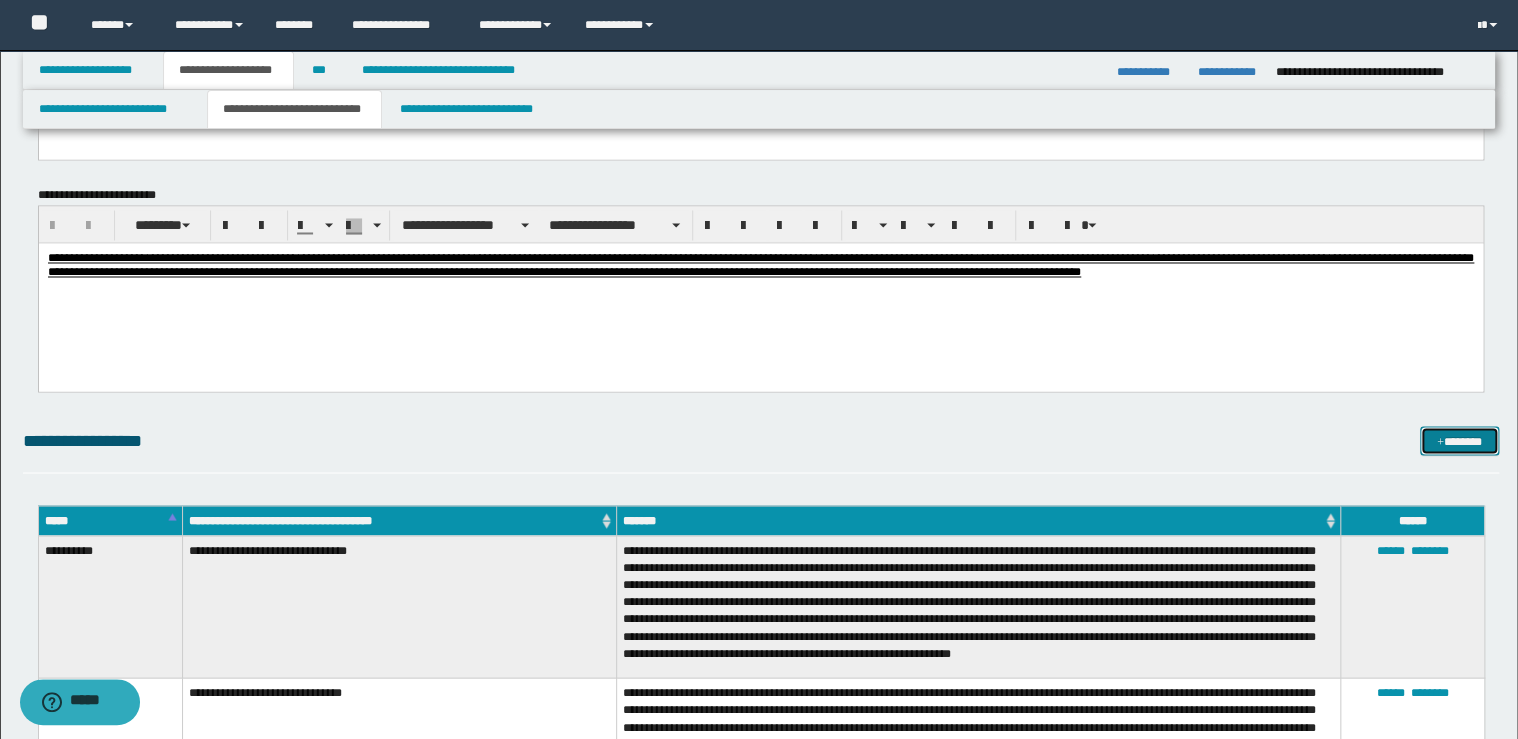 click on "*******" at bounding box center (1459, 441) 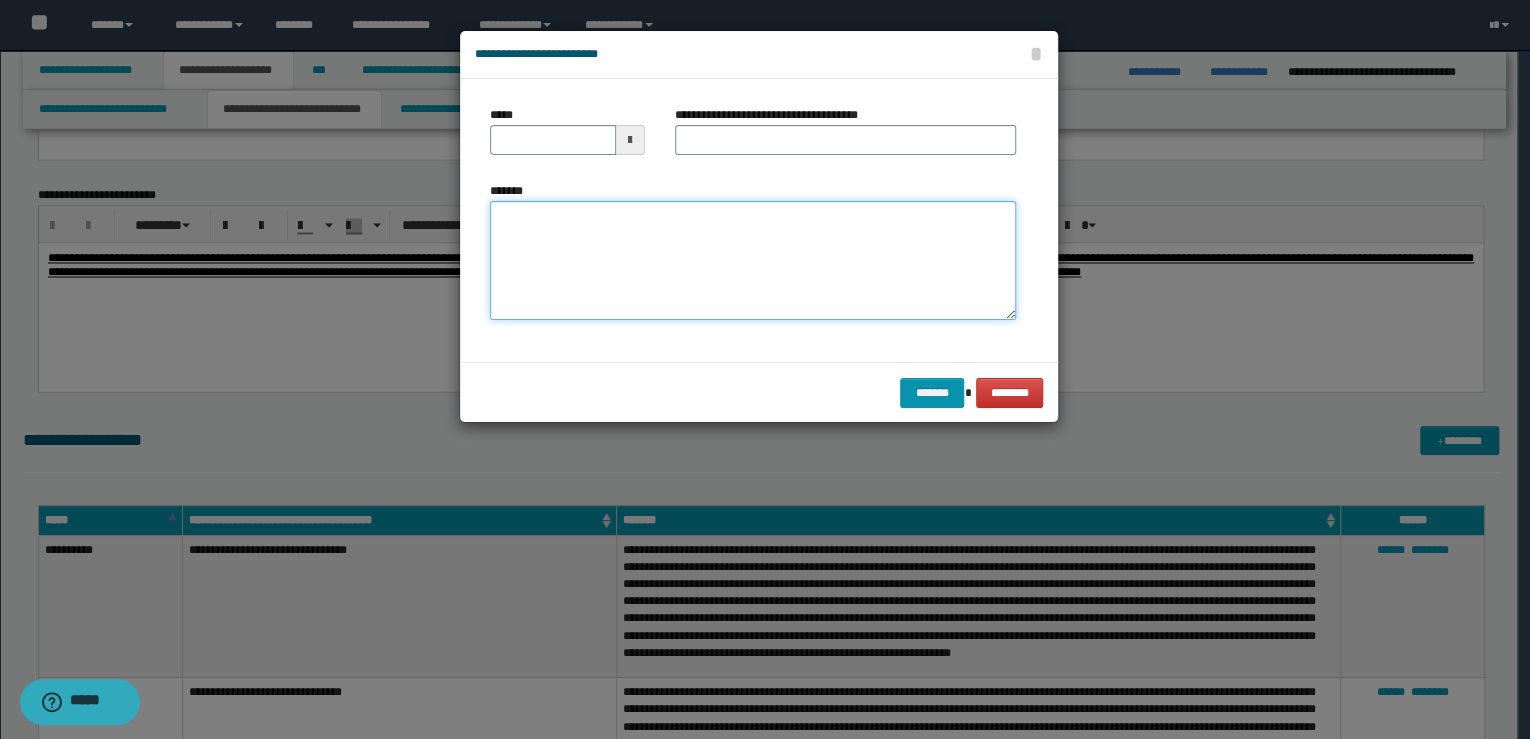 click on "*******" at bounding box center [753, 261] 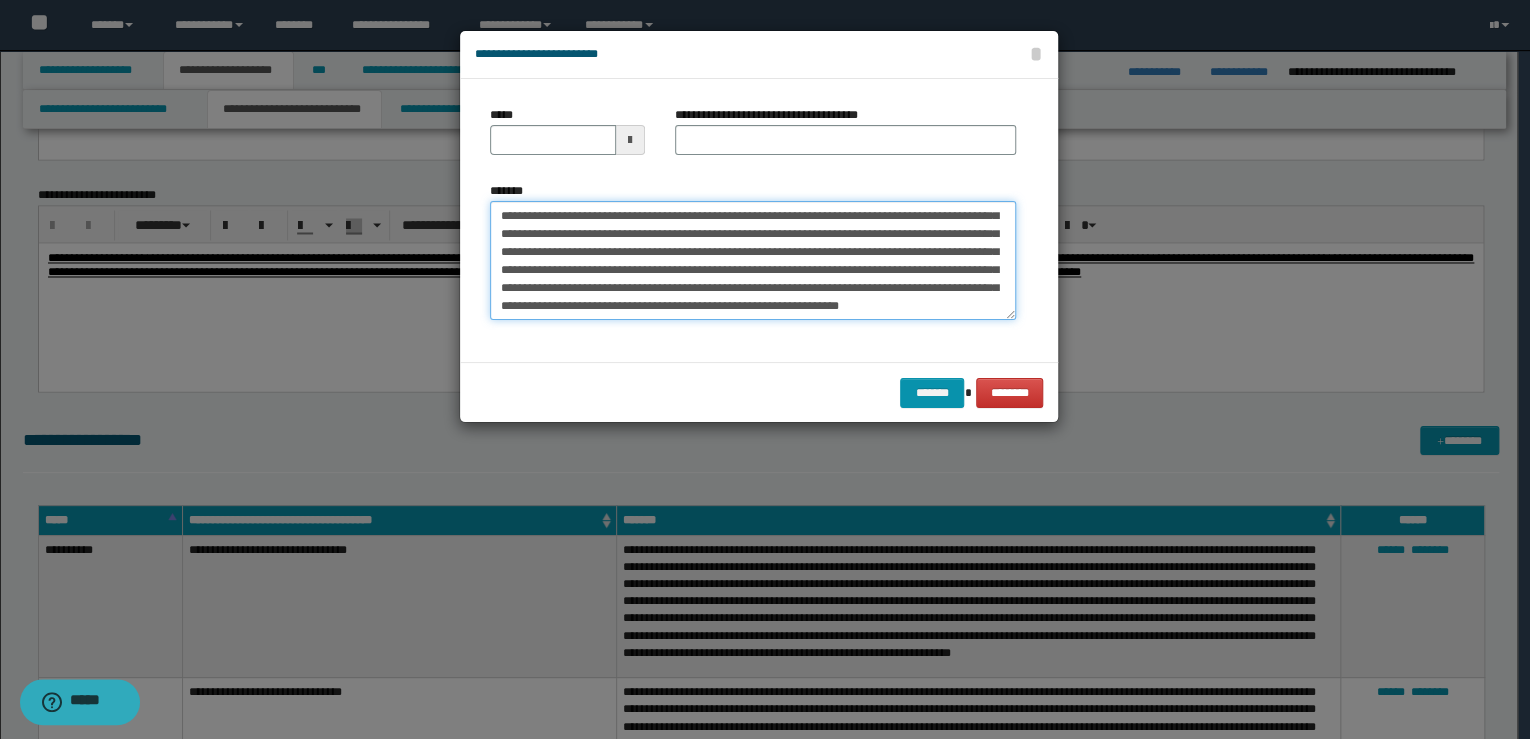 scroll, scrollTop: 0, scrollLeft: 0, axis: both 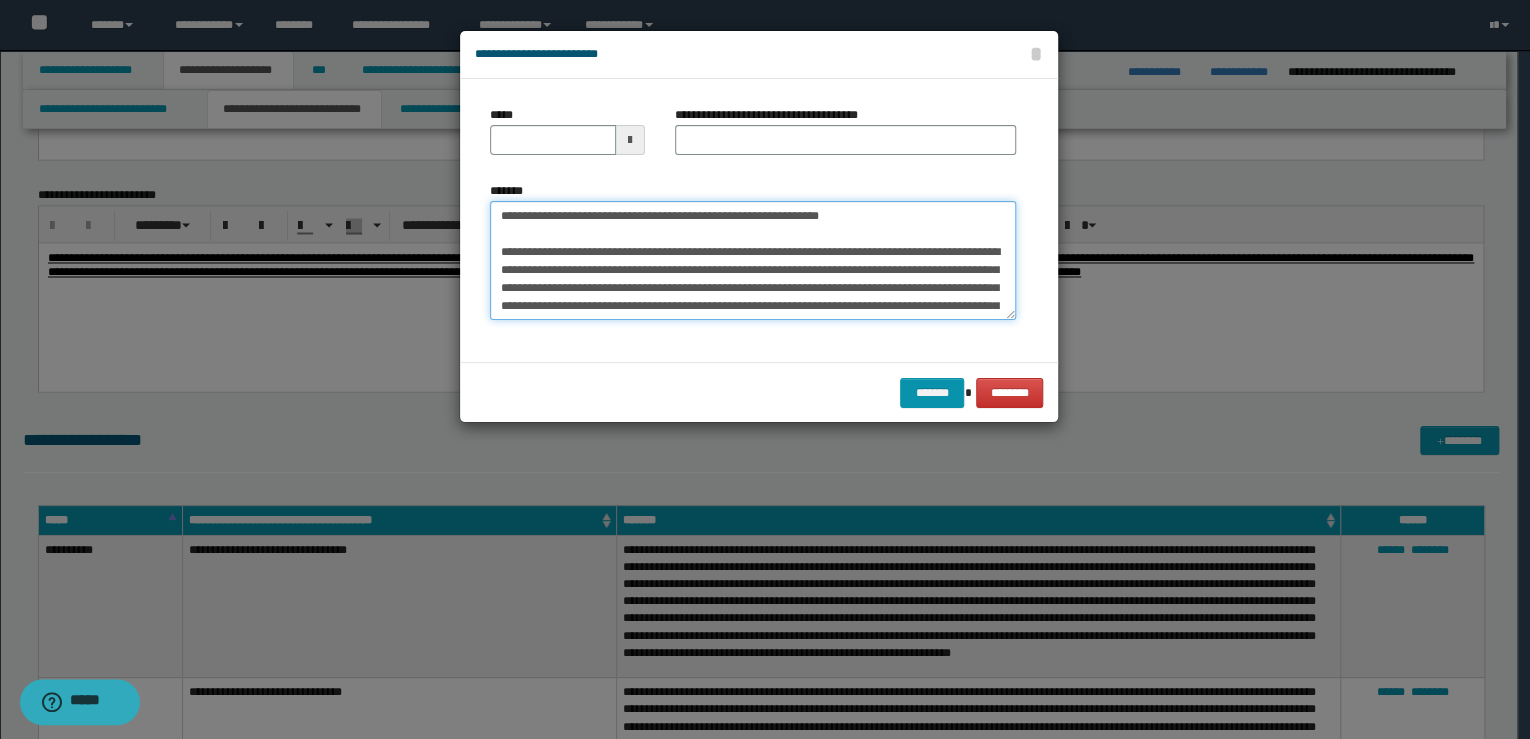 drag, startPoint x: 849, startPoint y: 214, endPoint x: 356, endPoint y: 179, distance: 494.24084 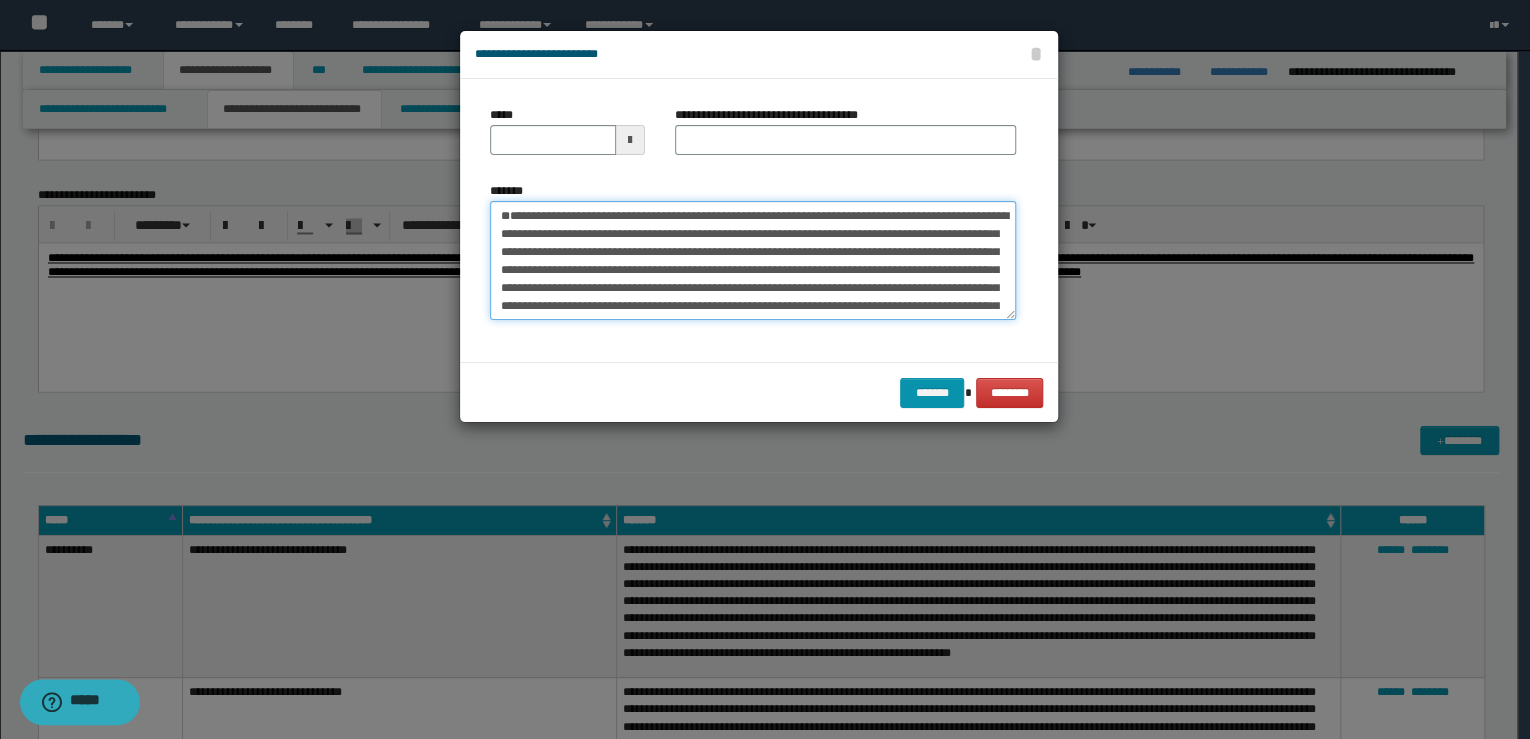 type on "**********" 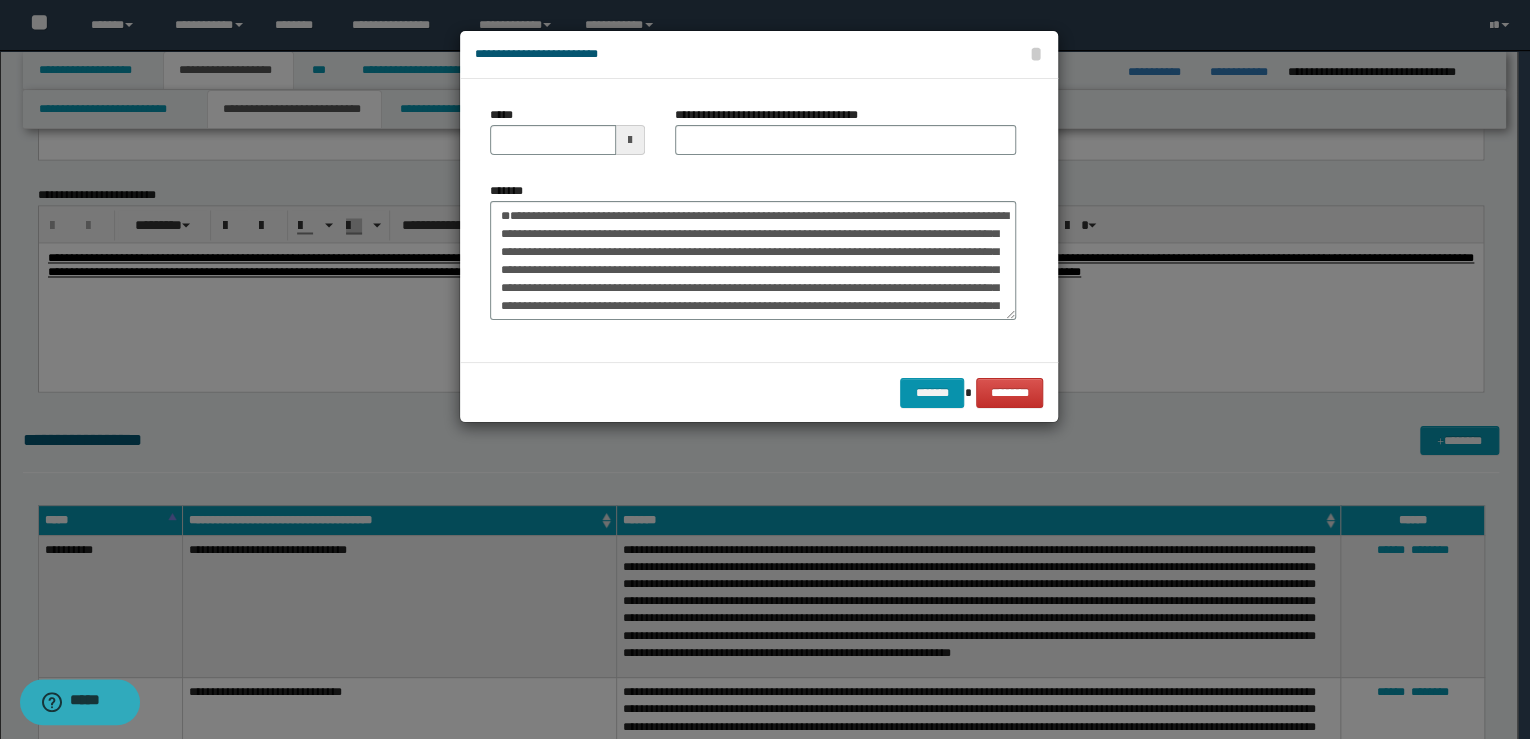 click on "*****" at bounding box center (567, 130) 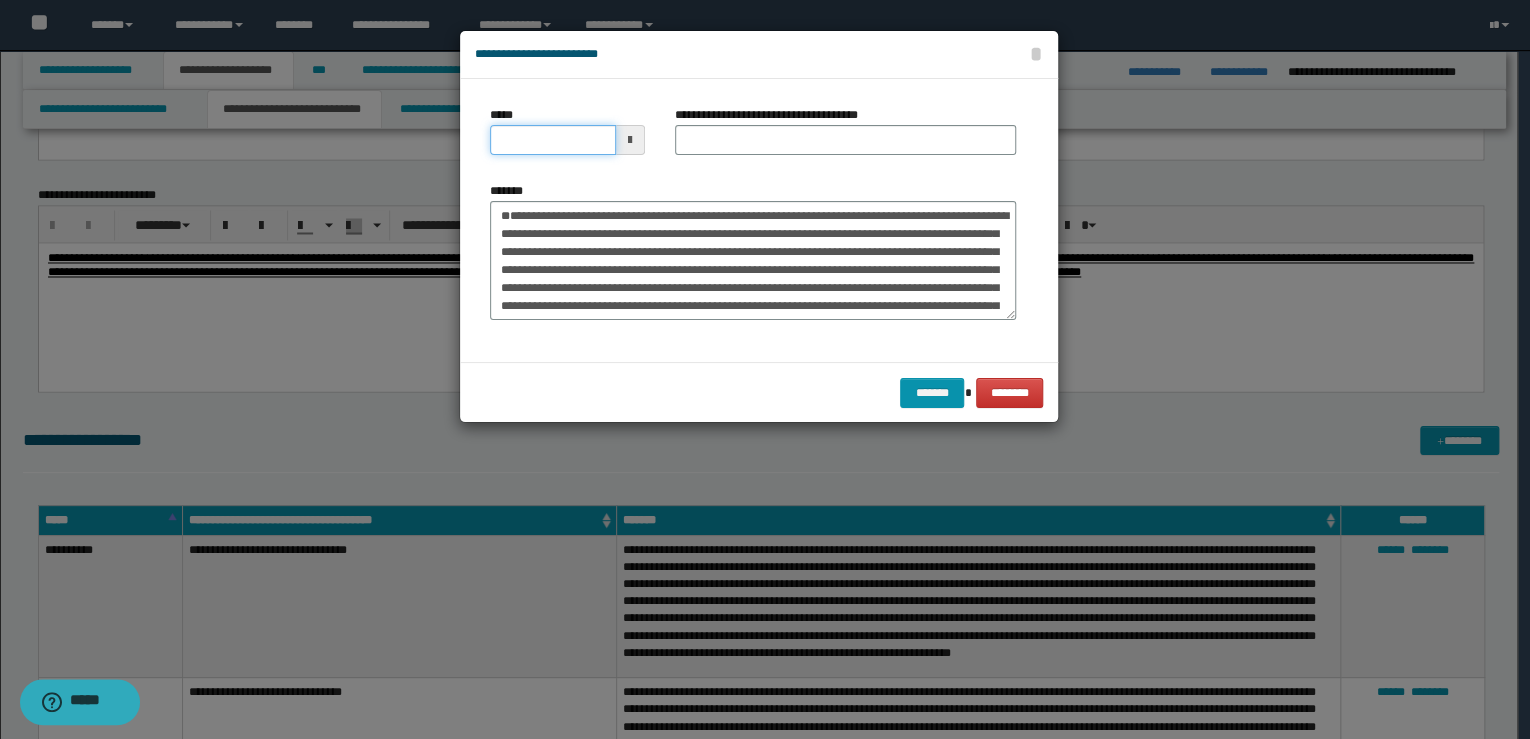 click on "*****" at bounding box center [553, 140] 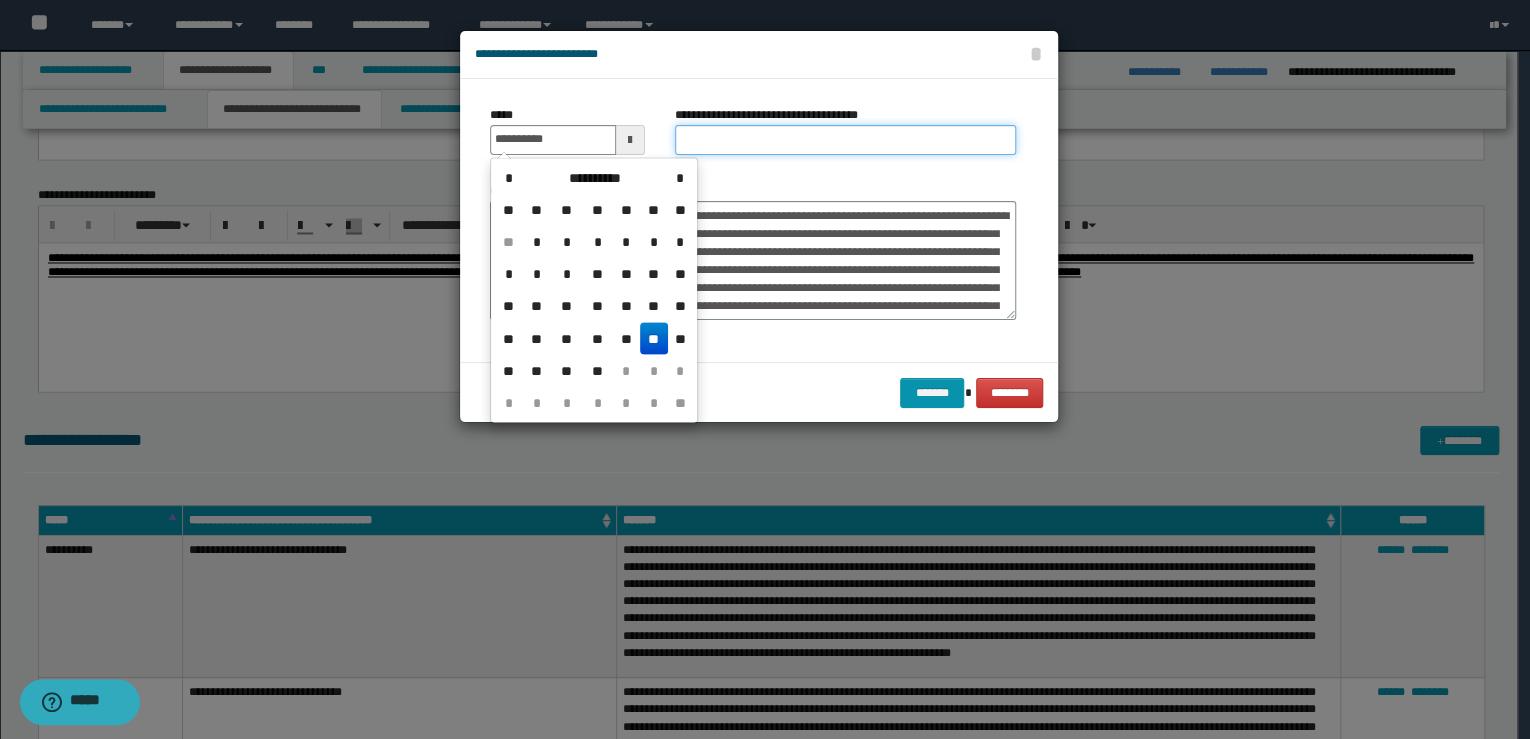 type on "**********" 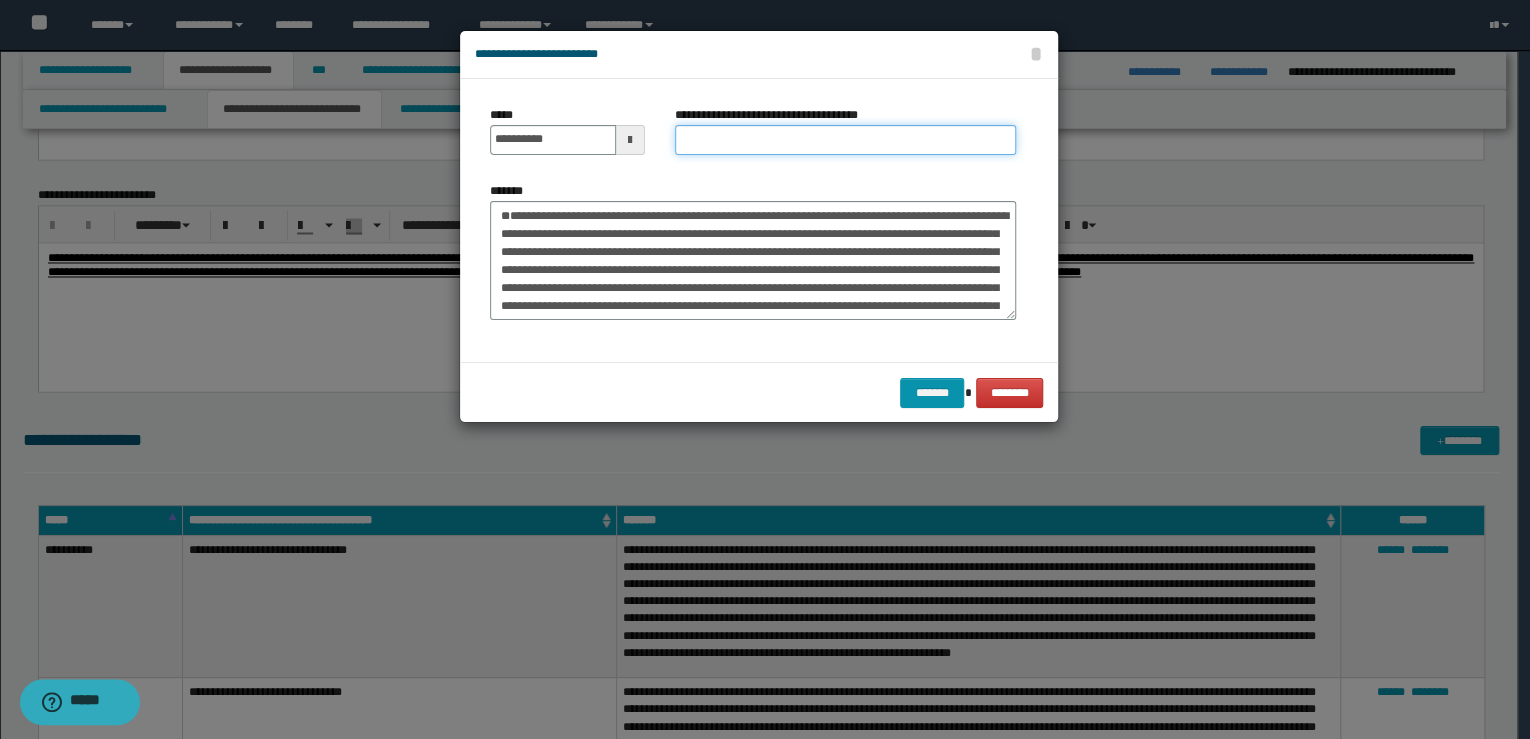 click on "**********" at bounding box center (845, 140) 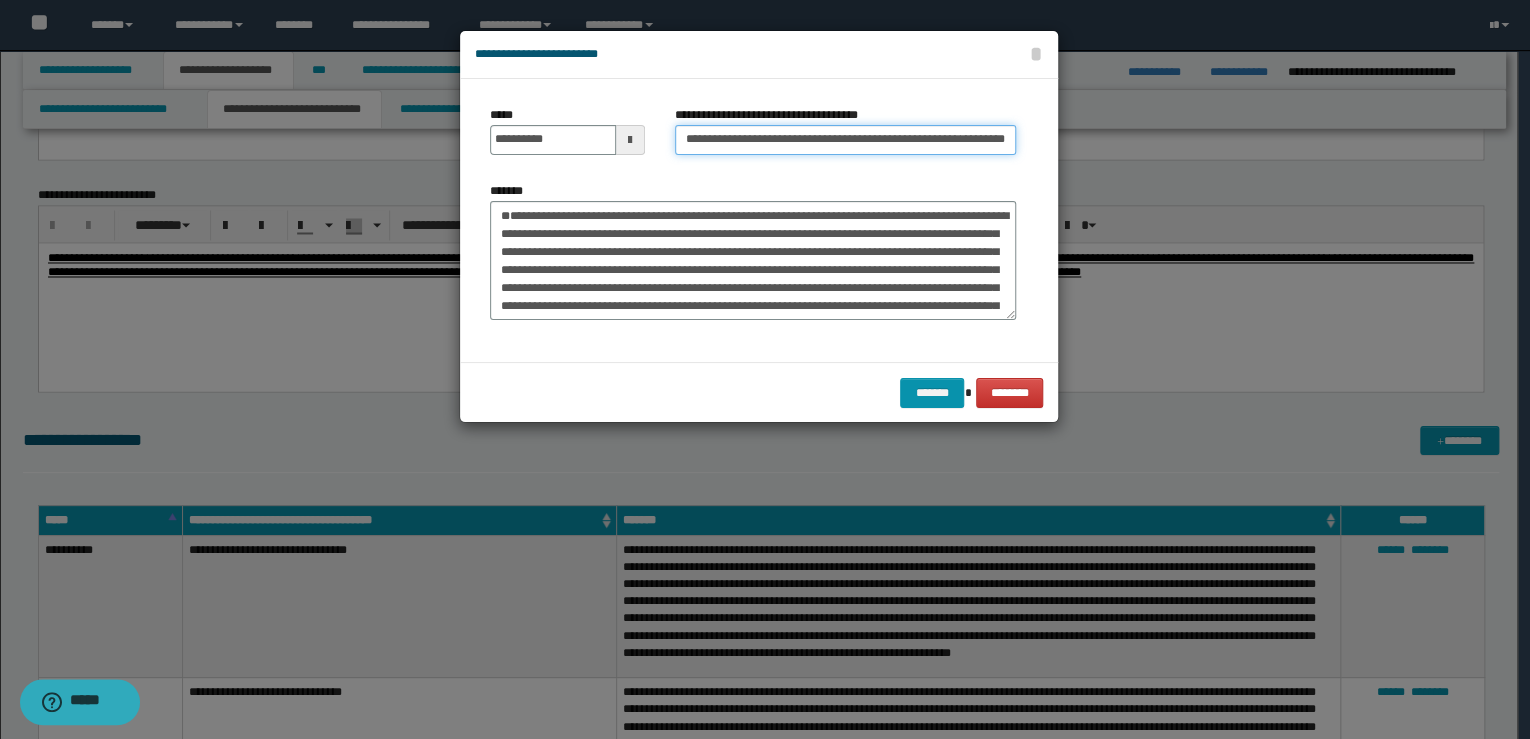 scroll, scrollTop: 0, scrollLeft: 0, axis: both 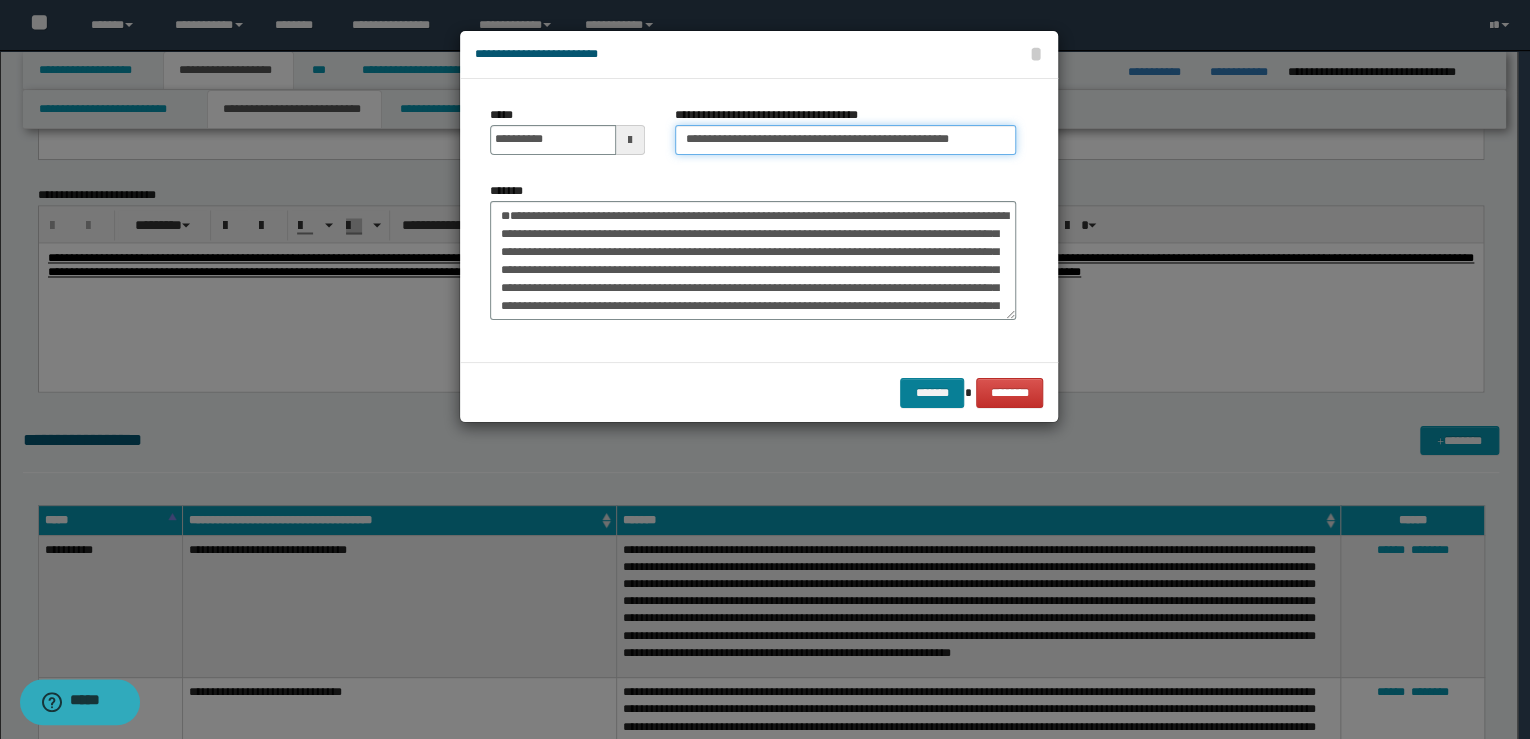 type on "**********" 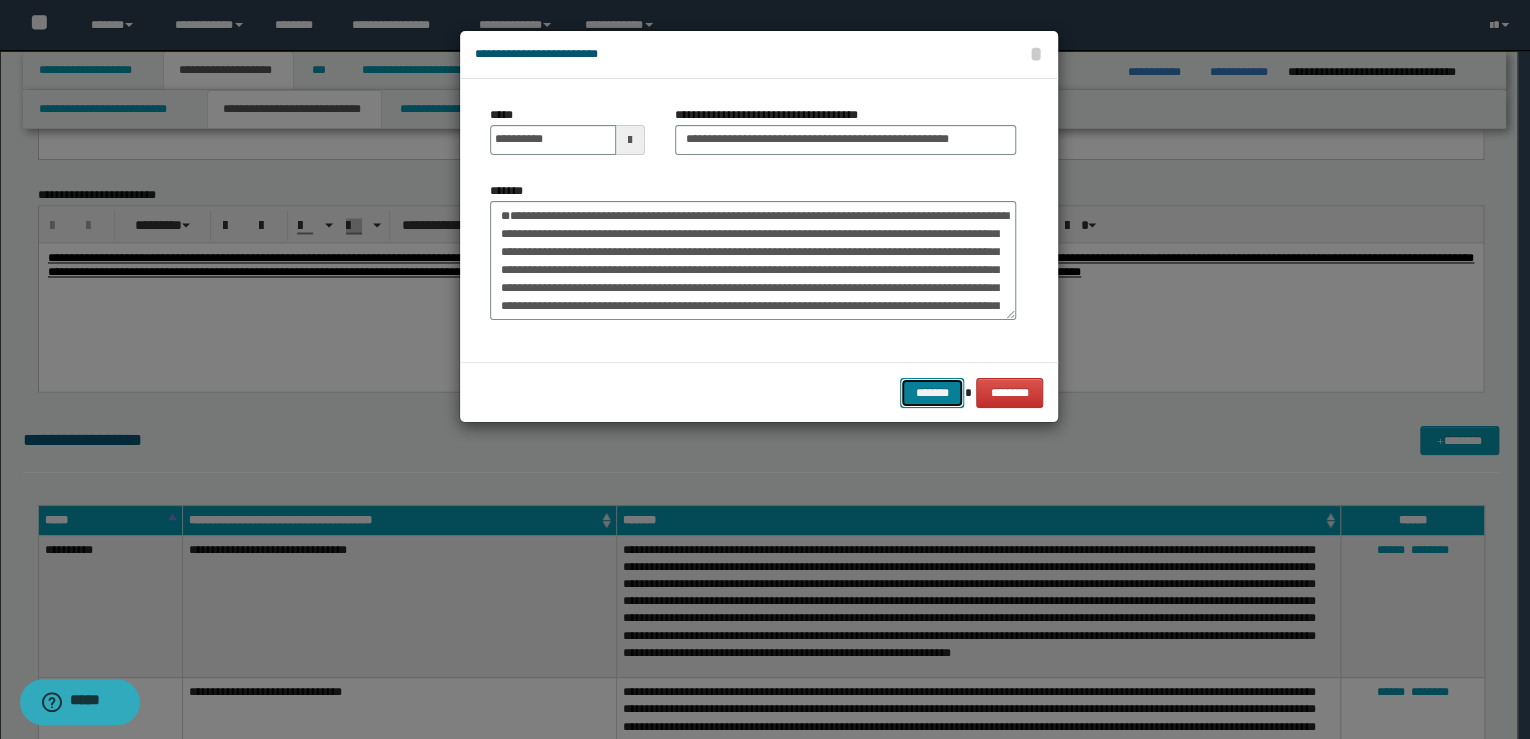 click on "*******" at bounding box center [932, 393] 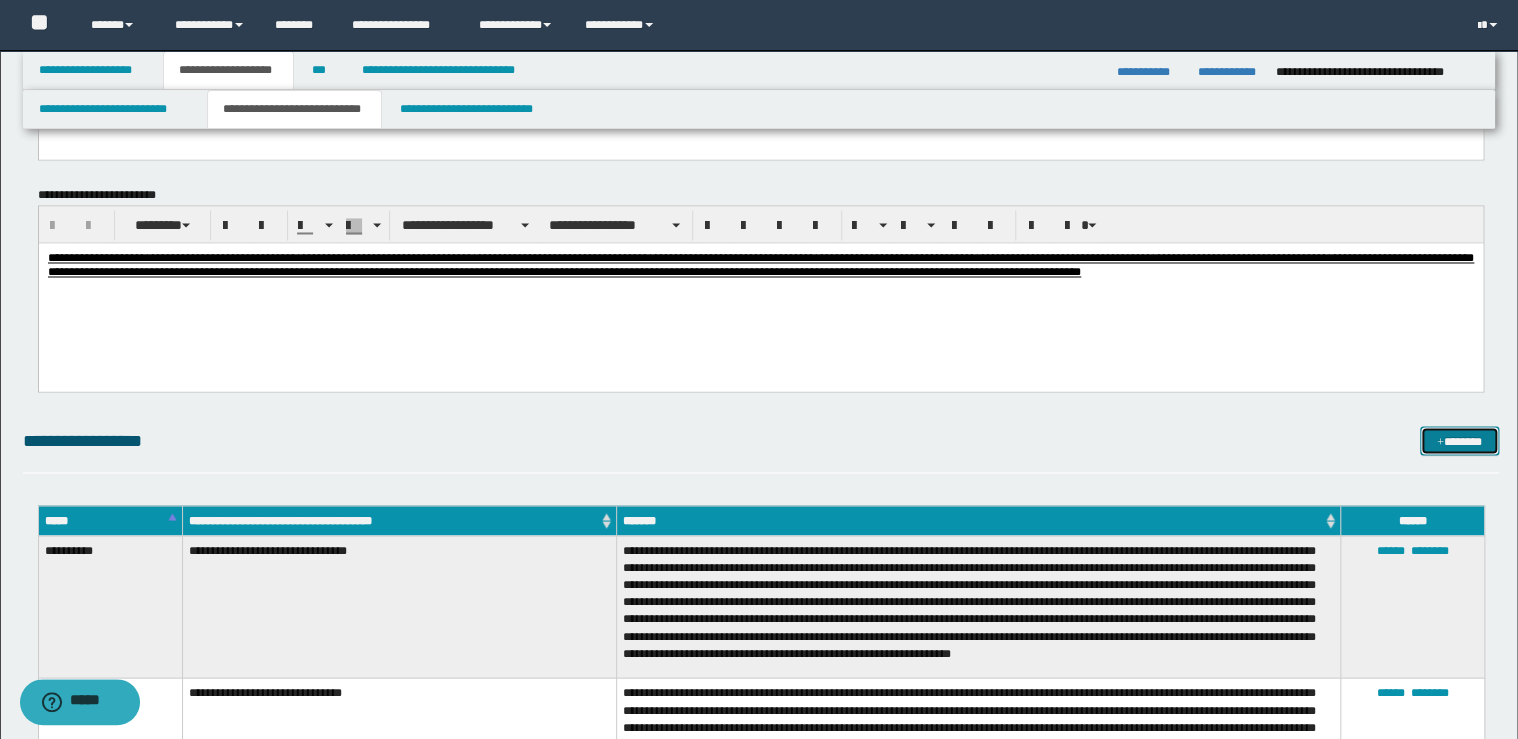 drag, startPoint x: 1436, startPoint y: 438, endPoint x: 1426, endPoint y: 437, distance: 10.049875 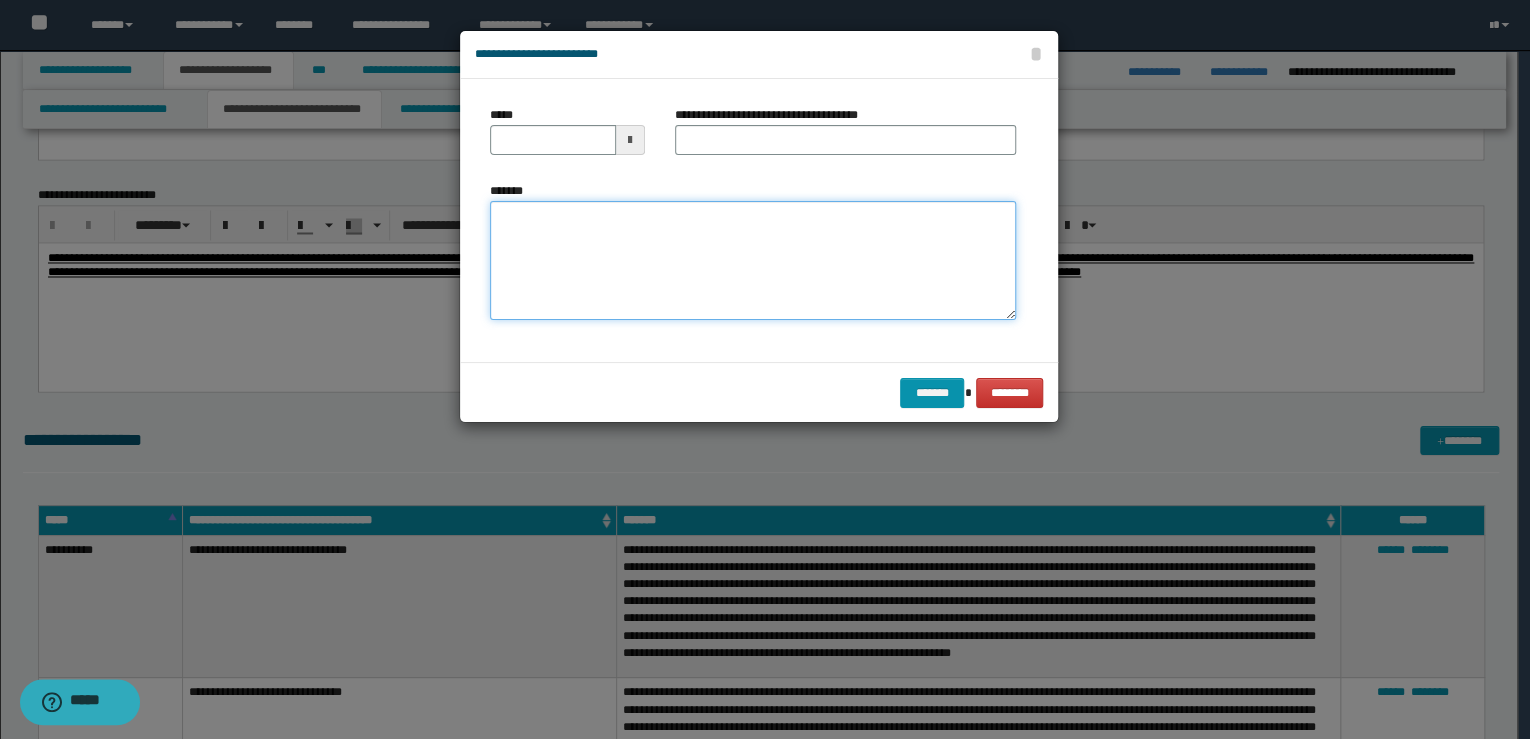click on "*******" at bounding box center [753, 261] 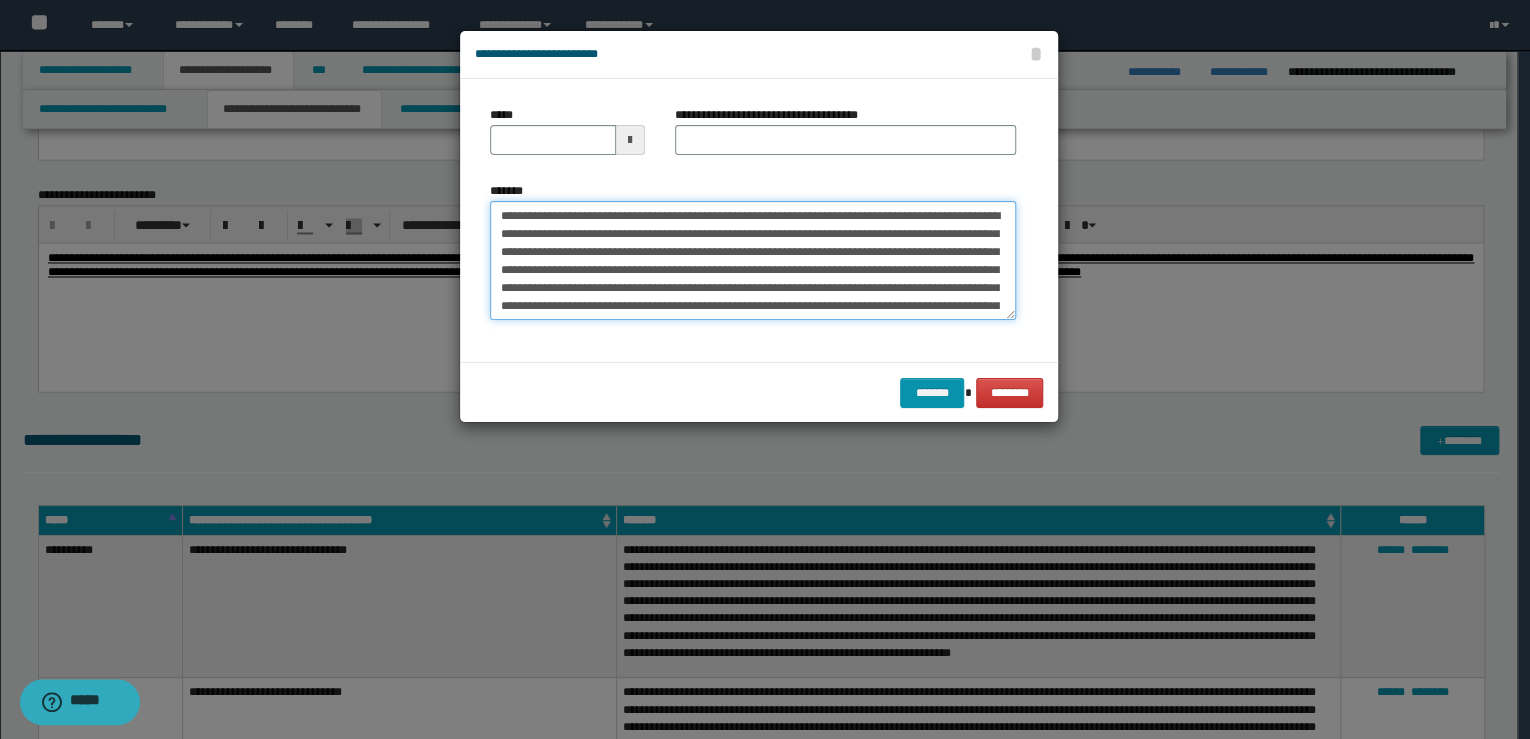 scroll, scrollTop: 0, scrollLeft: 0, axis: both 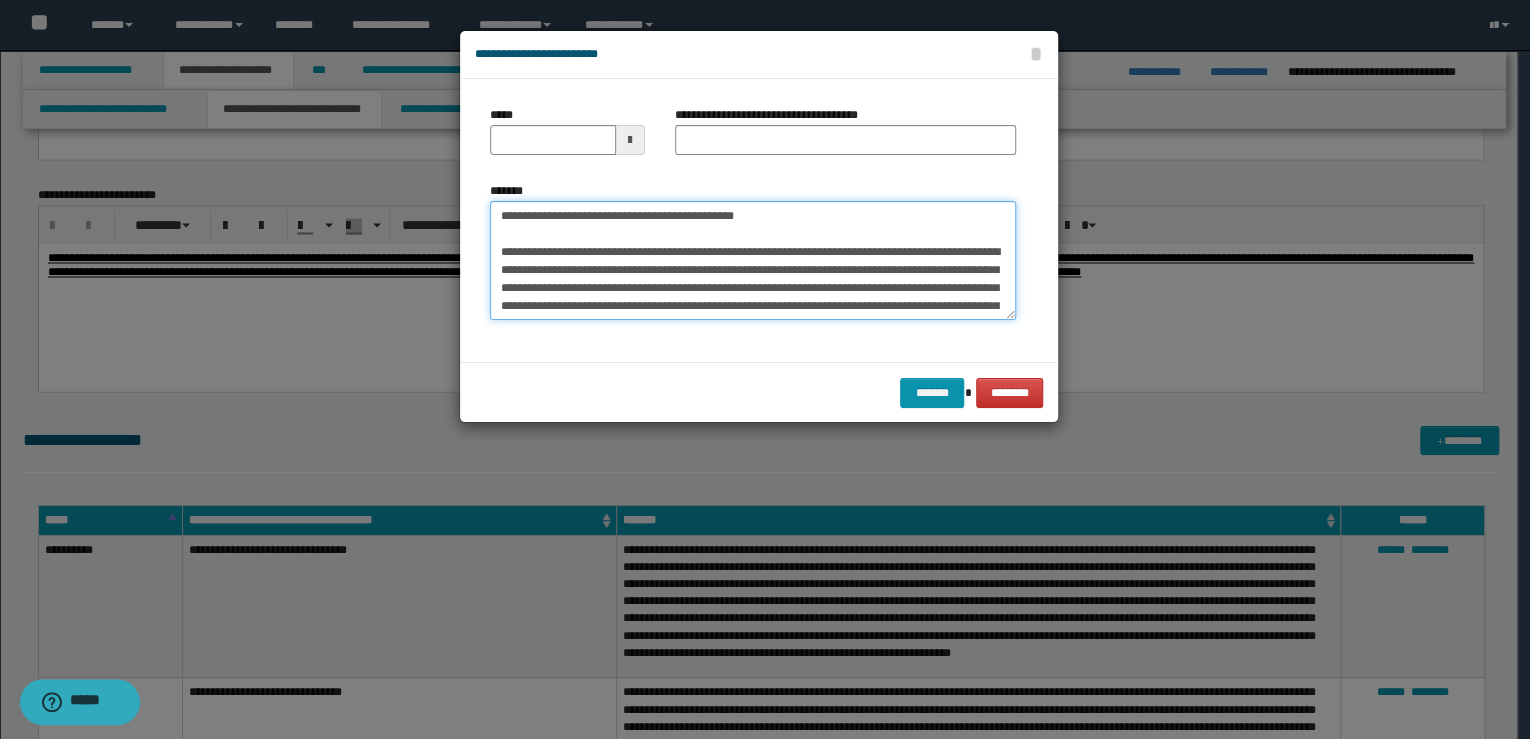 drag, startPoint x: 642, startPoint y: 196, endPoint x: 347, endPoint y: 184, distance: 295.24396 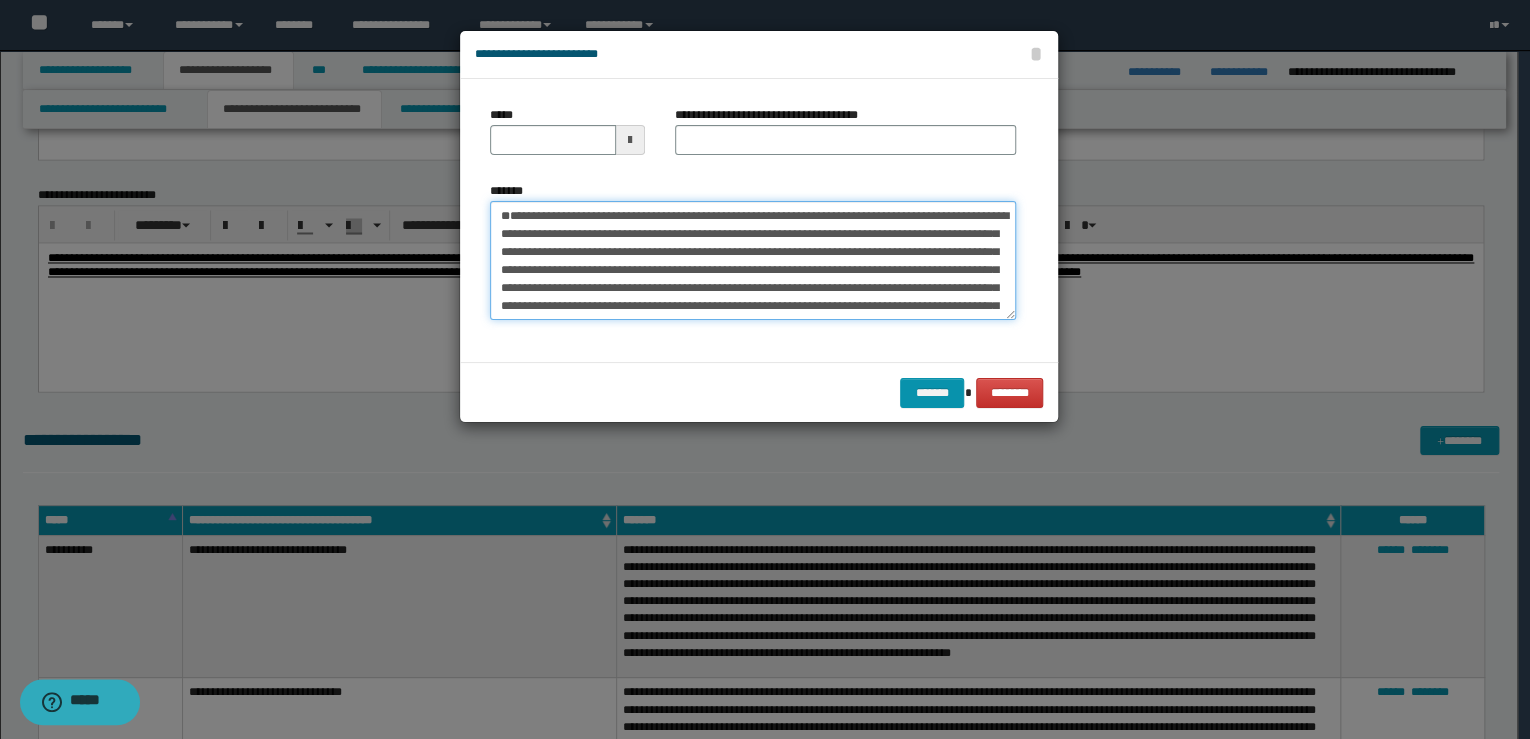 type on "**********" 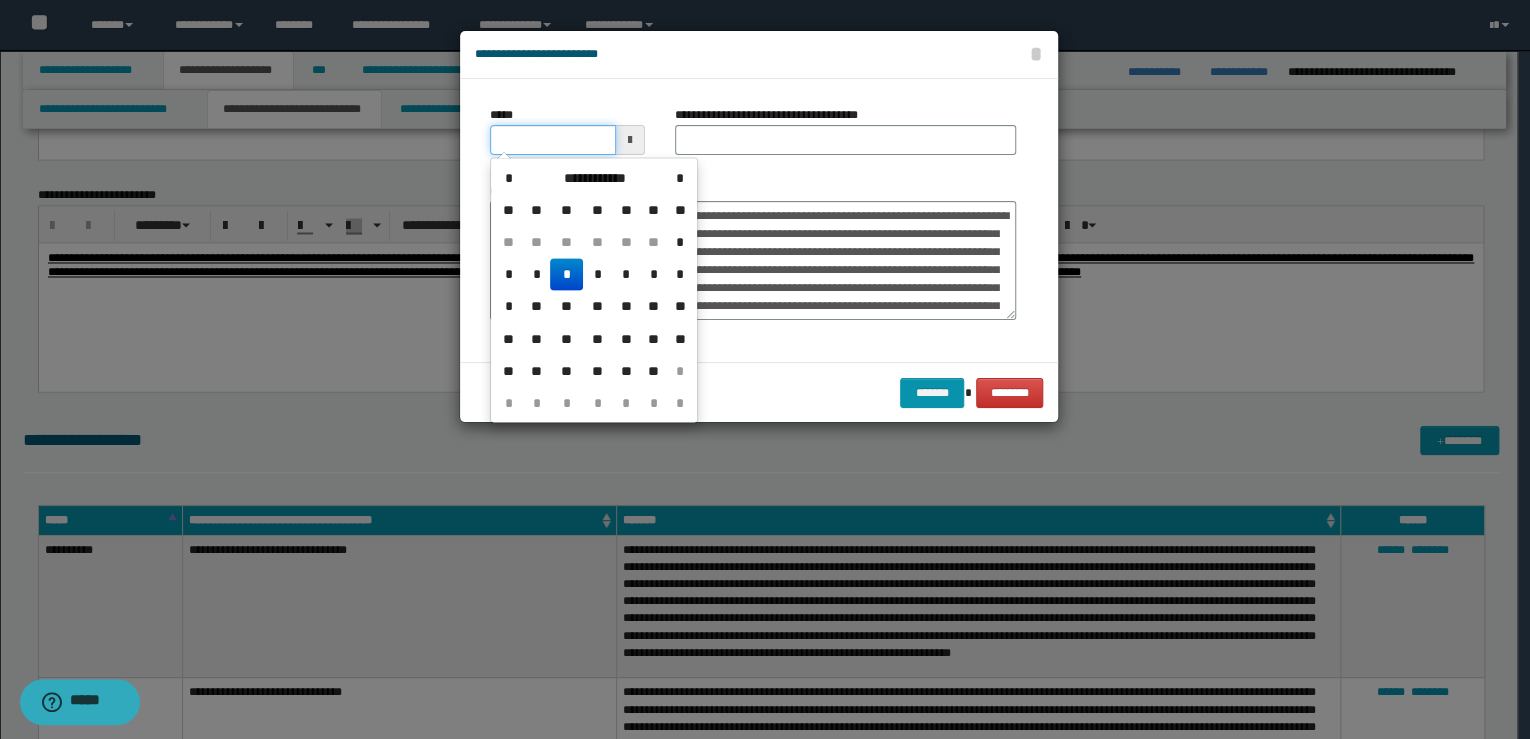 click on "*****" at bounding box center [553, 140] 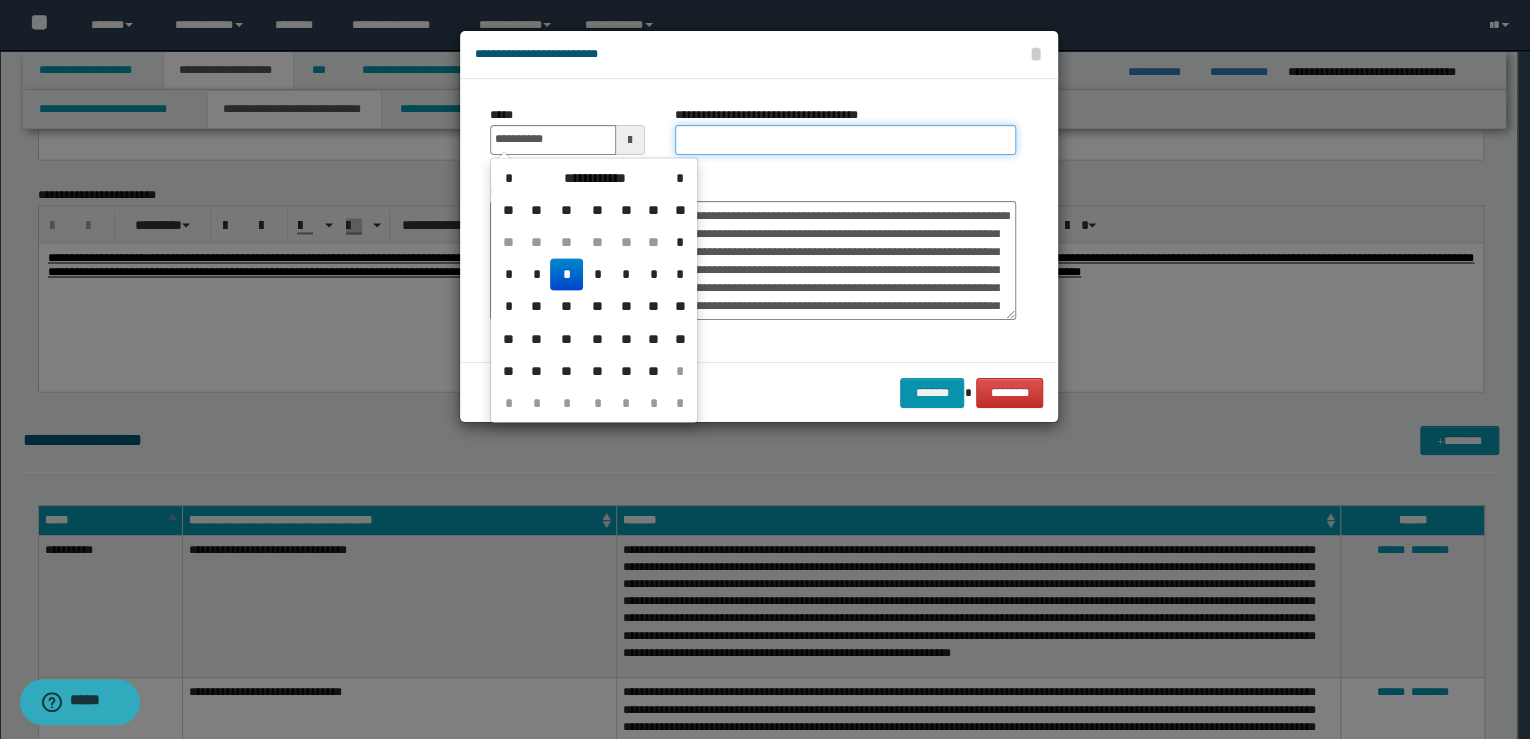 type on "**********" 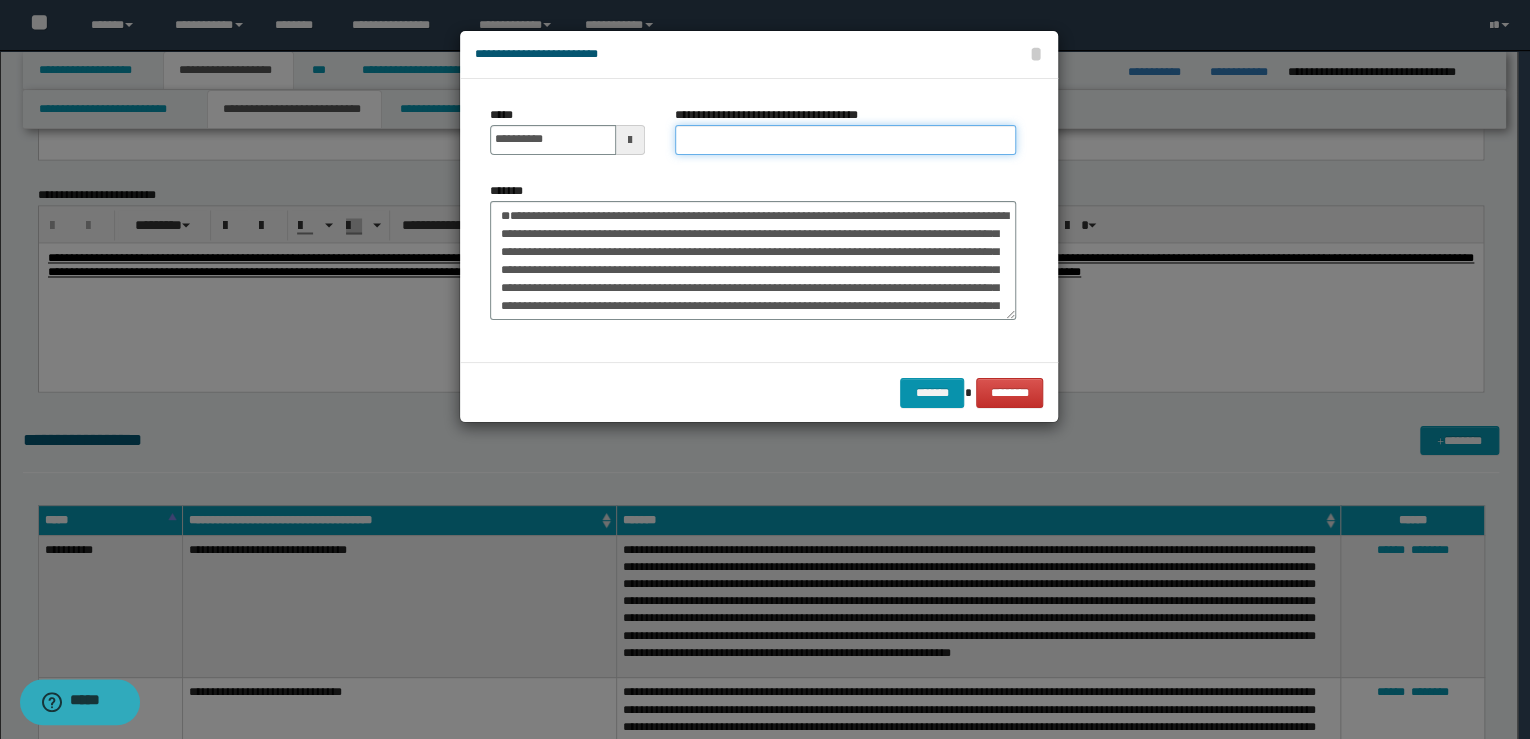 paste on "**********" 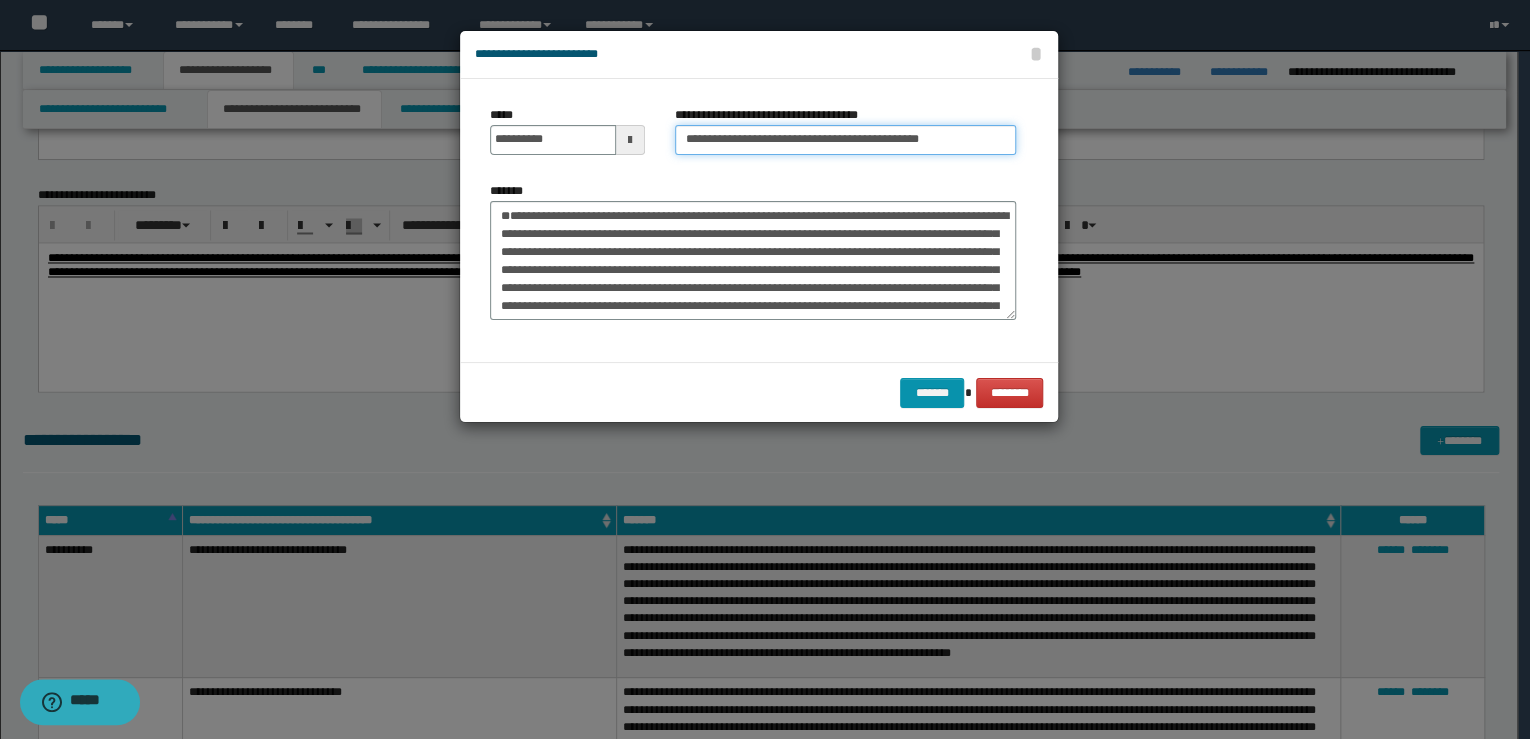 drag, startPoint x: 749, startPoint y: 140, endPoint x: 652, endPoint y: 133, distance: 97.25225 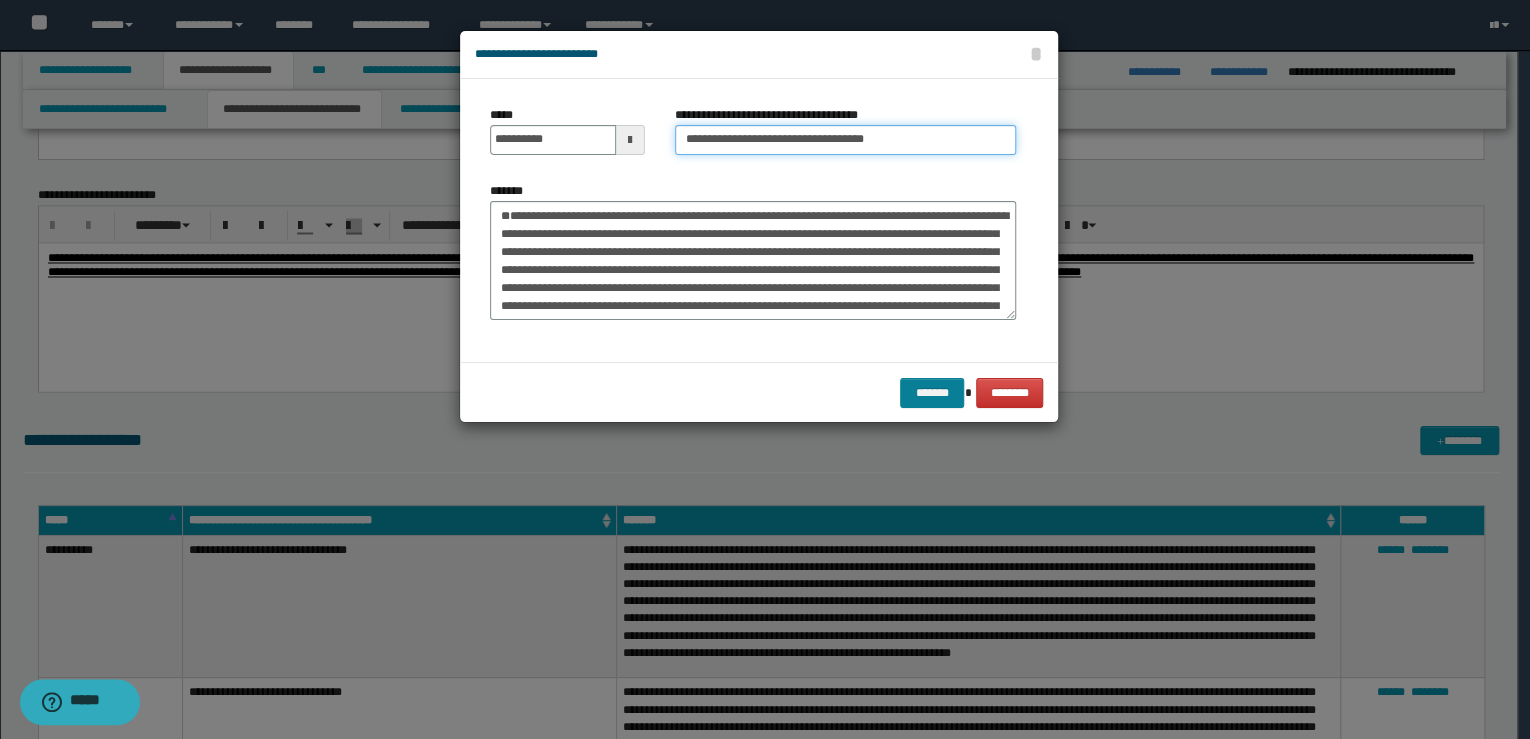 type on "**********" 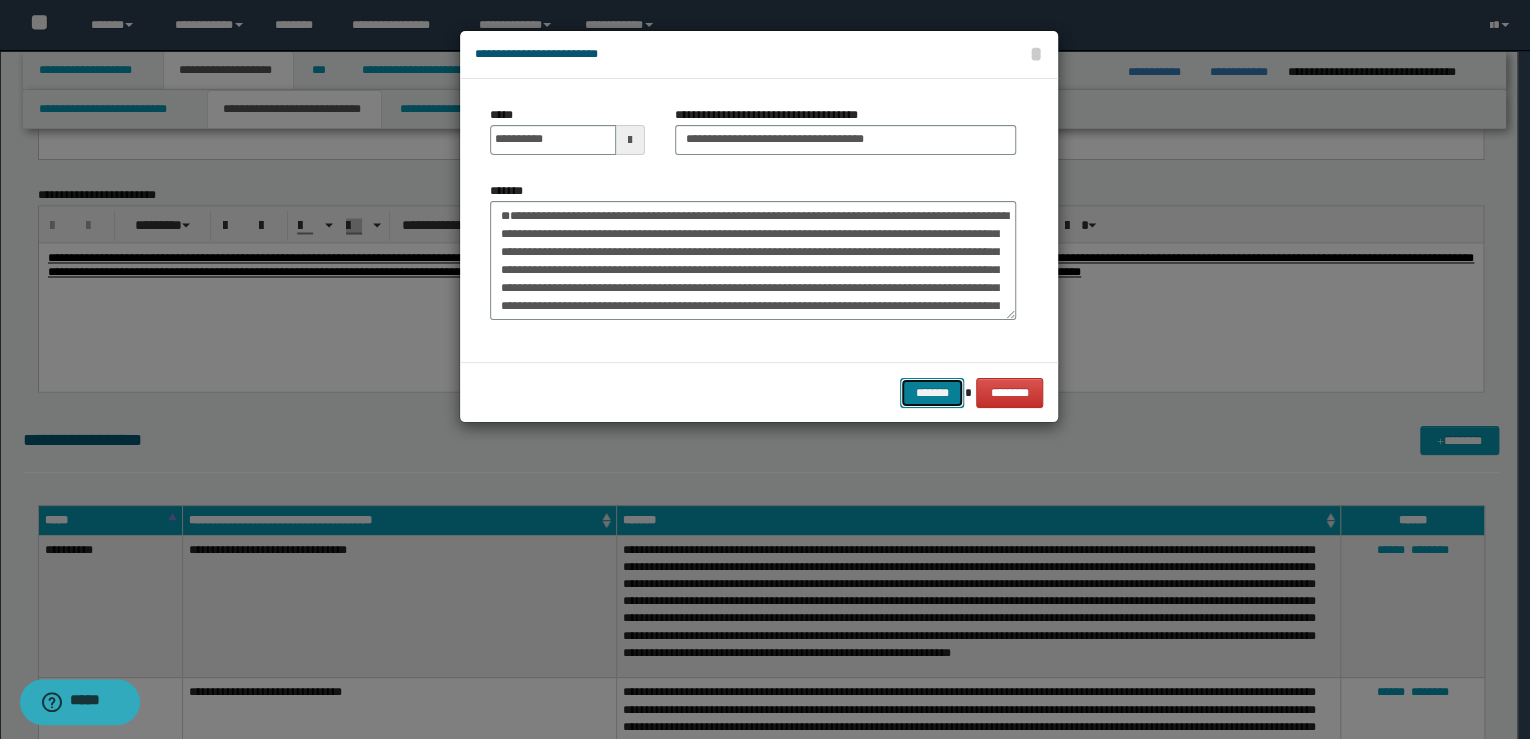 click on "*******" at bounding box center (932, 393) 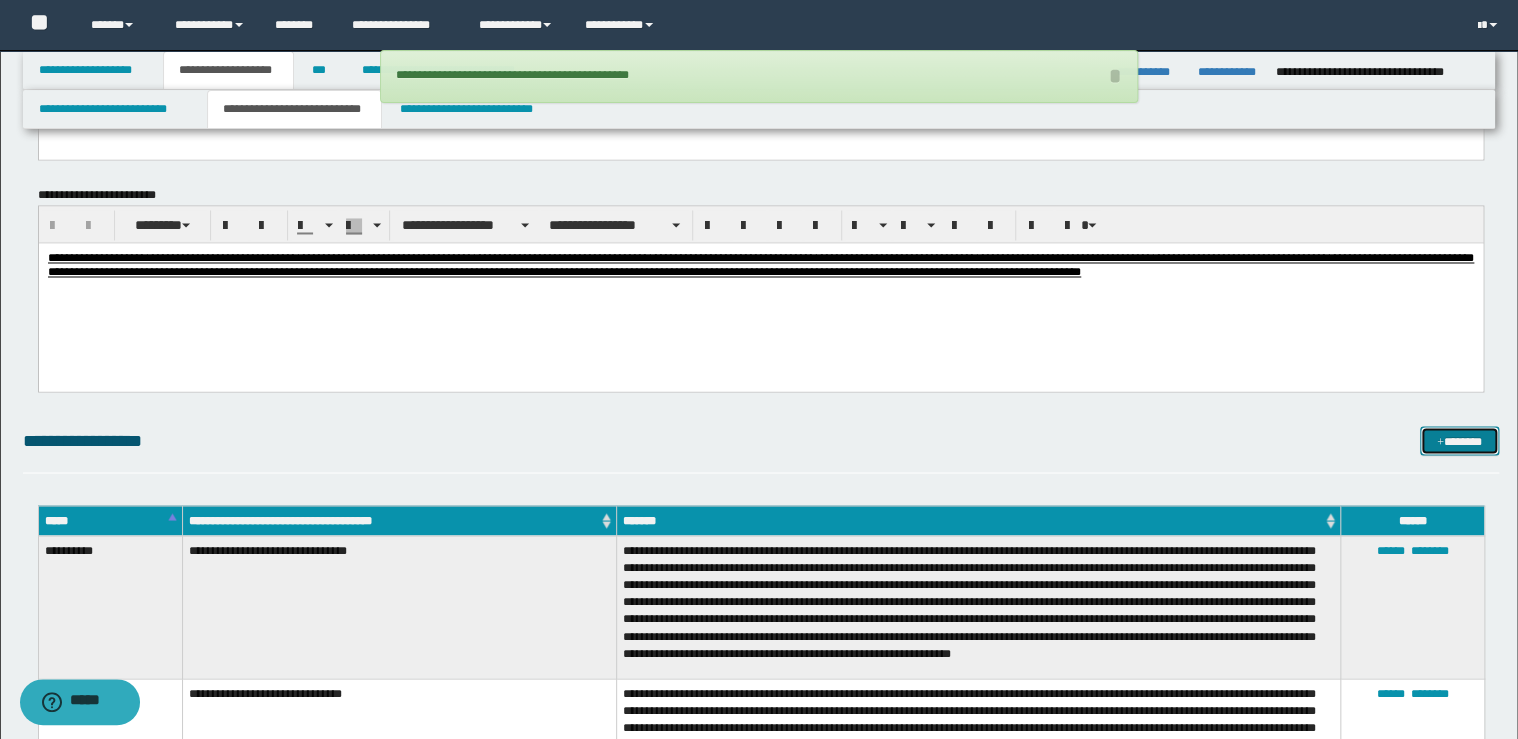 click on "*******" at bounding box center [1459, 441] 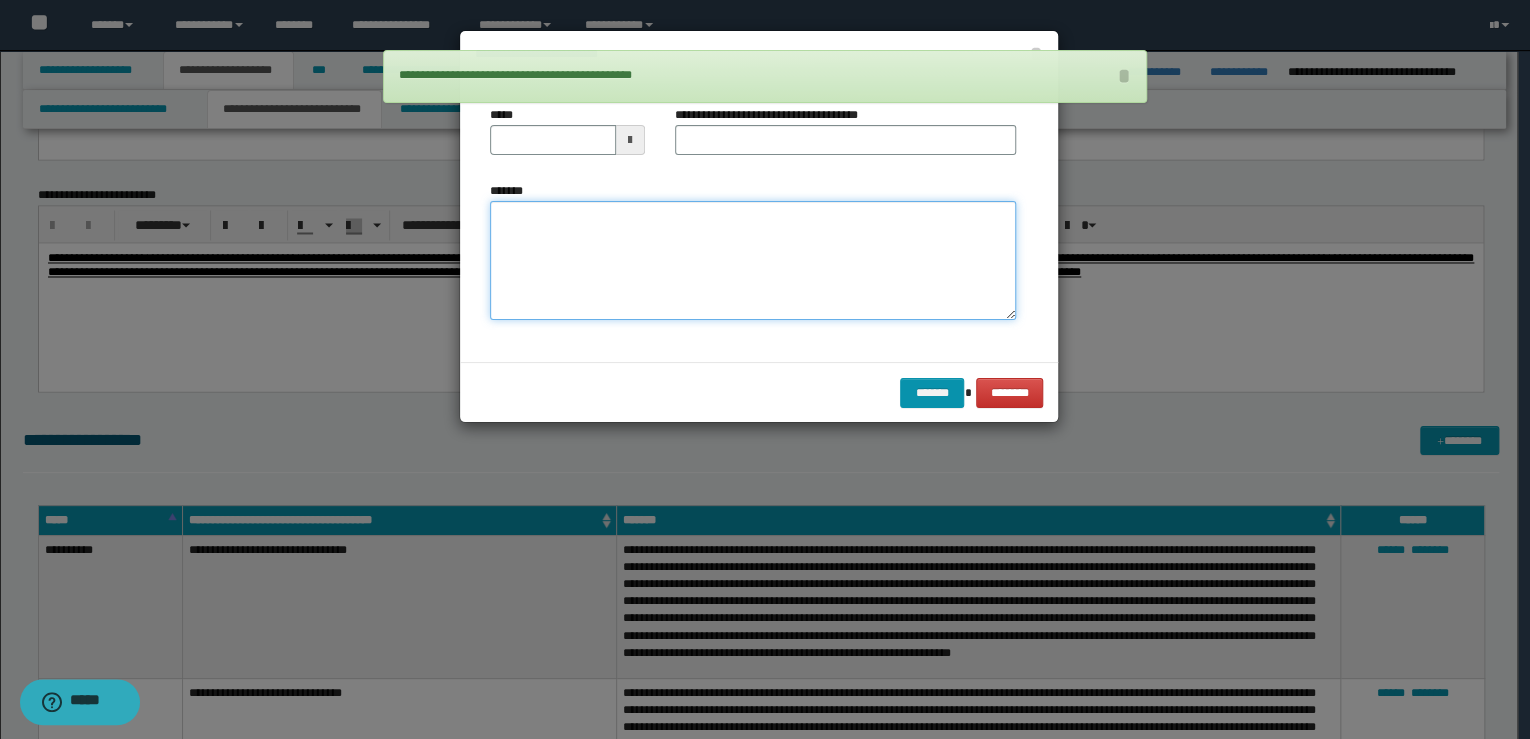 click on "*******" at bounding box center (753, 261) 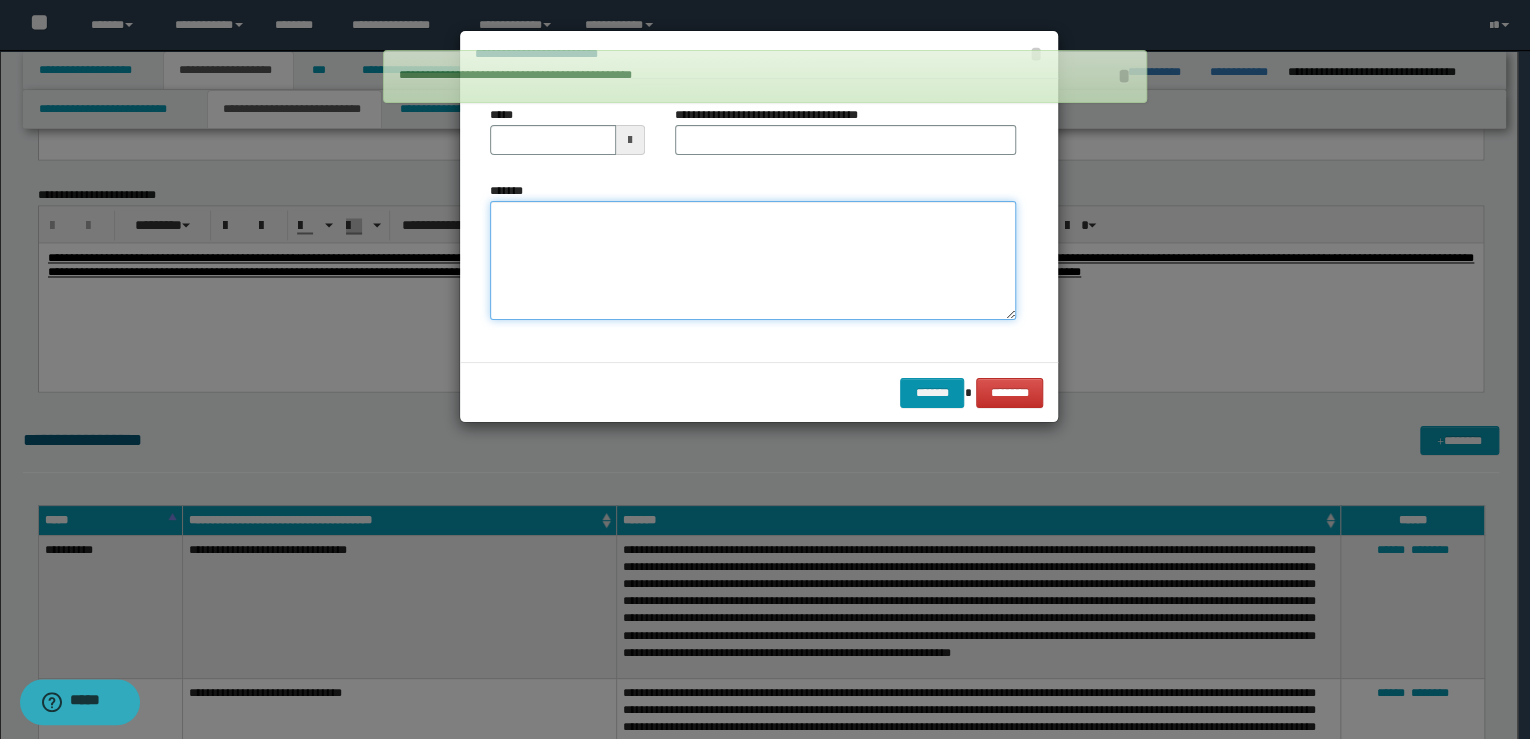 paste on "**********" 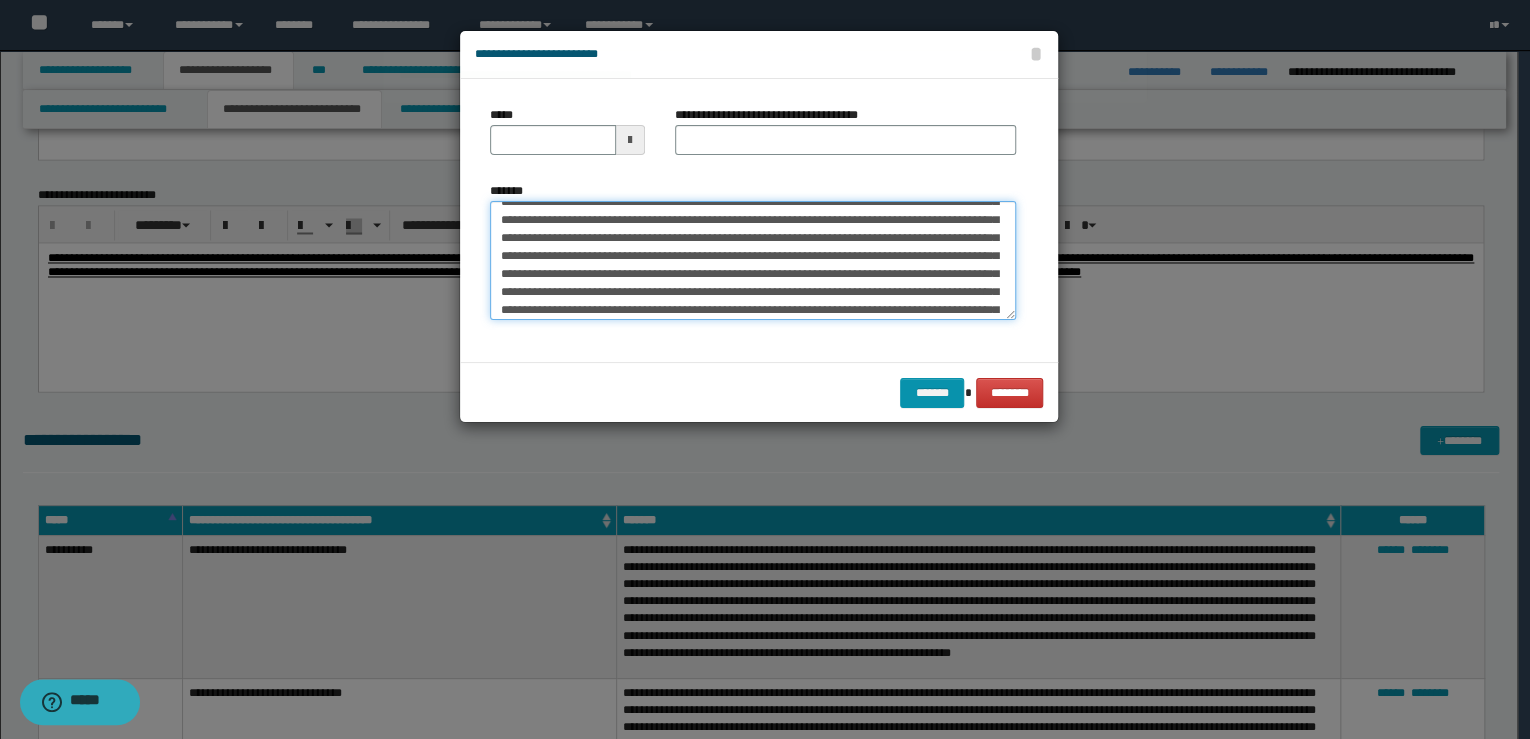scroll, scrollTop: 0, scrollLeft: 0, axis: both 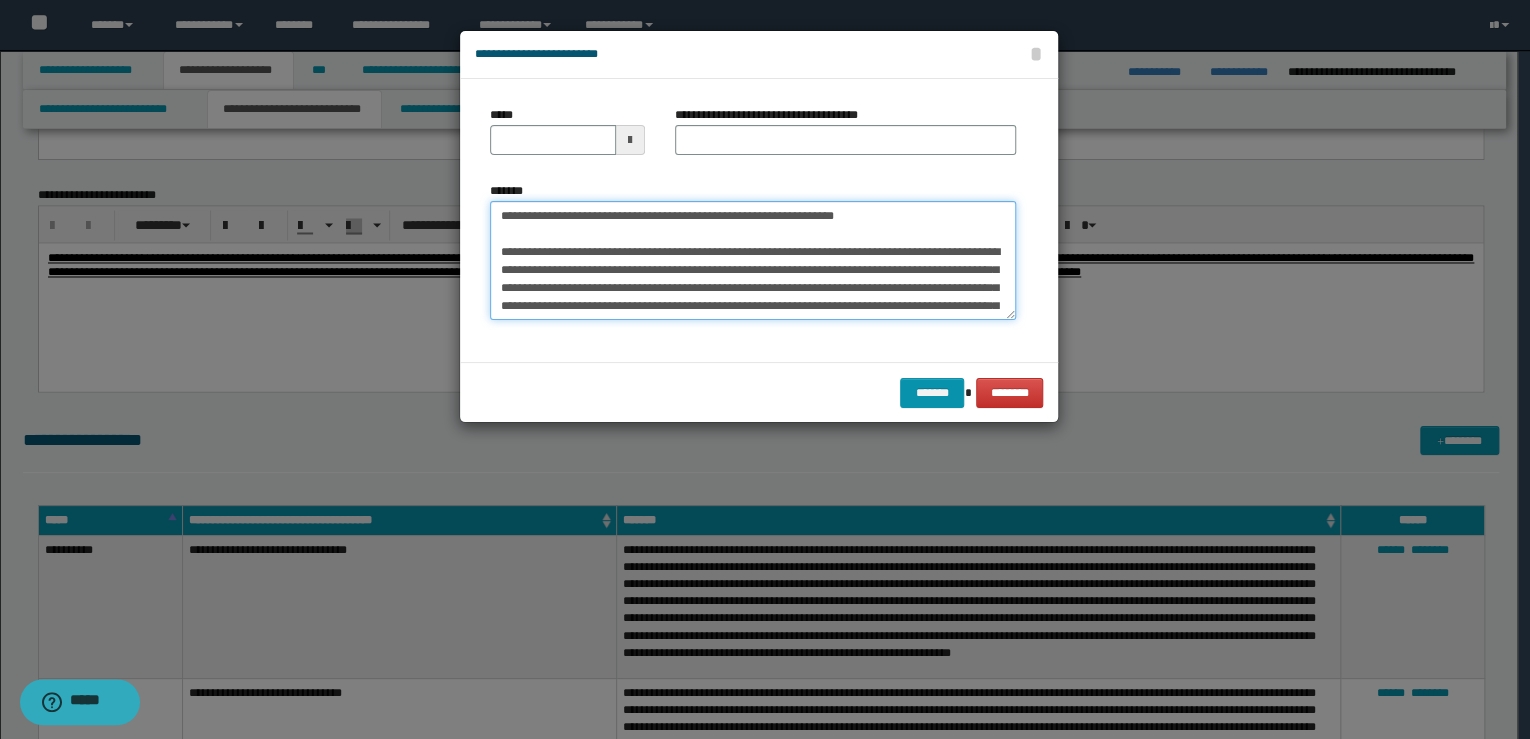 drag, startPoint x: 867, startPoint y: 216, endPoint x: 375, endPoint y: 192, distance: 492.58502 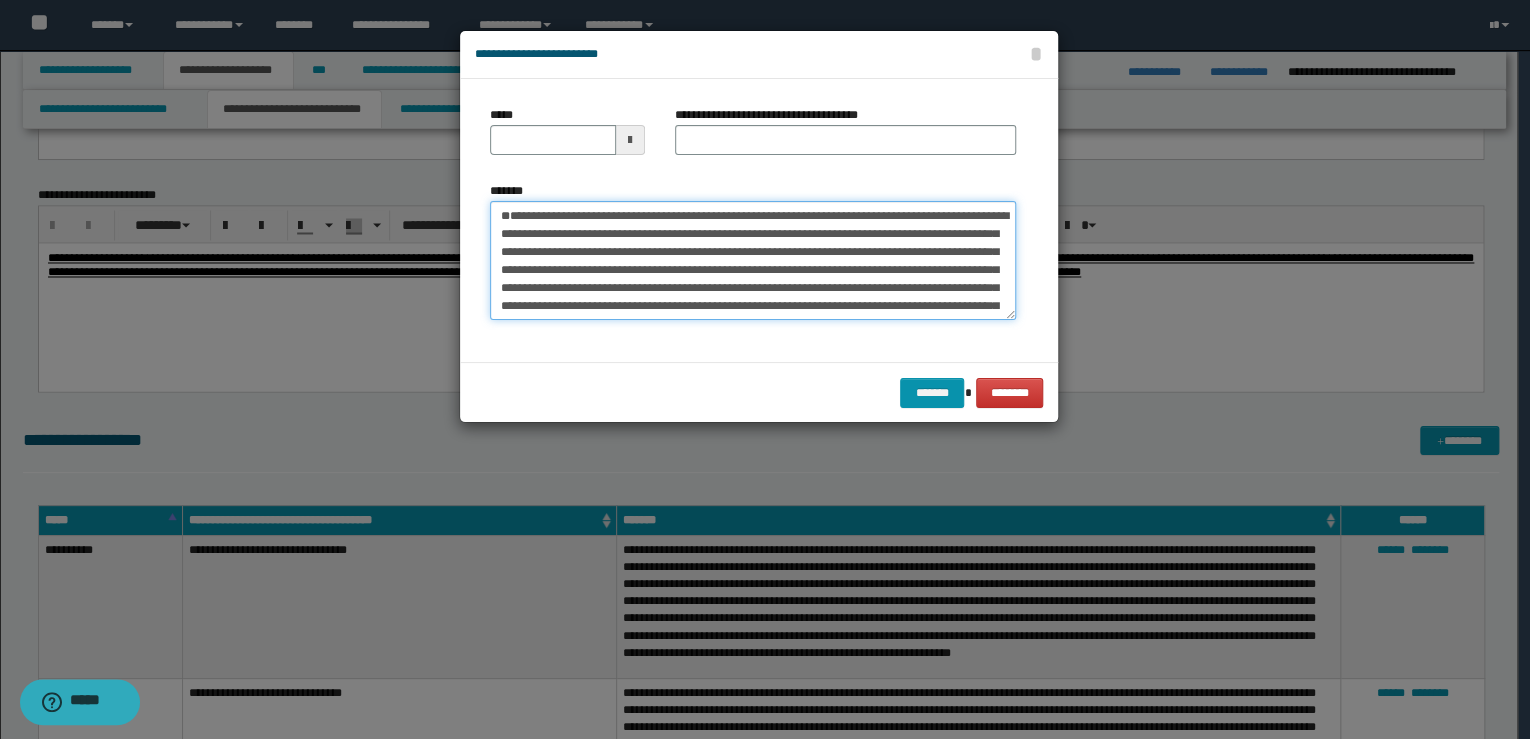 type 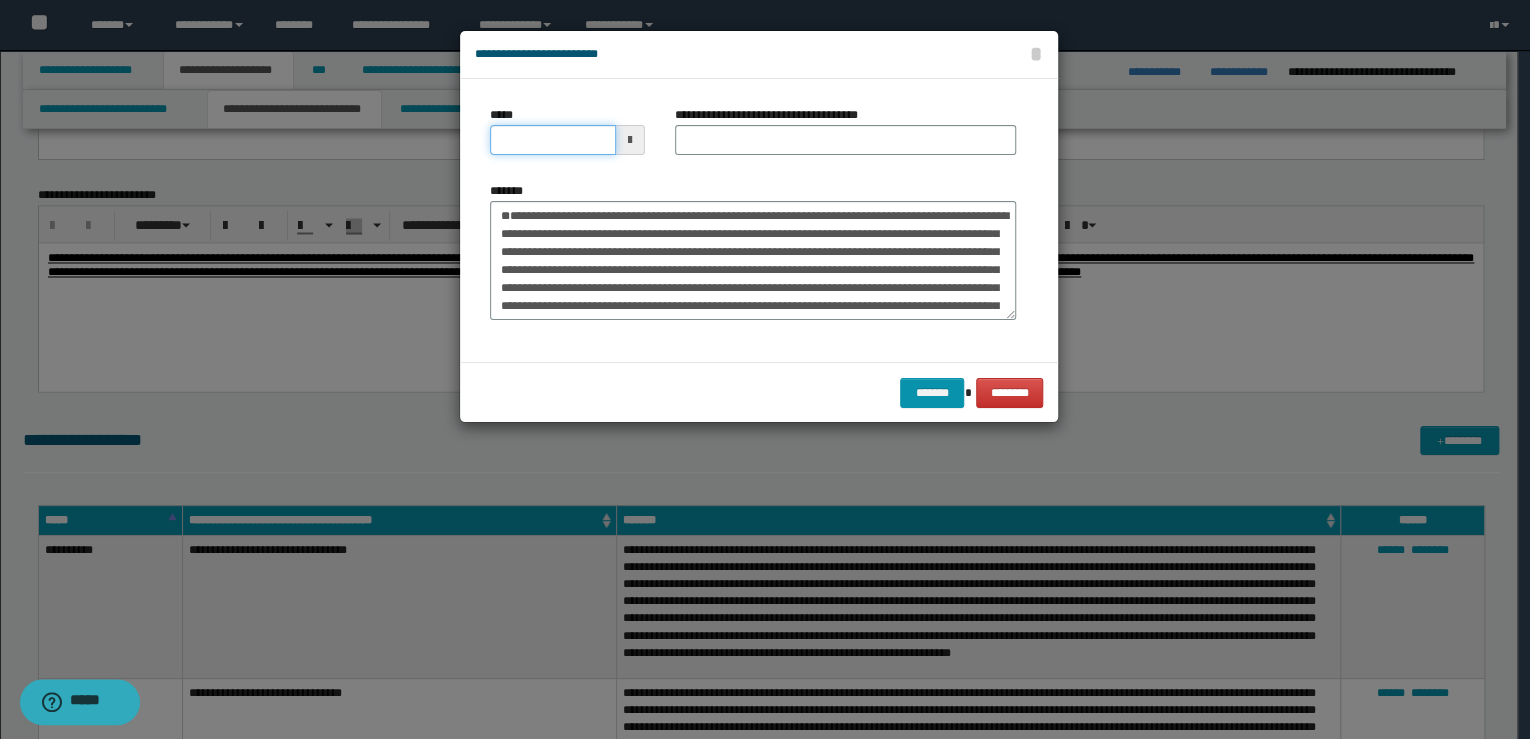 click on "*****" at bounding box center [553, 140] 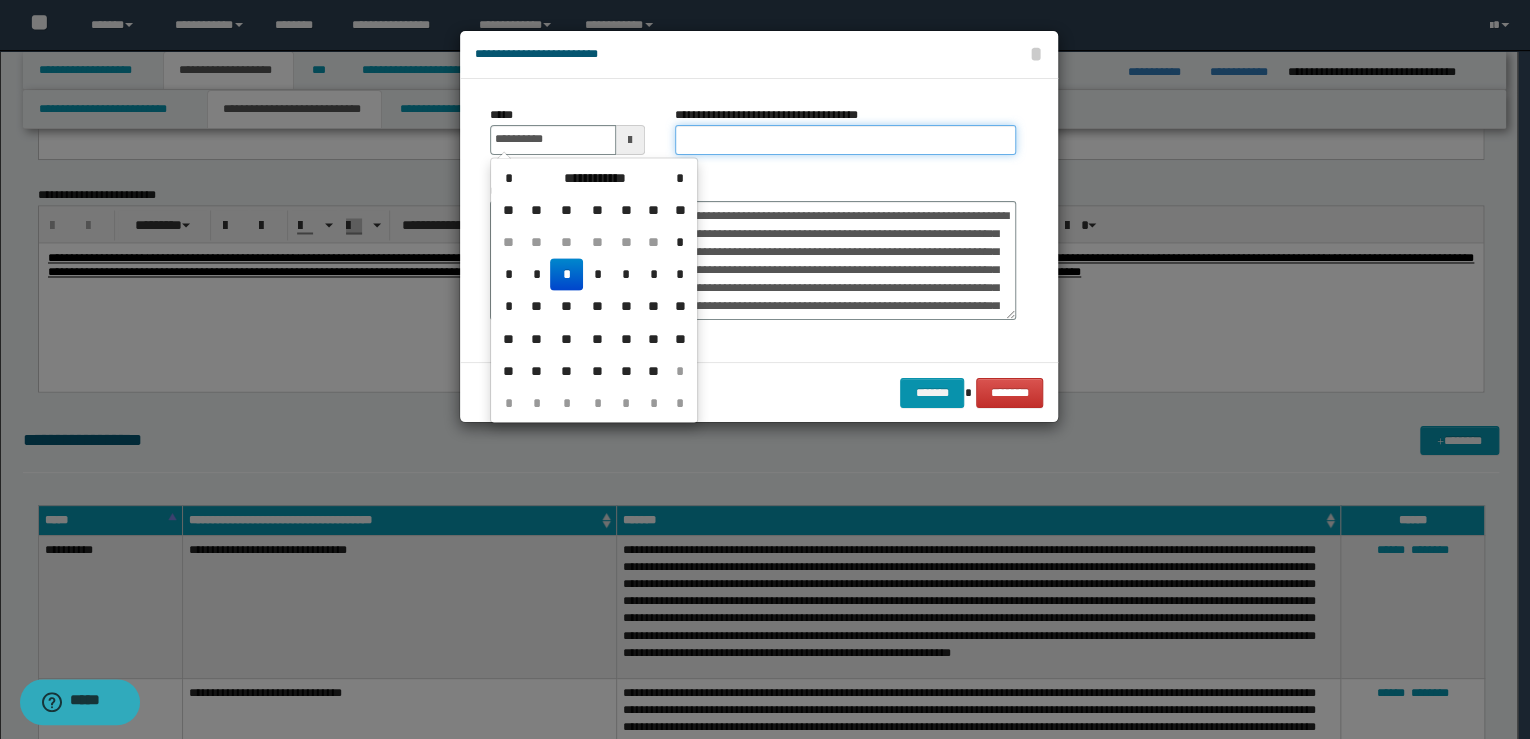 type on "**********" 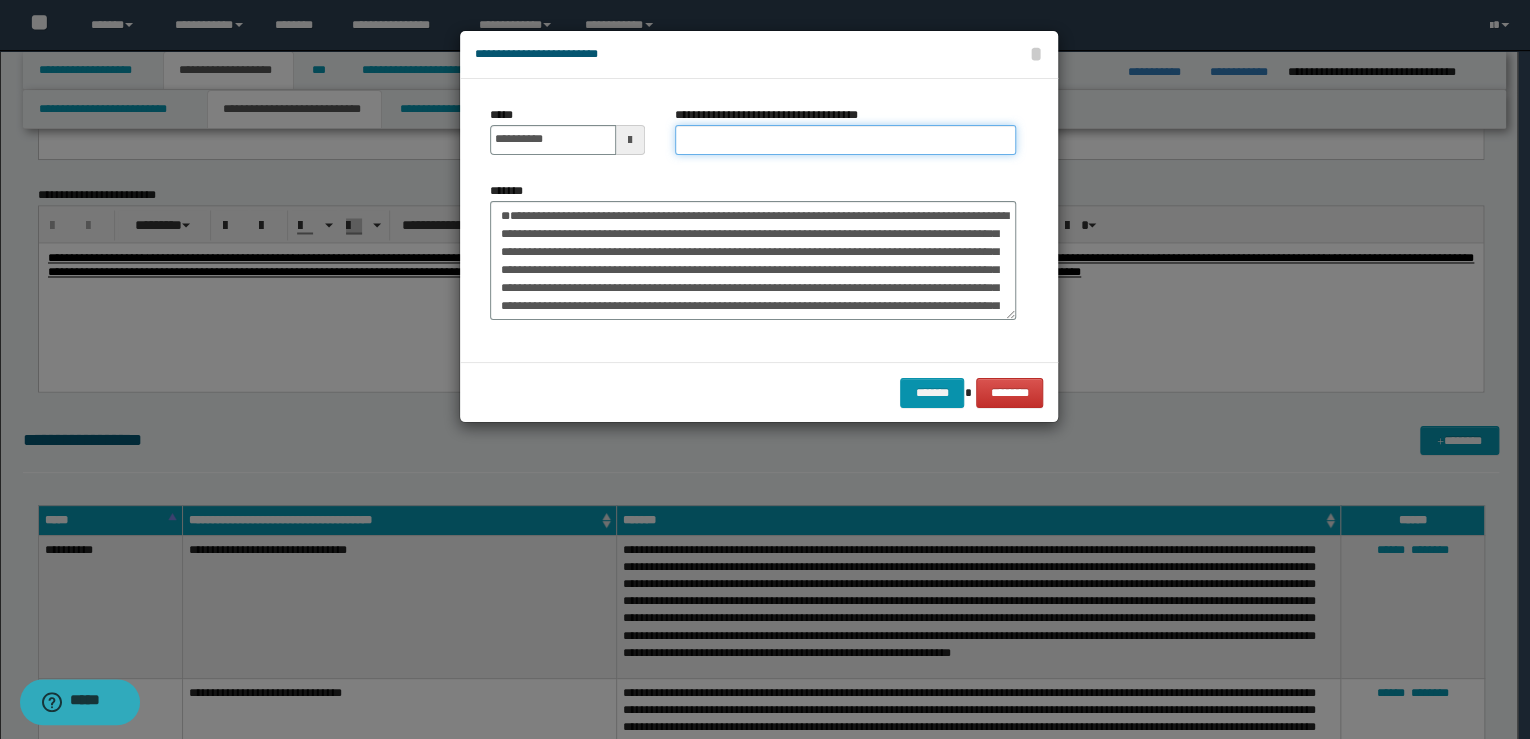 paste on "**********" 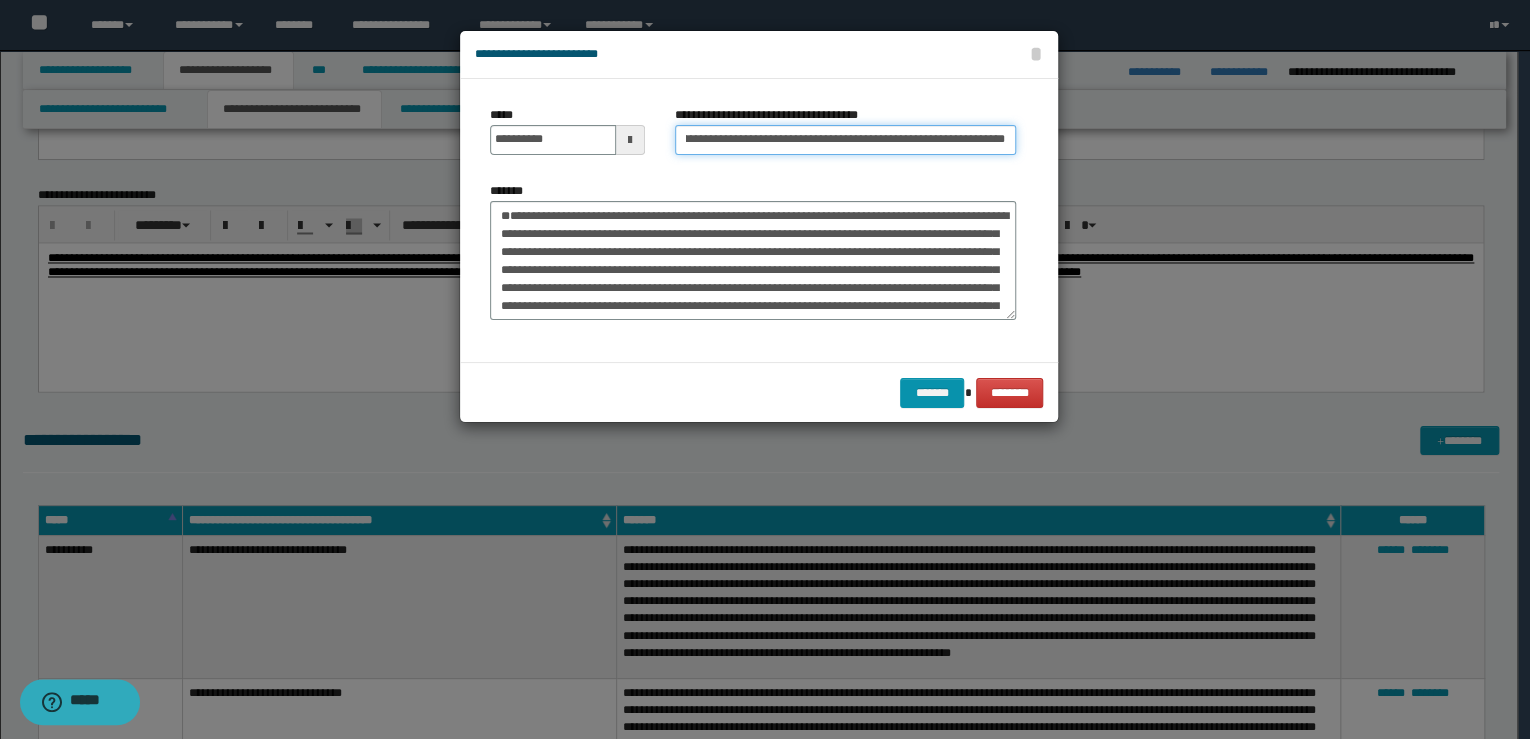 scroll, scrollTop: 0, scrollLeft: 0, axis: both 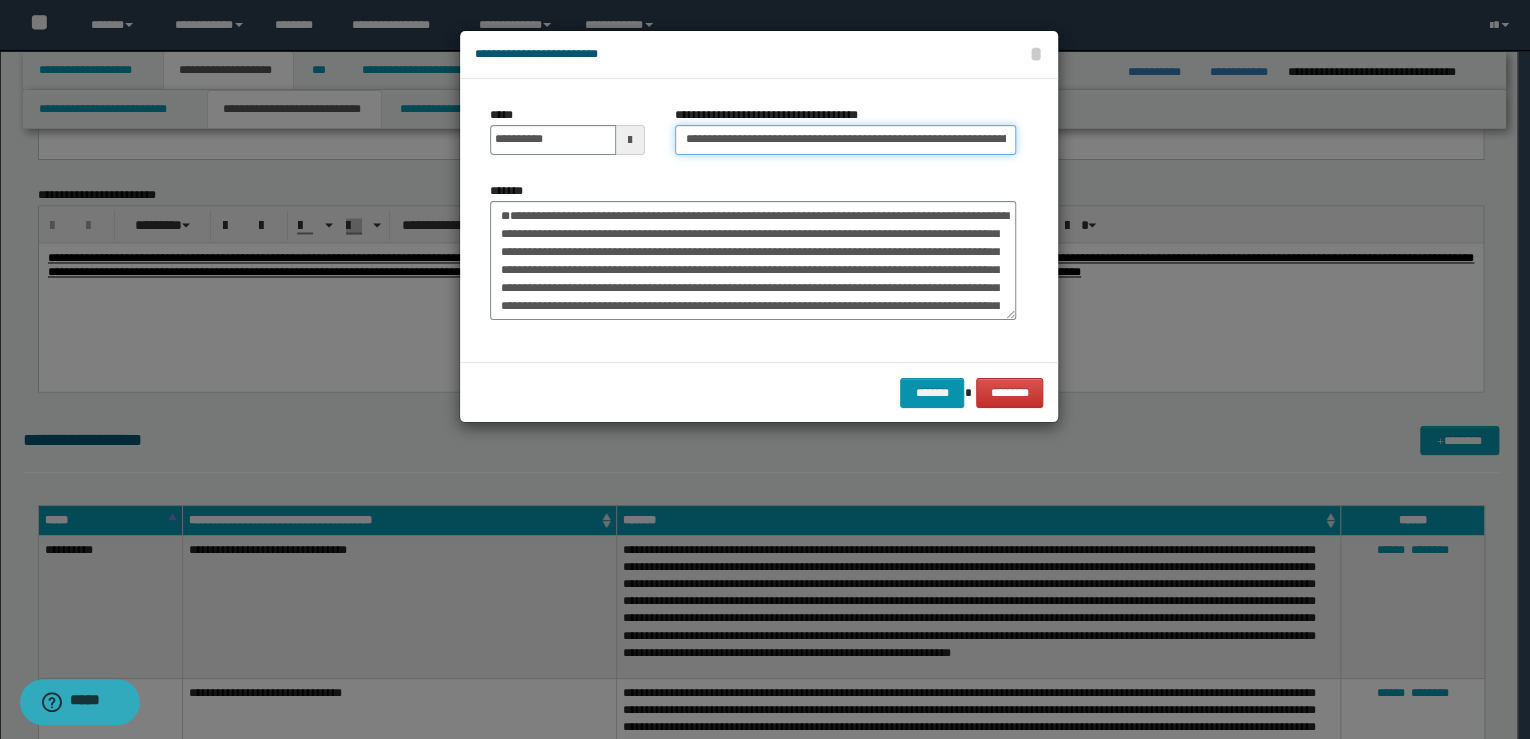 drag, startPoint x: 712, startPoint y: 138, endPoint x: 576, endPoint y: 139, distance: 136.00368 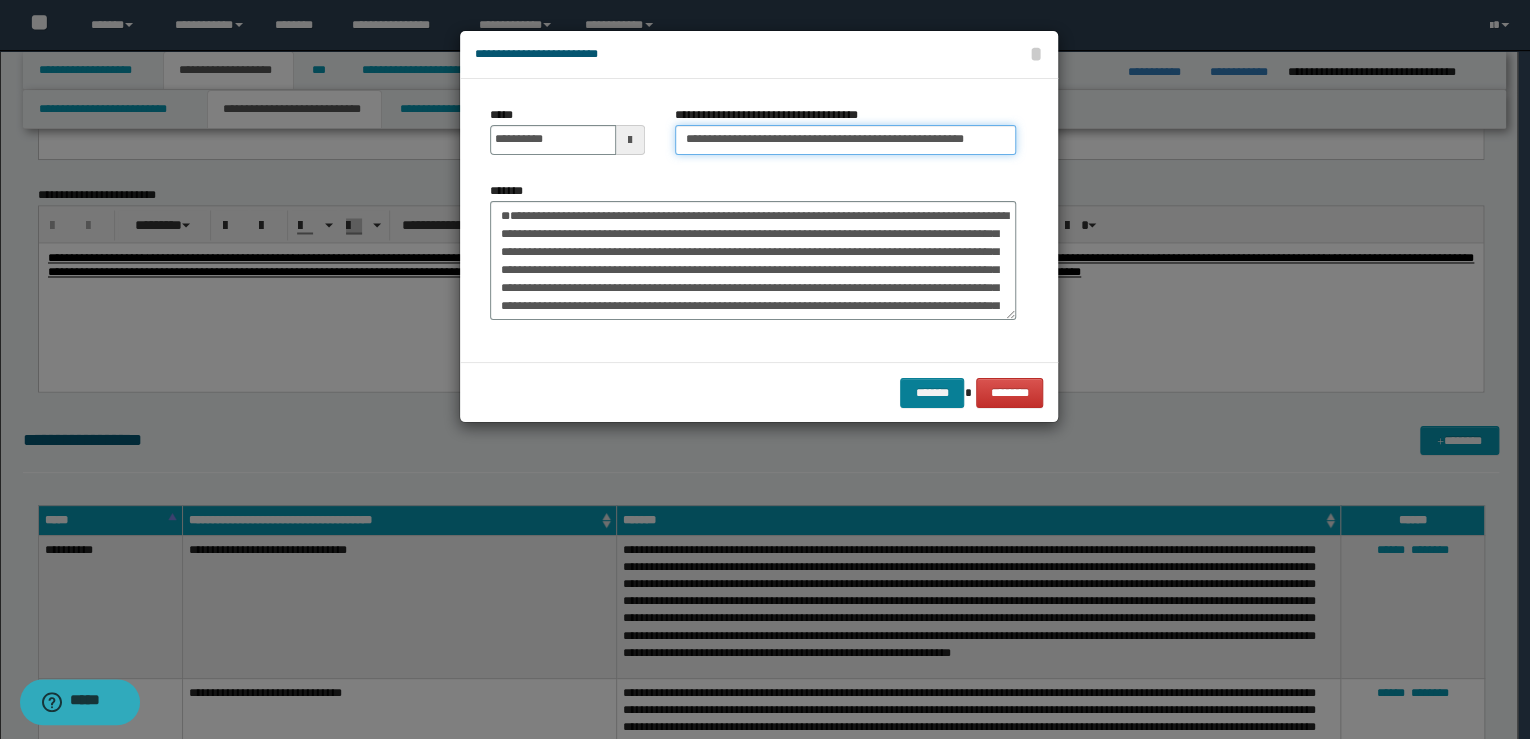 type on "**********" 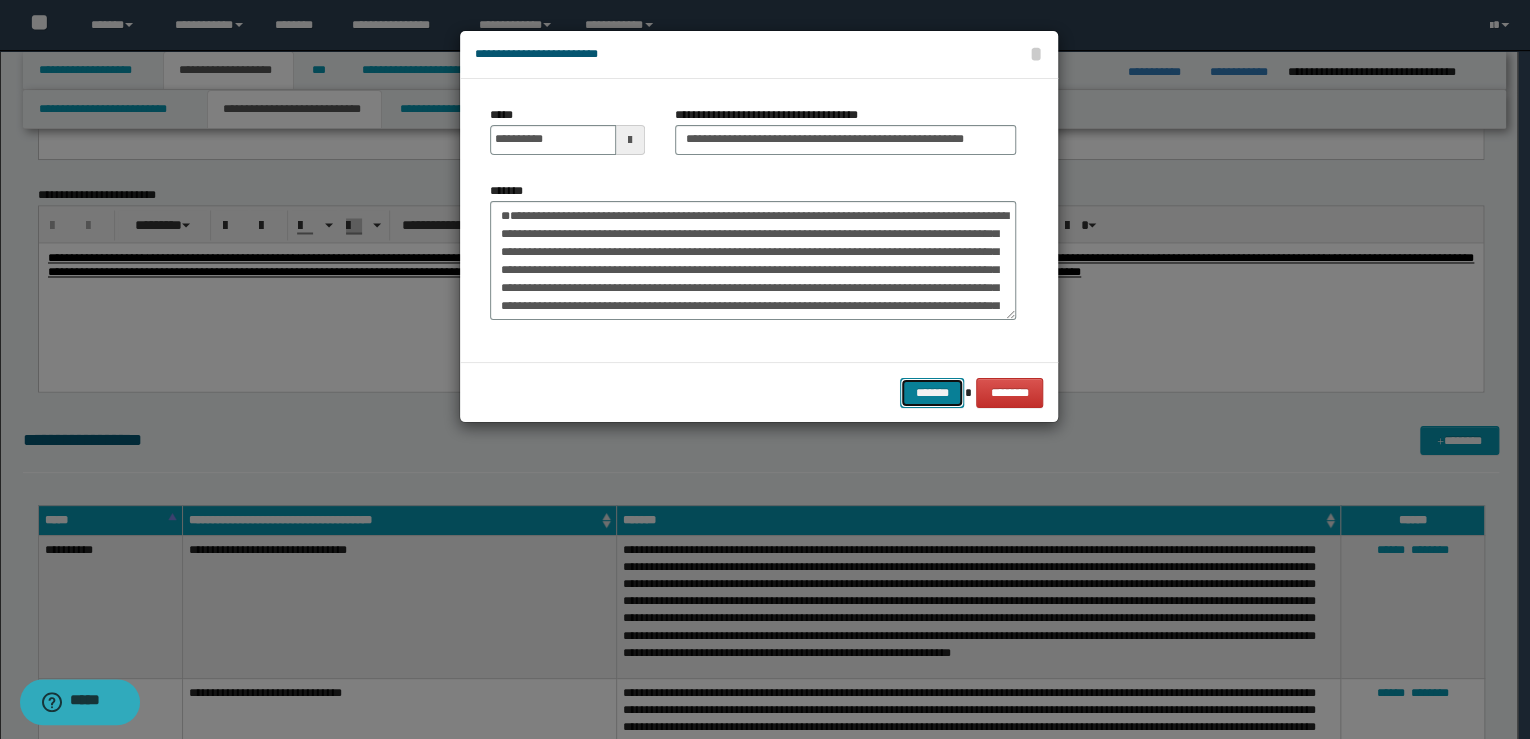 click on "*******" at bounding box center [932, 393] 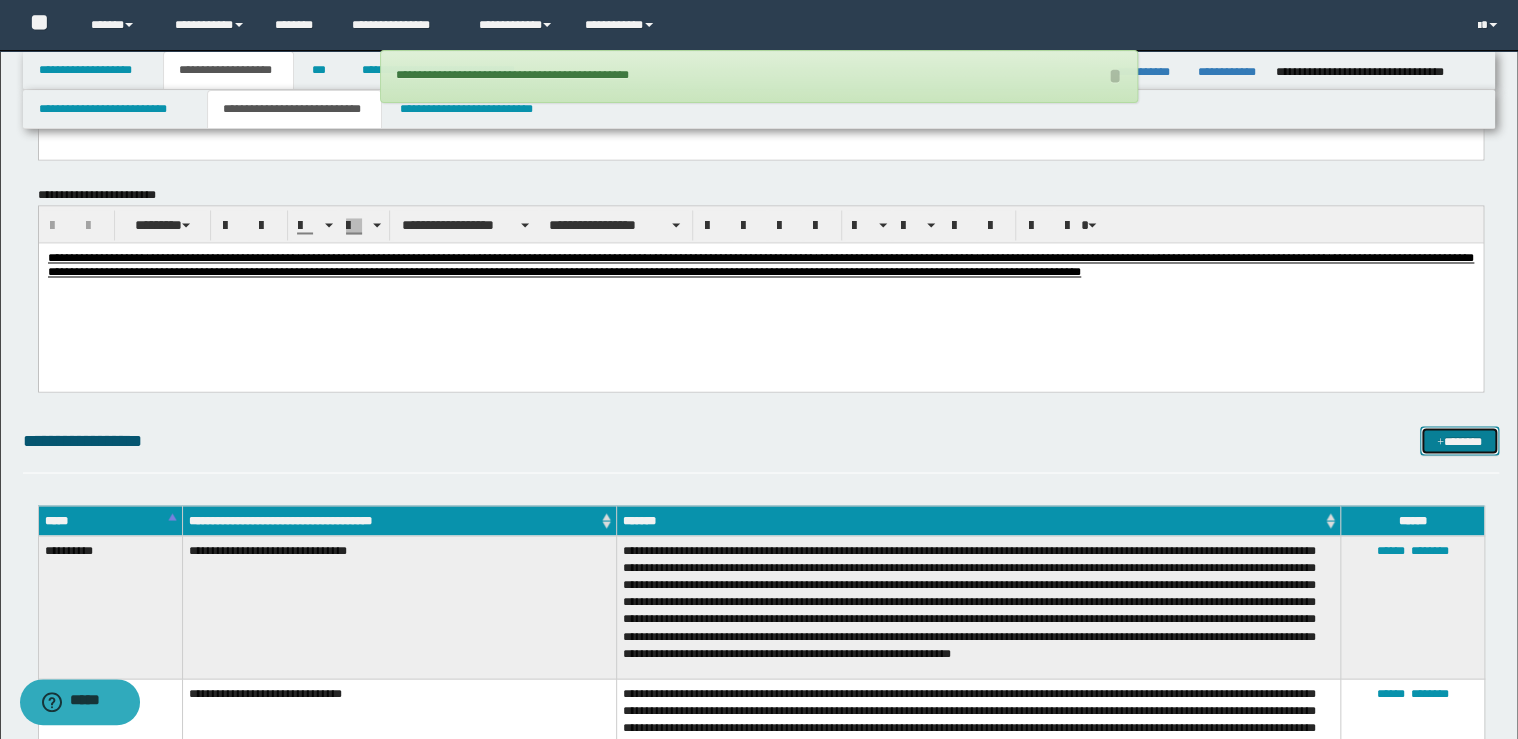 drag, startPoint x: 1467, startPoint y: 442, endPoint x: 1398, endPoint y: 433, distance: 69.58448 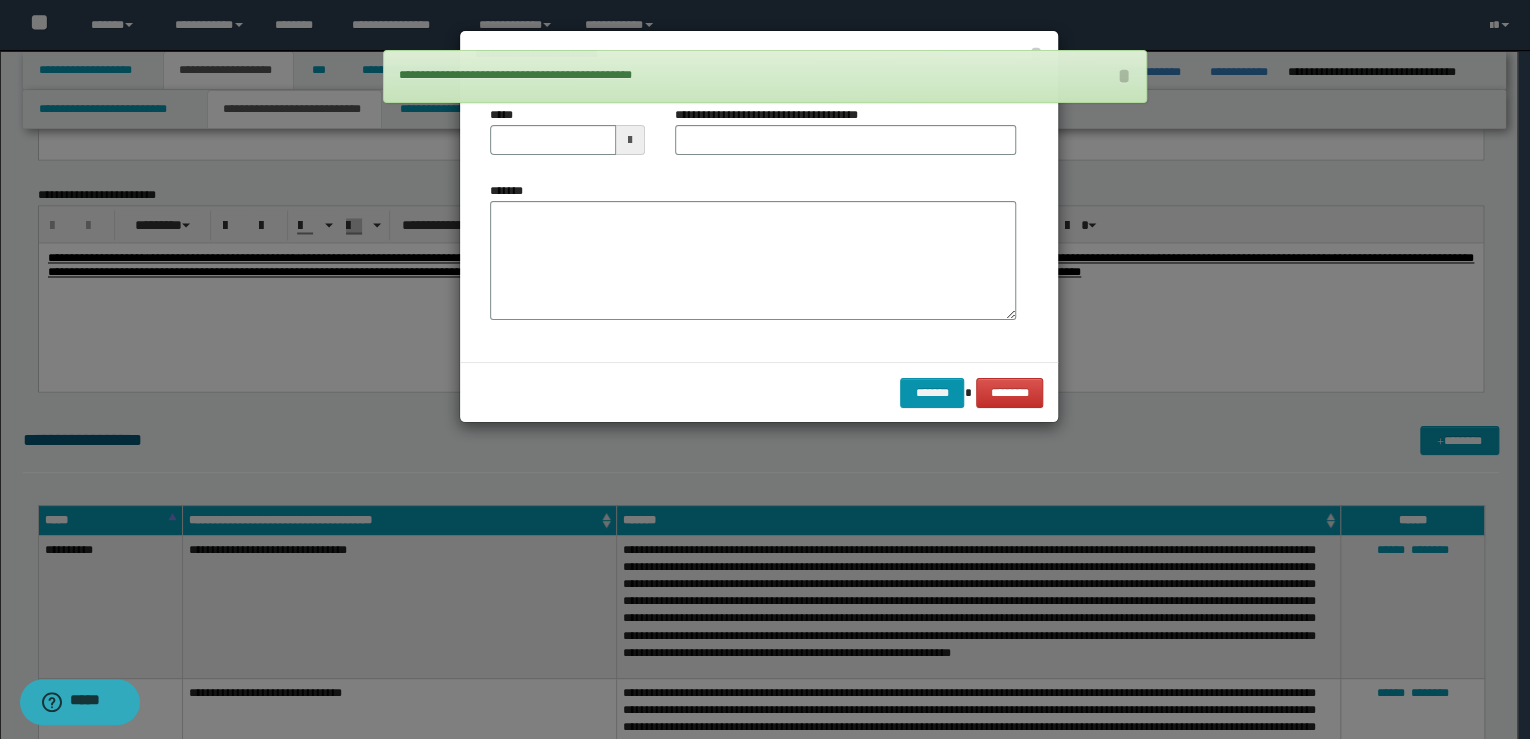 click on "*******" at bounding box center [753, 261] 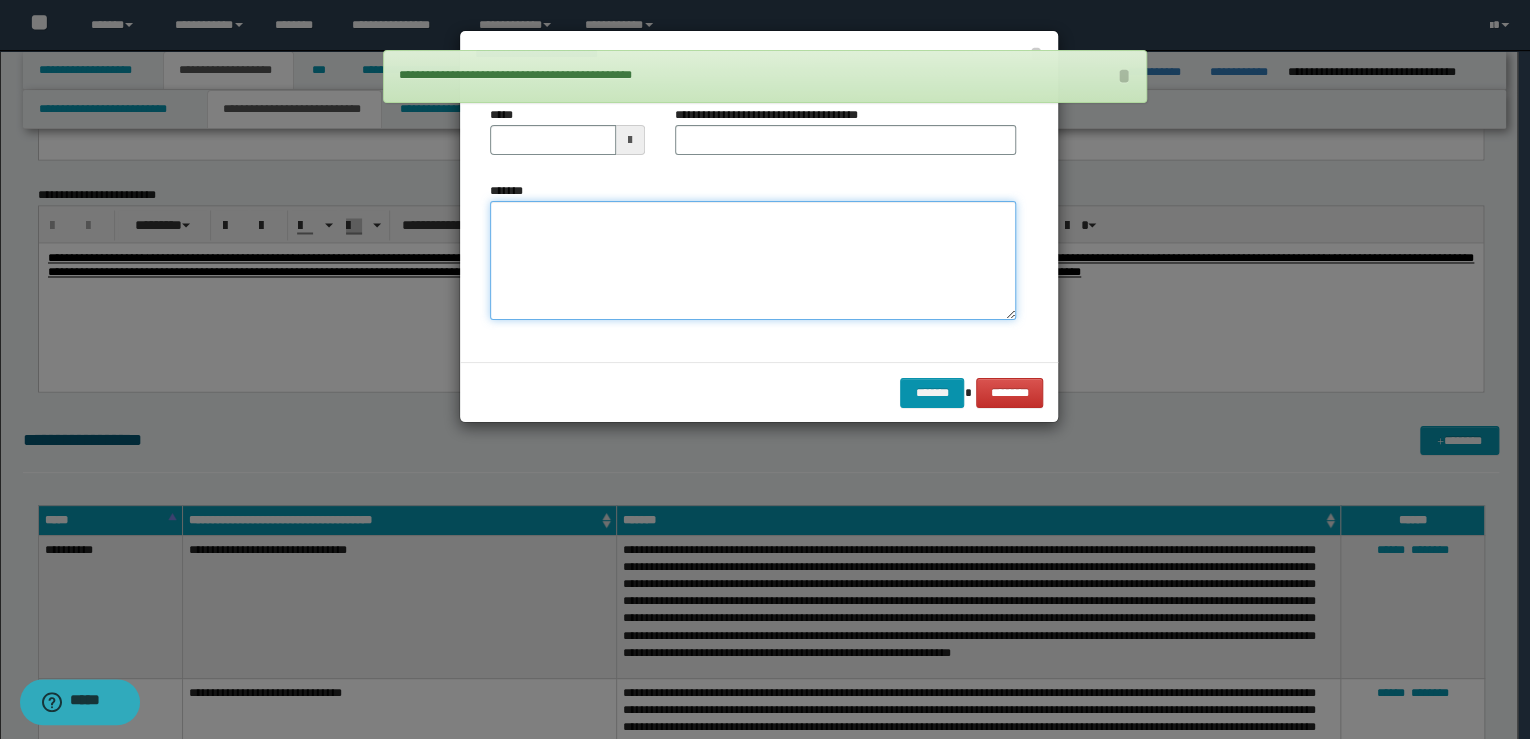 click on "*******" at bounding box center [753, 261] 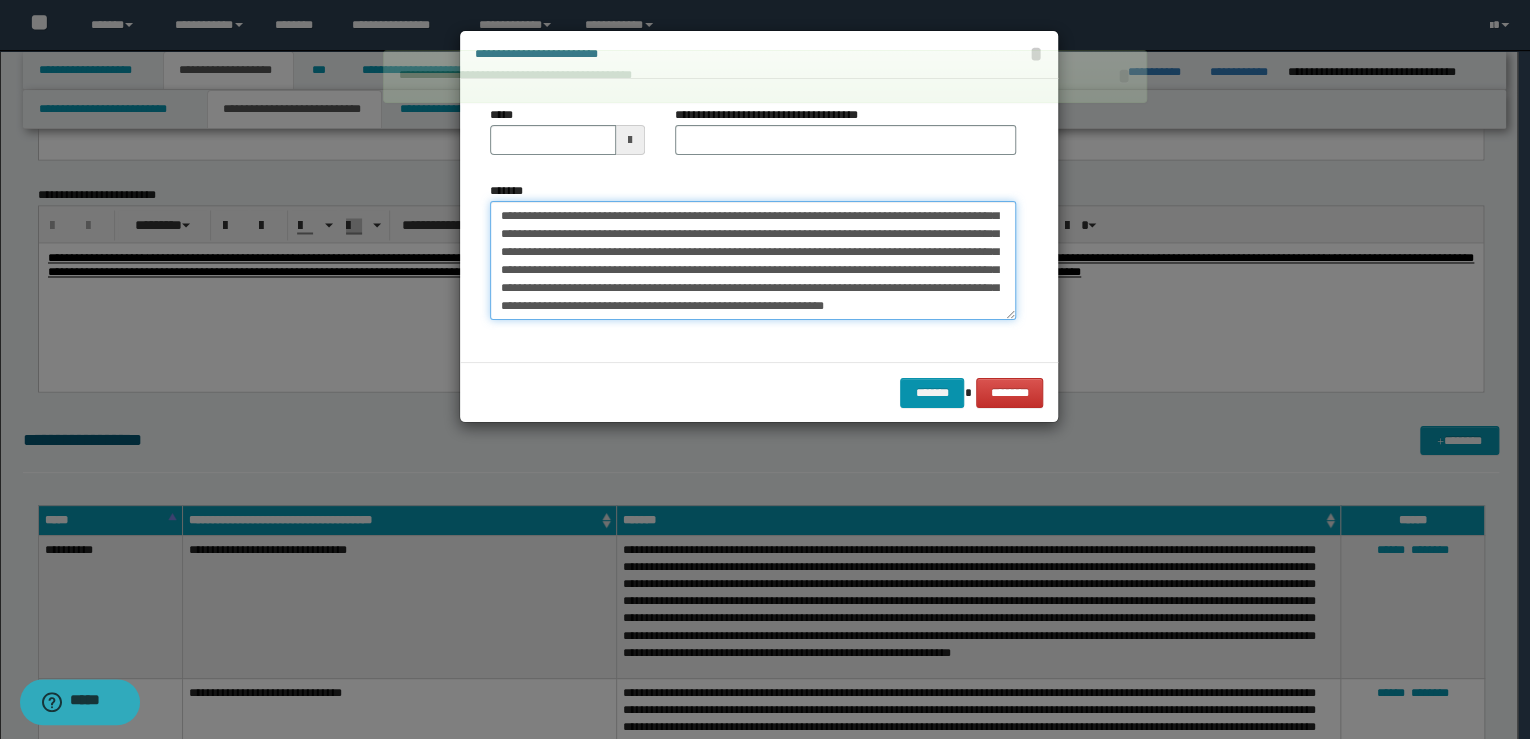 scroll, scrollTop: 0, scrollLeft: 0, axis: both 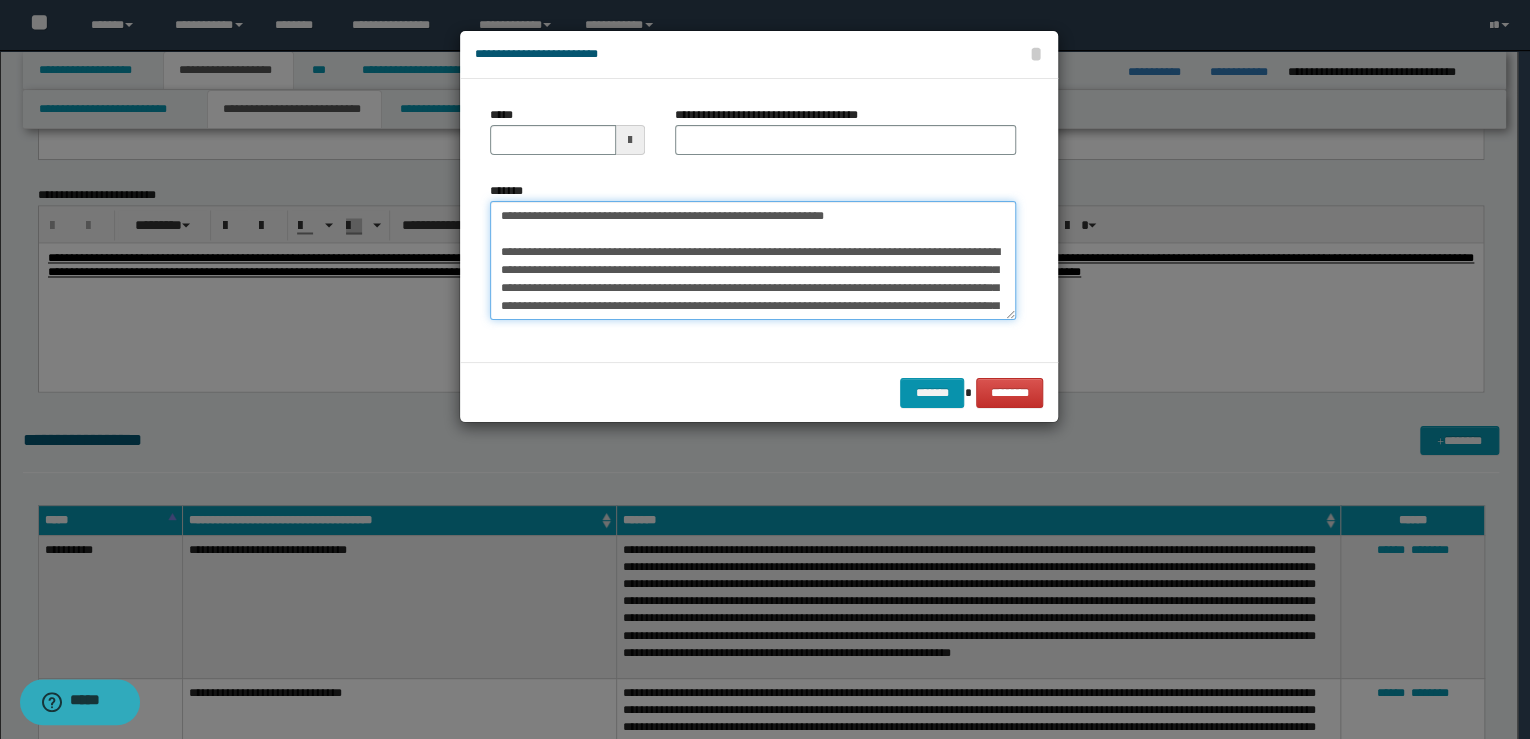 drag, startPoint x: 668, startPoint y: 194, endPoint x: 390, endPoint y: 188, distance: 278.06473 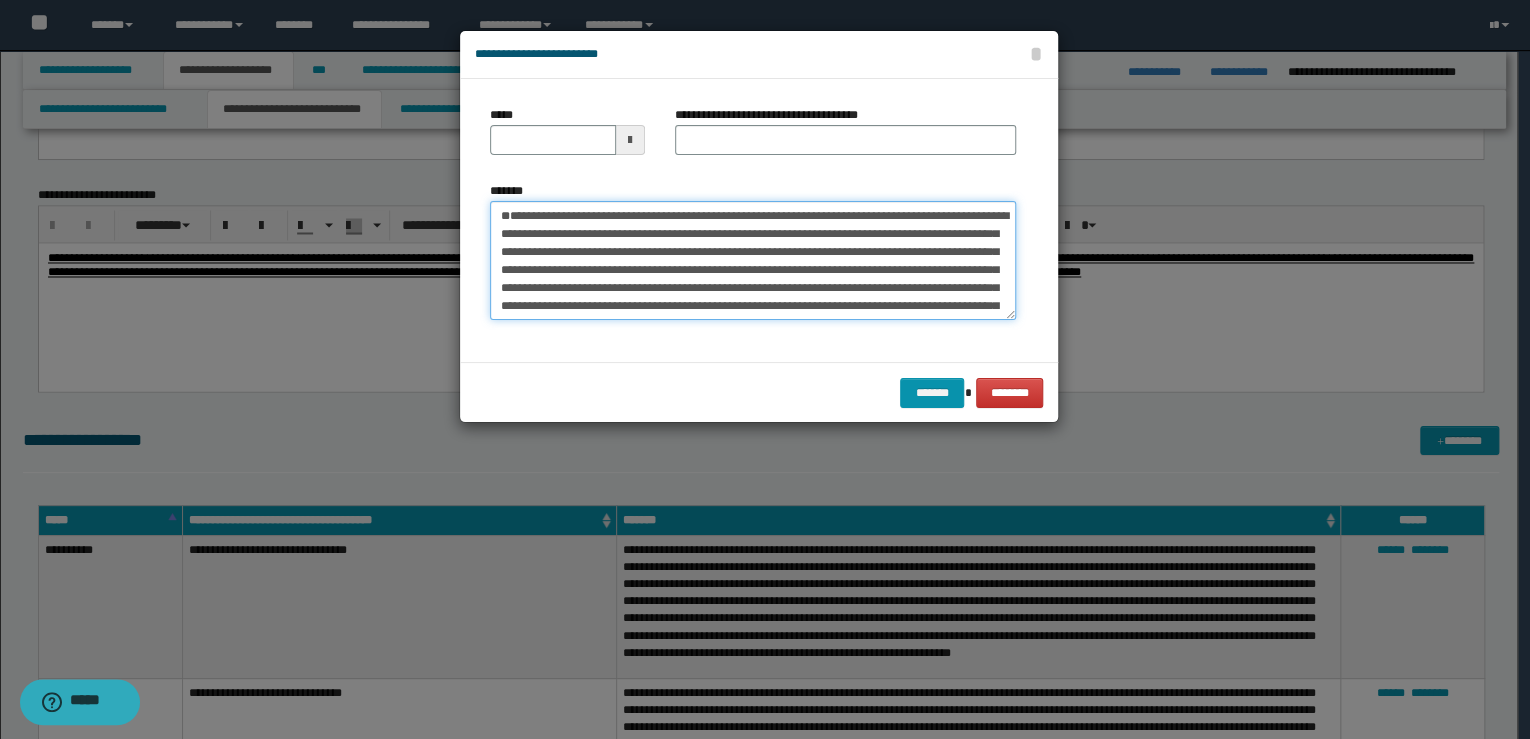 type on "**********" 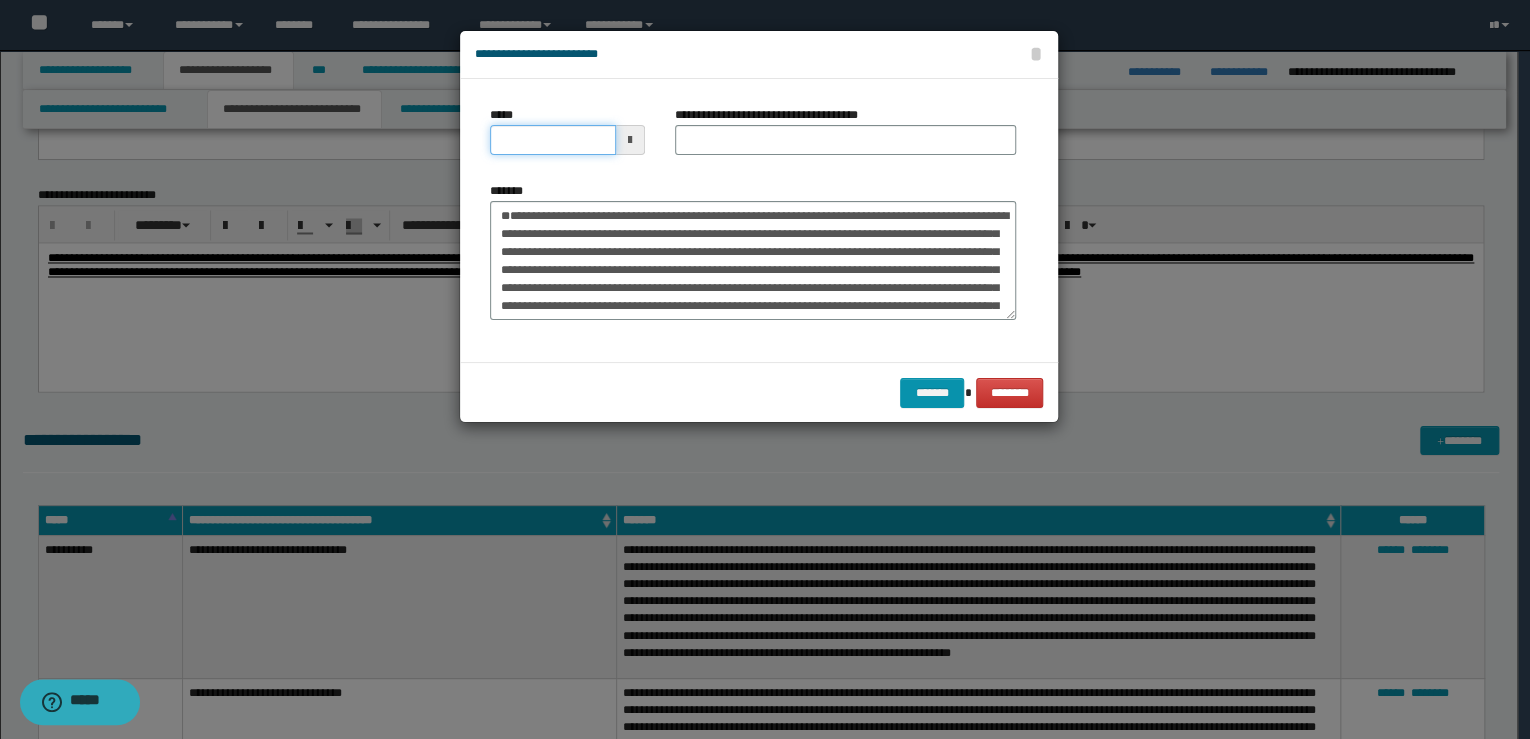 click on "*****" at bounding box center (553, 140) 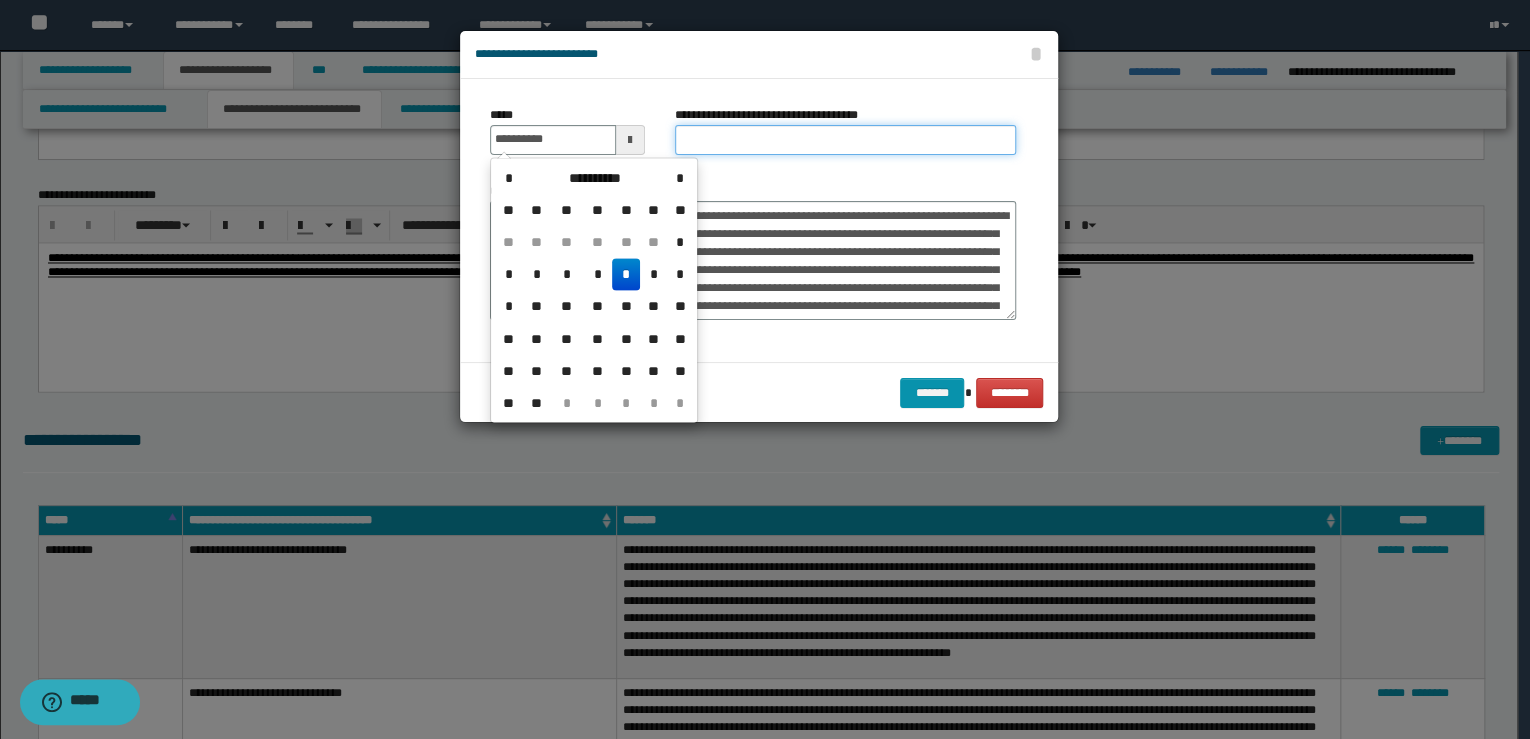 type on "**********" 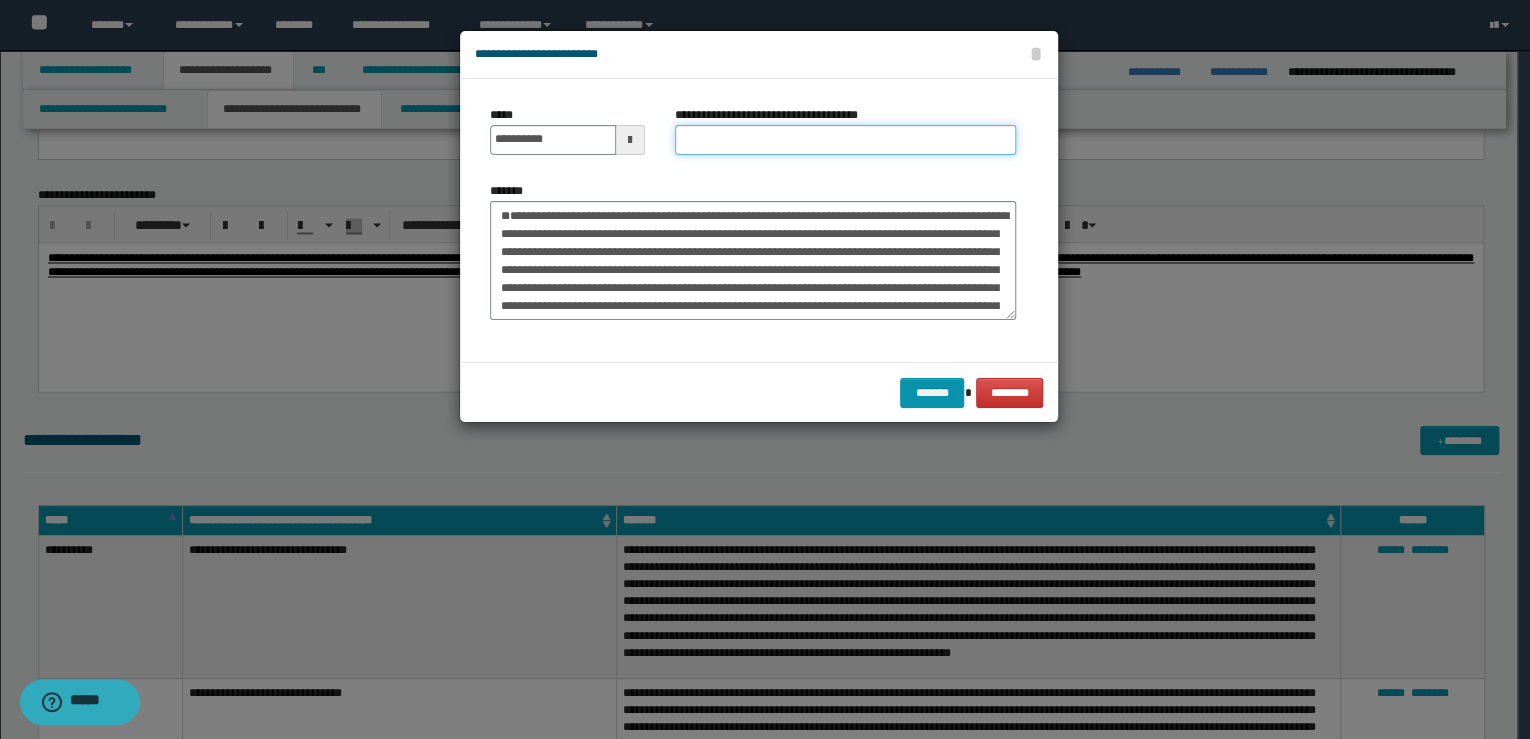 paste on "**********" 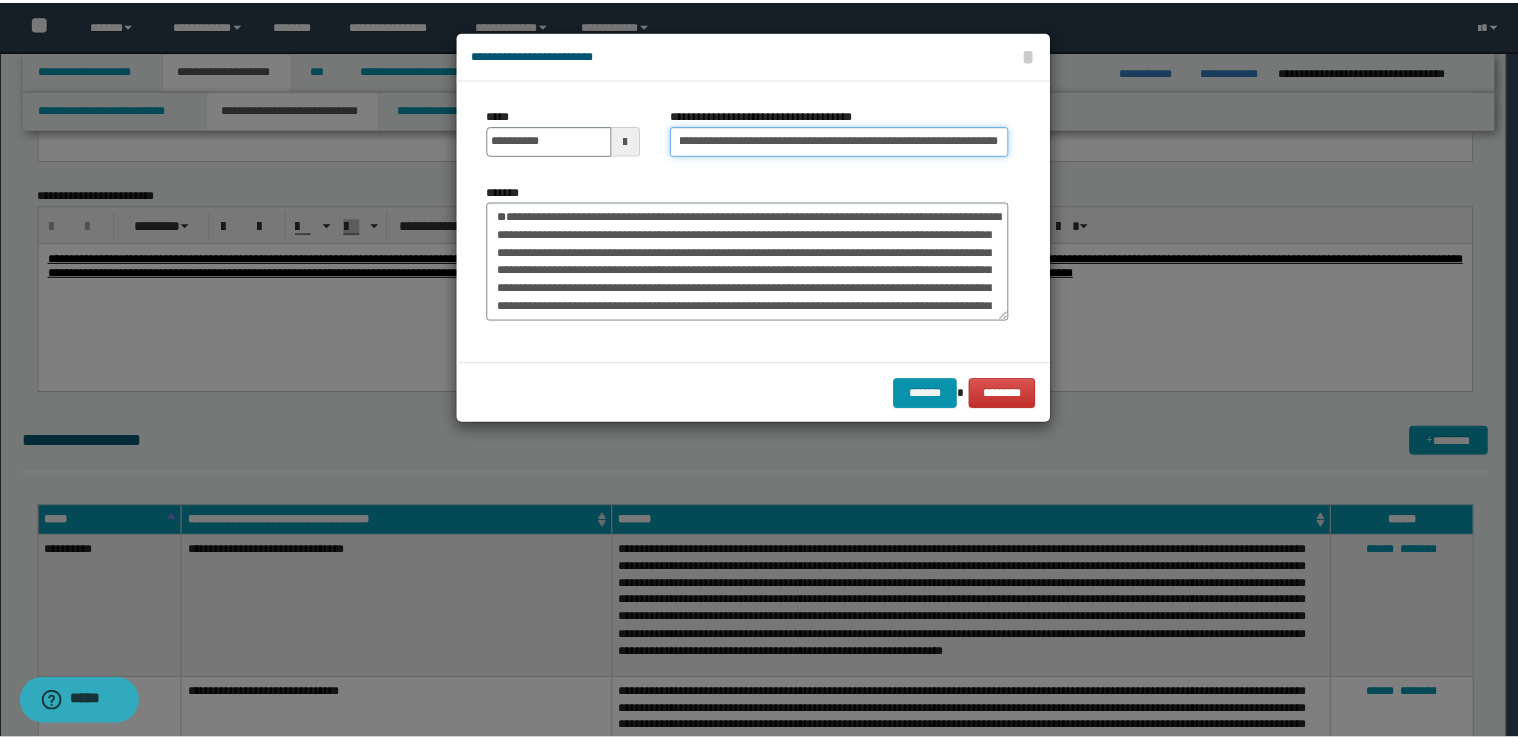 scroll, scrollTop: 0, scrollLeft: 0, axis: both 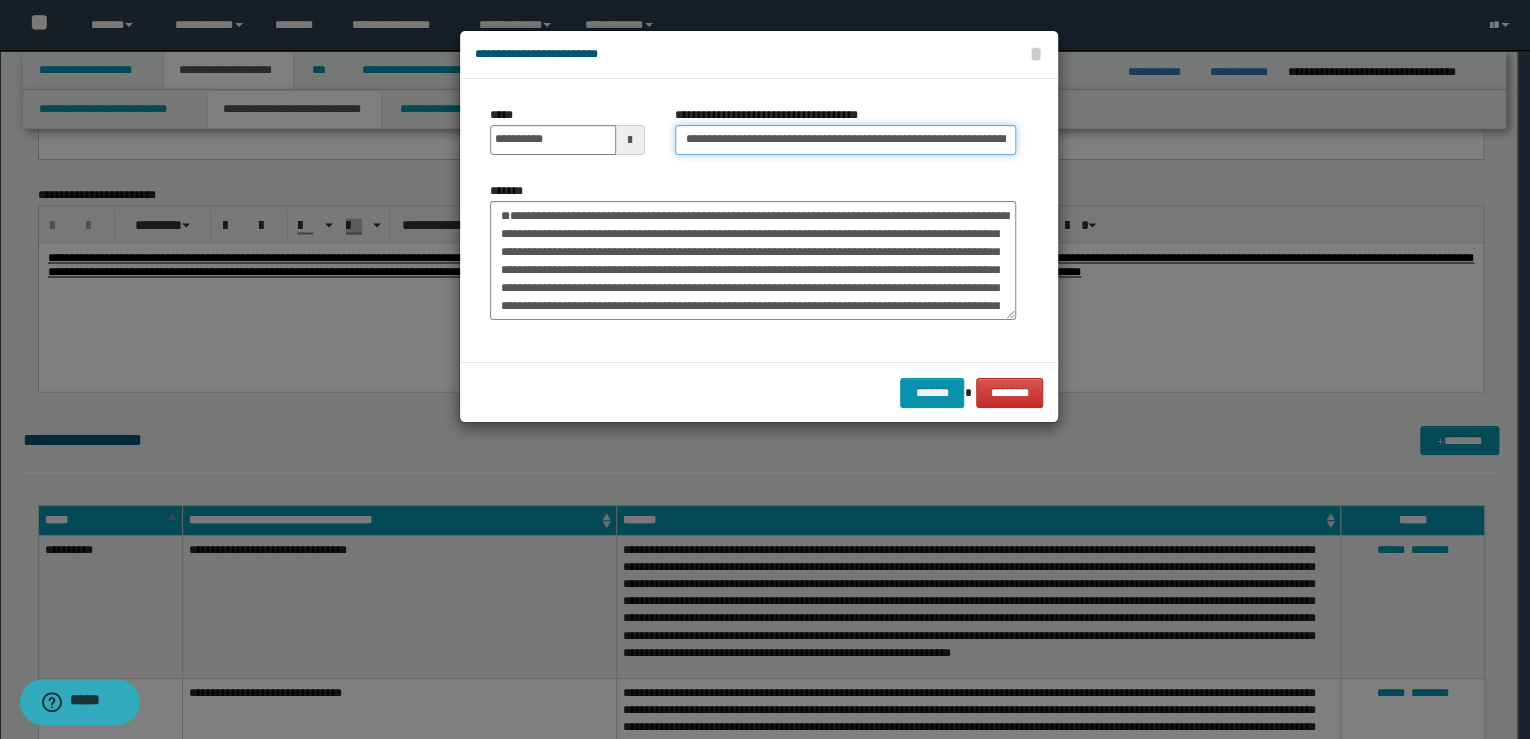 drag, startPoint x: 730, startPoint y: 138, endPoint x: 564, endPoint y: 123, distance: 166.67633 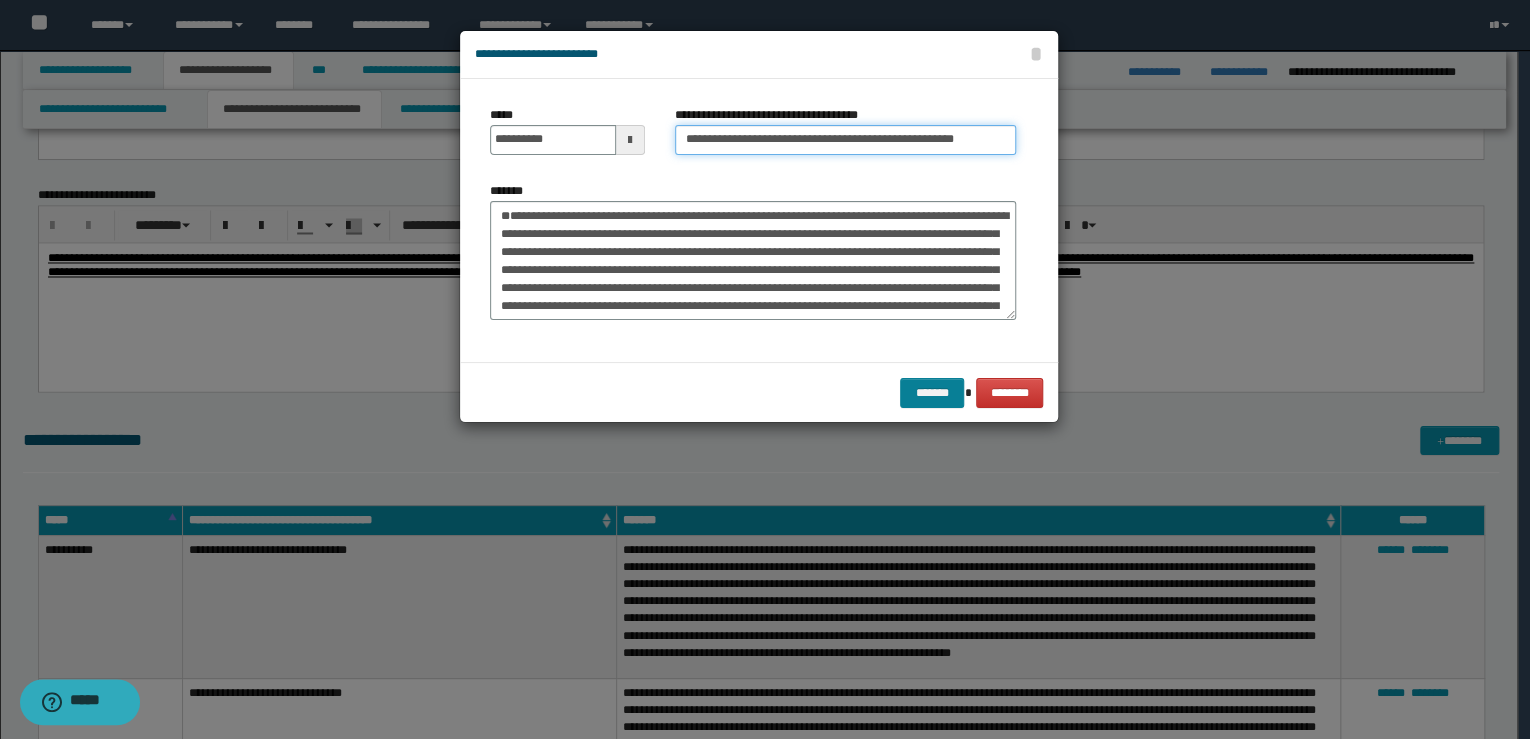 type on "**********" 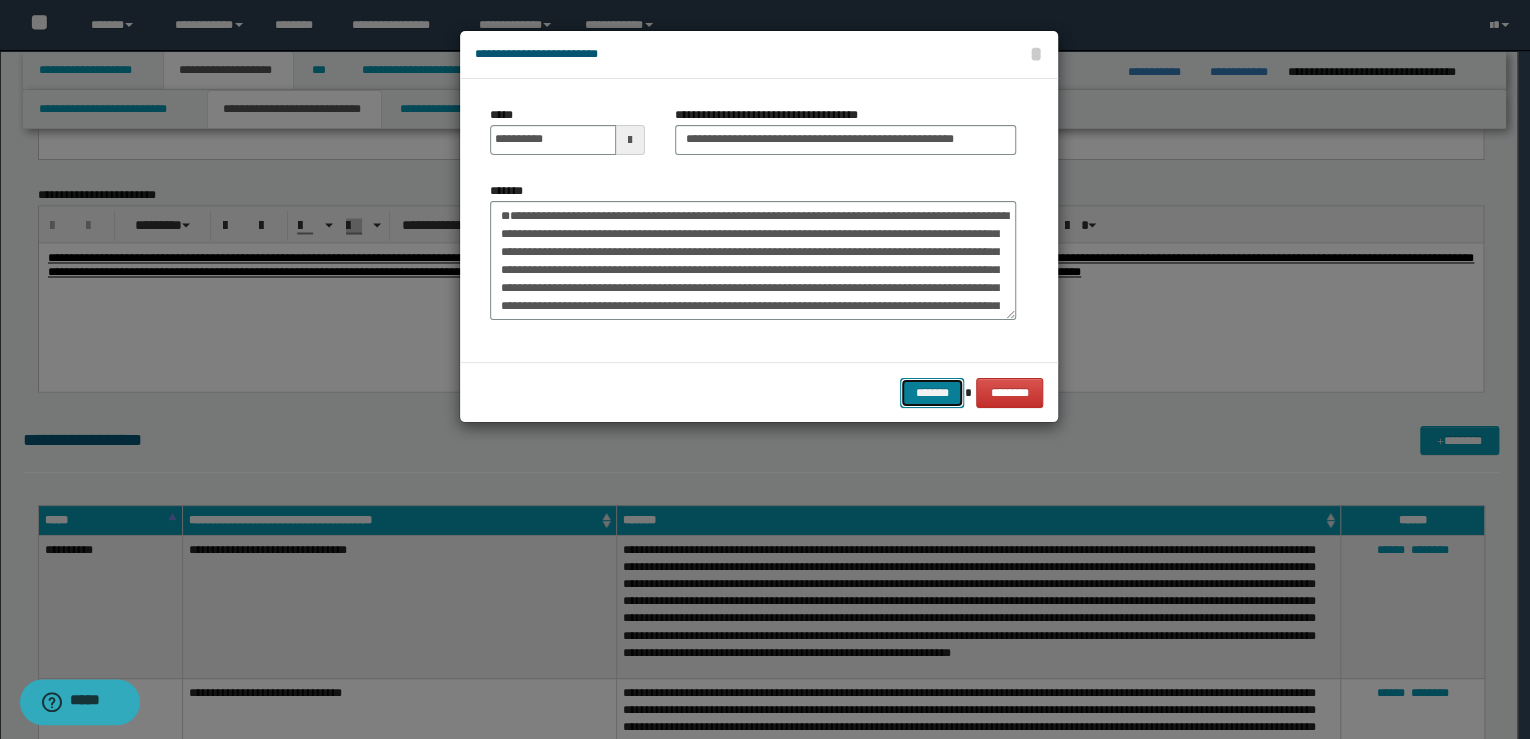 click on "*******" at bounding box center [932, 393] 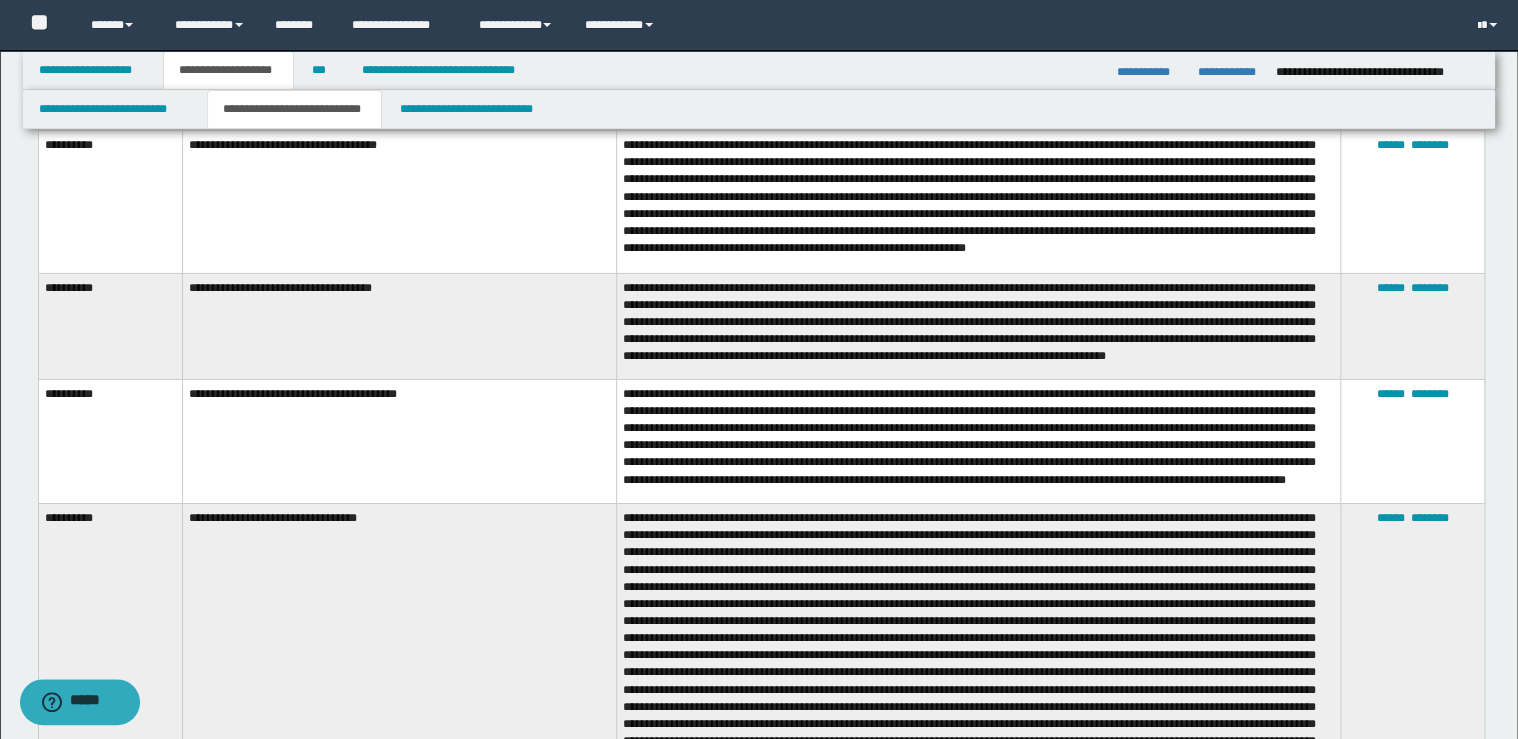 scroll, scrollTop: 3840, scrollLeft: 0, axis: vertical 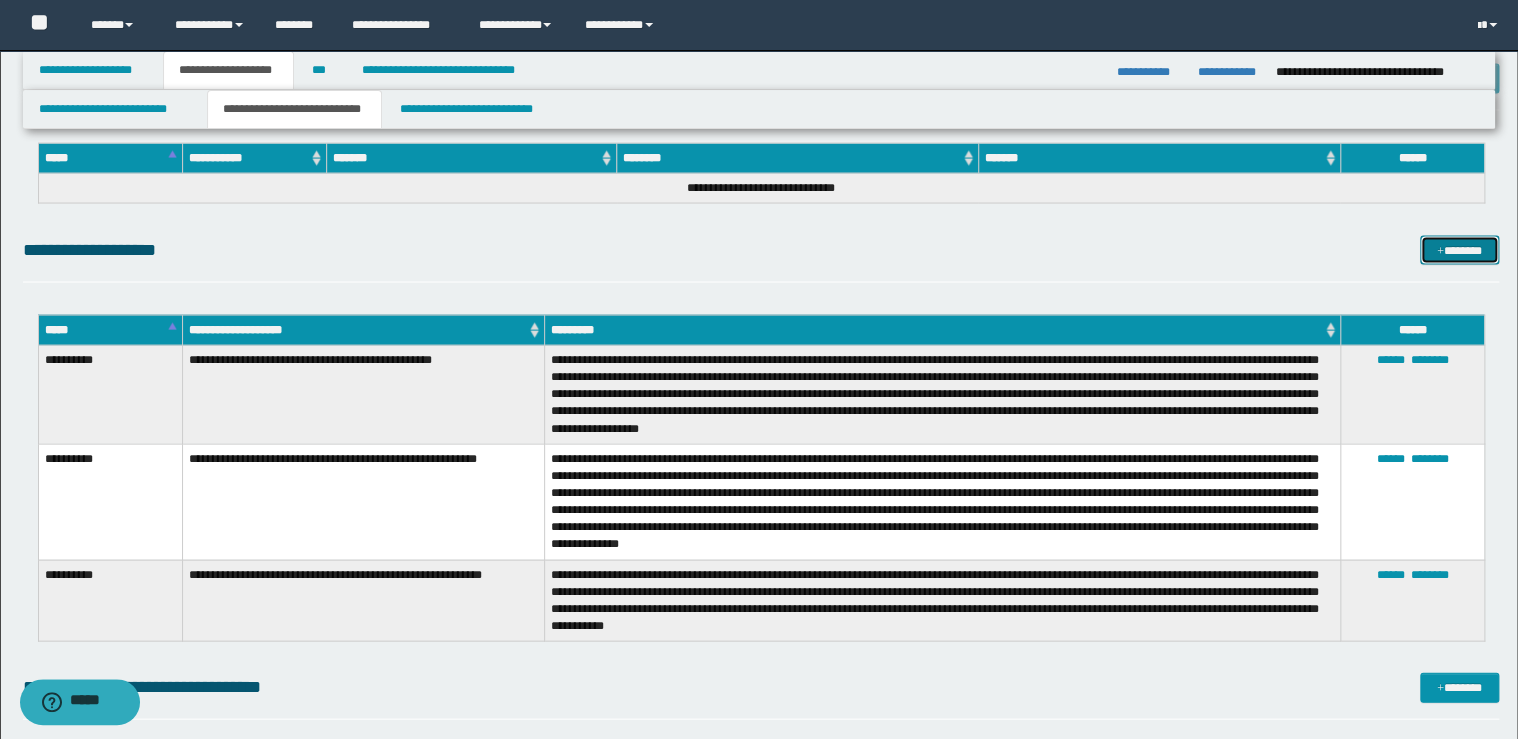 click on "*******" at bounding box center (1459, 250) 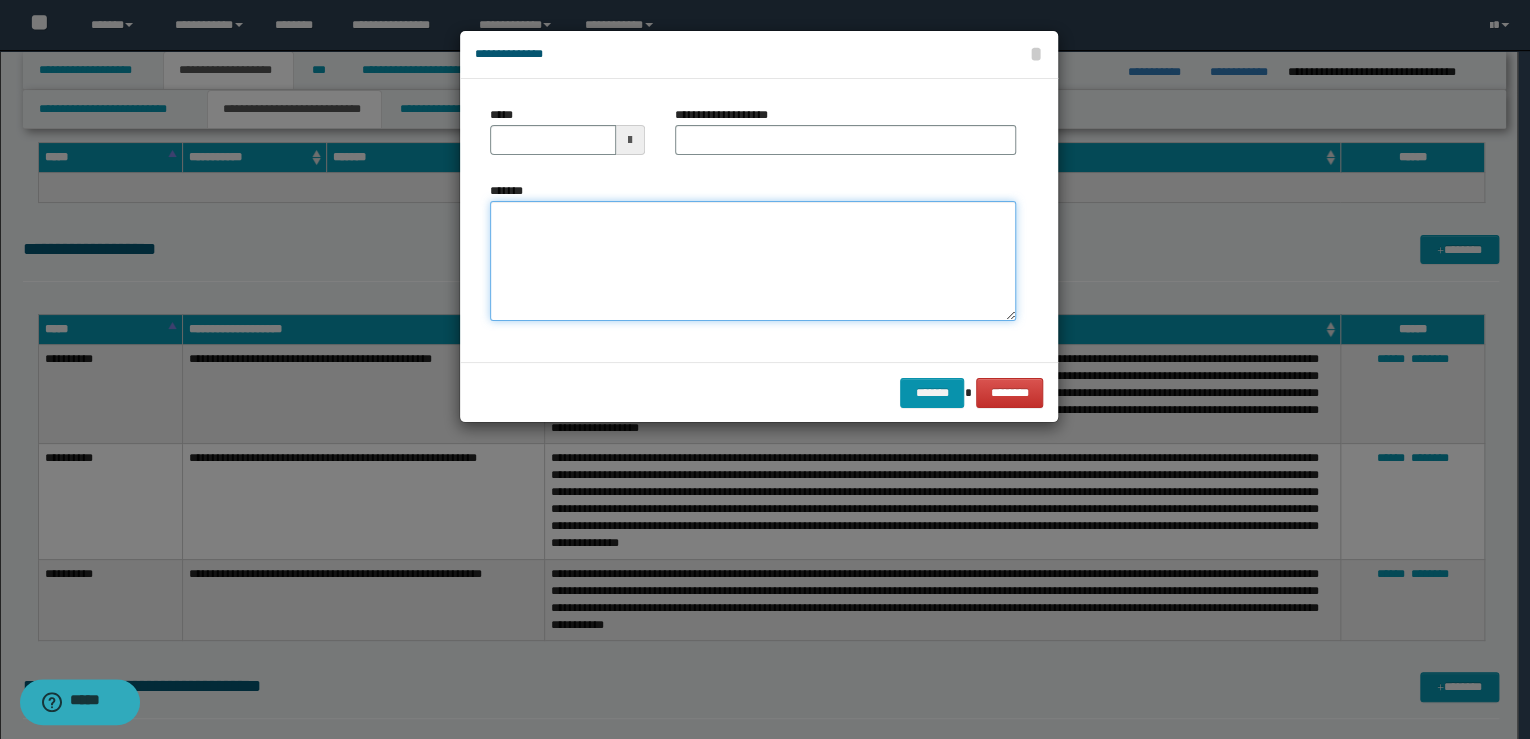 click on "*******" at bounding box center [753, 261] 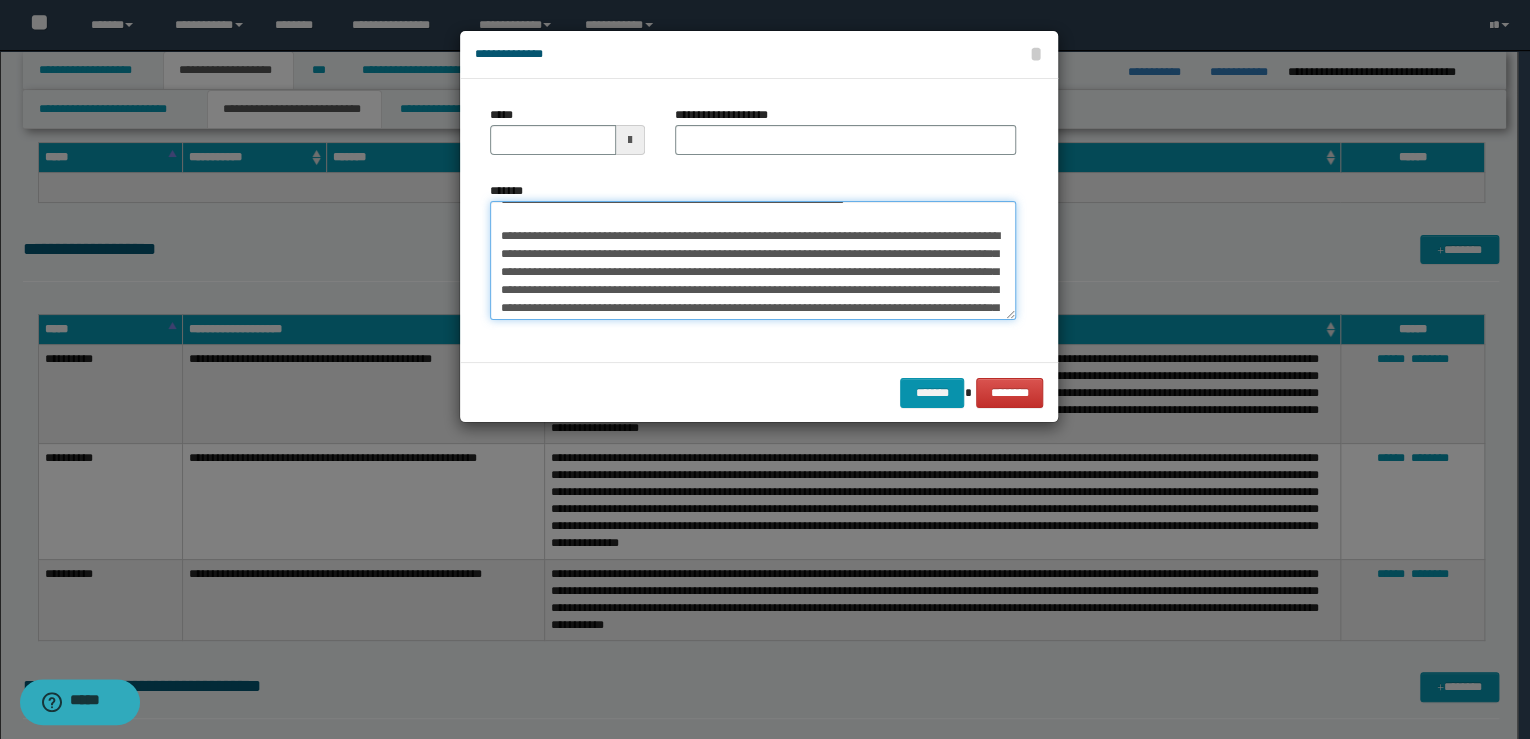 scroll, scrollTop: 0, scrollLeft: 0, axis: both 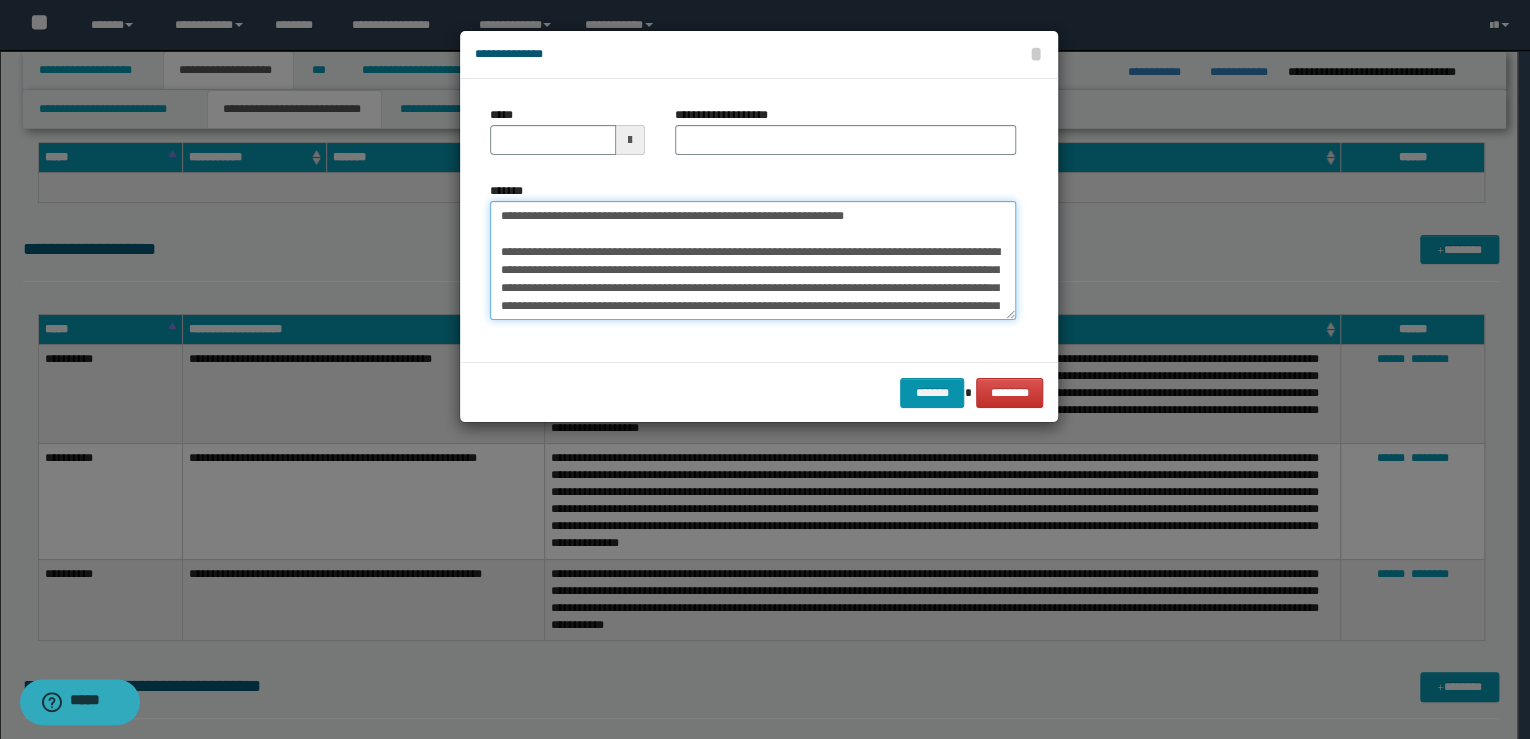 drag, startPoint x: 624, startPoint y: 201, endPoint x: 440, endPoint y: 191, distance: 184.27155 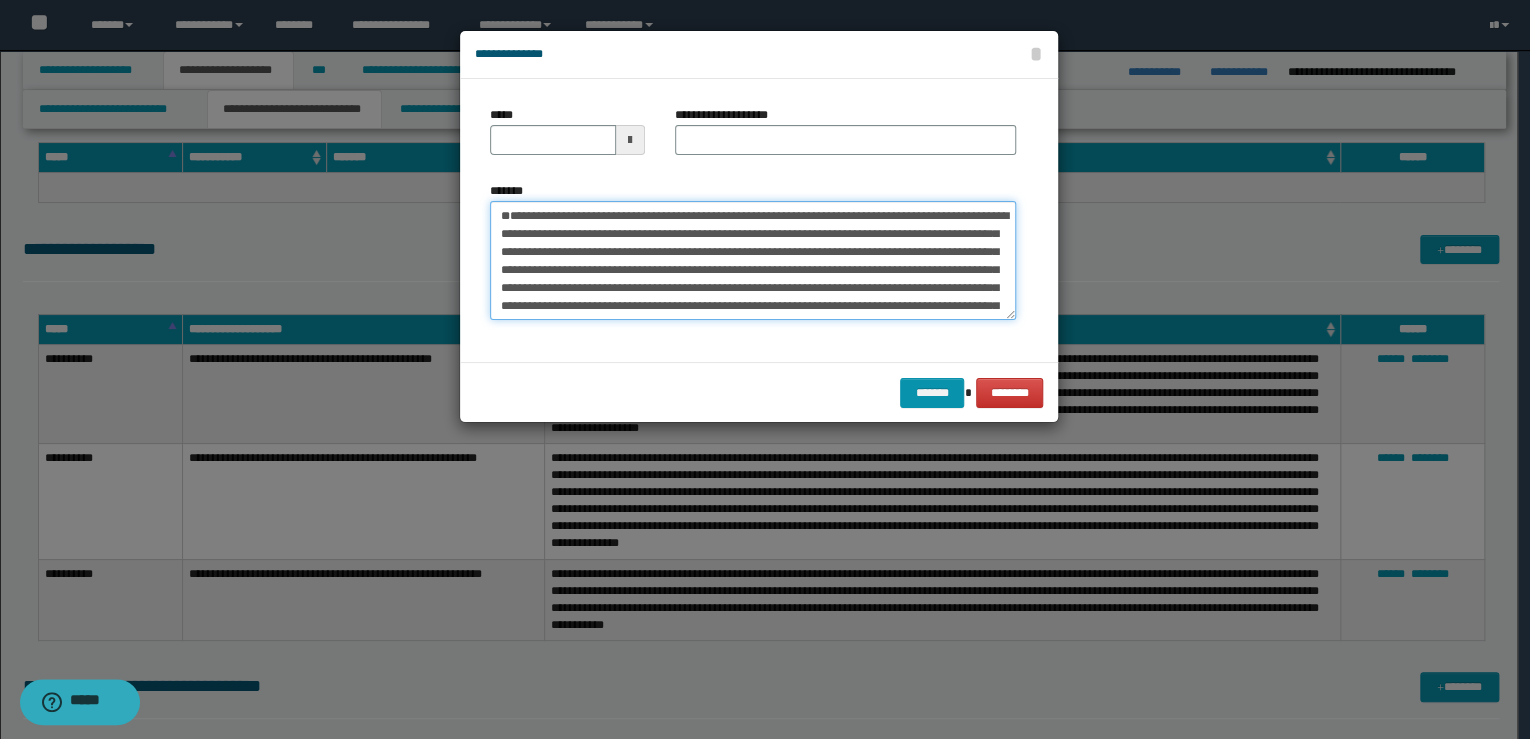 type on "**********" 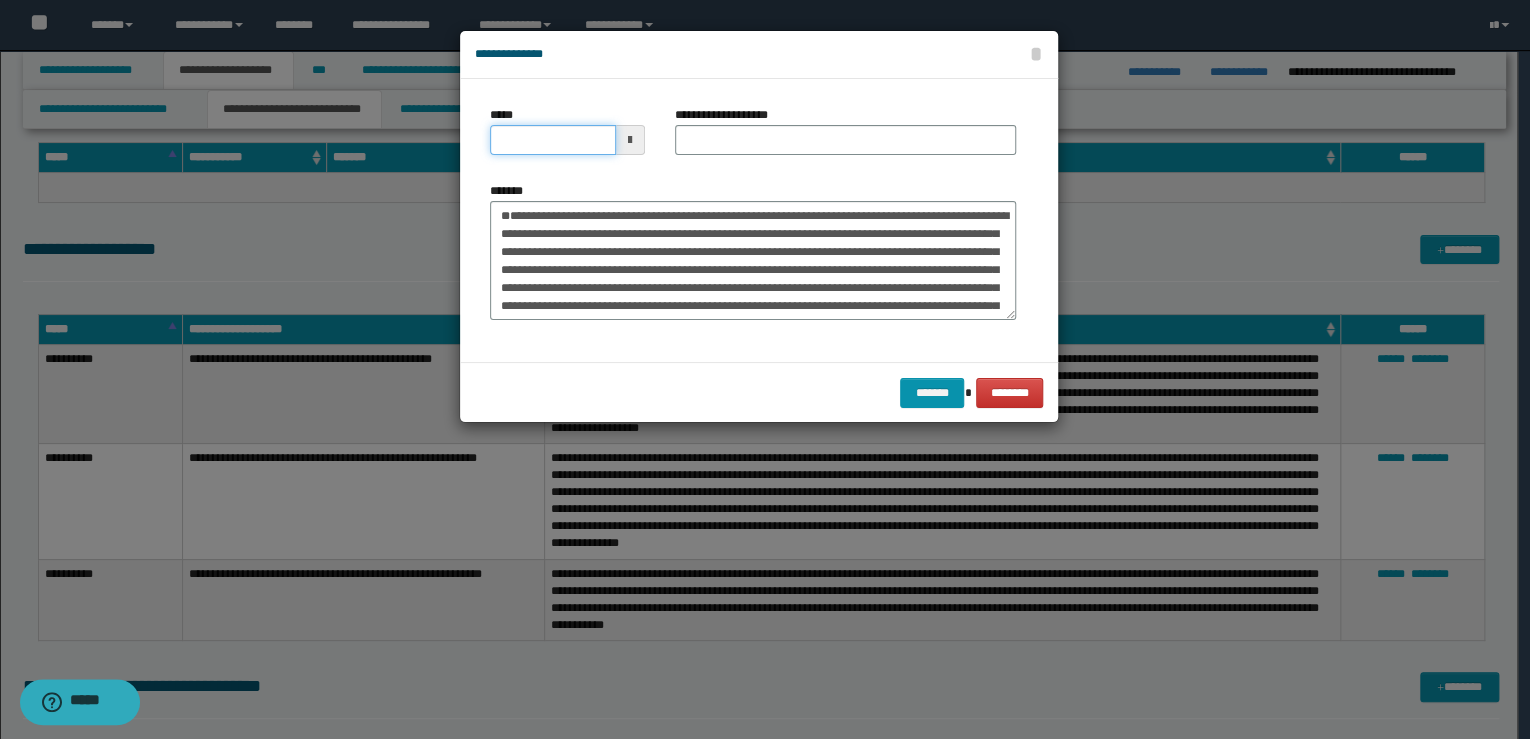 click on "*****" at bounding box center (553, 140) 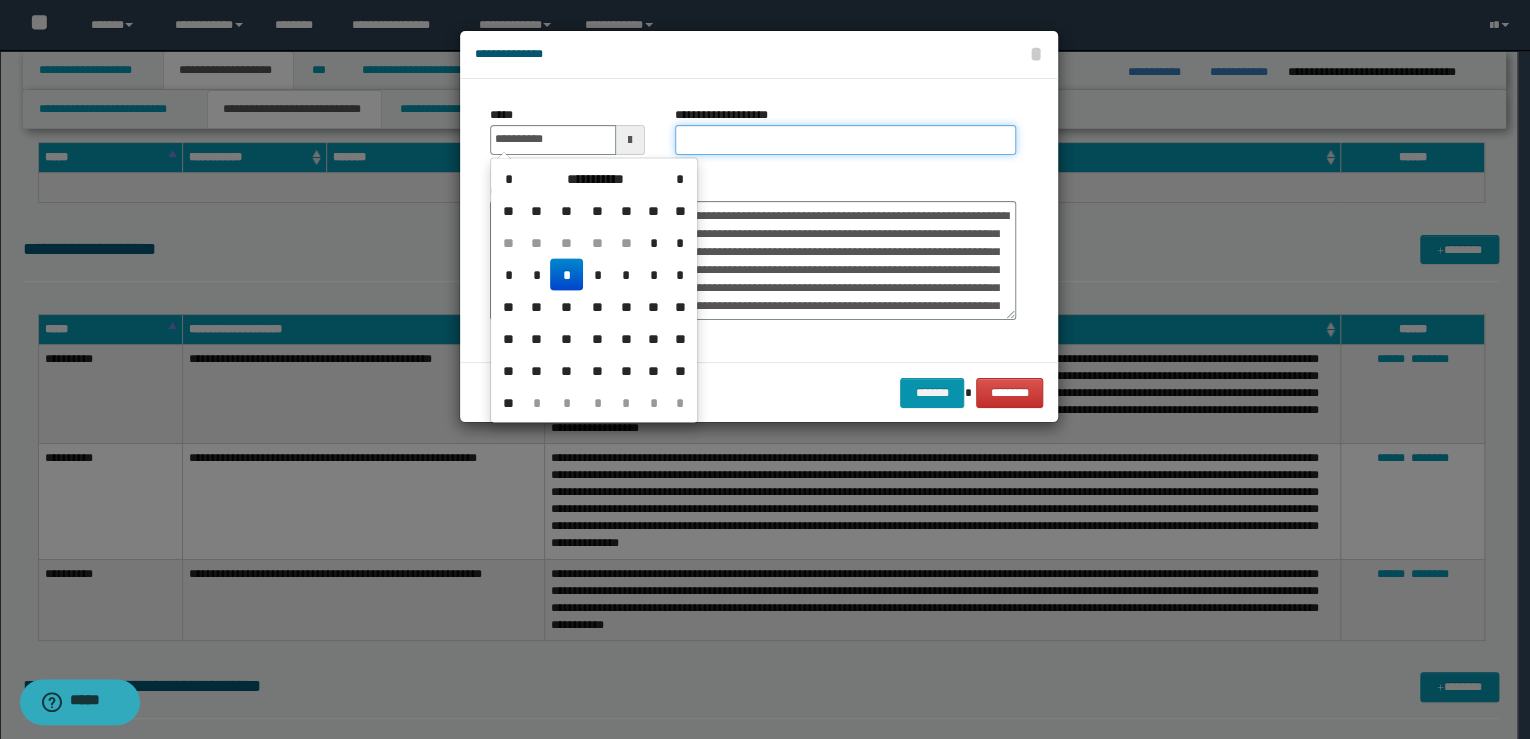 type on "**********" 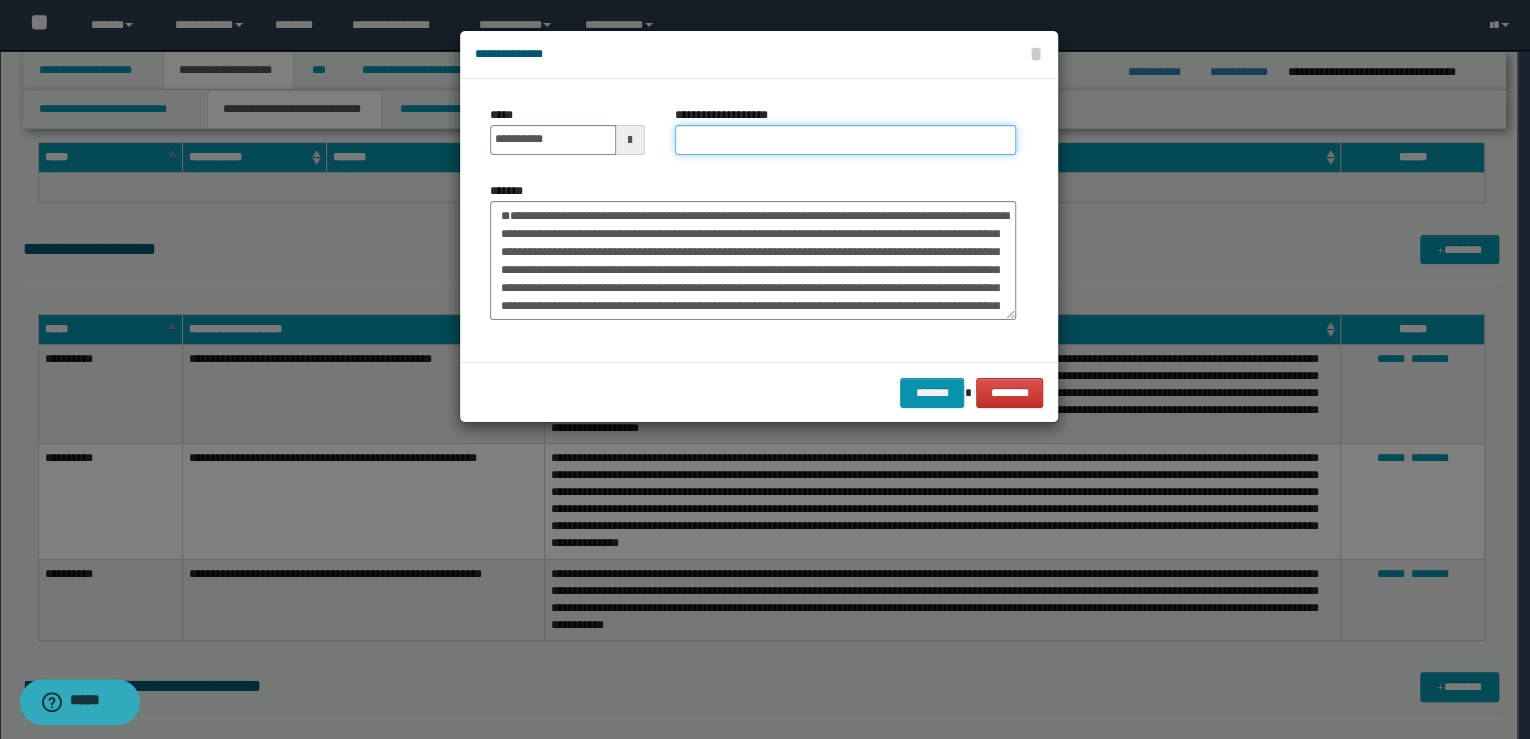 paste on "**********" 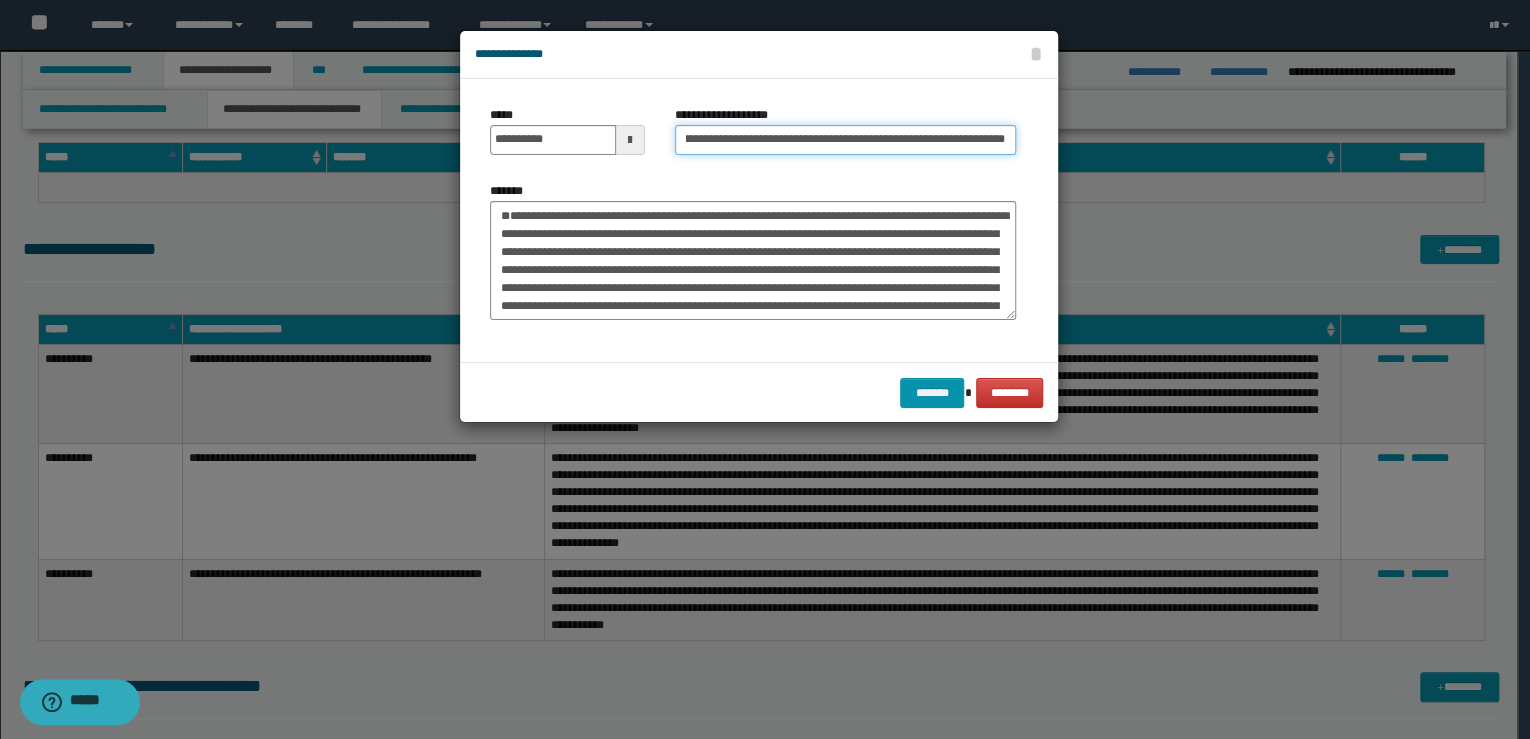 scroll, scrollTop: 0, scrollLeft: 0, axis: both 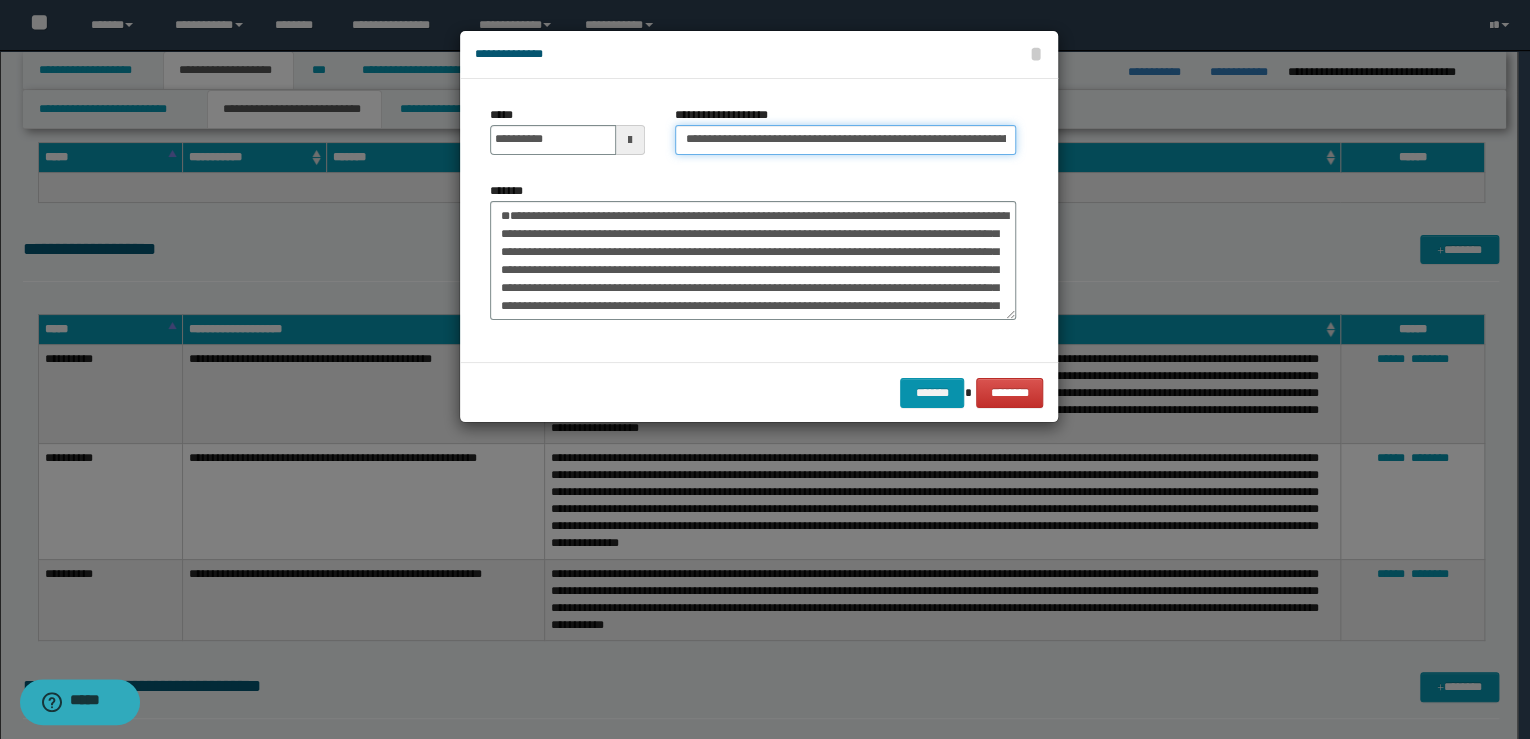drag, startPoint x: 702, startPoint y: 135, endPoint x: 632, endPoint y: 139, distance: 70.11419 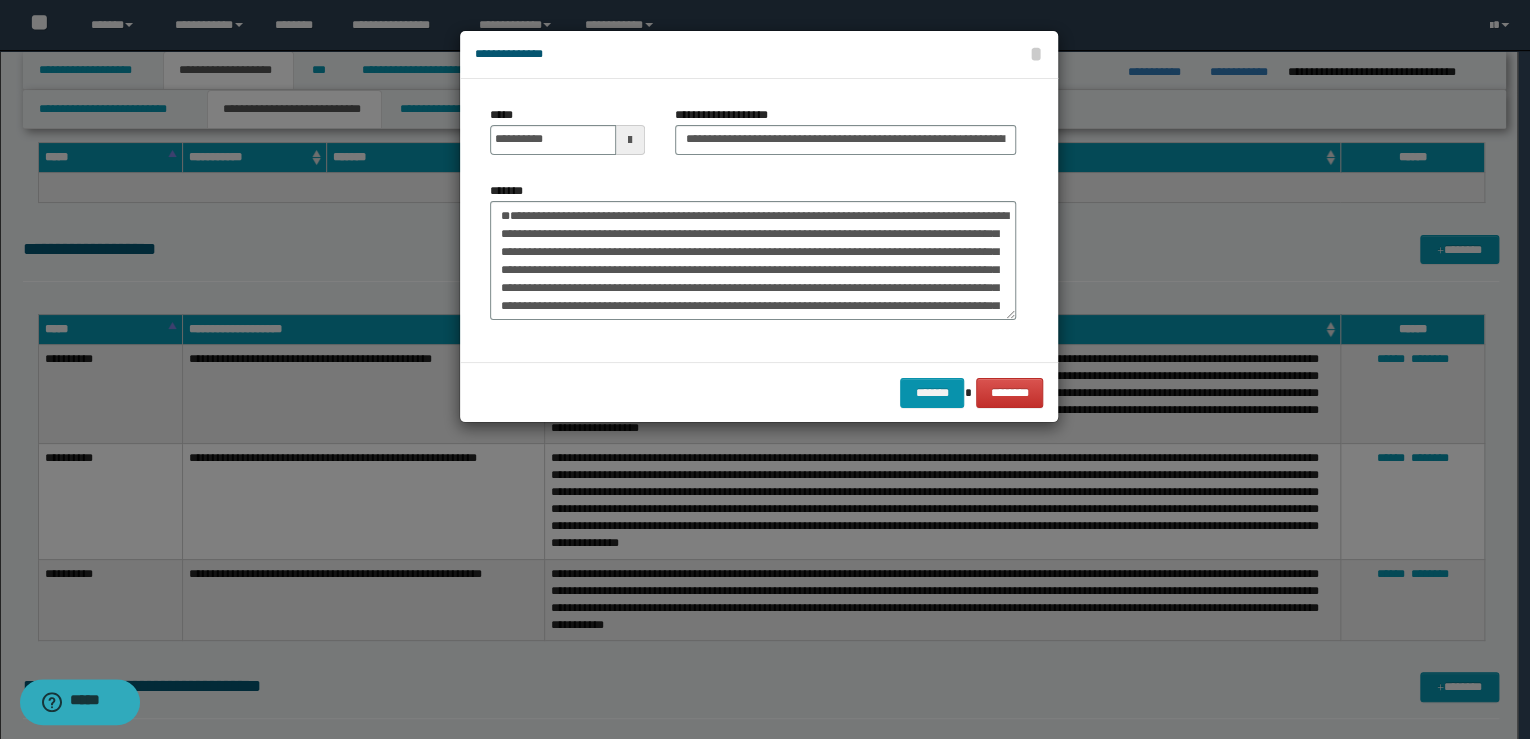click on "**********" at bounding box center [845, 138] 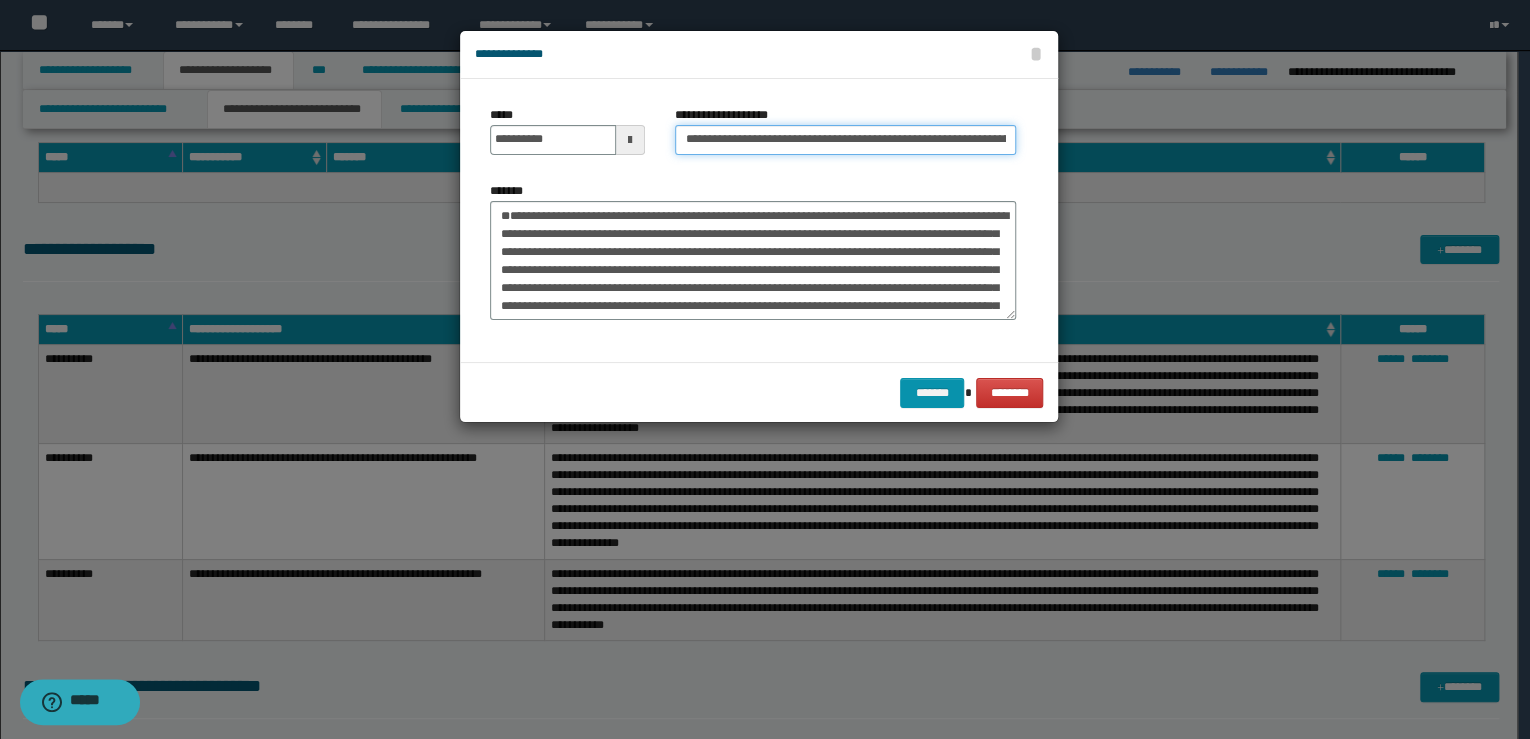 drag, startPoint x: 748, startPoint y: 140, endPoint x: 589, endPoint y: 124, distance: 159.80301 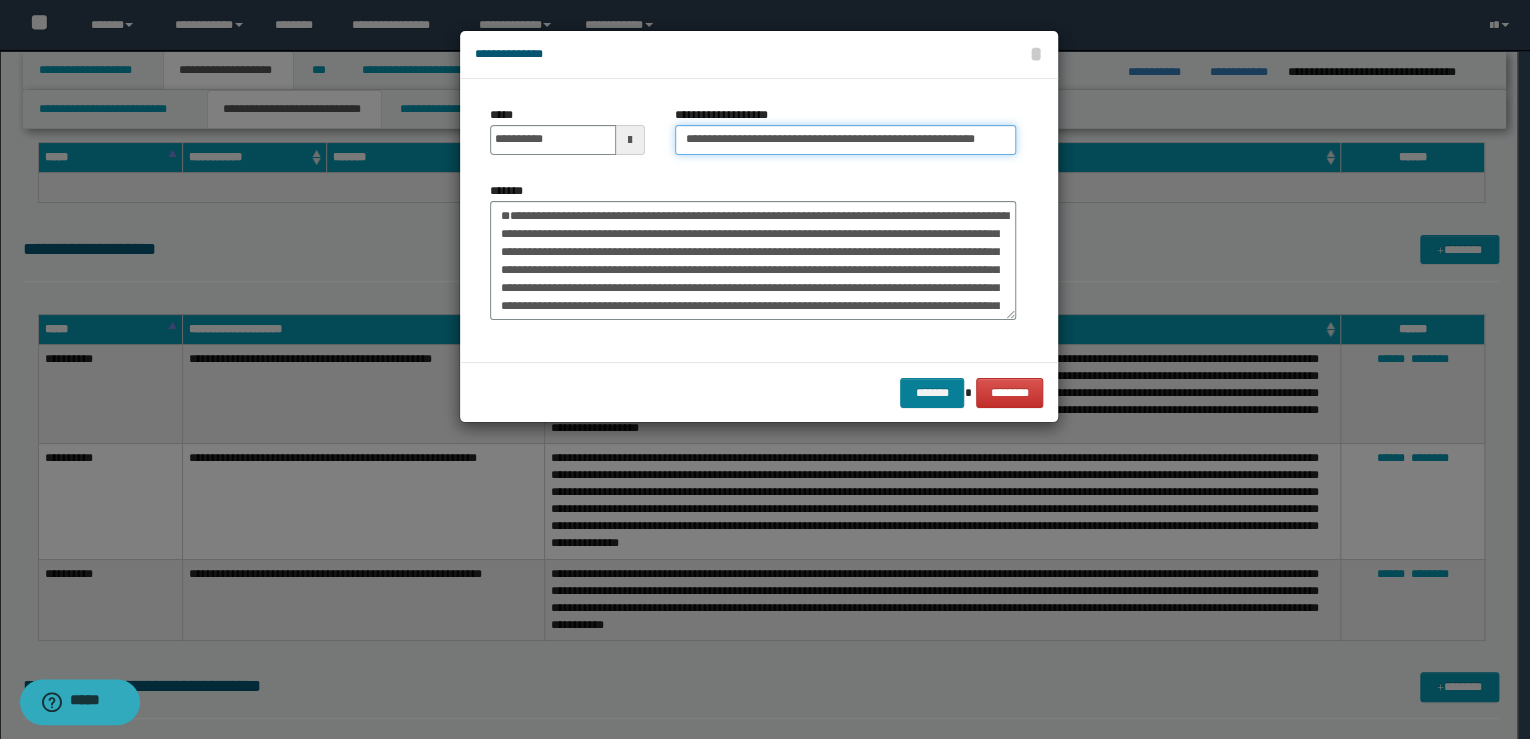 type on "**********" 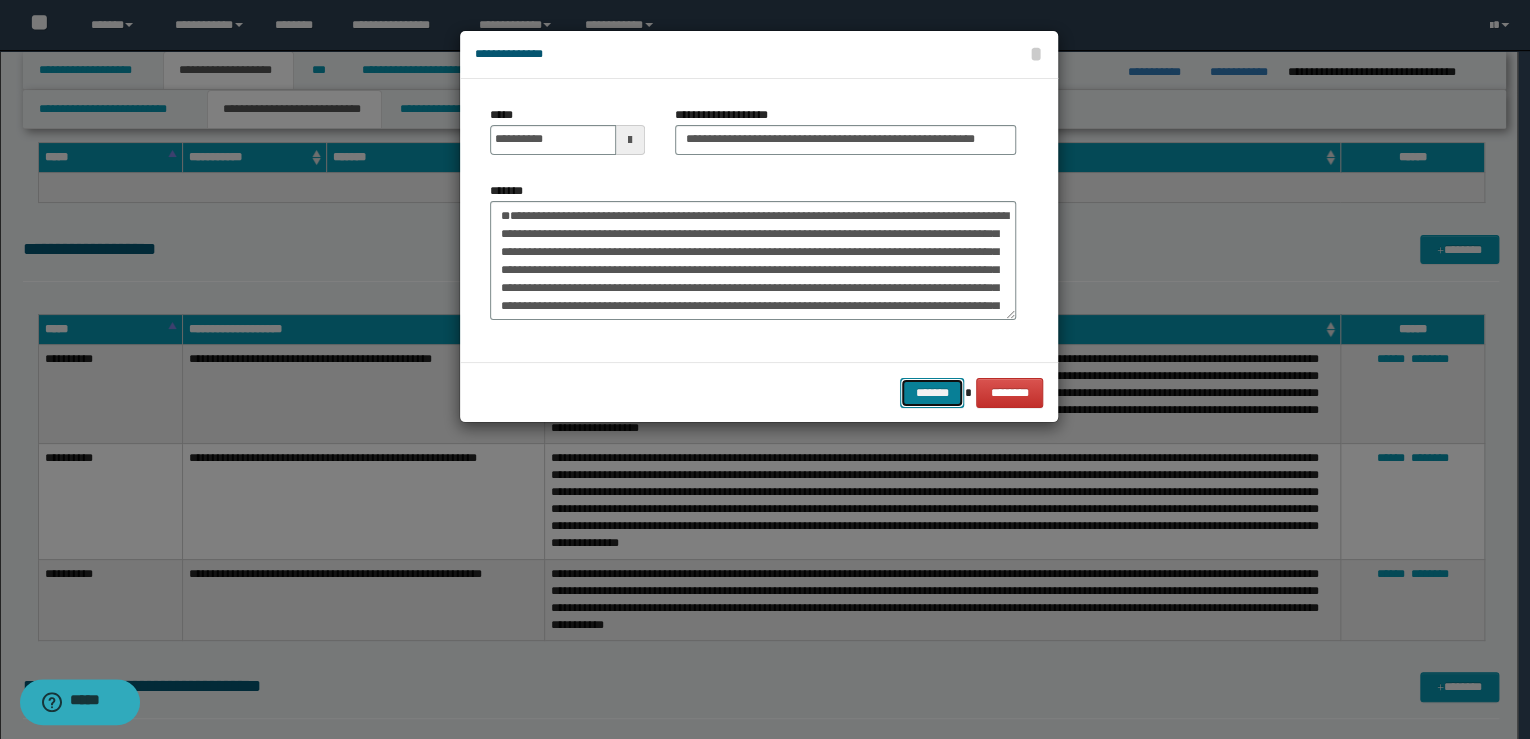 click on "*******" at bounding box center (932, 393) 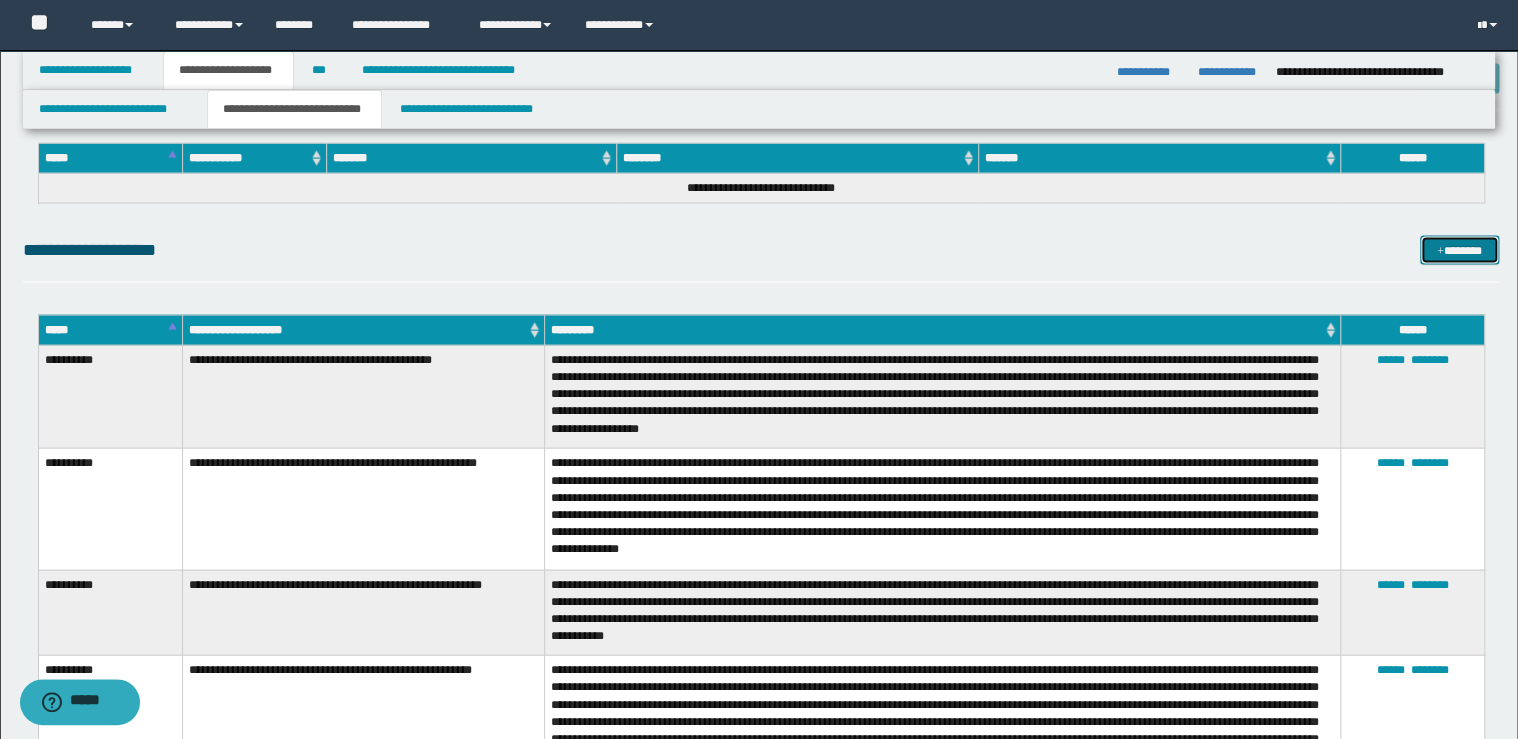 click on "*******" at bounding box center (1459, 250) 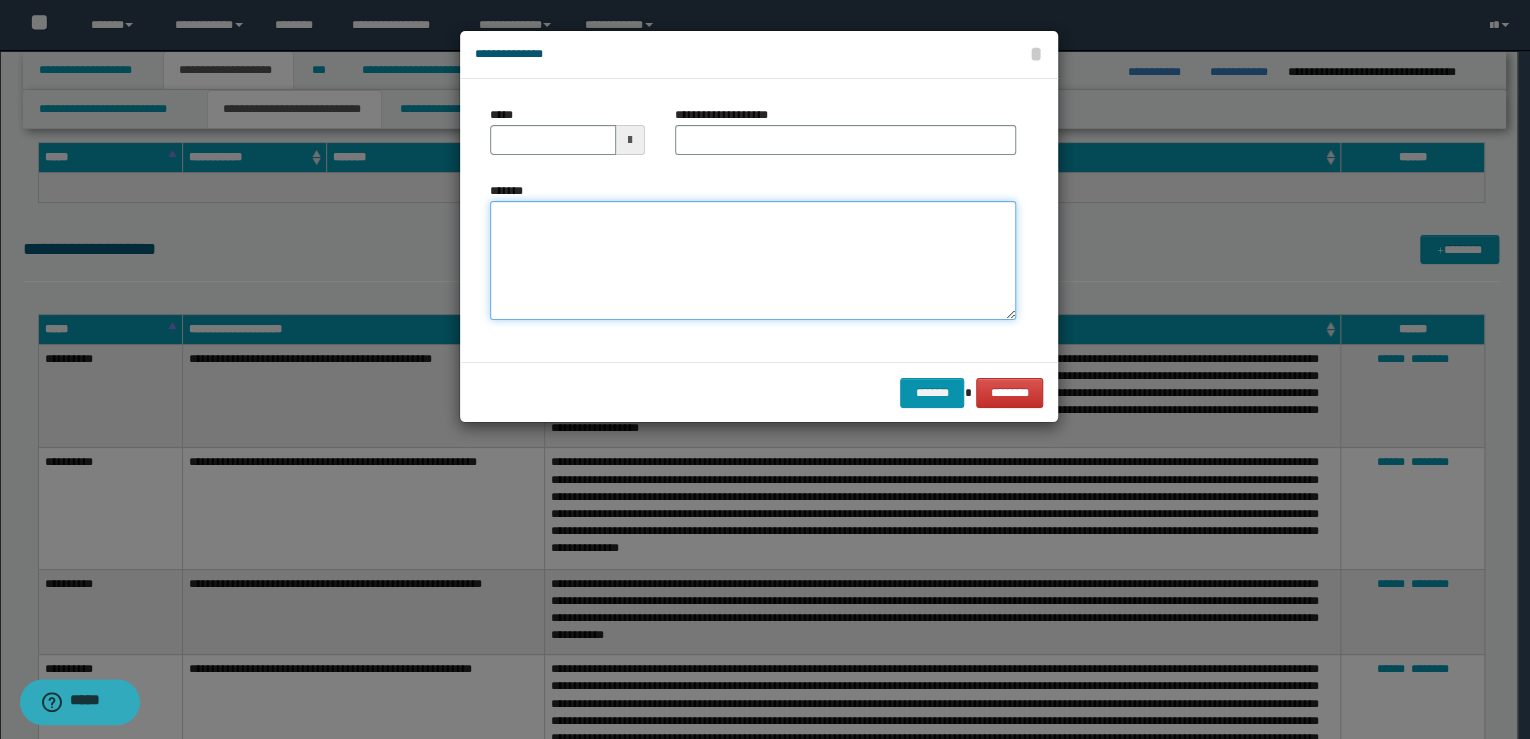 click on "*******" at bounding box center (753, 261) 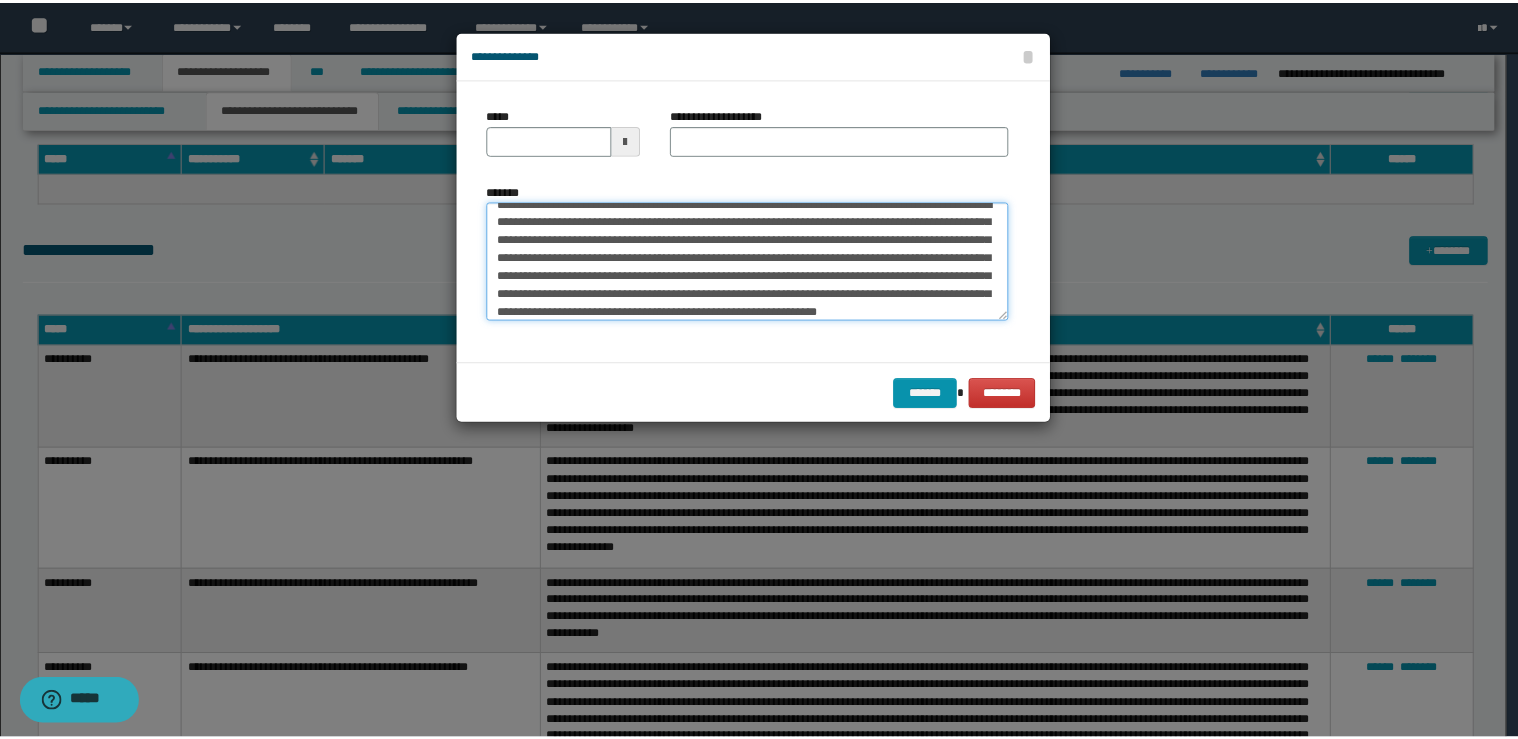 scroll, scrollTop: 0, scrollLeft: 0, axis: both 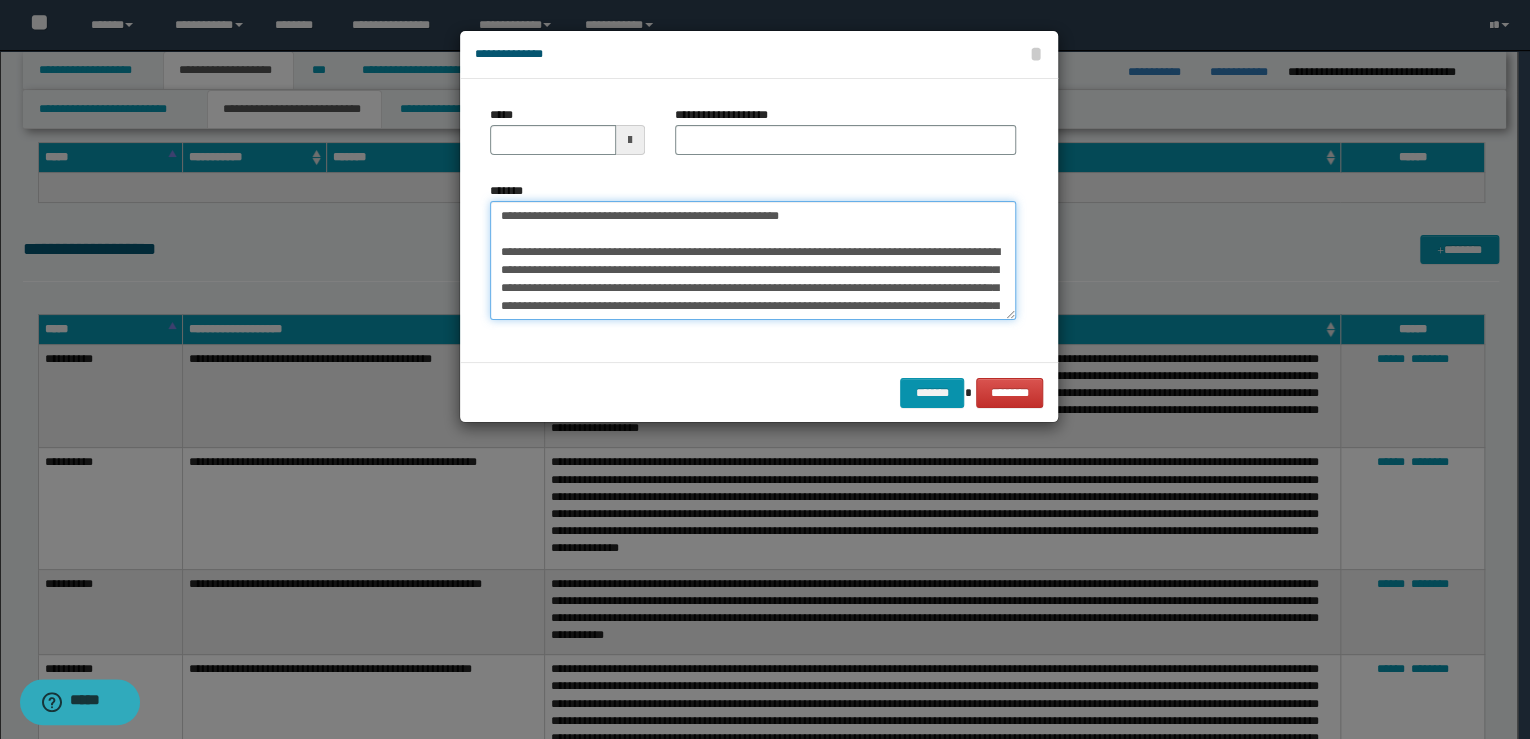 drag, startPoint x: 886, startPoint y: 220, endPoint x: 393, endPoint y: 189, distance: 493.9737 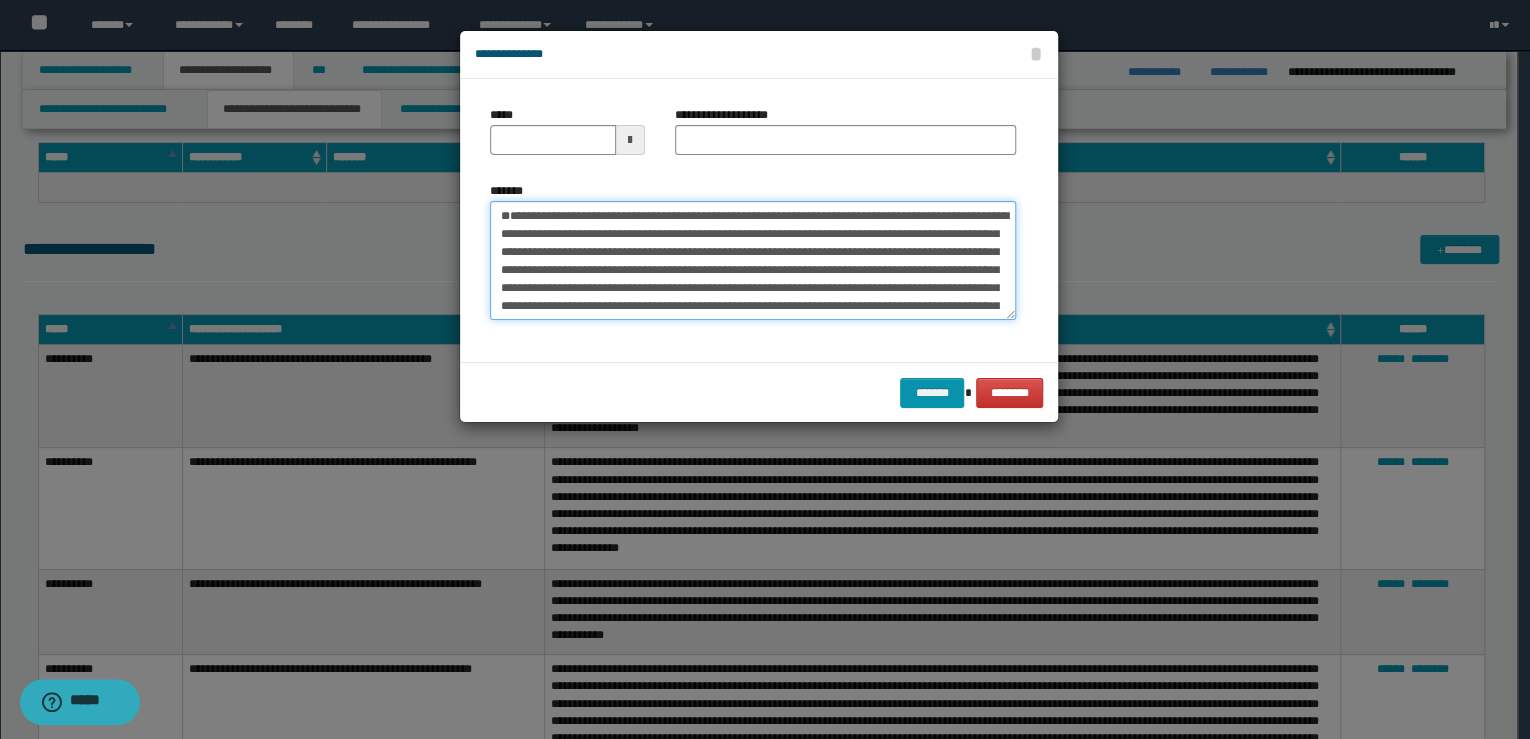 type on "**********" 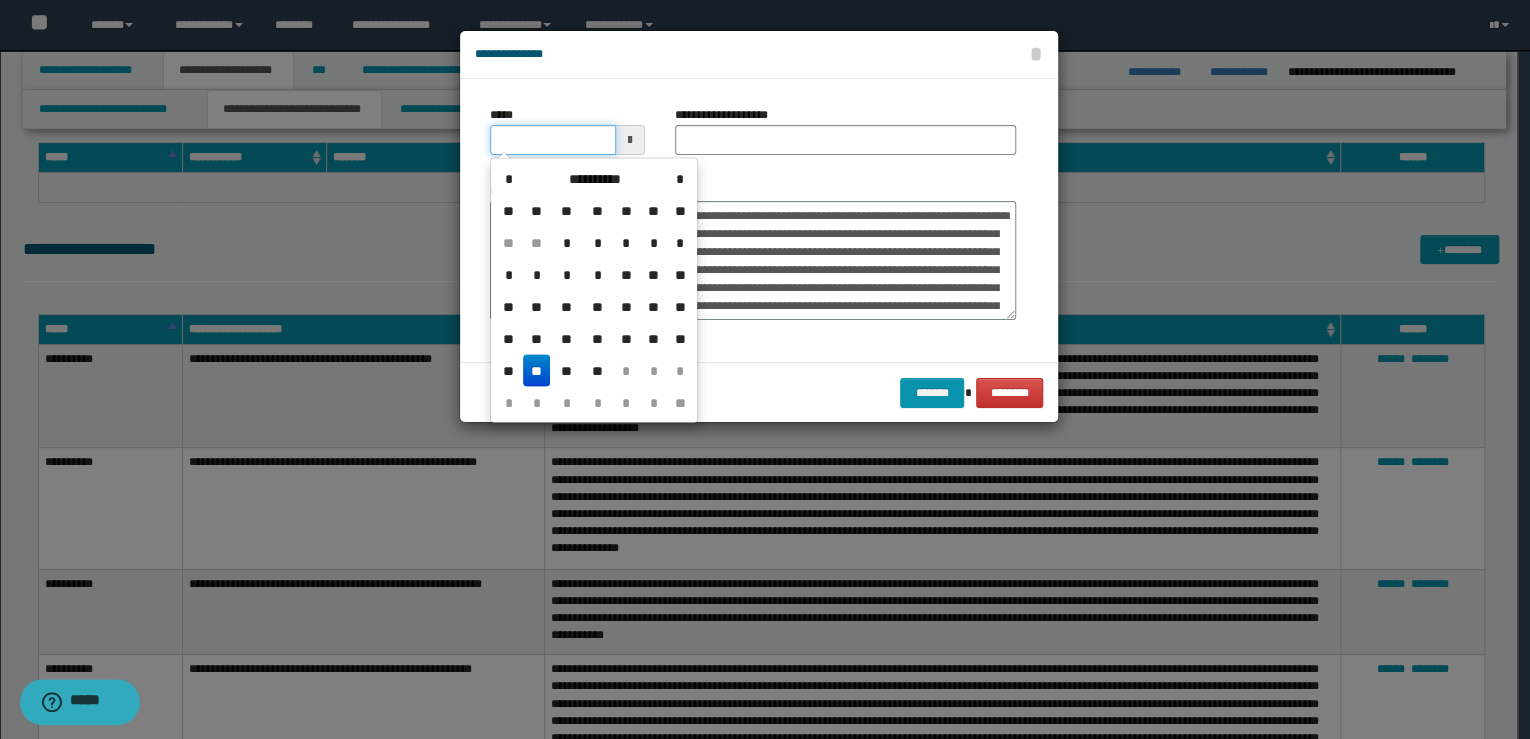 click on "*****" at bounding box center [553, 140] 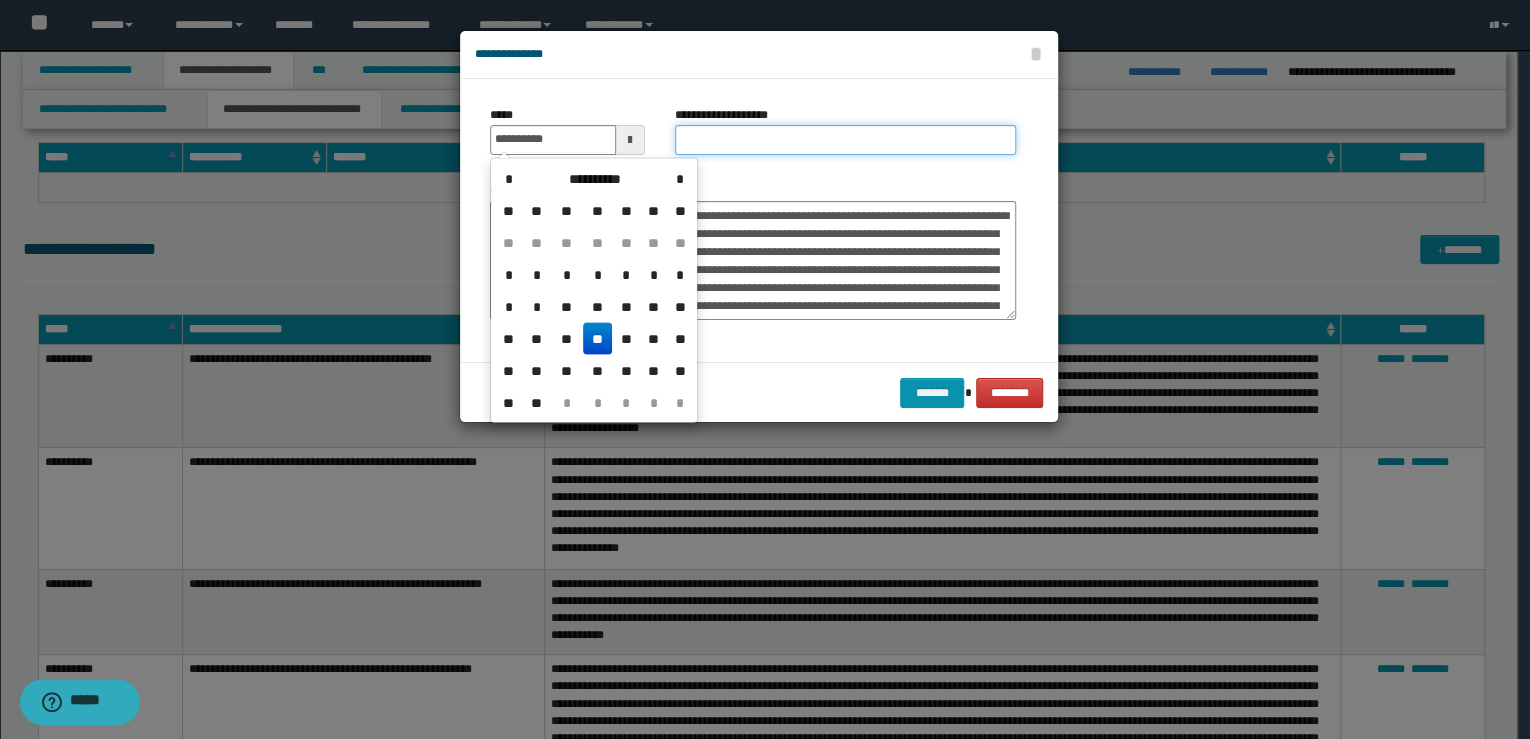 type on "**********" 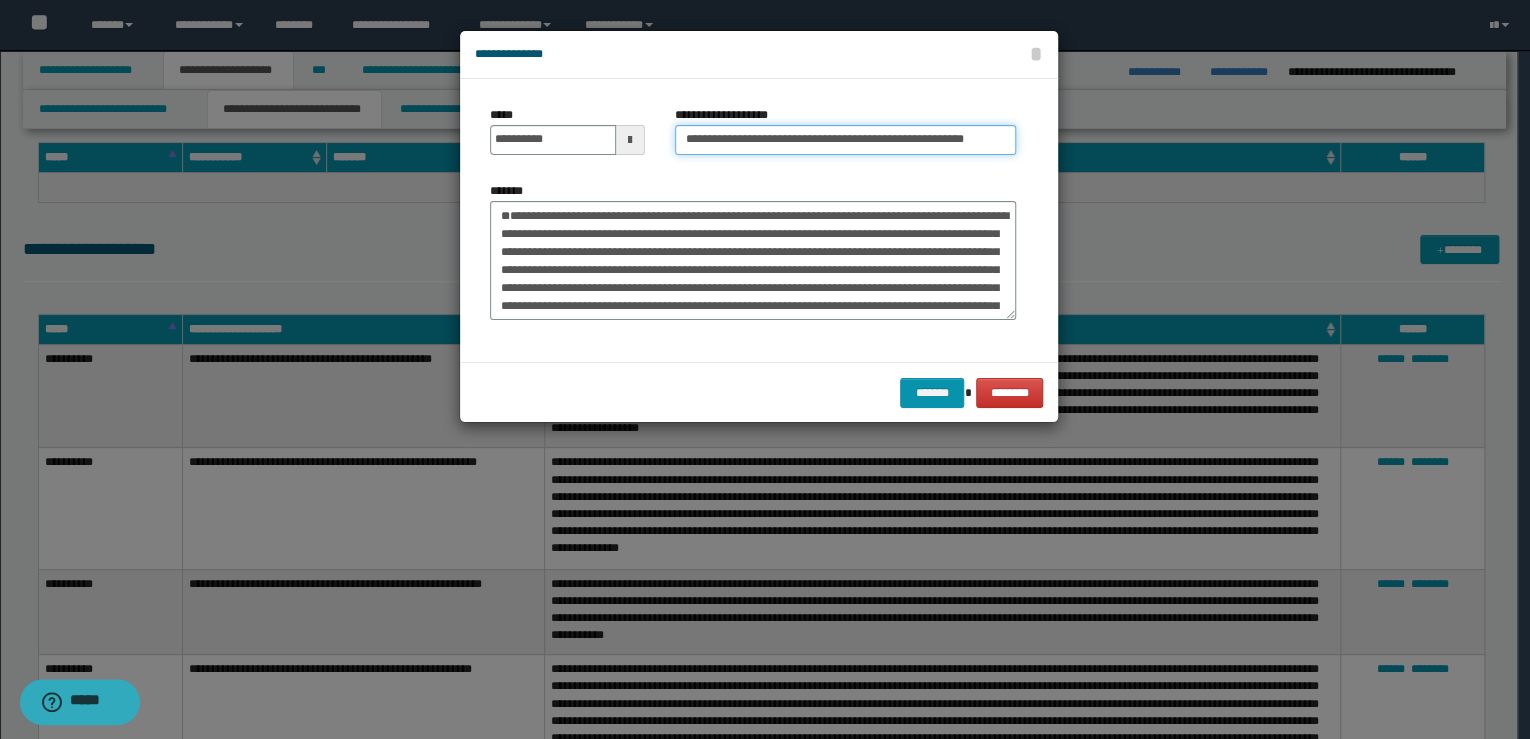 drag, startPoint x: 750, startPoint y: 136, endPoint x: 584, endPoint y: 128, distance: 166.19266 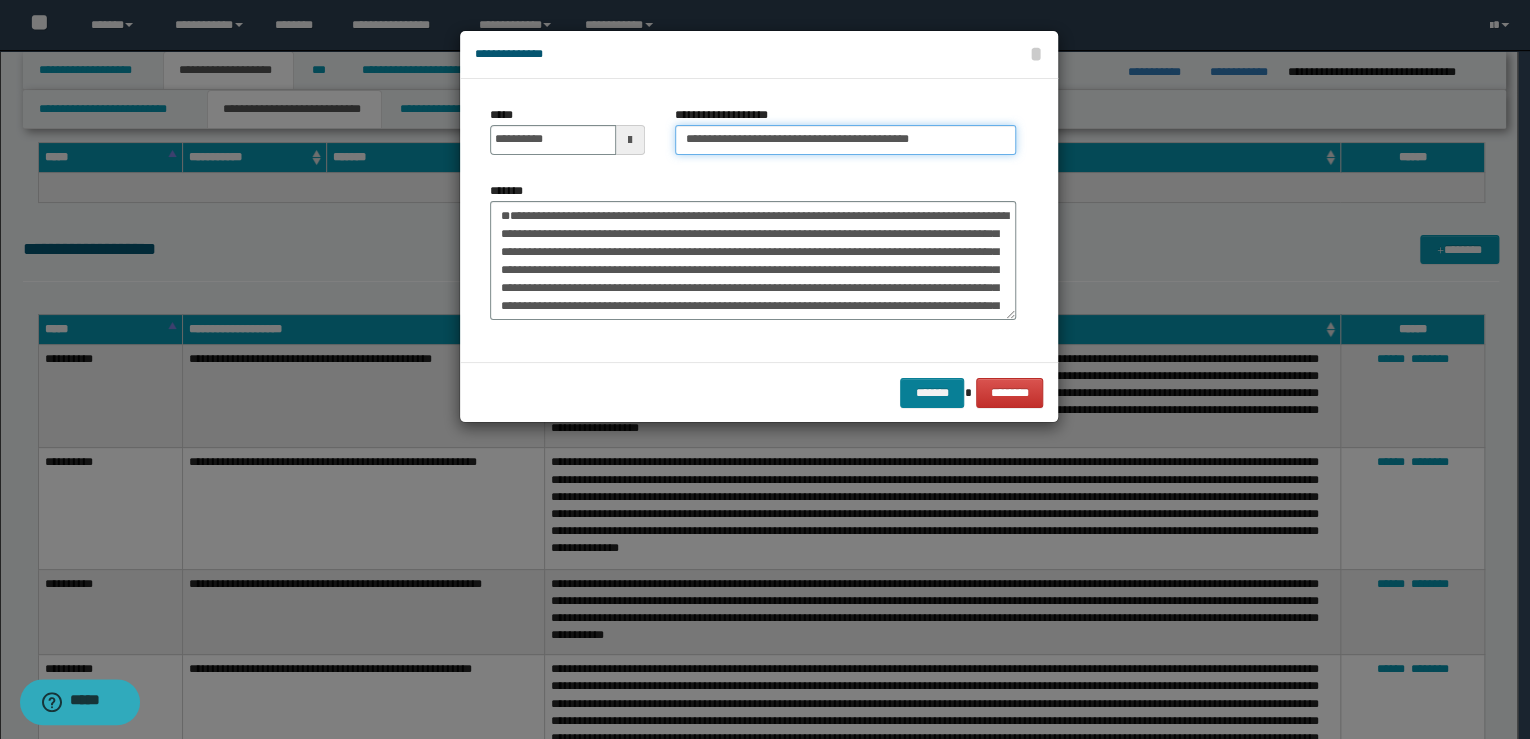 type on "**********" 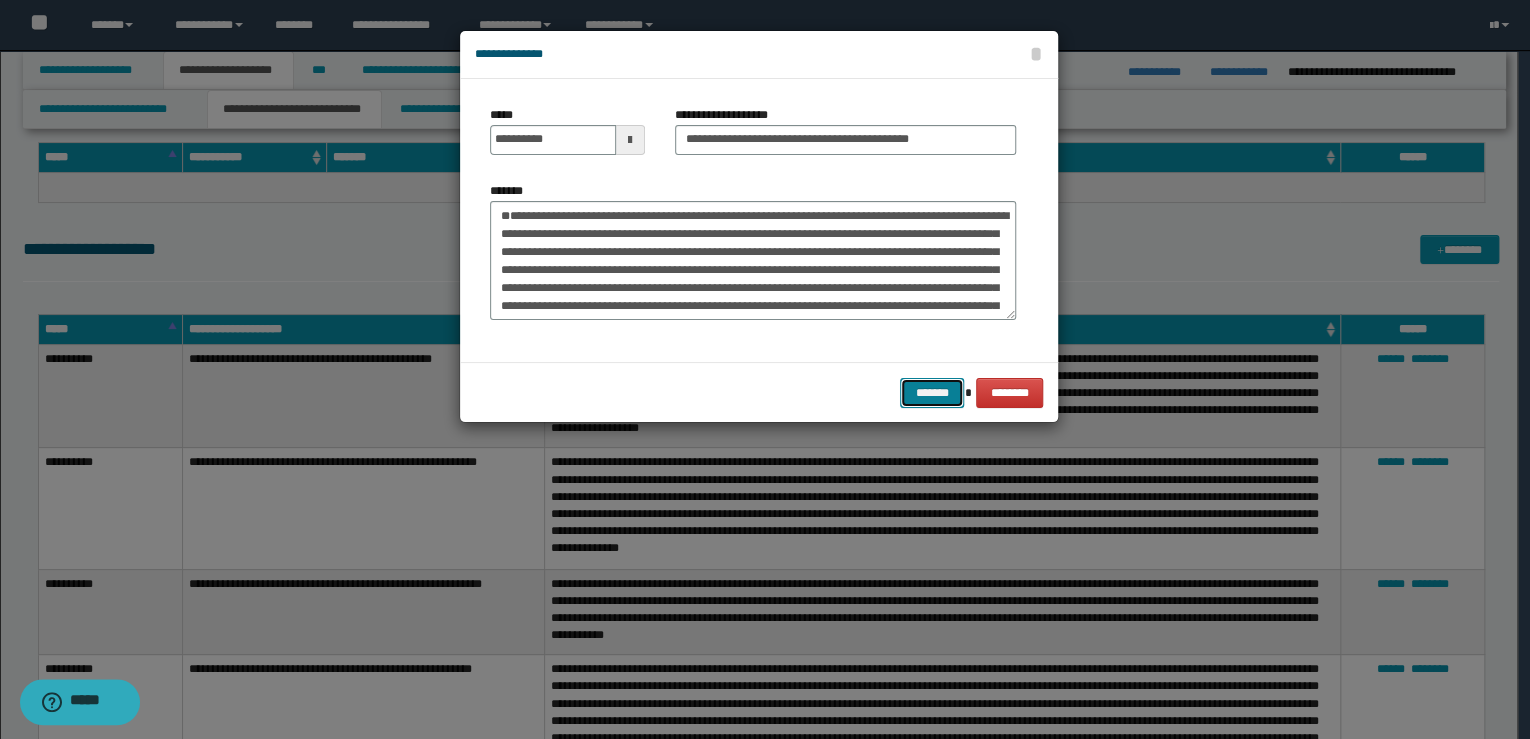 click on "*******" at bounding box center (932, 393) 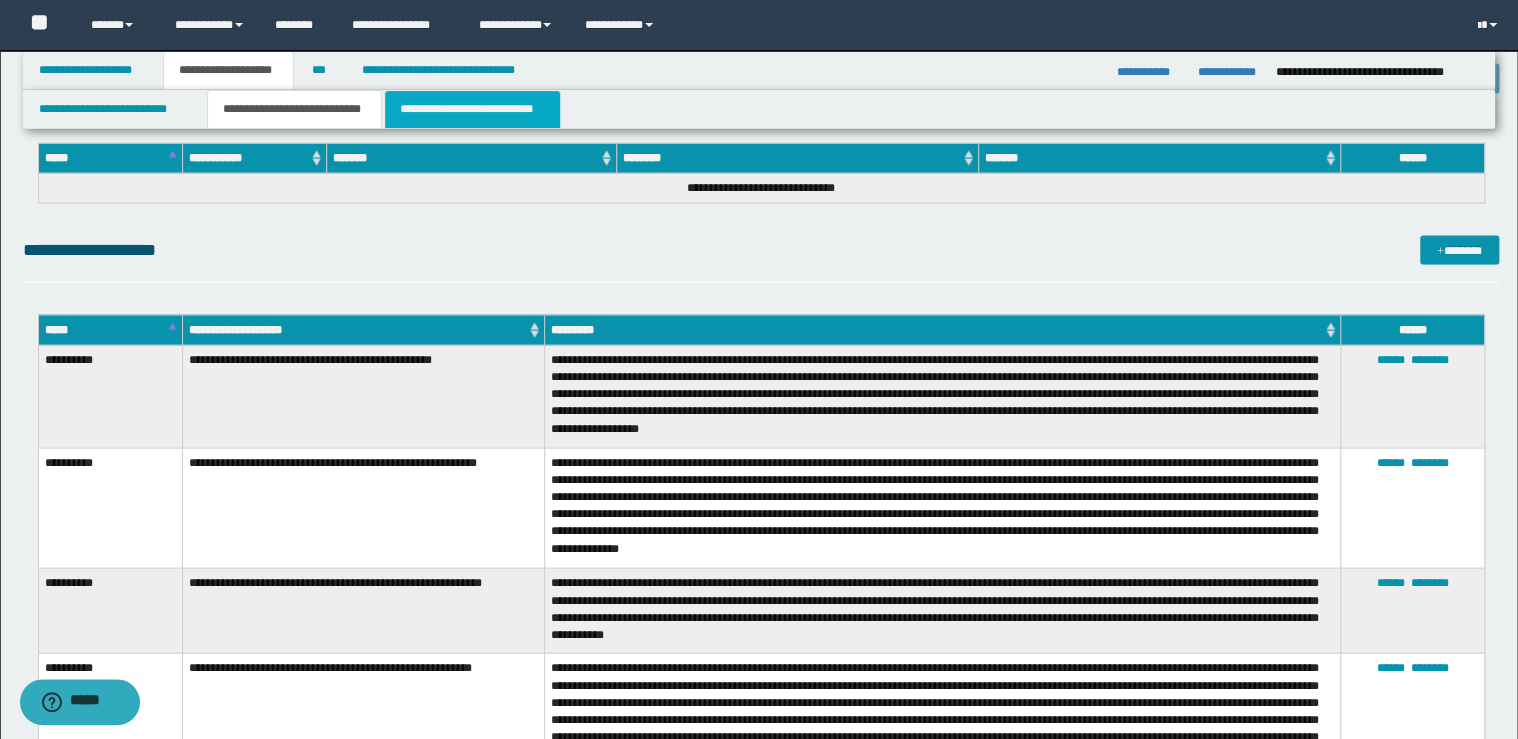 click on "**********" at bounding box center [472, 109] 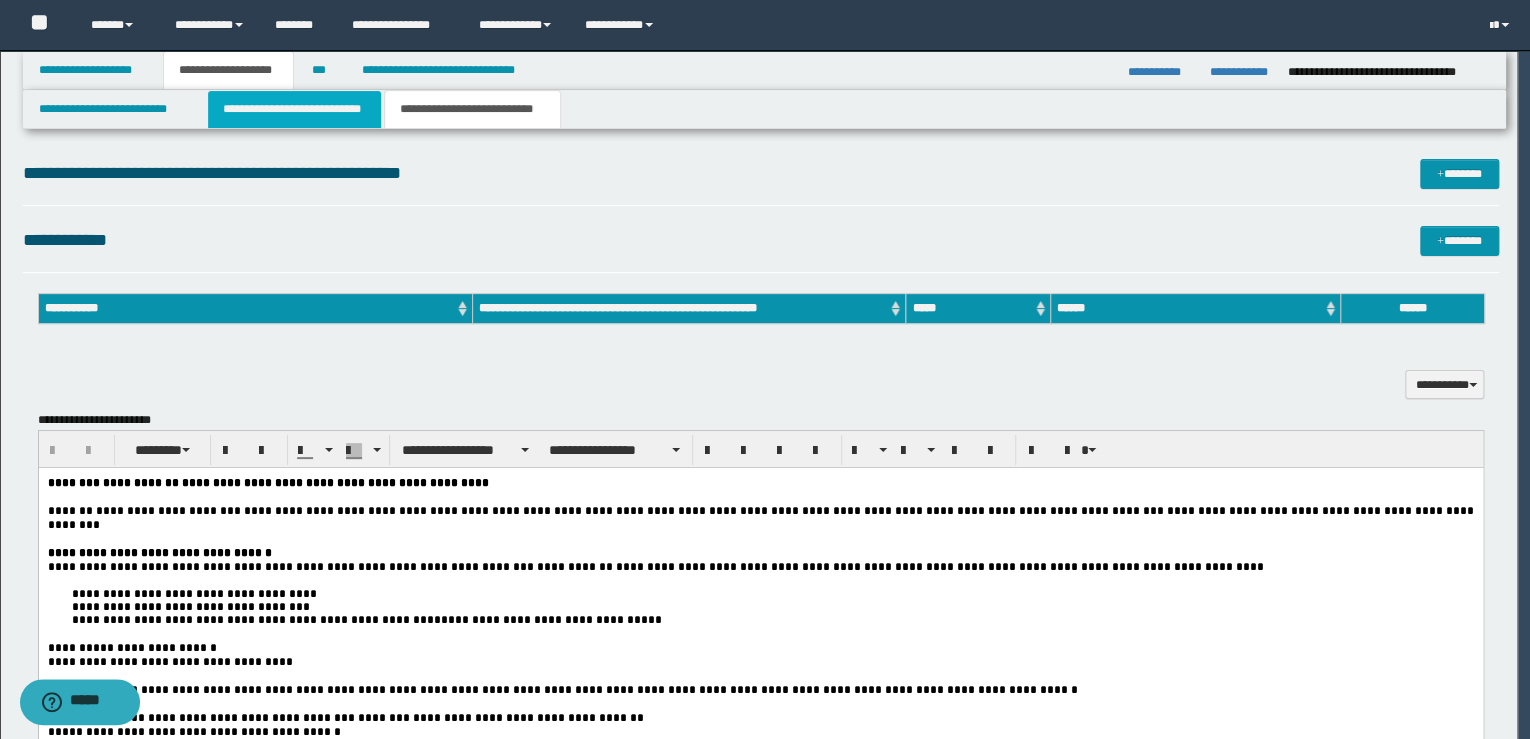 scroll, scrollTop: 0, scrollLeft: 0, axis: both 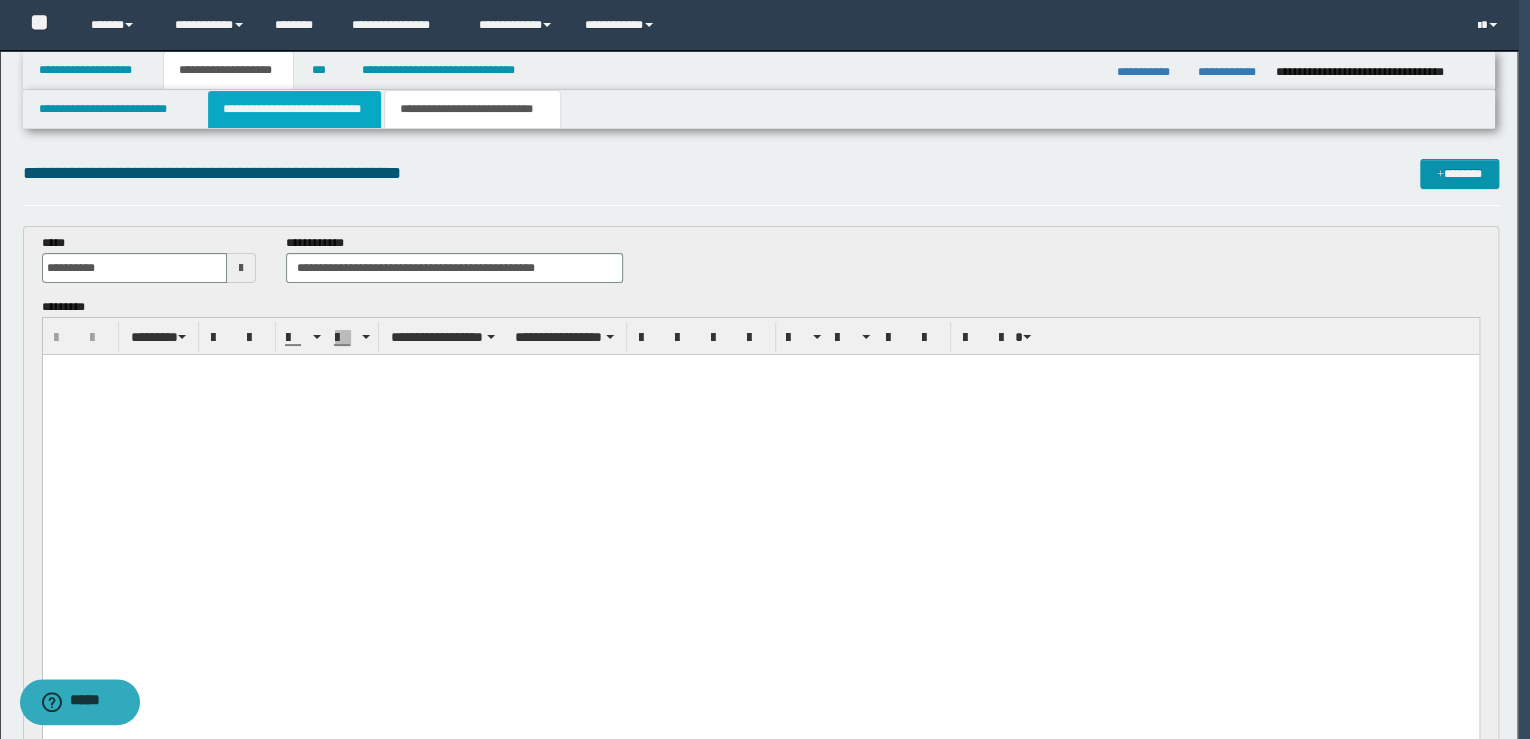 click on "**********" at bounding box center [294, 109] 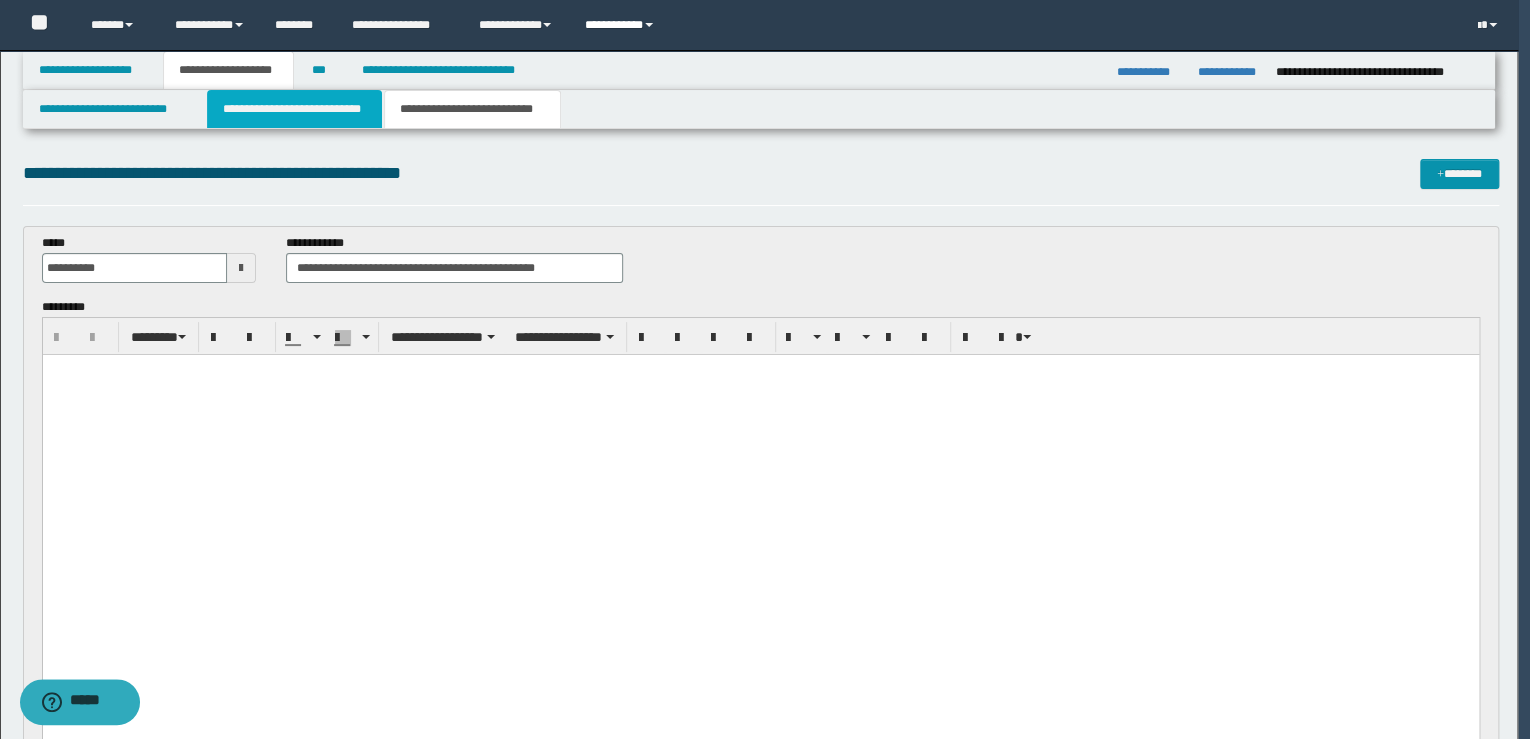 type 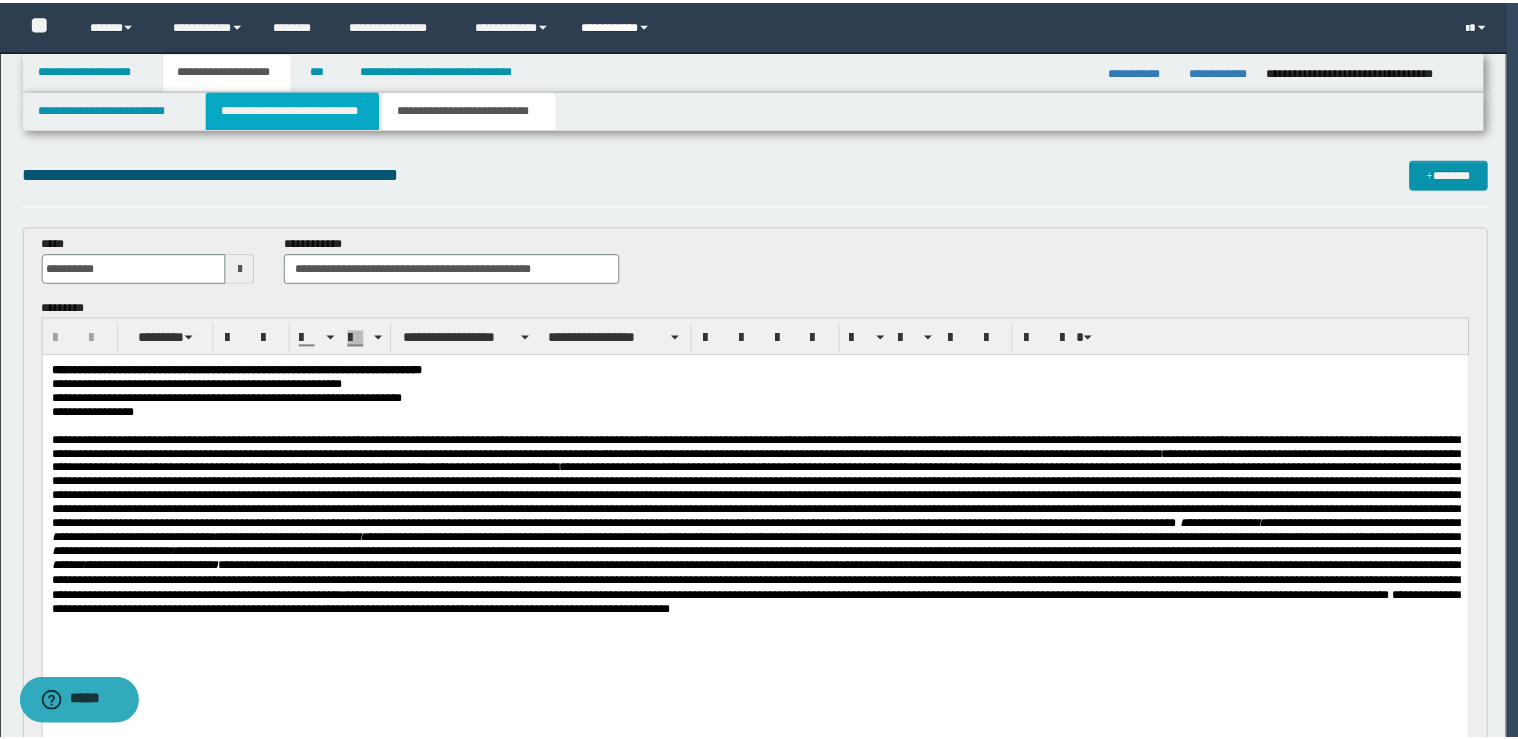 scroll, scrollTop: 0, scrollLeft: 0, axis: both 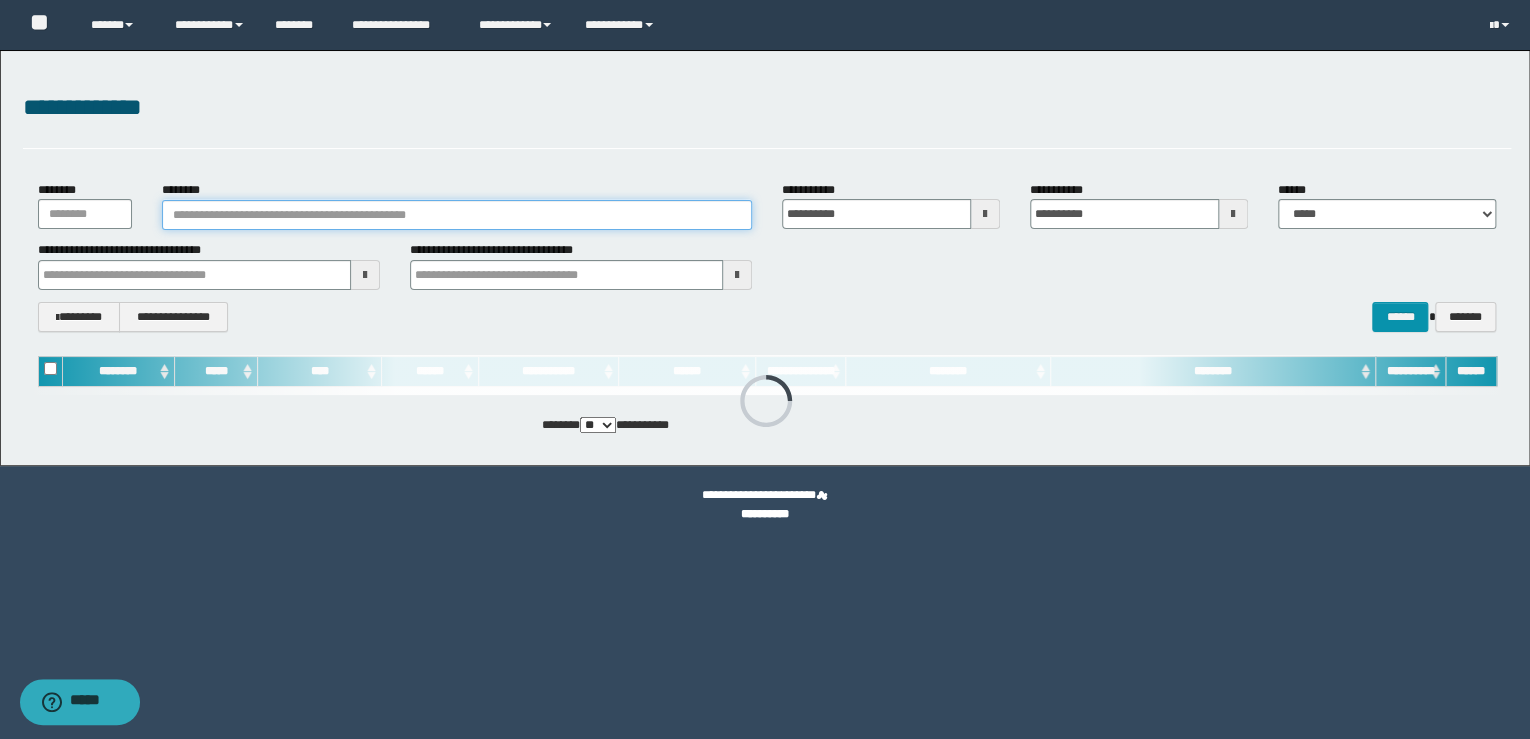 click on "********" at bounding box center (457, 215) 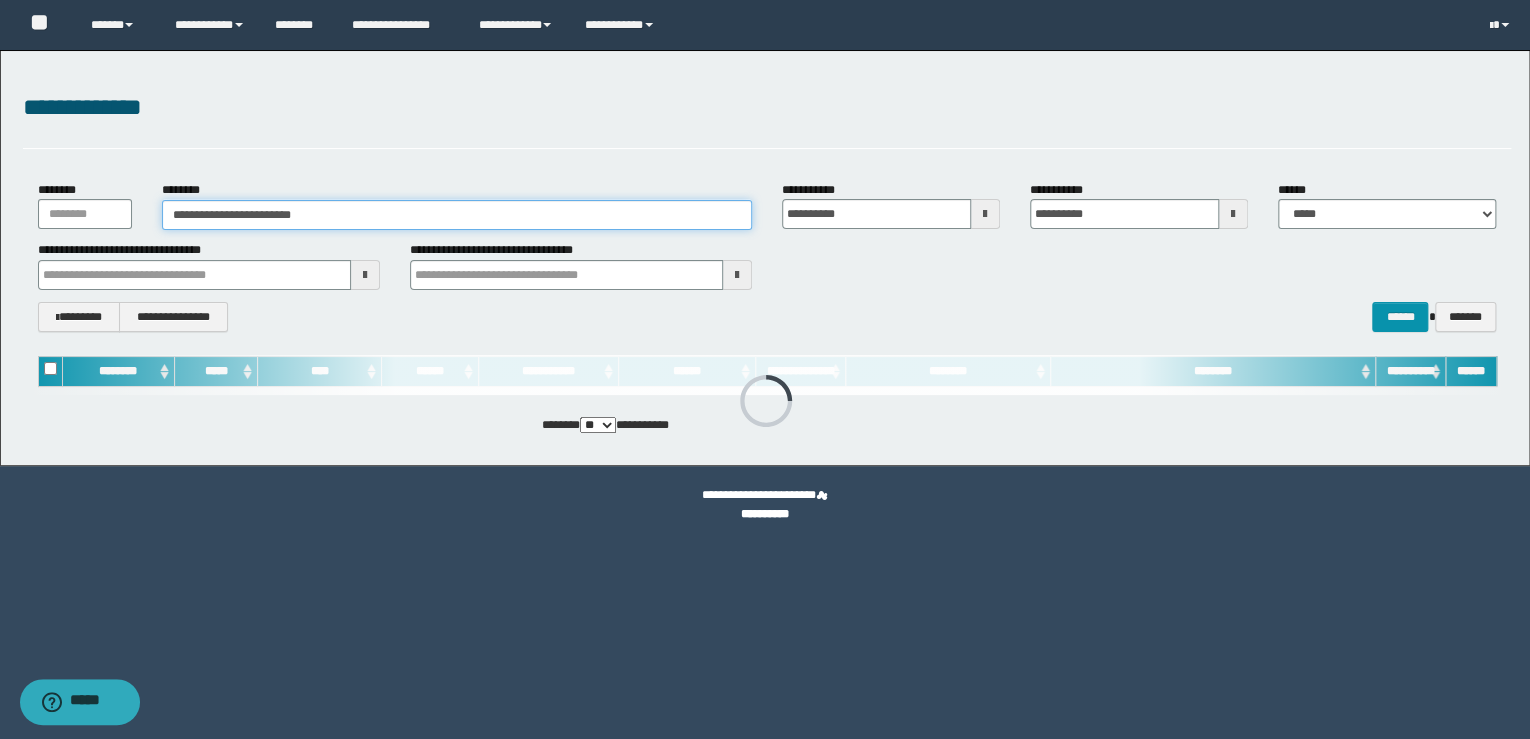 type on "**********" 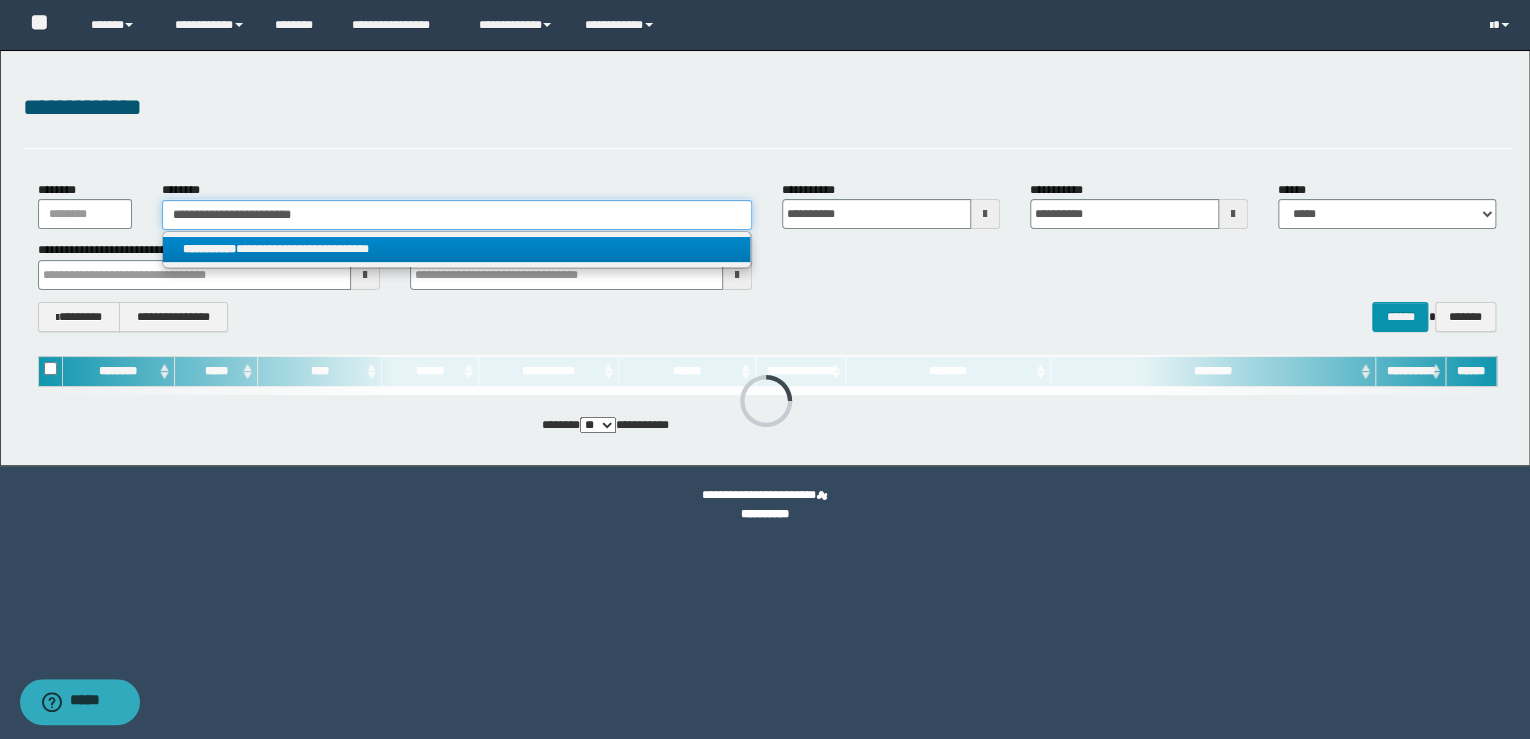 type on "**********" 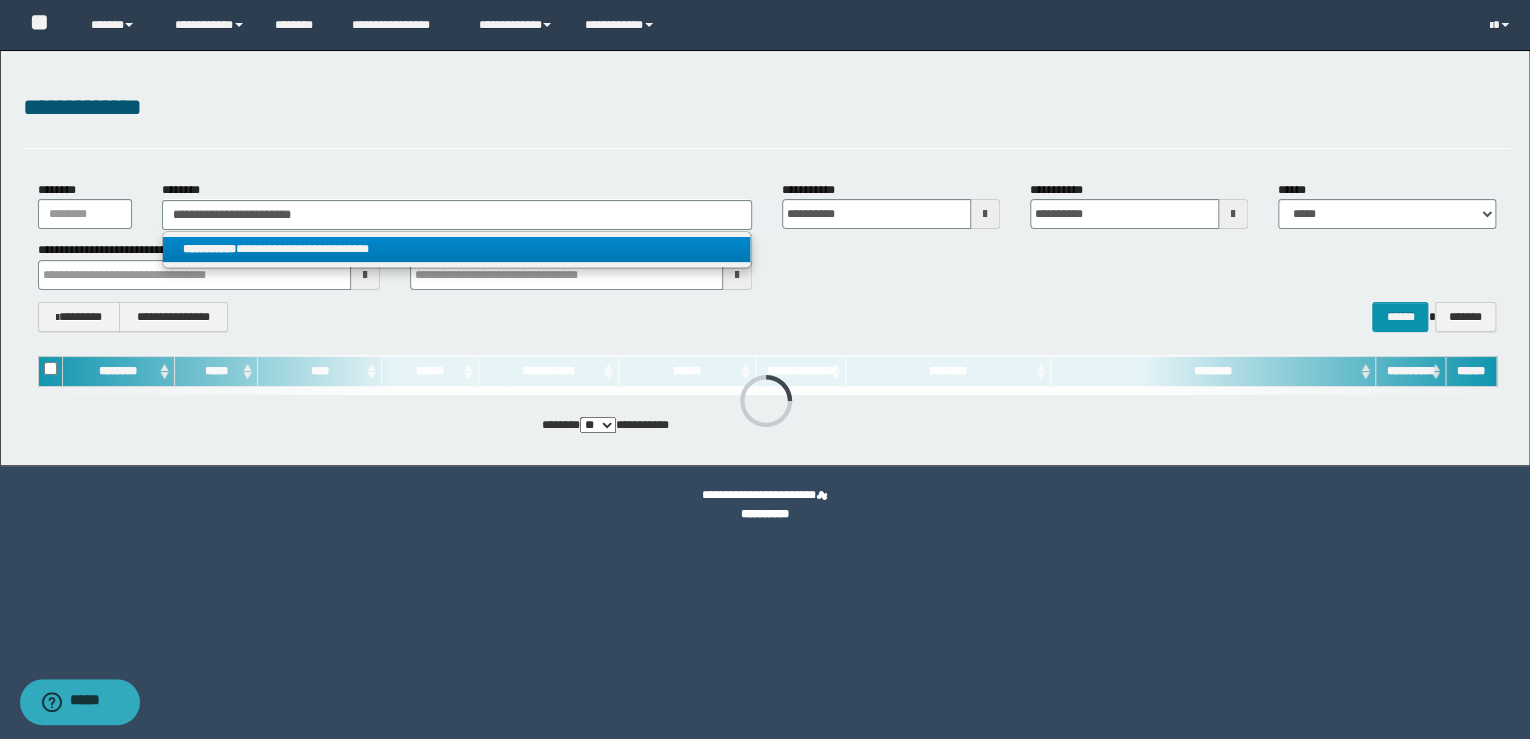 click on "**********" at bounding box center (457, 249) 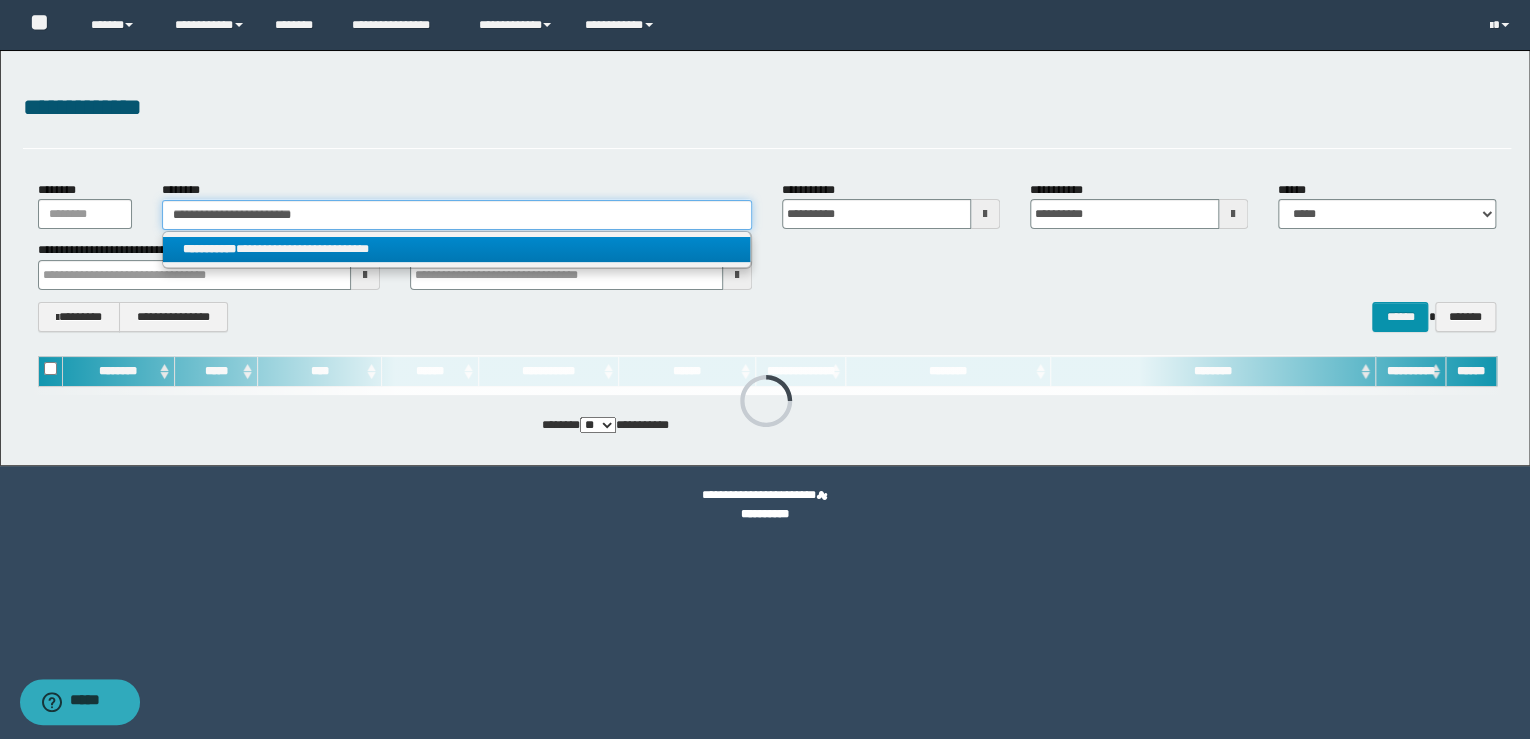 type 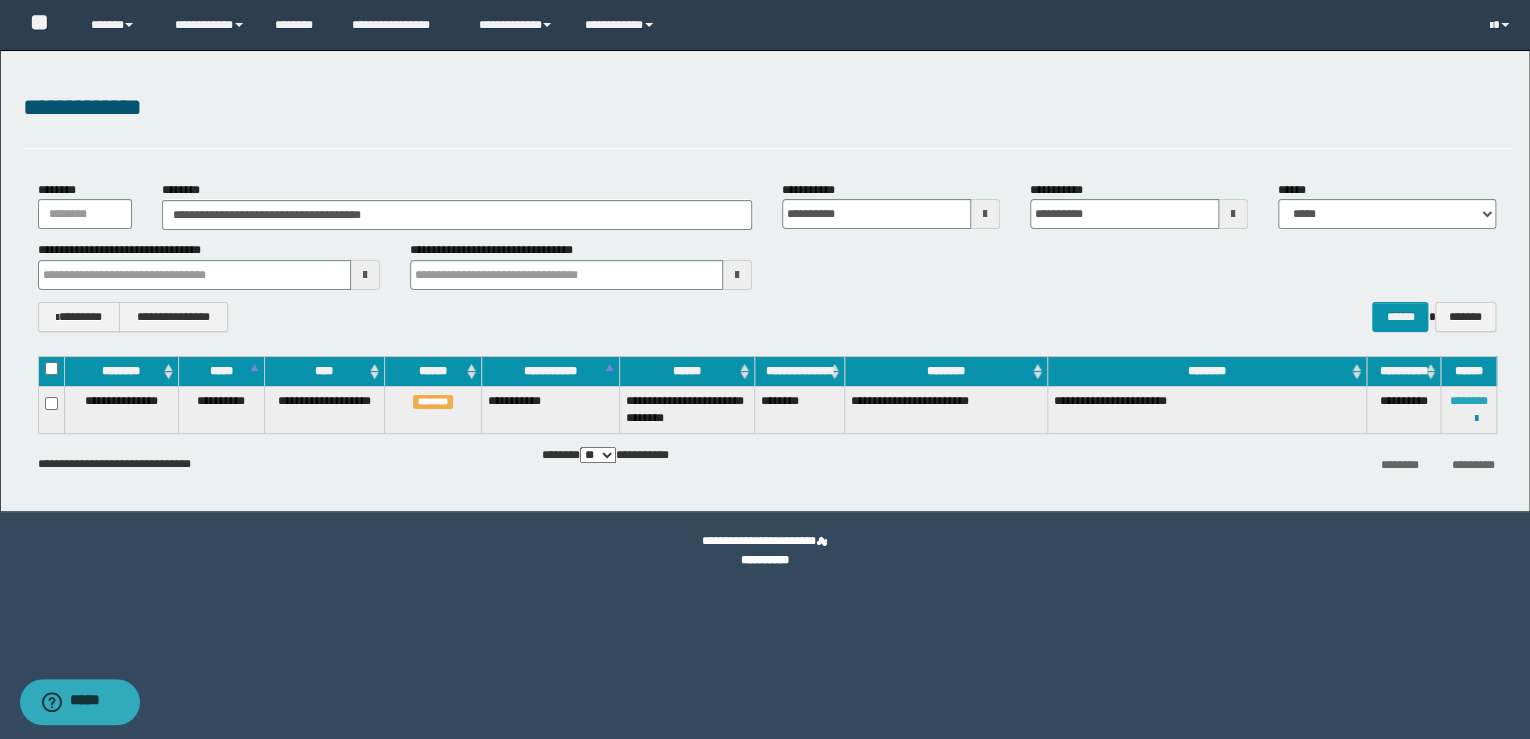 click on "********" at bounding box center [1469, 401] 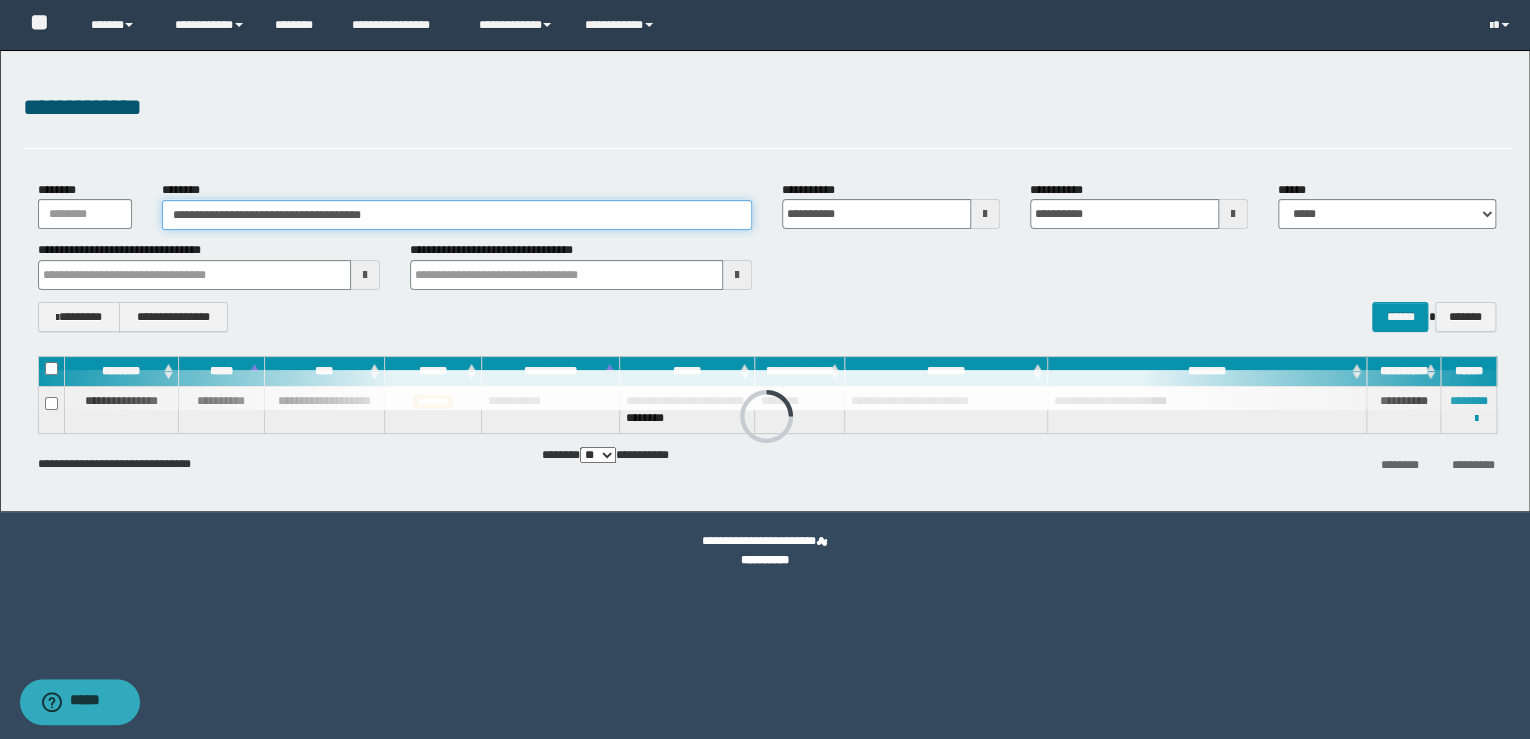 drag, startPoint x: 445, startPoint y: 220, endPoint x: -4, endPoint y: 197, distance: 449.5887 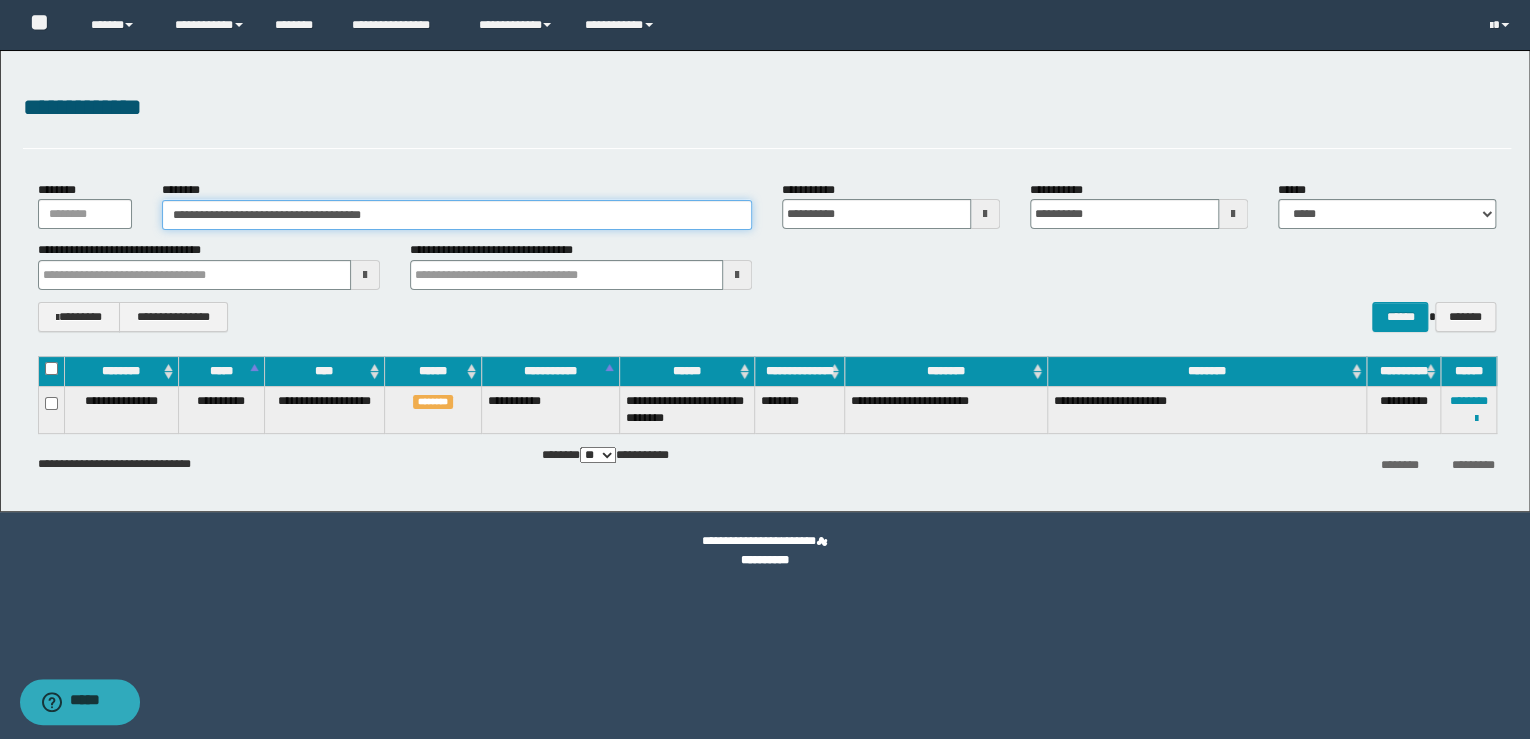 paste 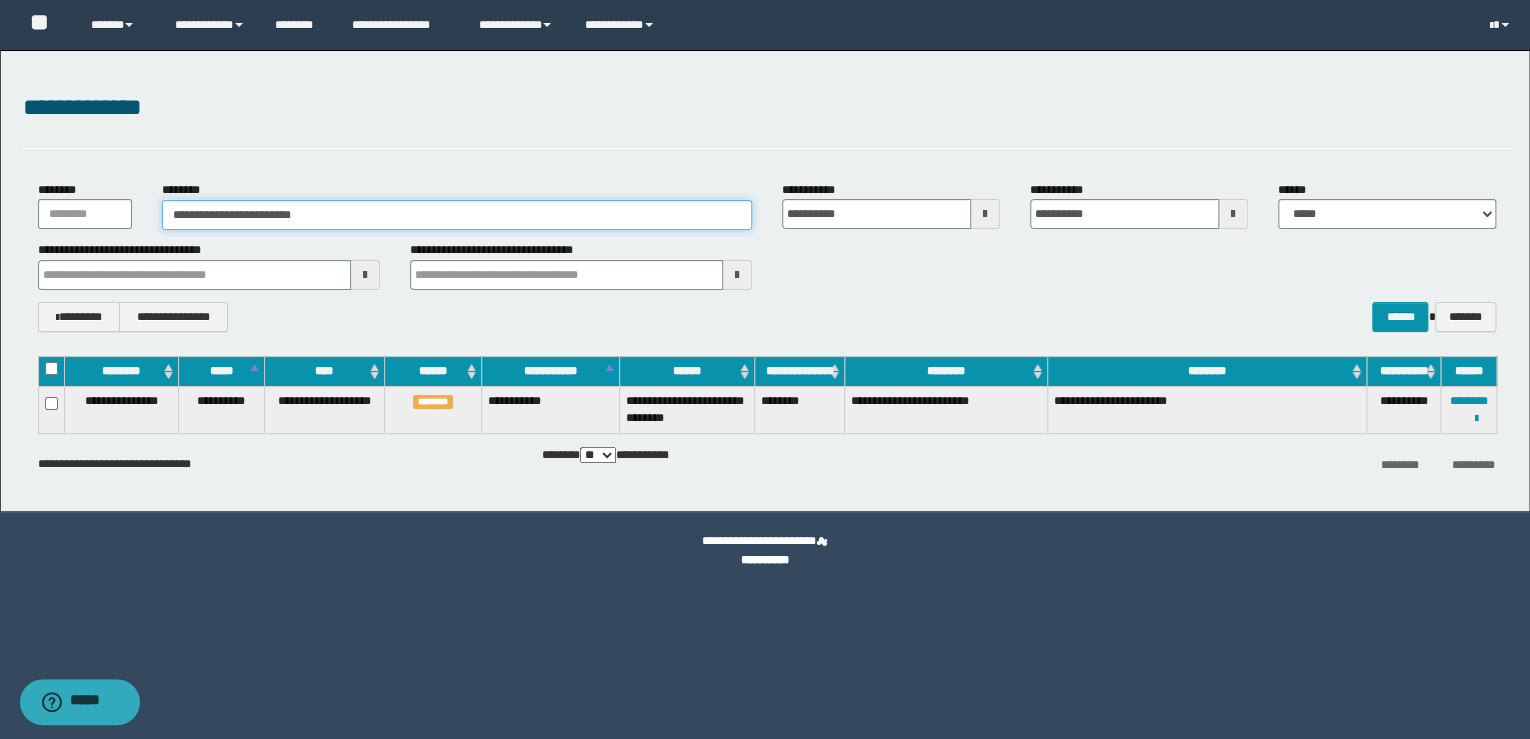type on "**********" 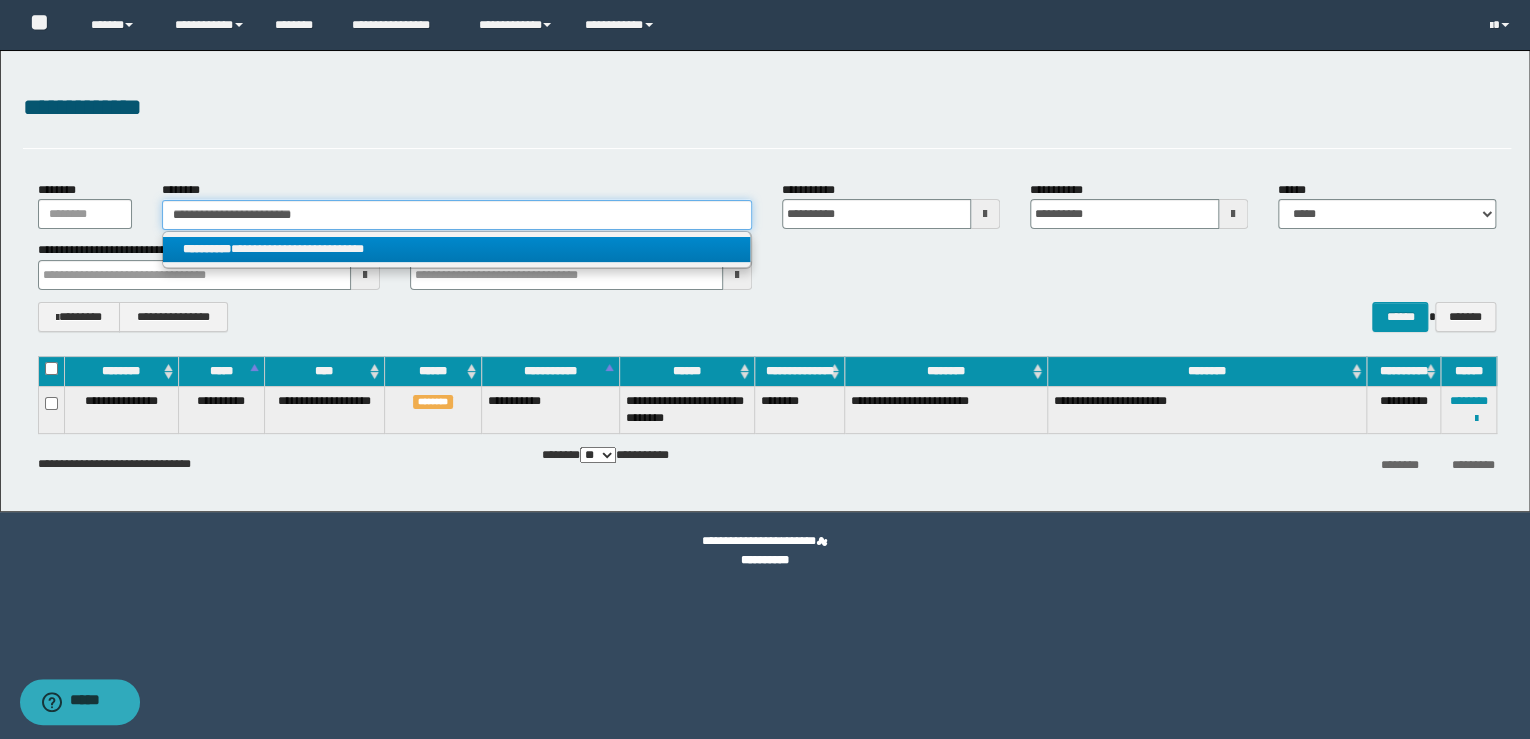 type on "**********" 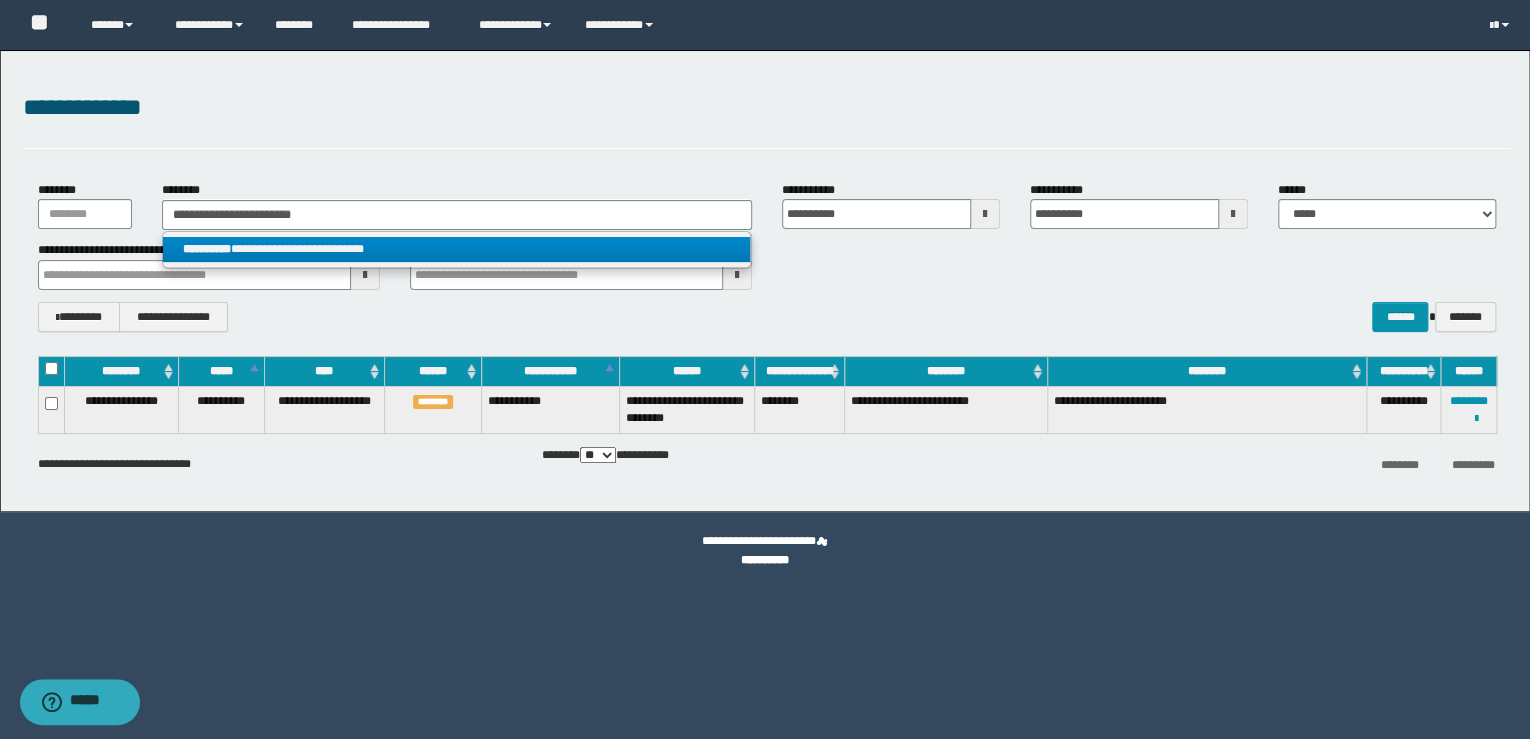 click on "**********" at bounding box center [457, 249] 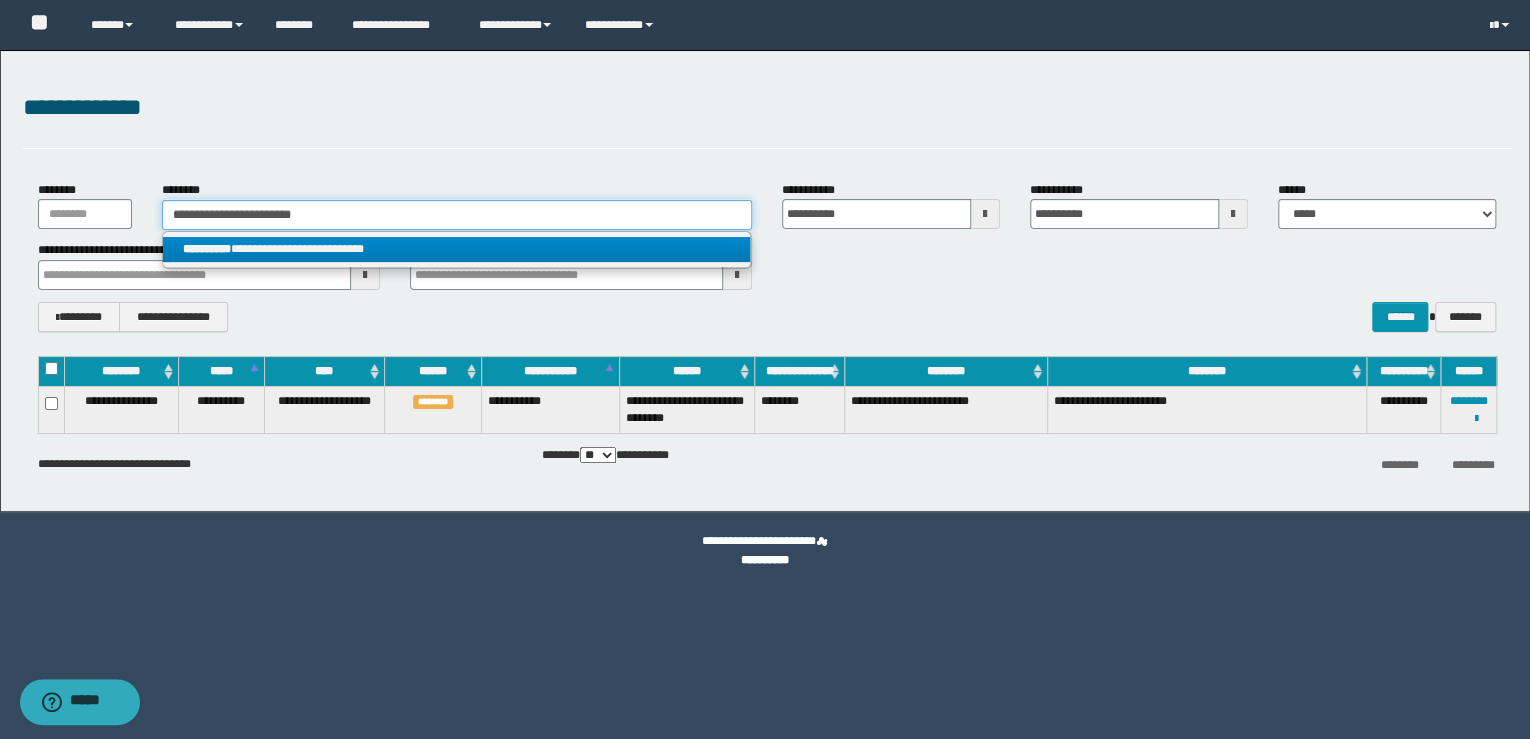 type 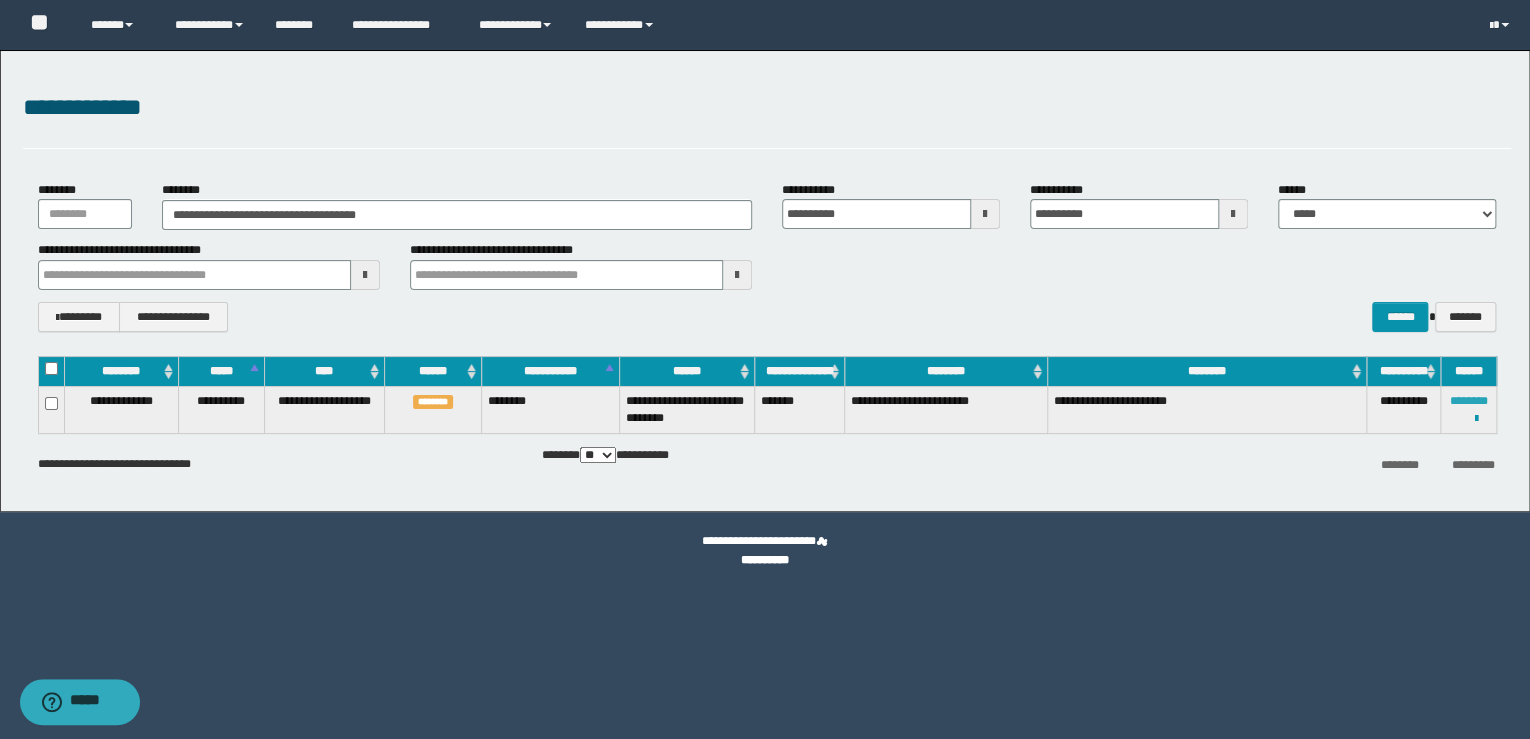 click at bounding box center (0, 0) 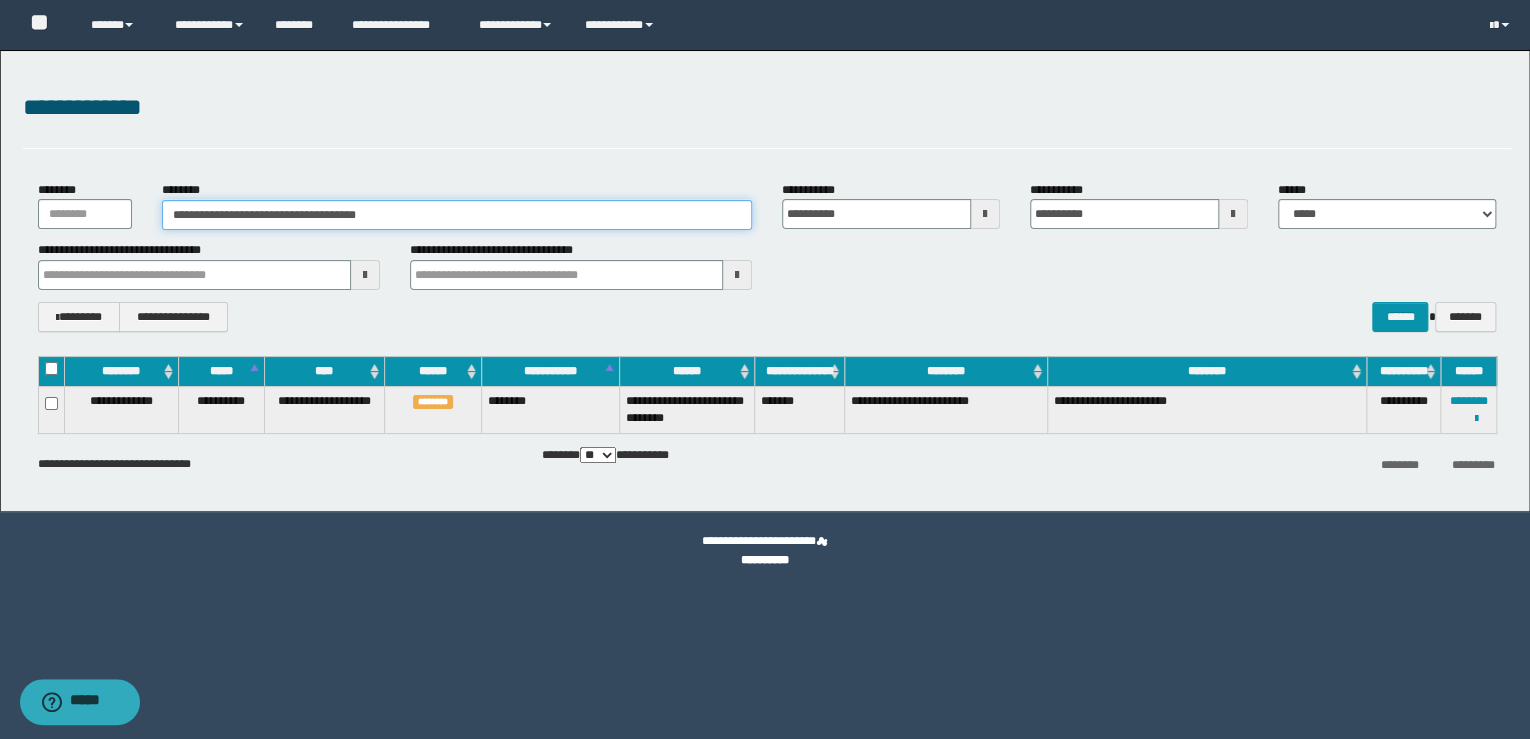 drag, startPoint x: 444, startPoint y: 214, endPoint x: 43, endPoint y: 196, distance: 401.40378 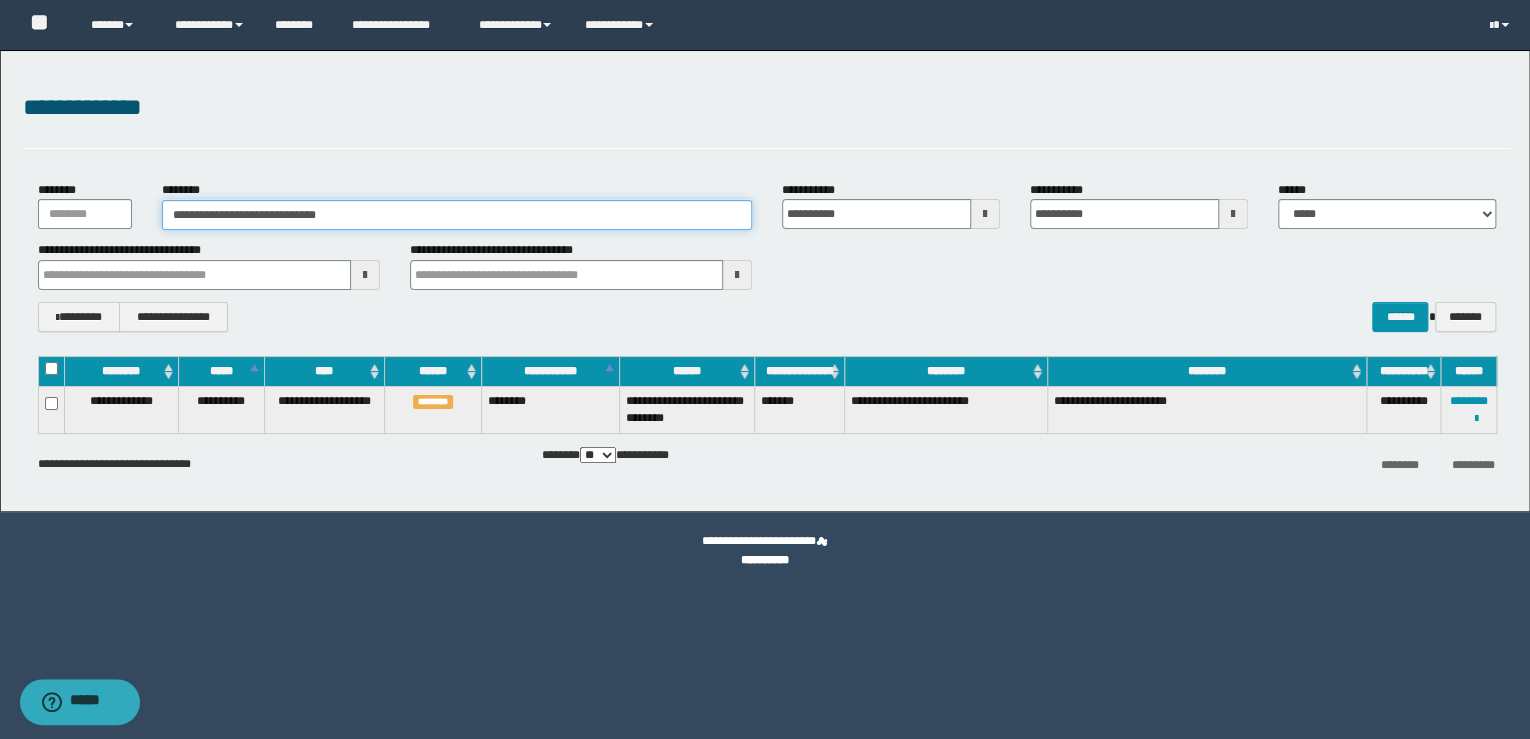 type on "**********" 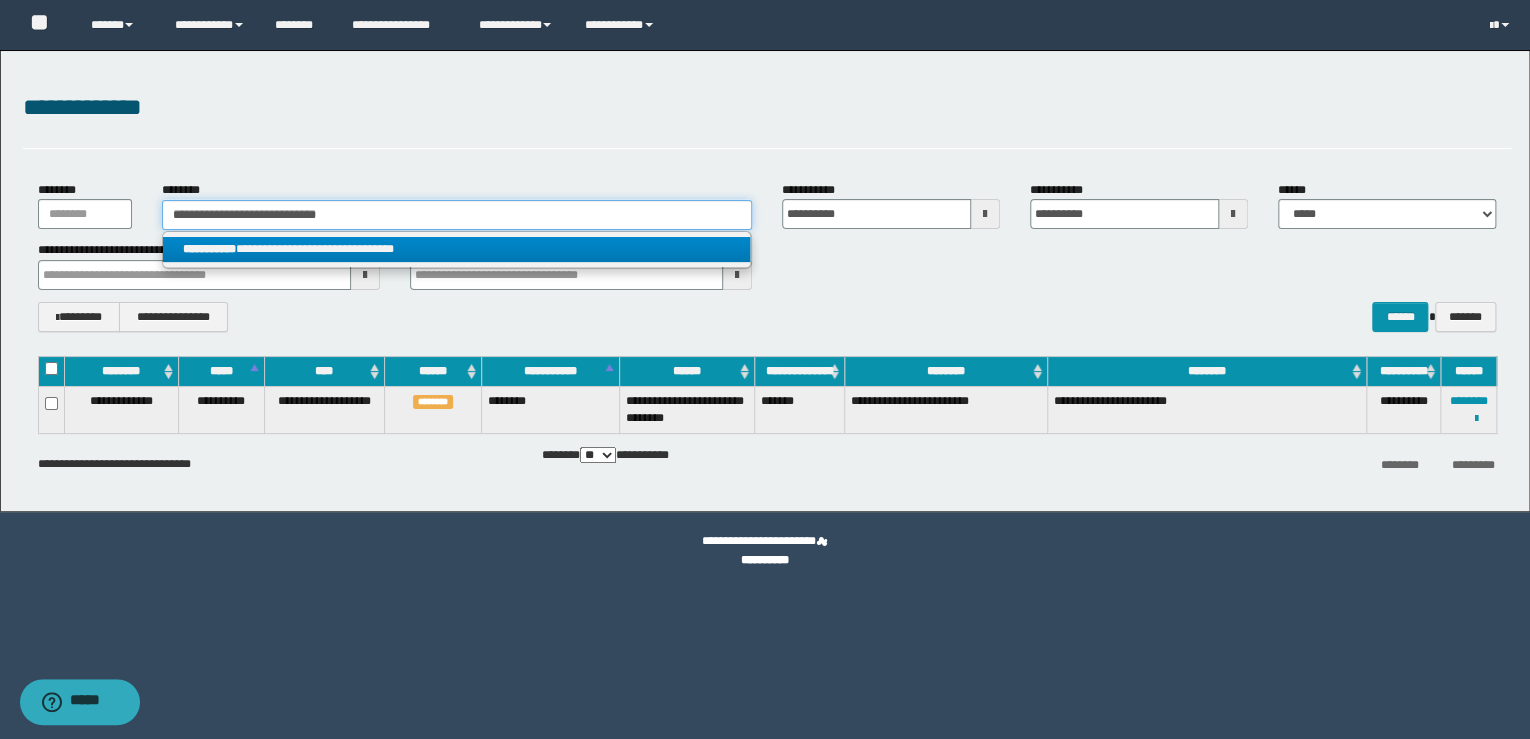 type on "**********" 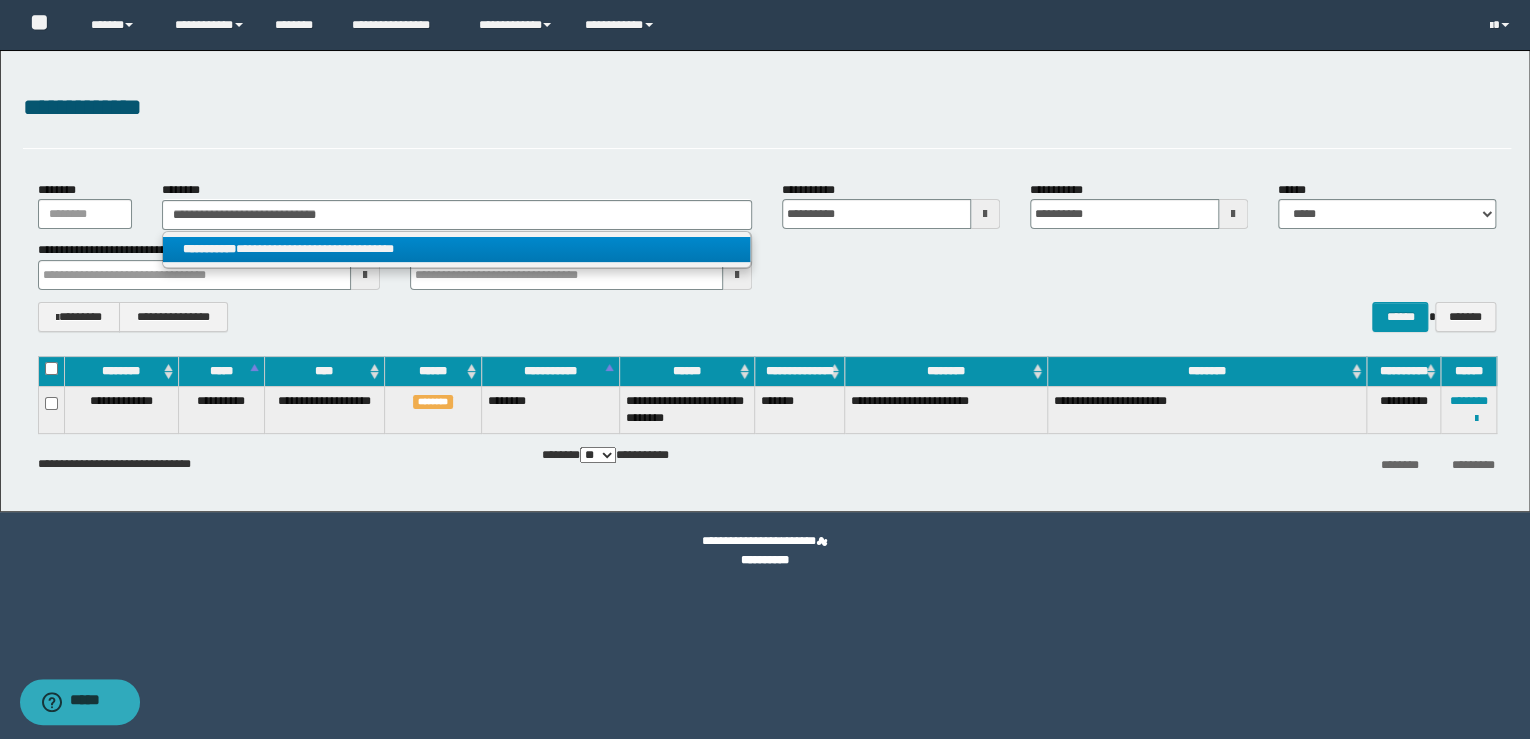click on "**********" at bounding box center [457, 249] 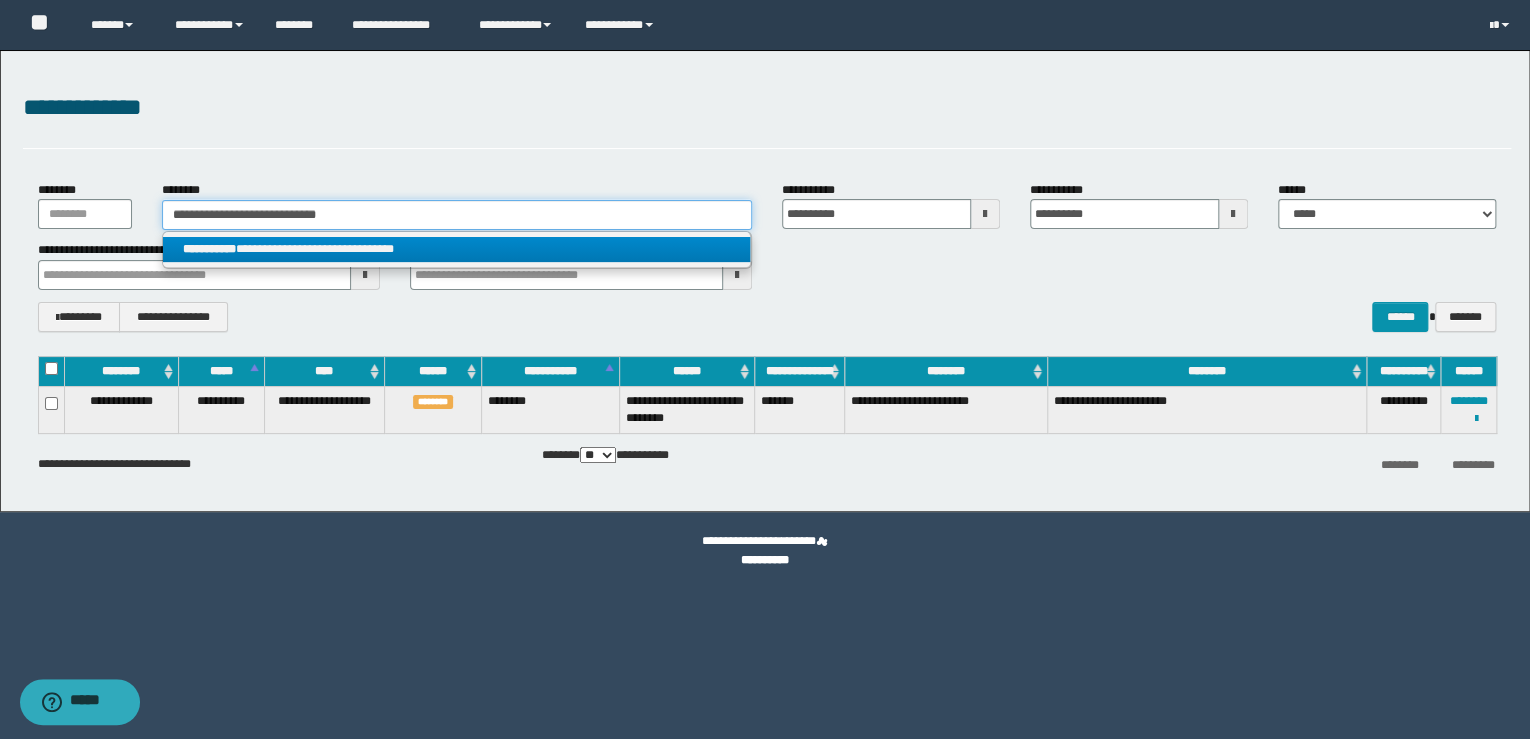 type 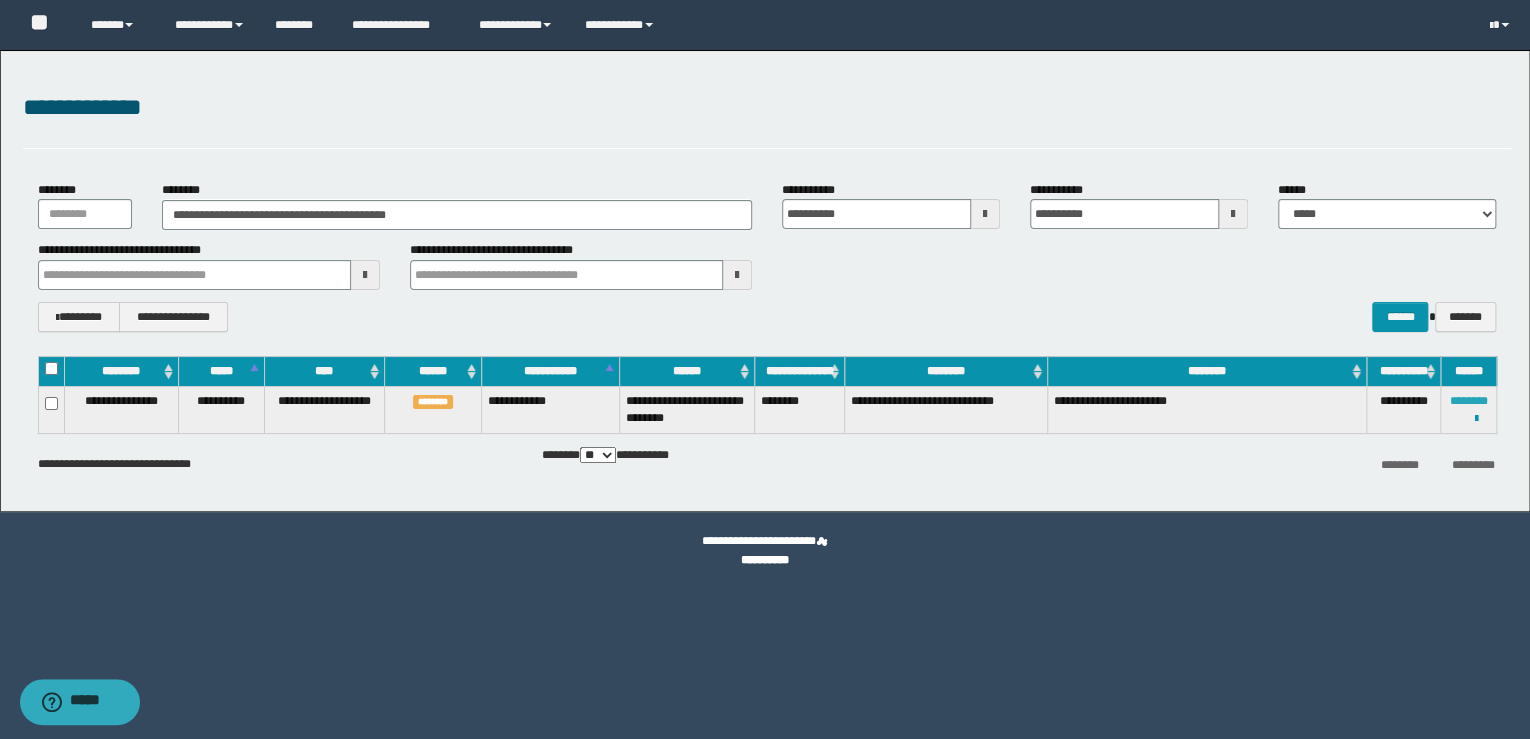 click on "********" at bounding box center (1469, 401) 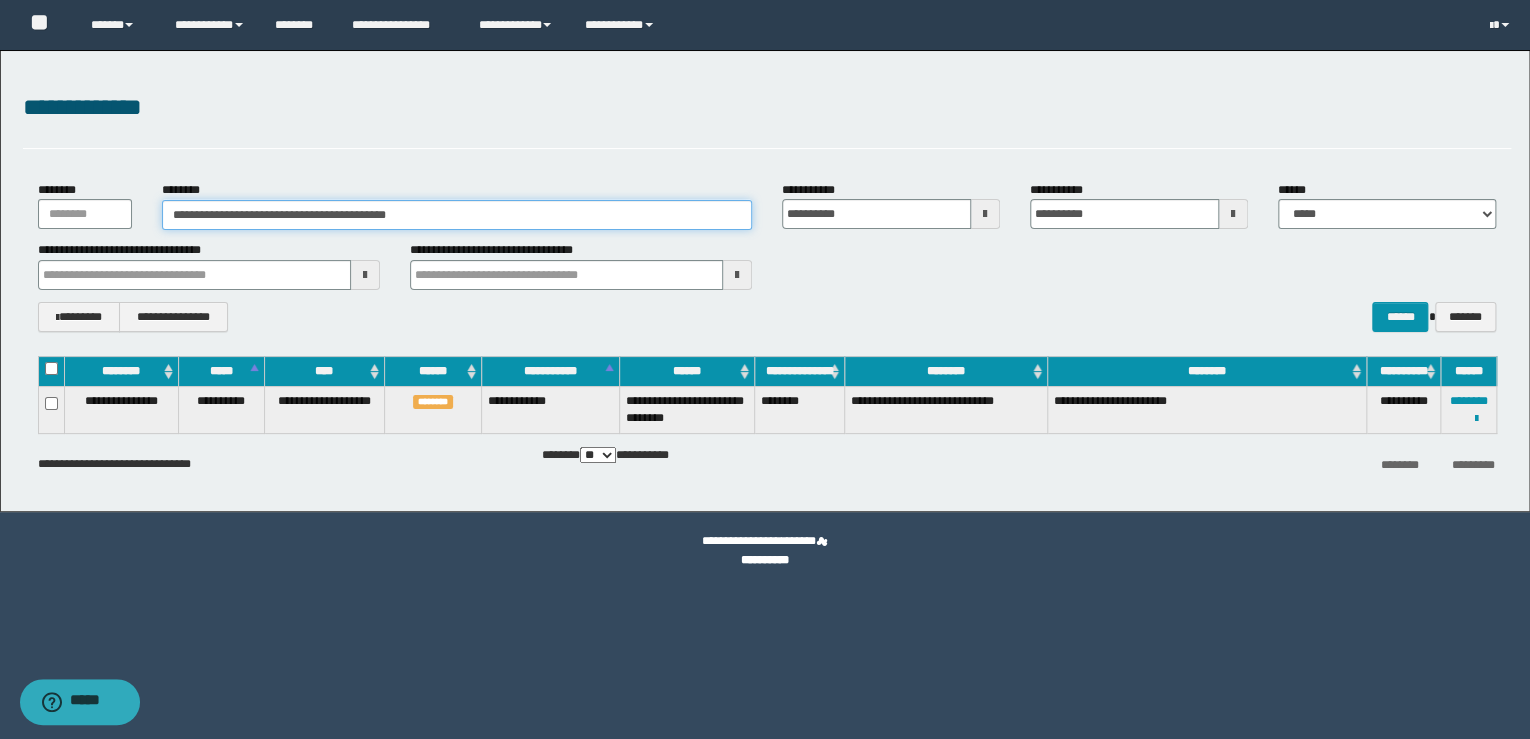 drag, startPoint x: 528, startPoint y: 213, endPoint x: -4, endPoint y: 164, distance: 534.25183 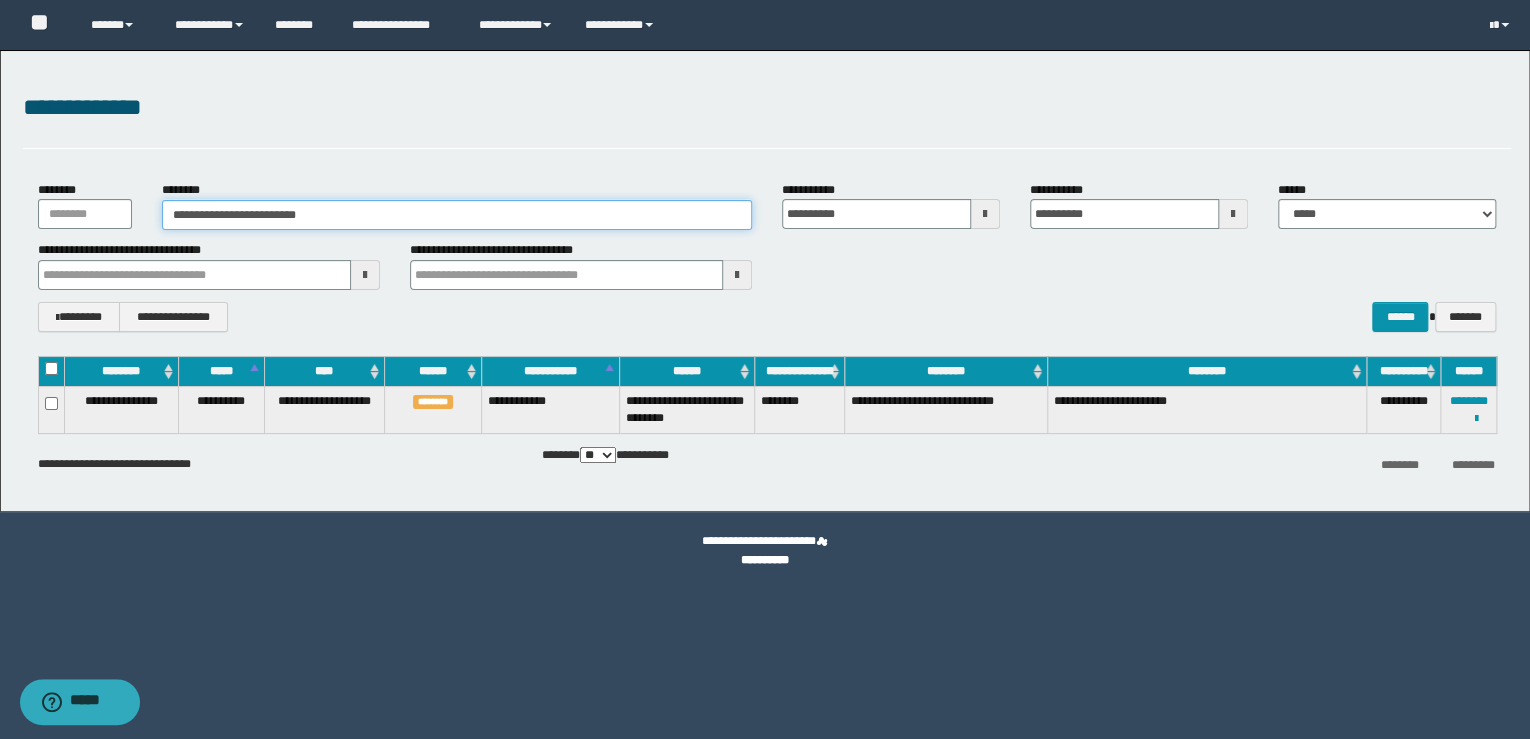 type on "**********" 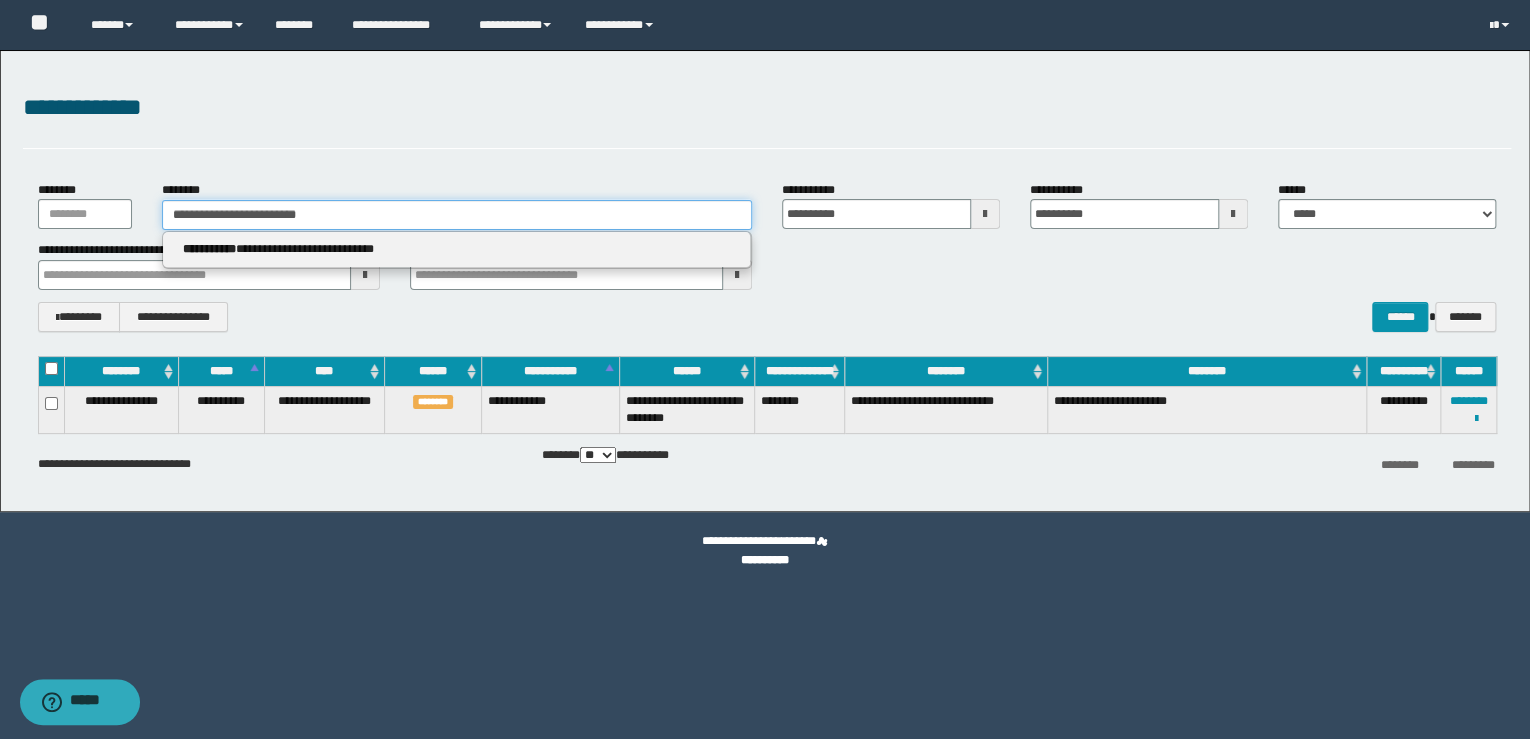 type on "**********" 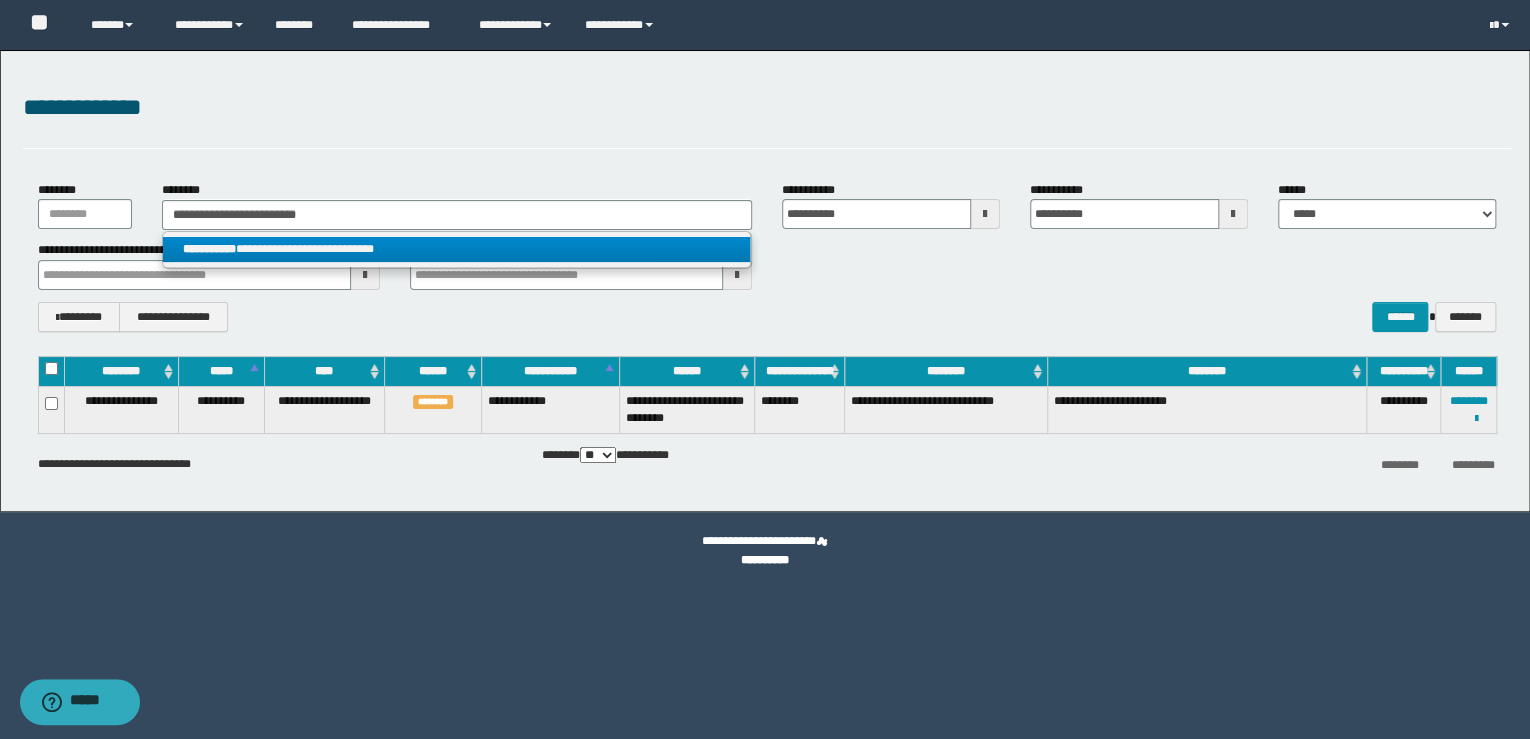 click on "**********" at bounding box center (457, 249) 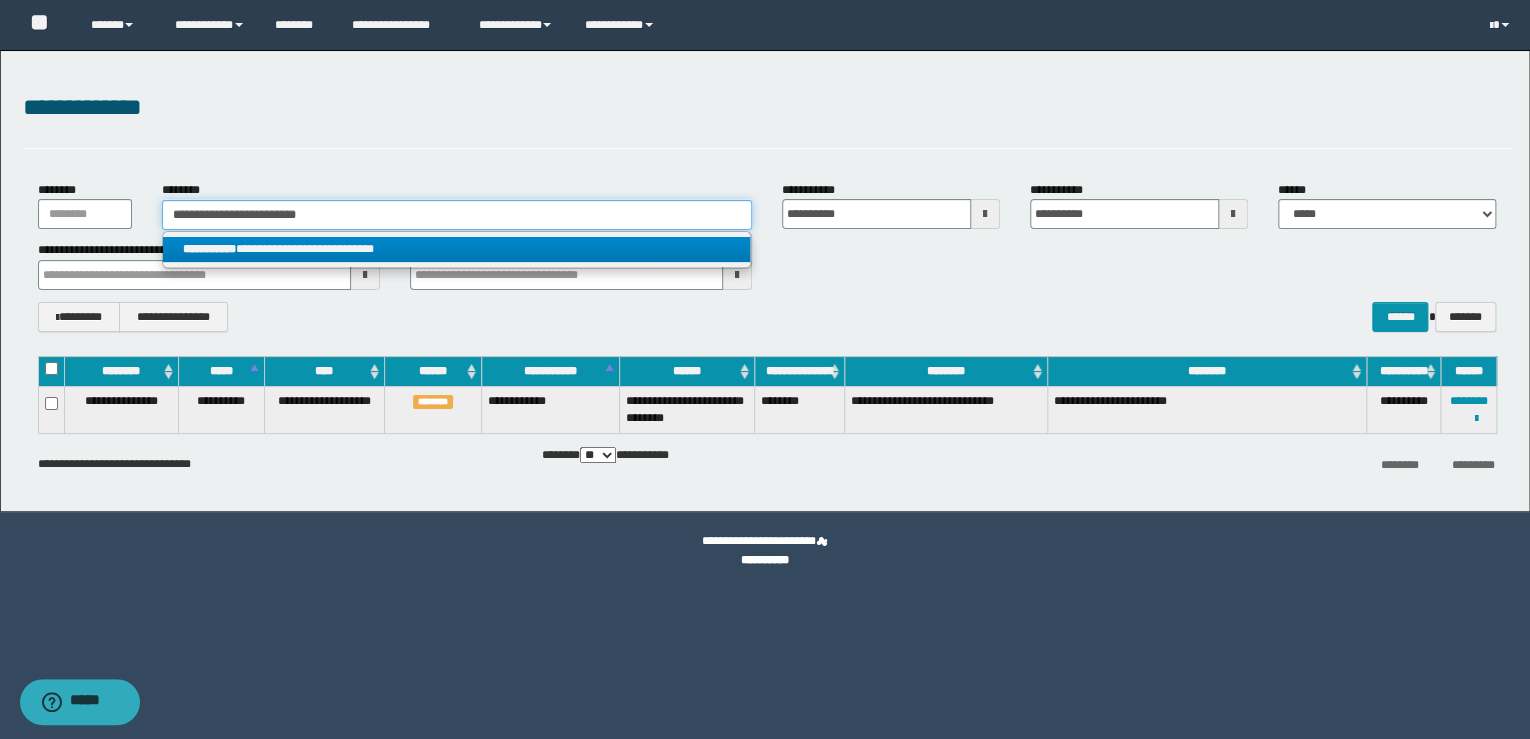 type 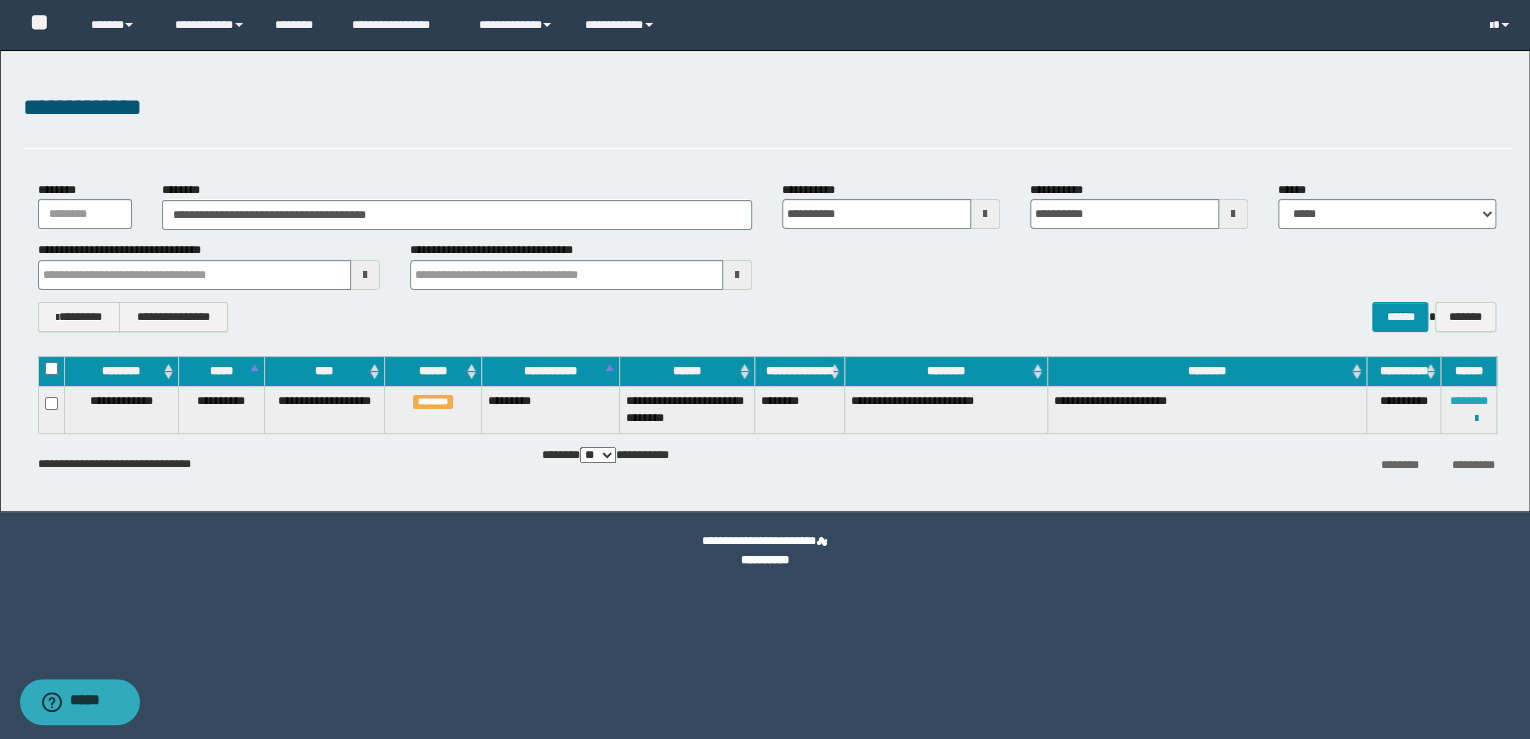 click on "********" at bounding box center (1469, 401) 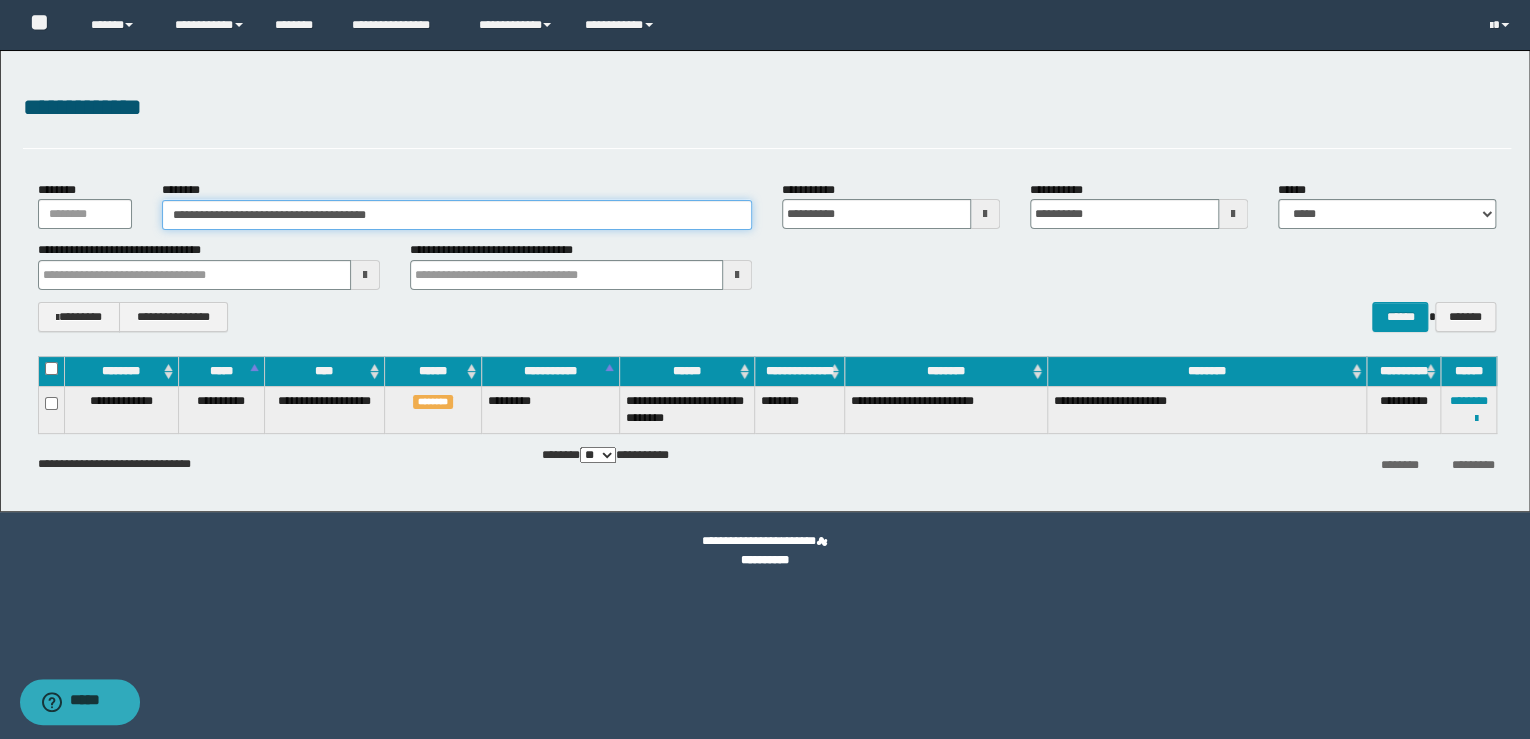 drag, startPoint x: 449, startPoint y: 217, endPoint x: -4, endPoint y: 193, distance: 453.6353 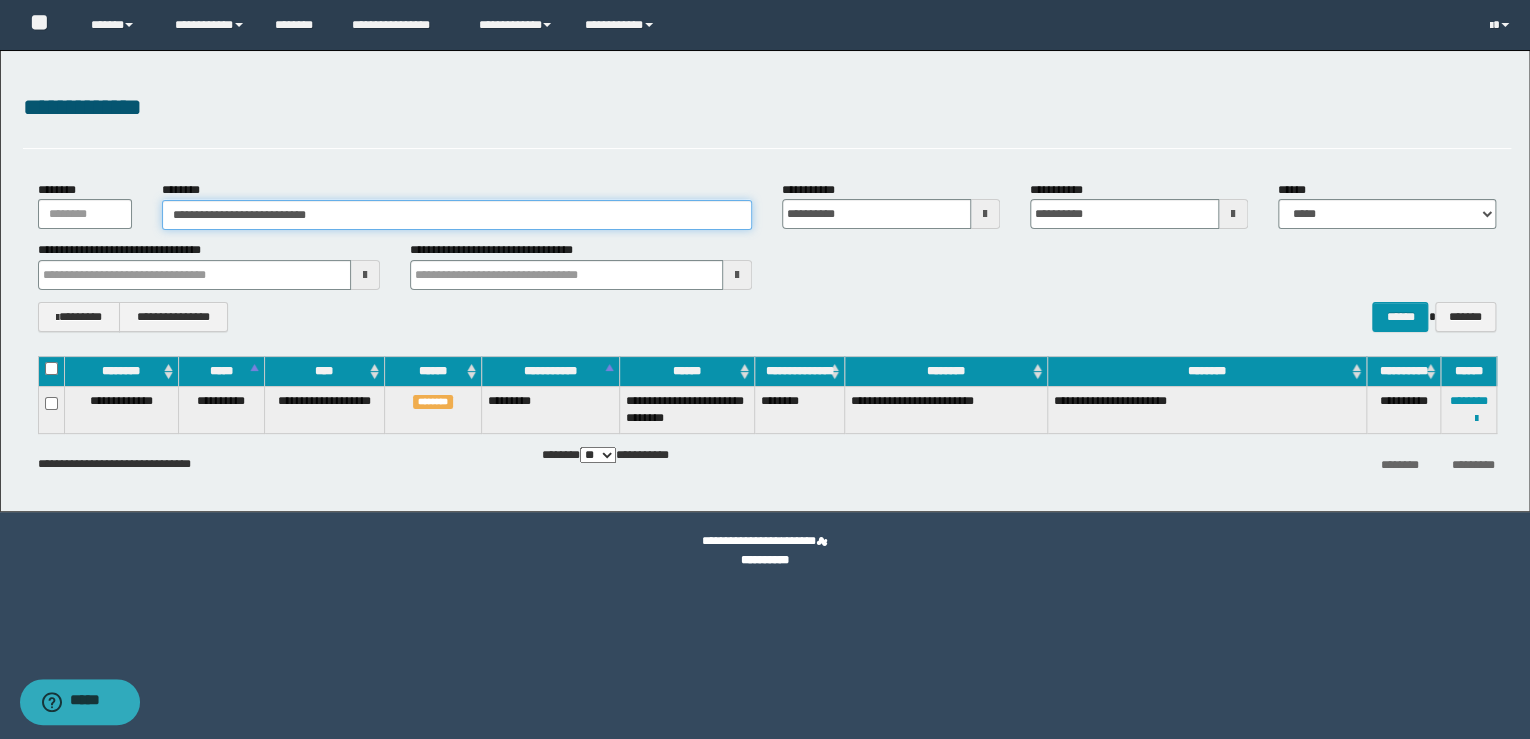 type on "**********" 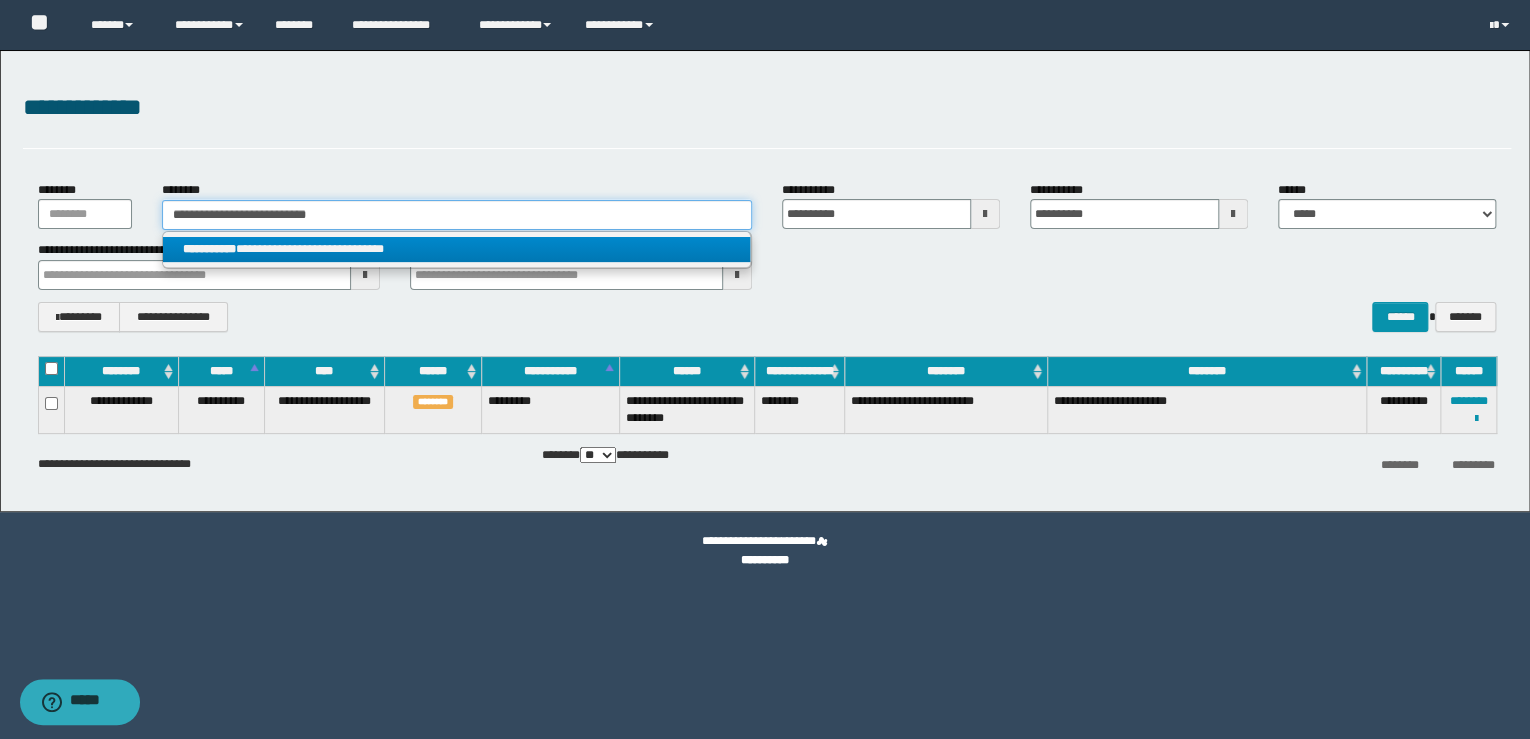 type on "**********" 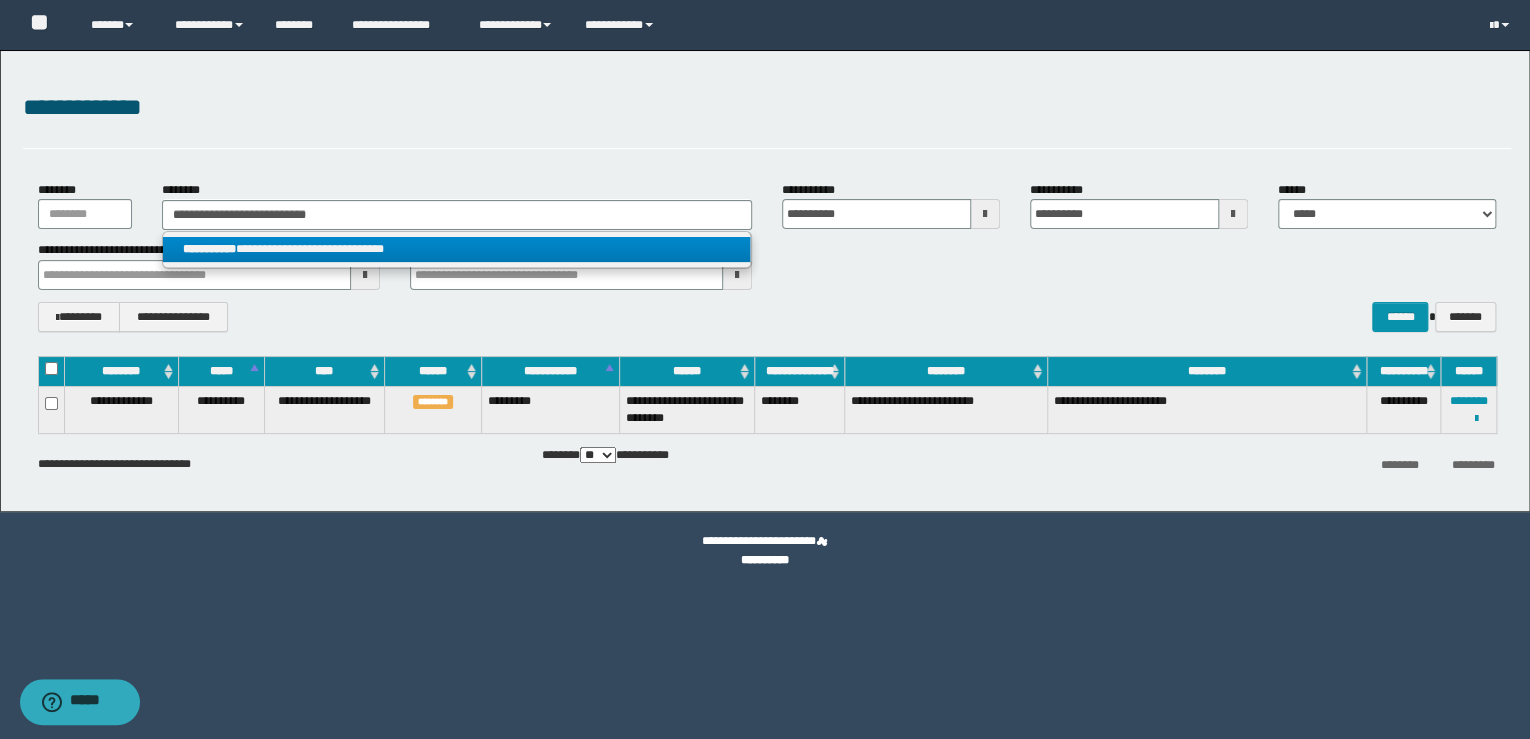 click on "**********" at bounding box center [457, 249] 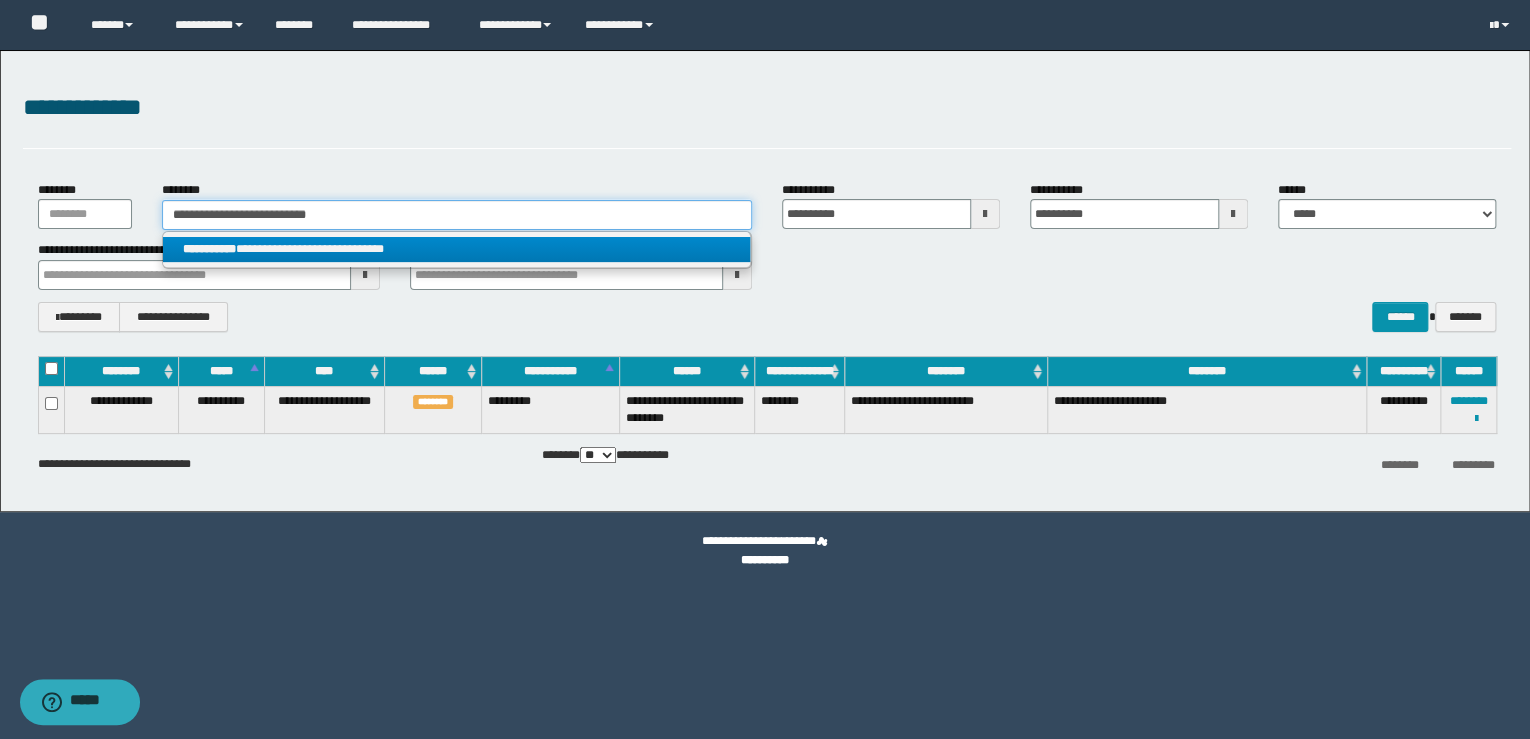 type 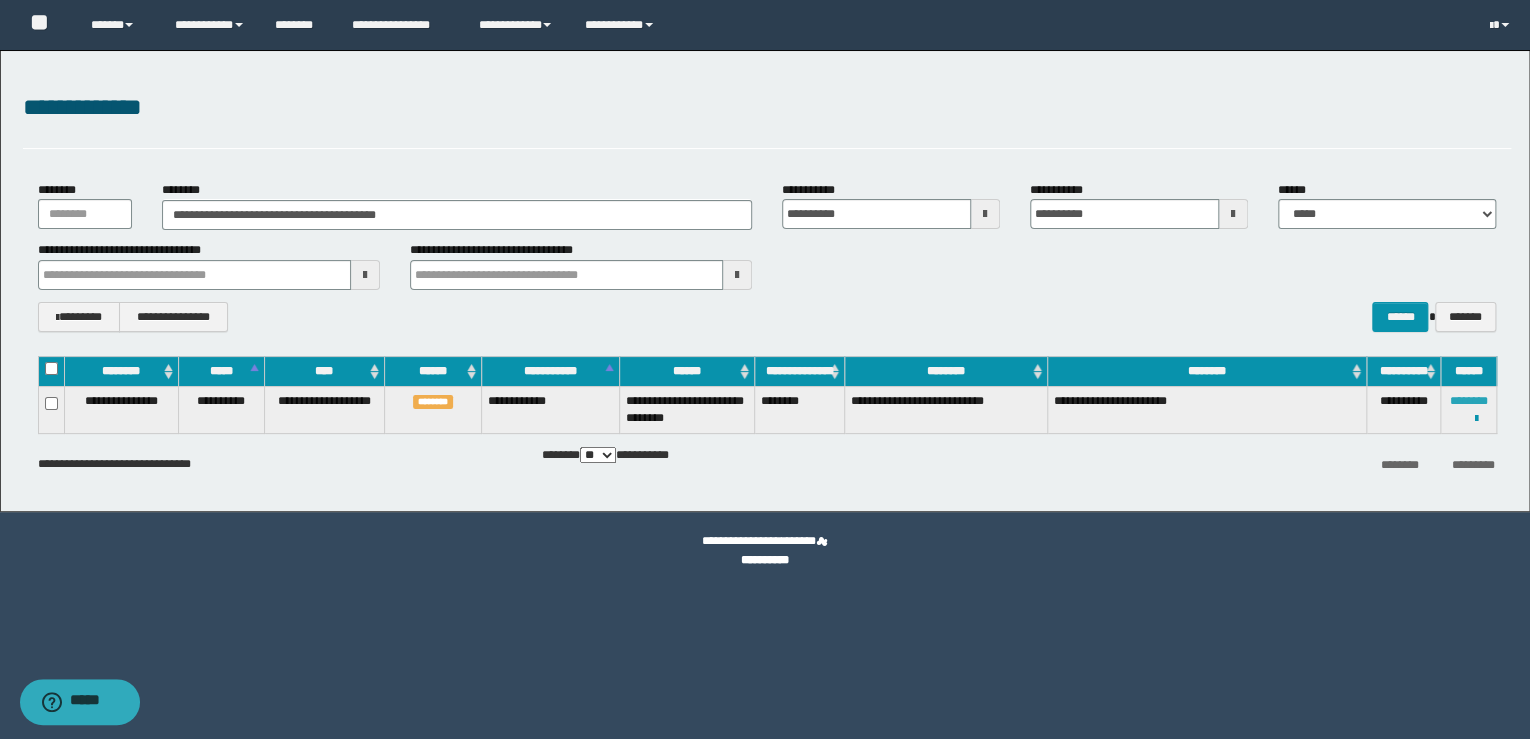 click on "********" at bounding box center [1469, 401] 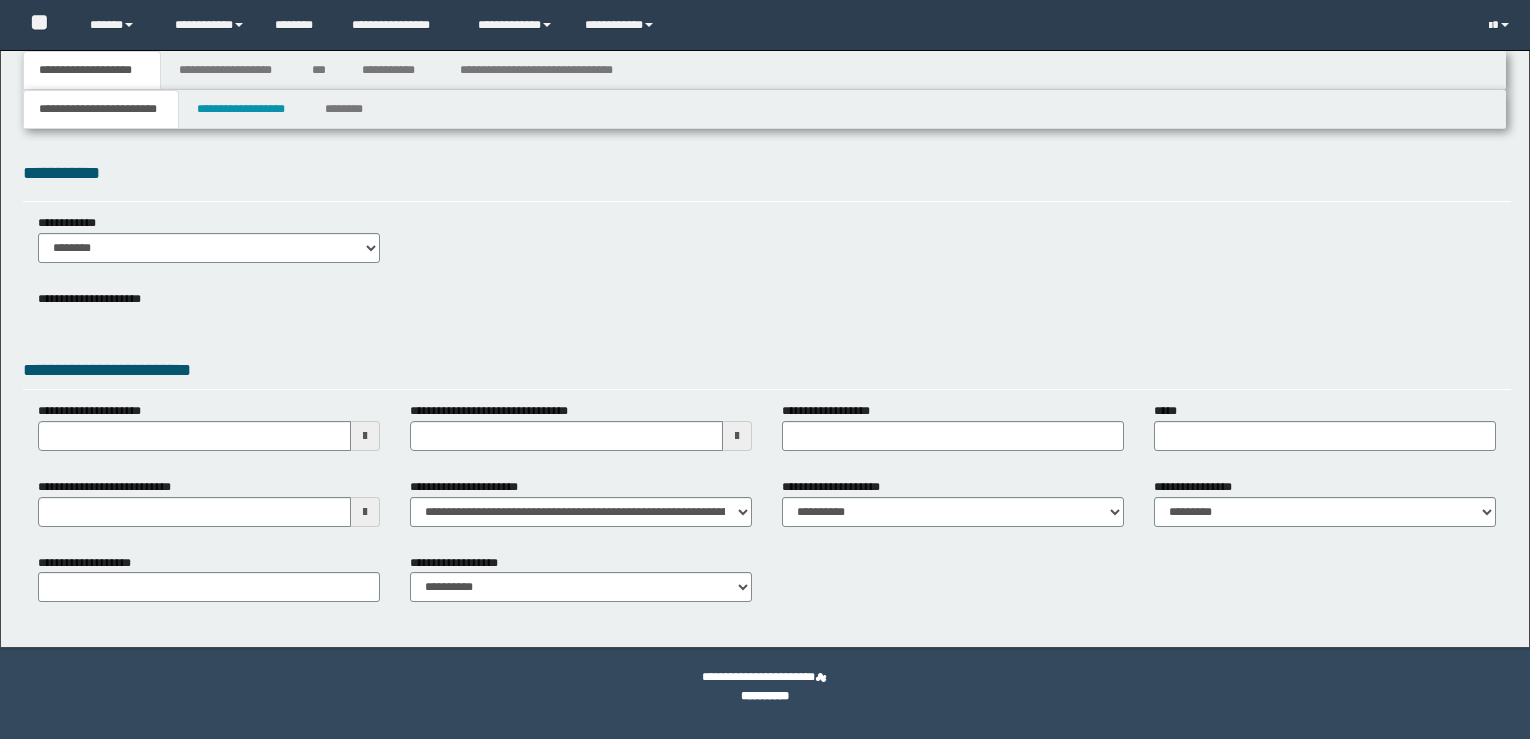 scroll, scrollTop: 0, scrollLeft: 0, axis: both 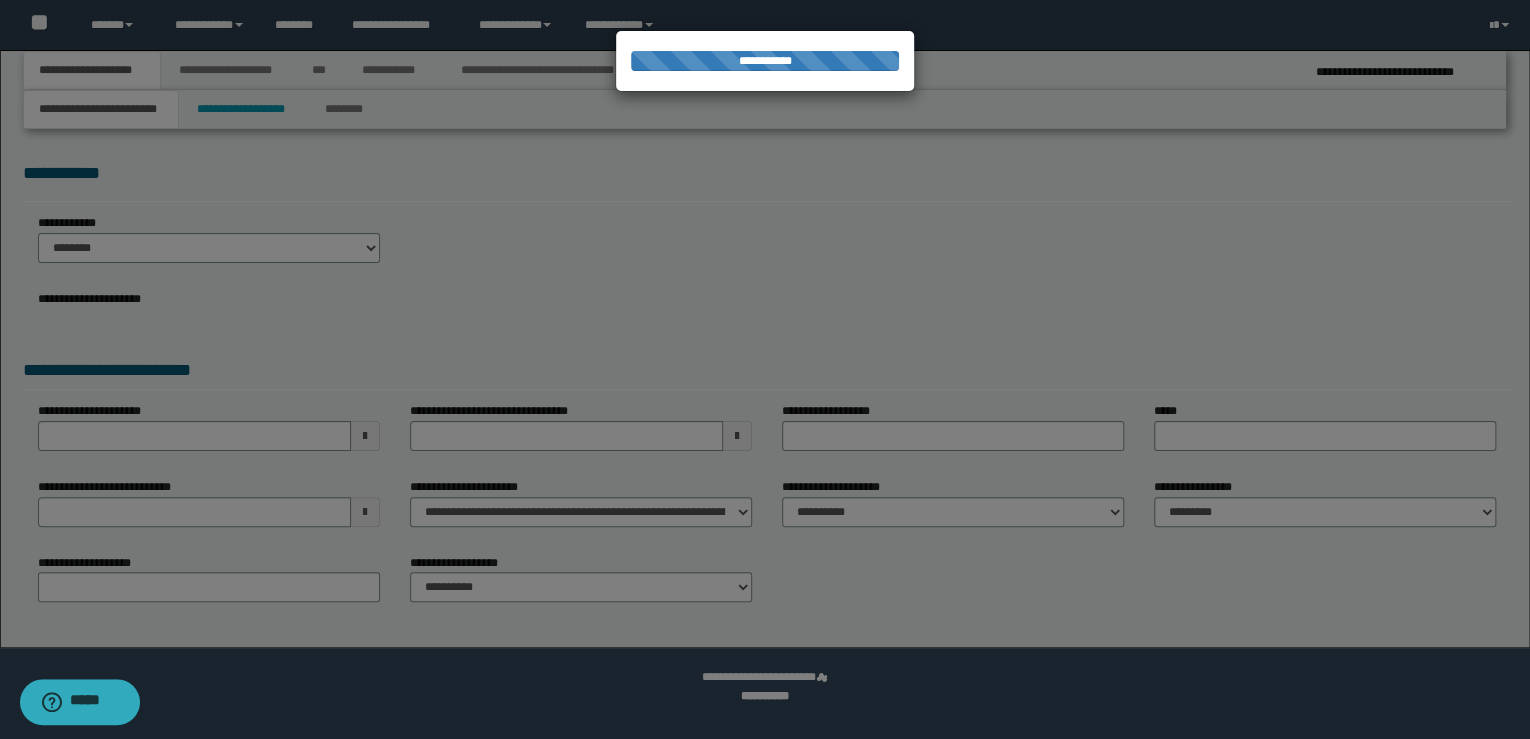 select on "*" 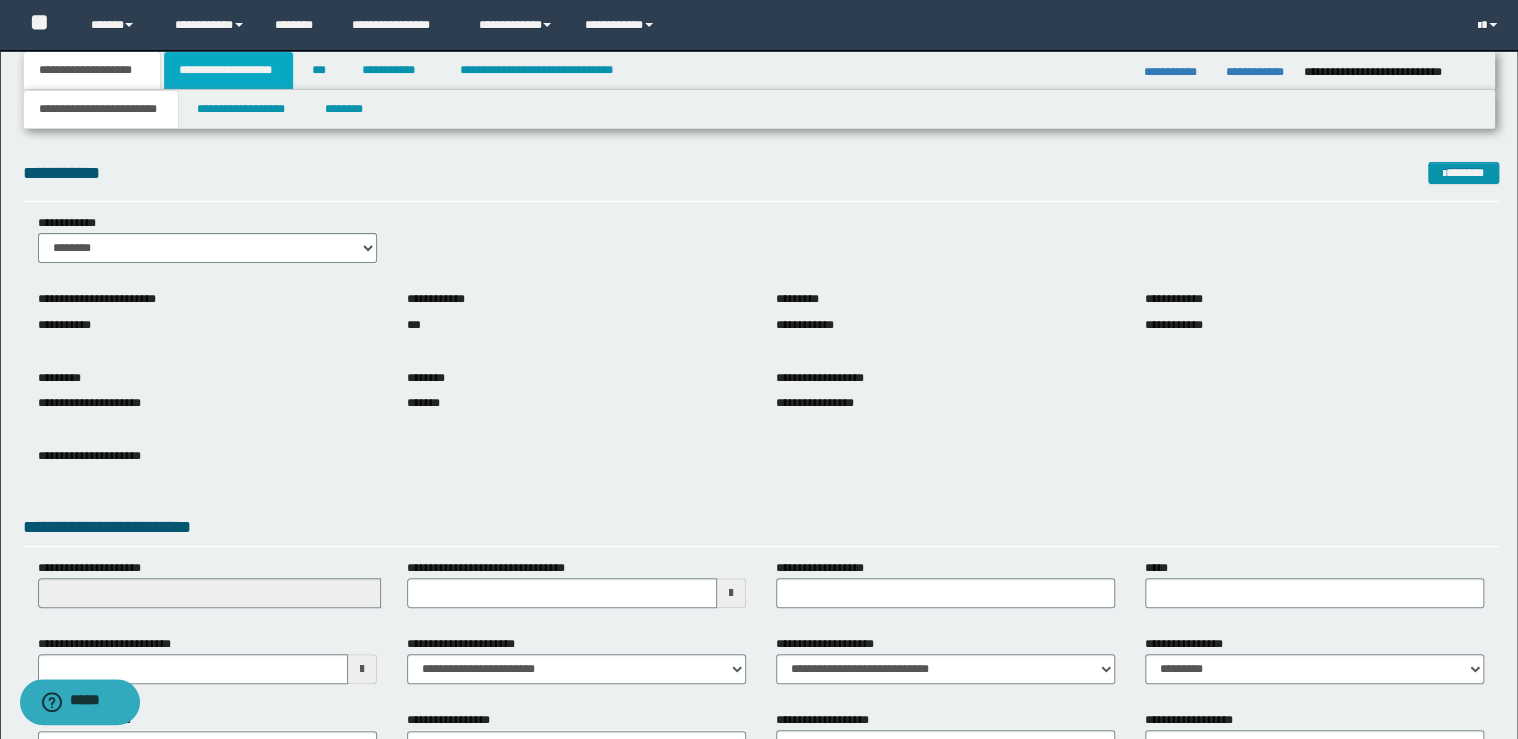 click on "**********" at bounding box center (228, 70) 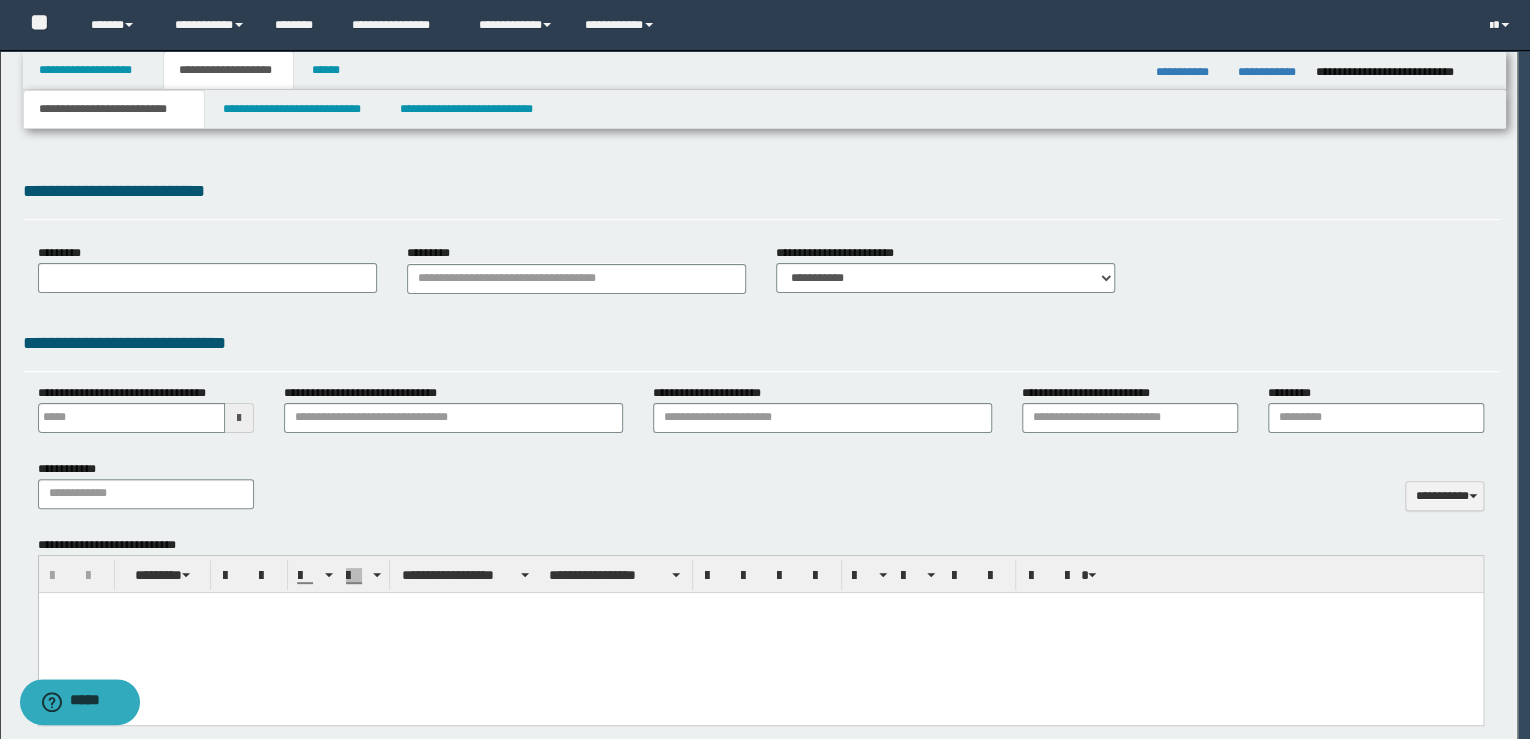 scroll, scrollTop: 0, scrollLeft: 0, axis: both 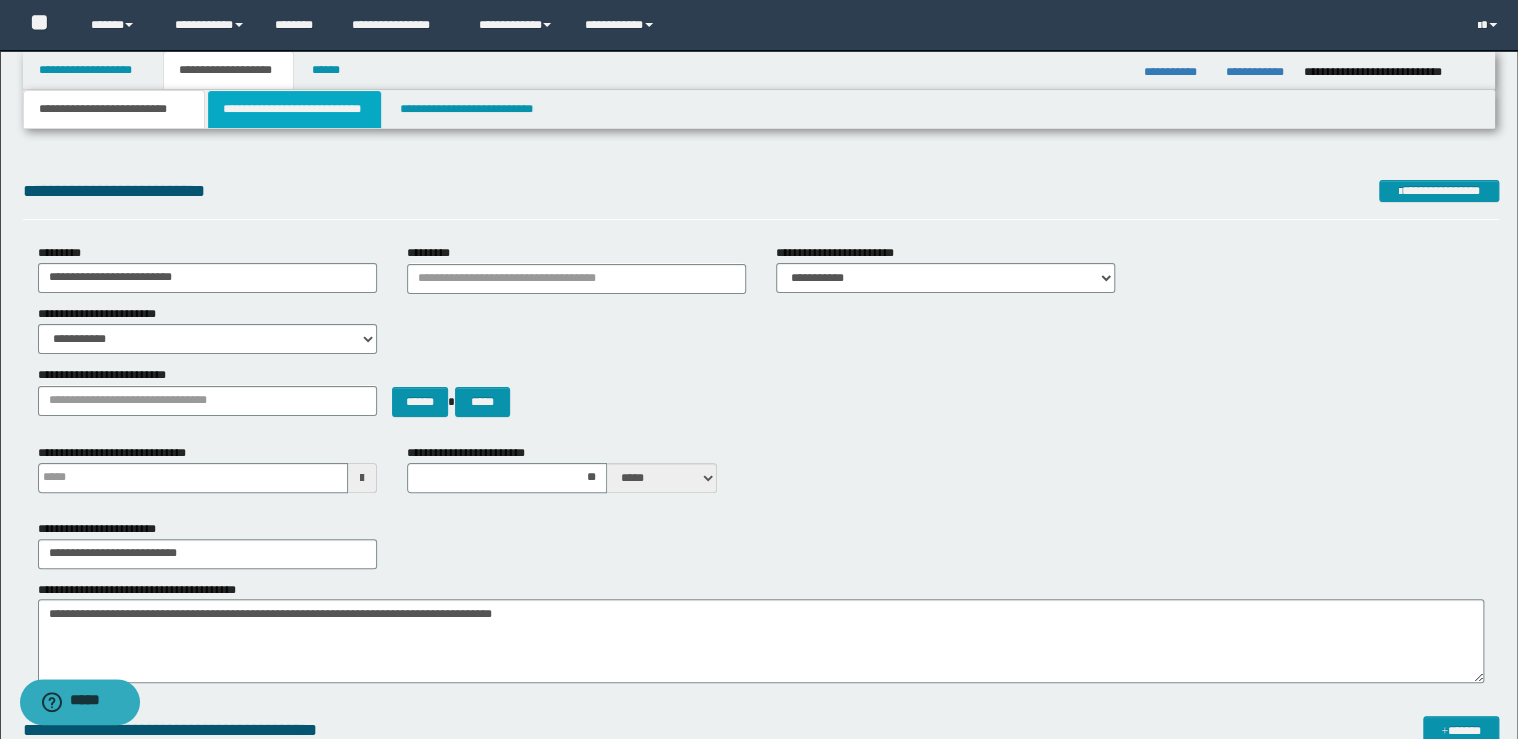 click on "**********" at bounding box center [294, 109] 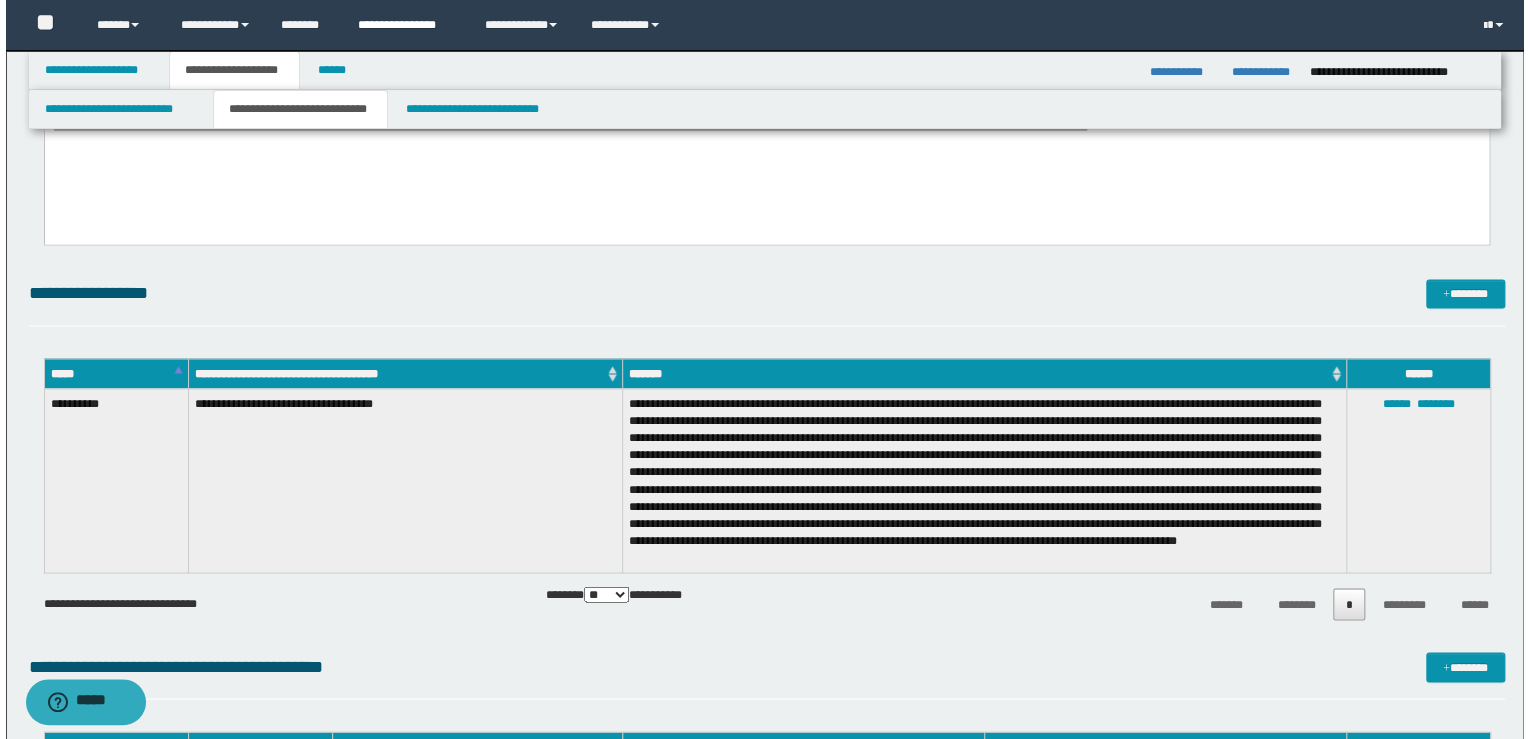 scroll, scrollTop: 1520, scrollLeft: 0, axis: vertical 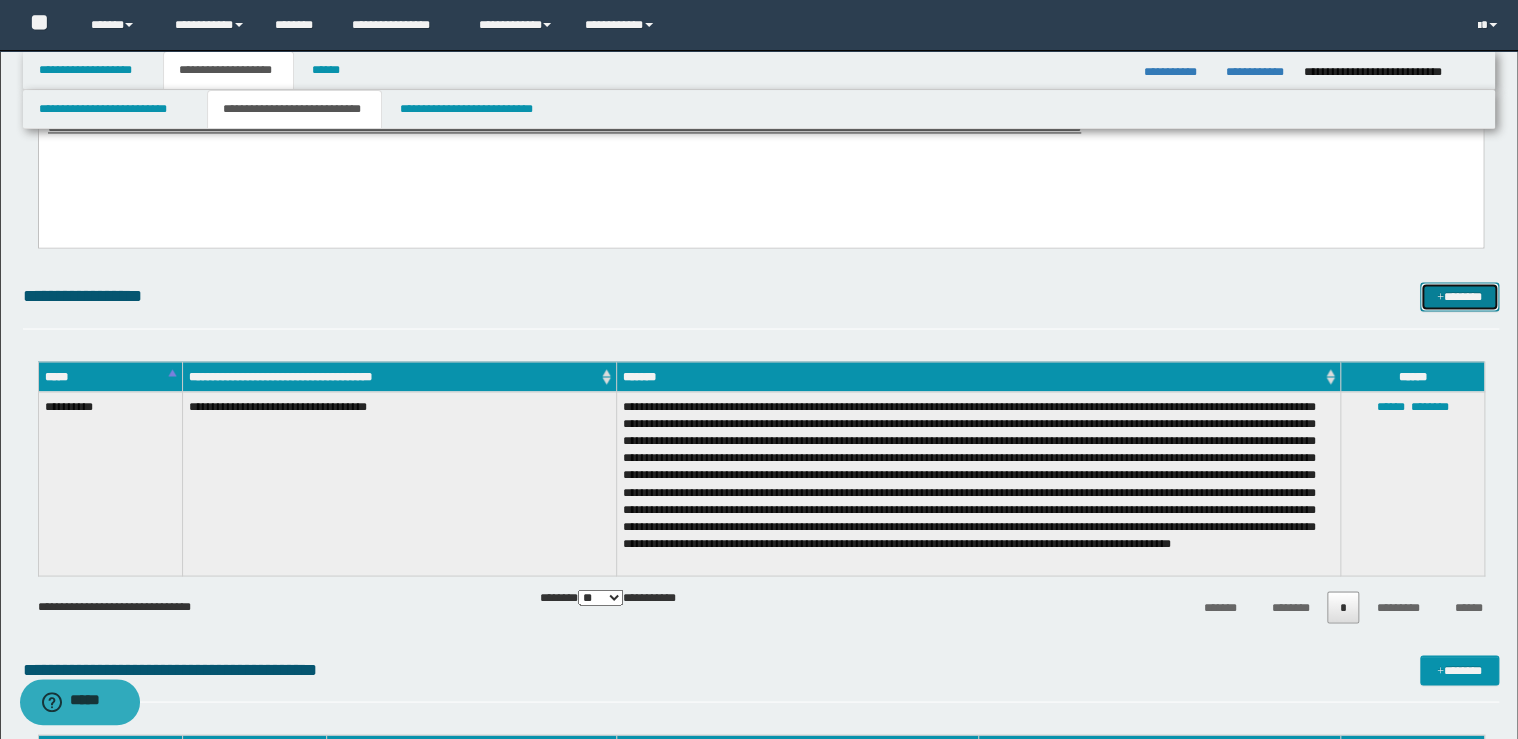 click on "*******" at bounding box center [1459, 297] 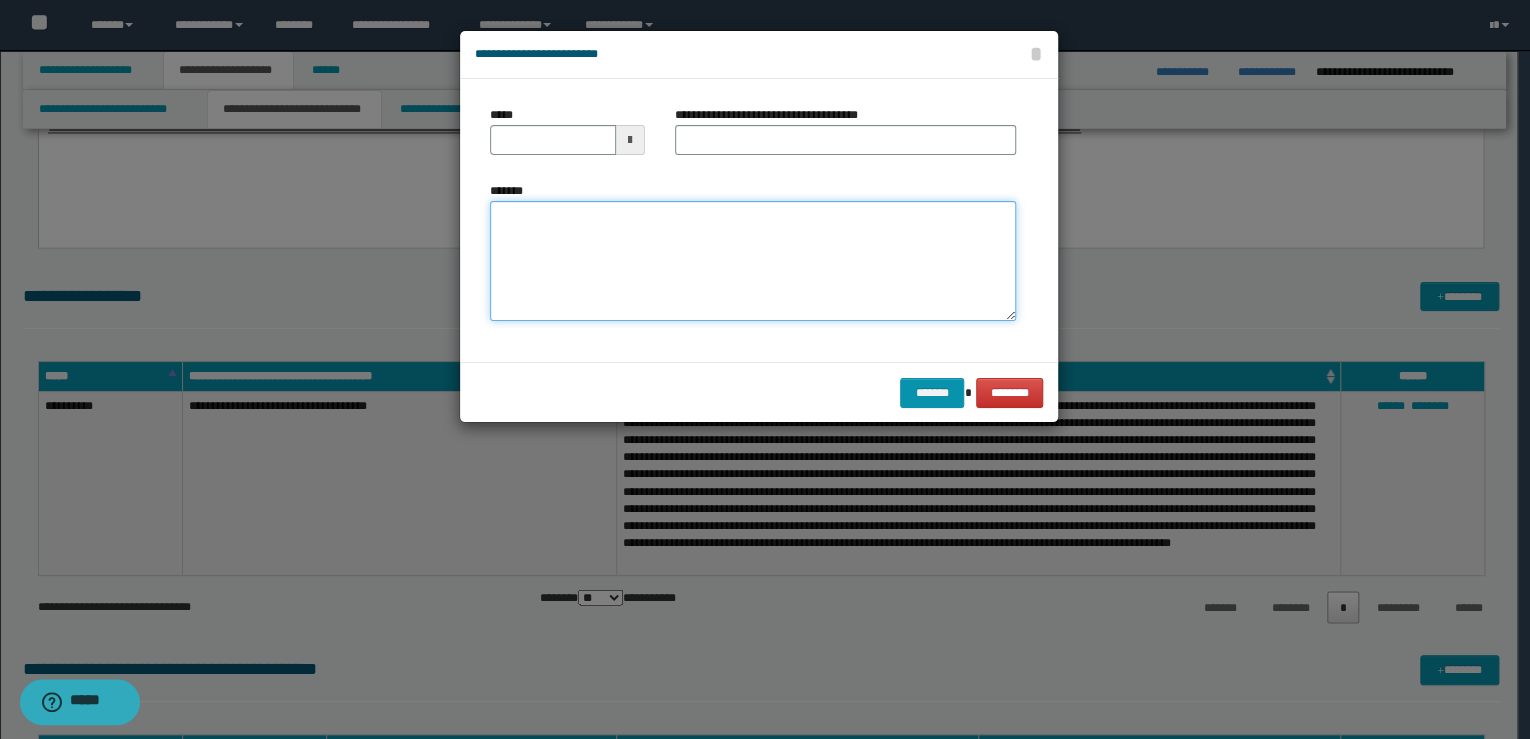 click on "*******" at bounding box center (753, 261) 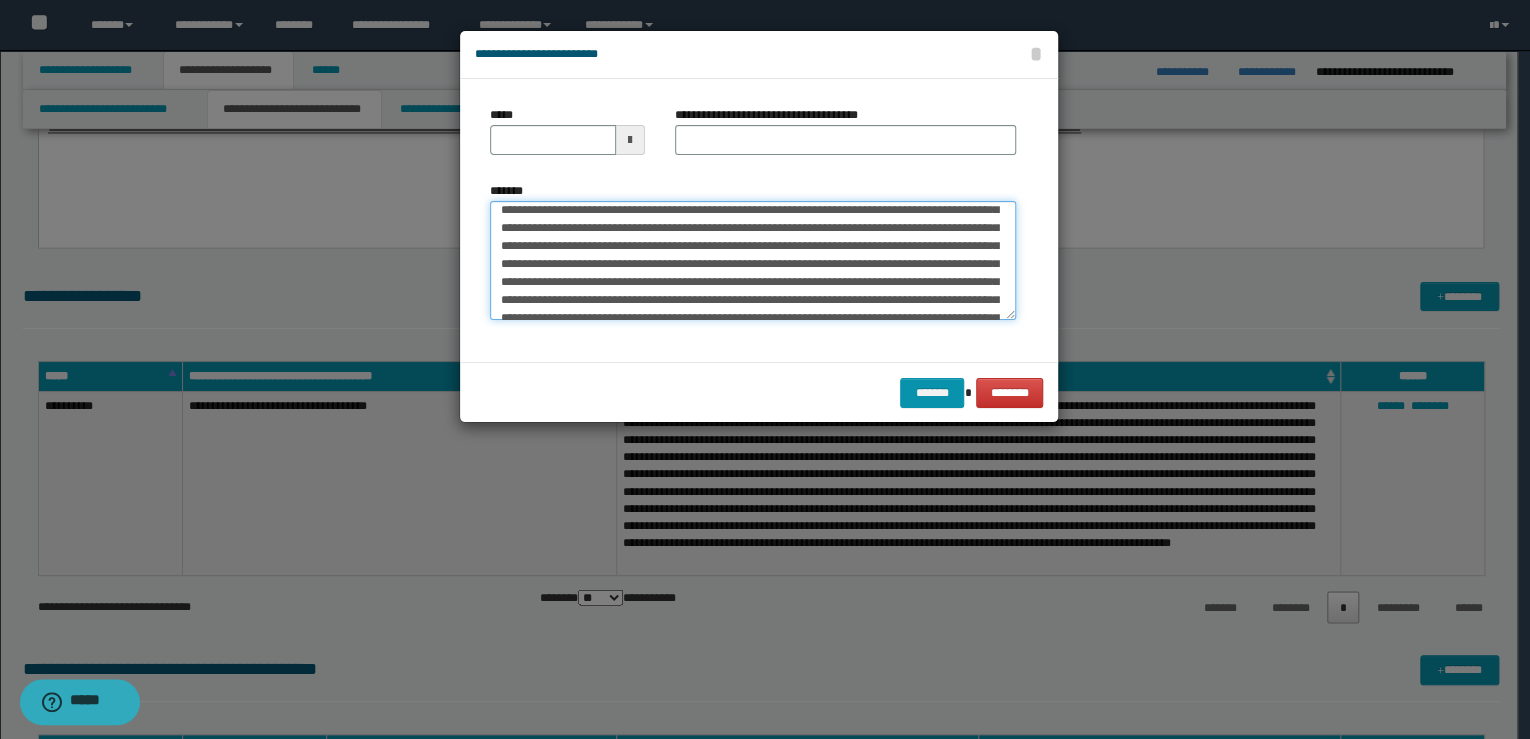 scroll, scrollTop: 0, scrollLeft: 0, axis: both 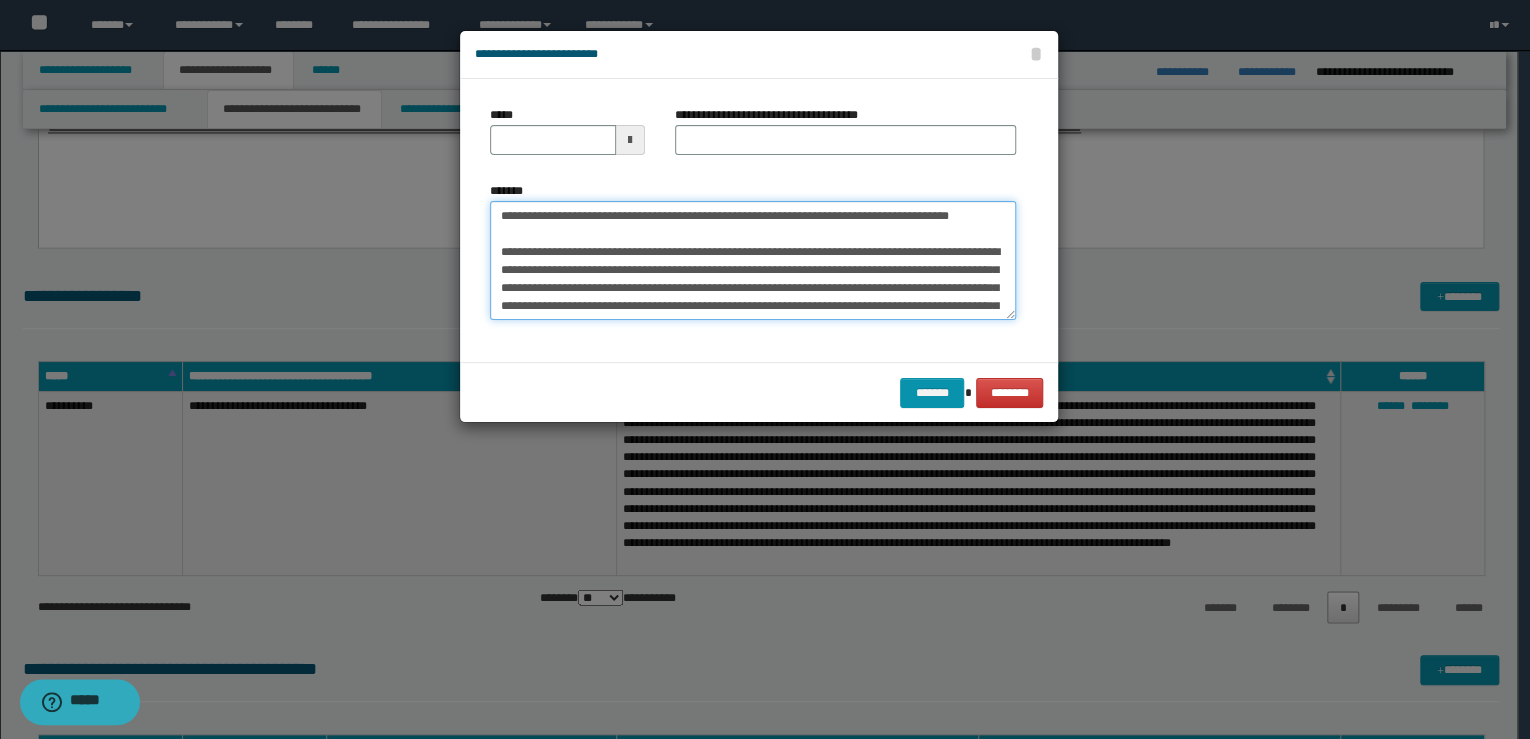 drag, startPoint x: 910, startPoint y: 212, endPoint x: 341, endPoint y: 178, distance: 570.0149 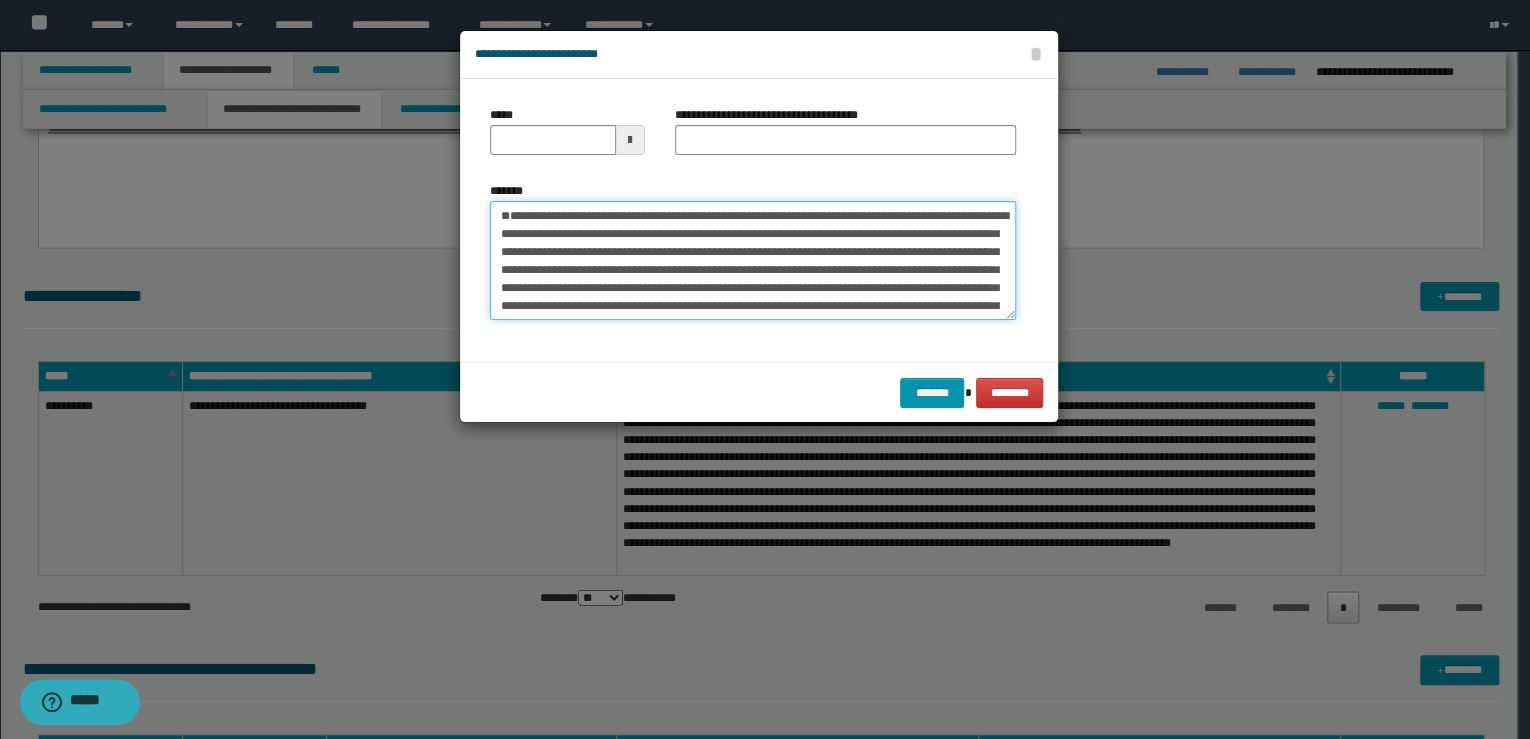type 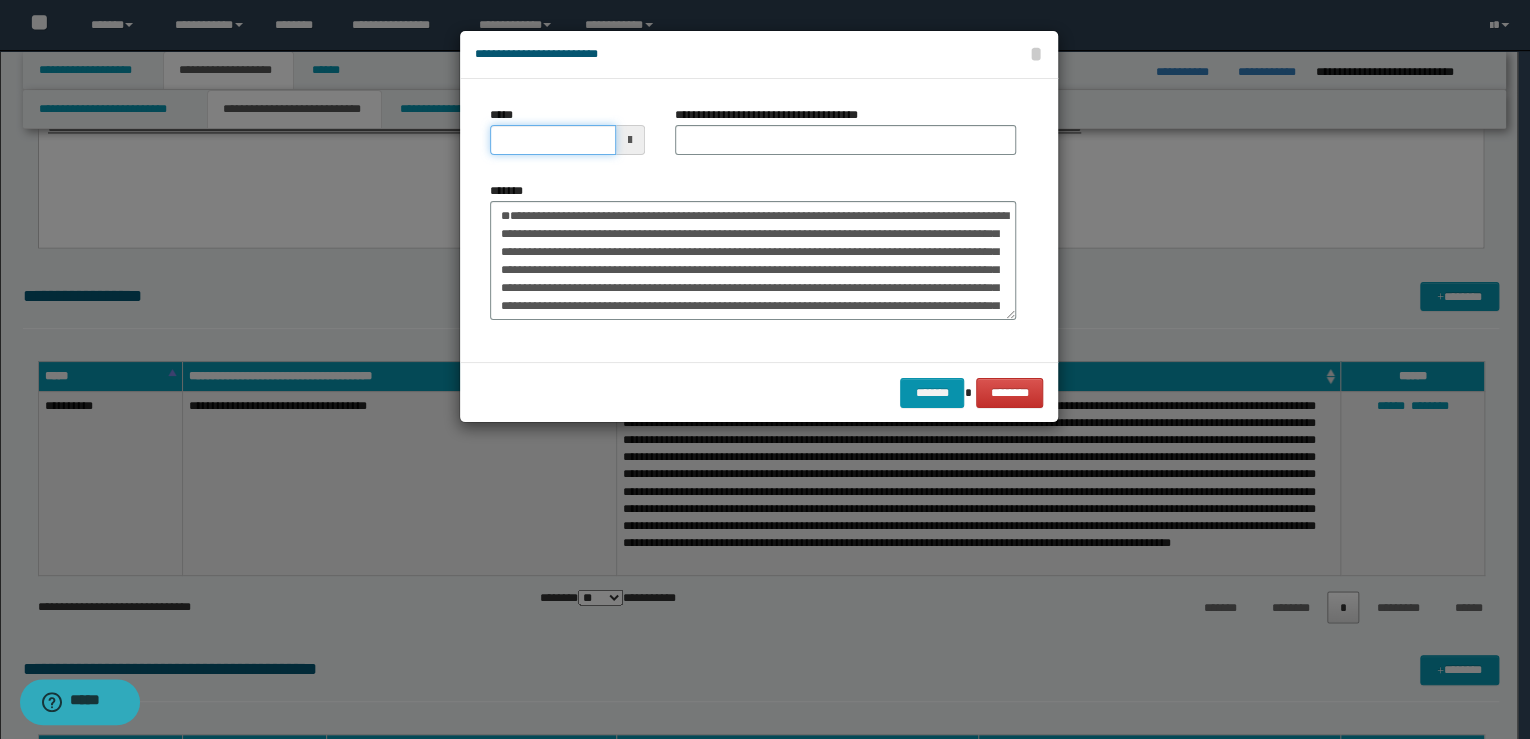 click on "*****" at bounding box center [553, 140] 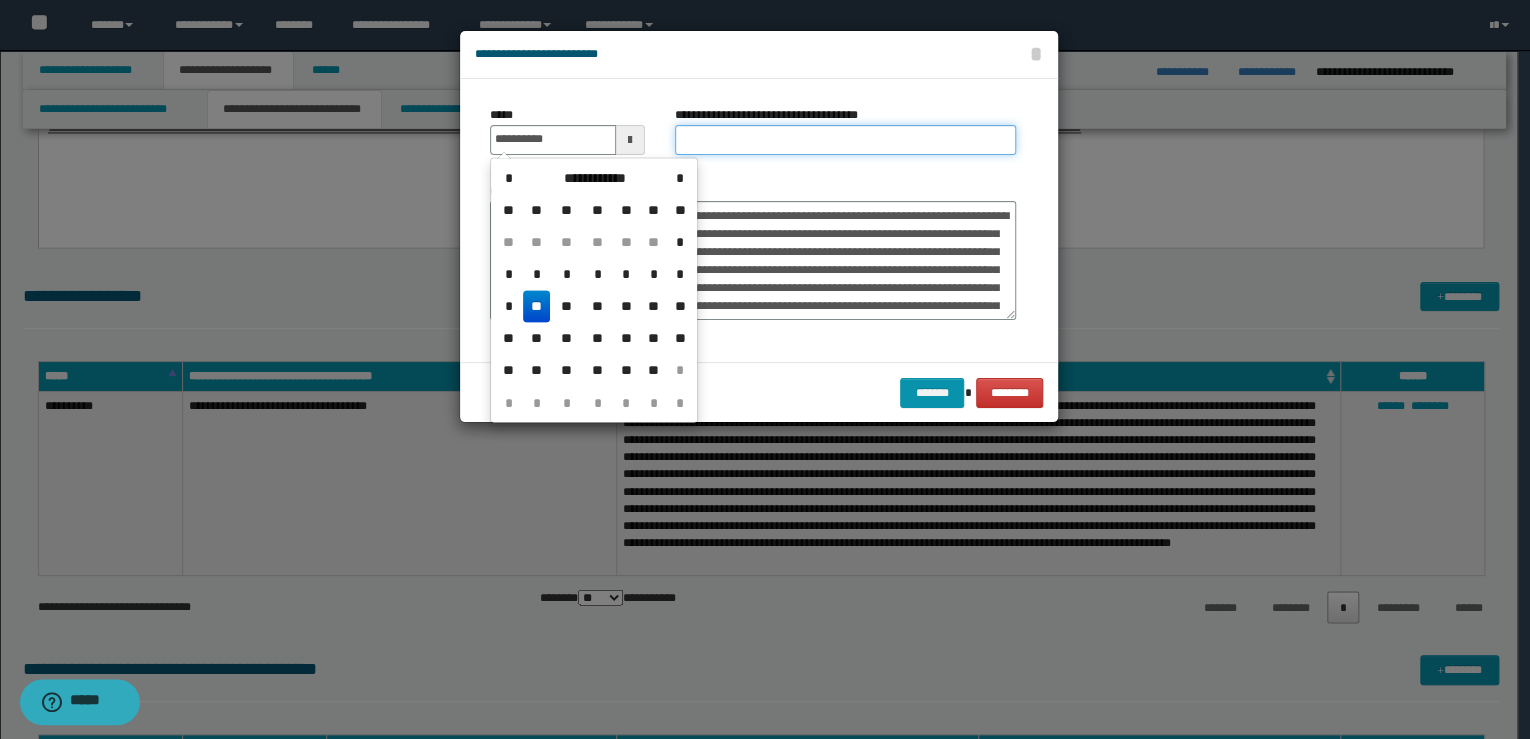 type on "**********" 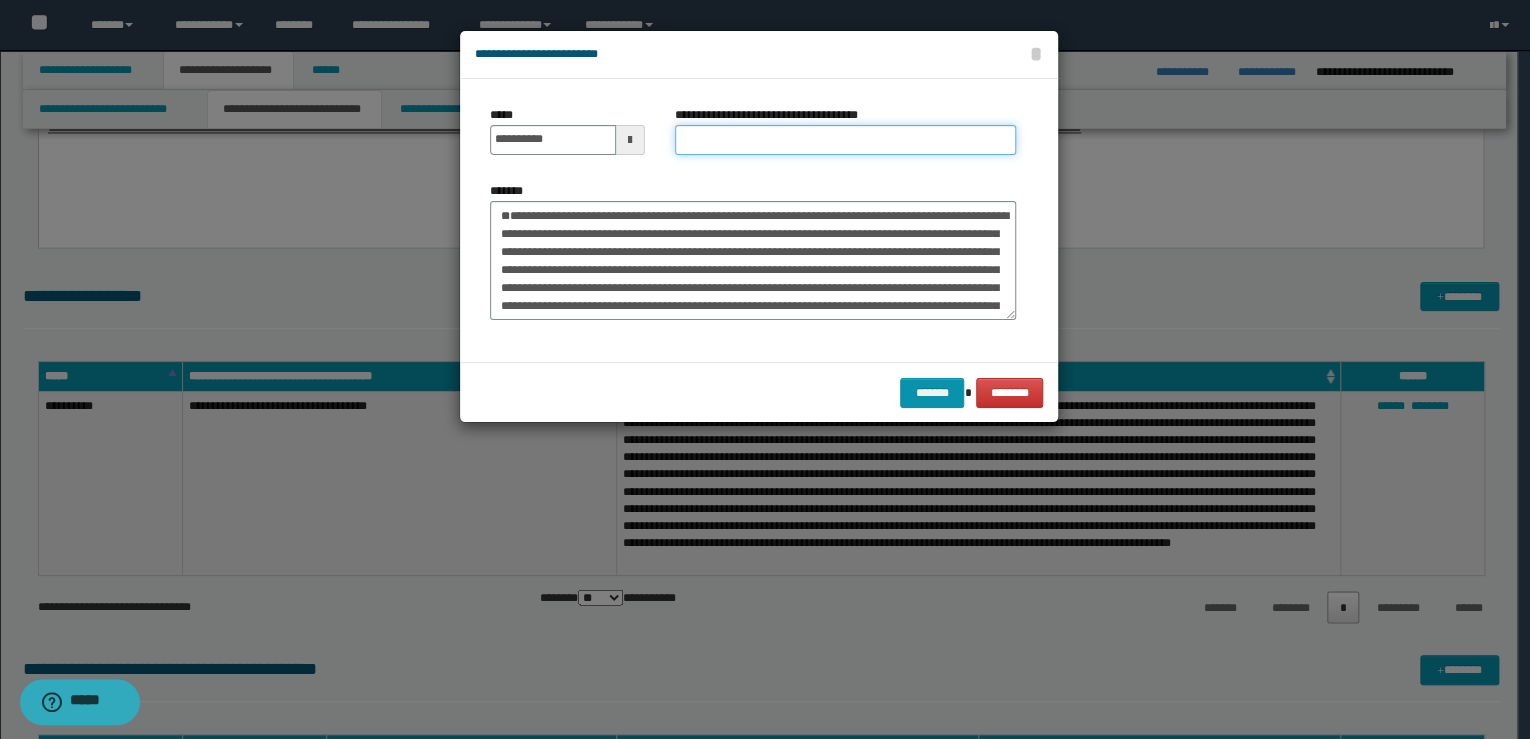 paste on "**********" 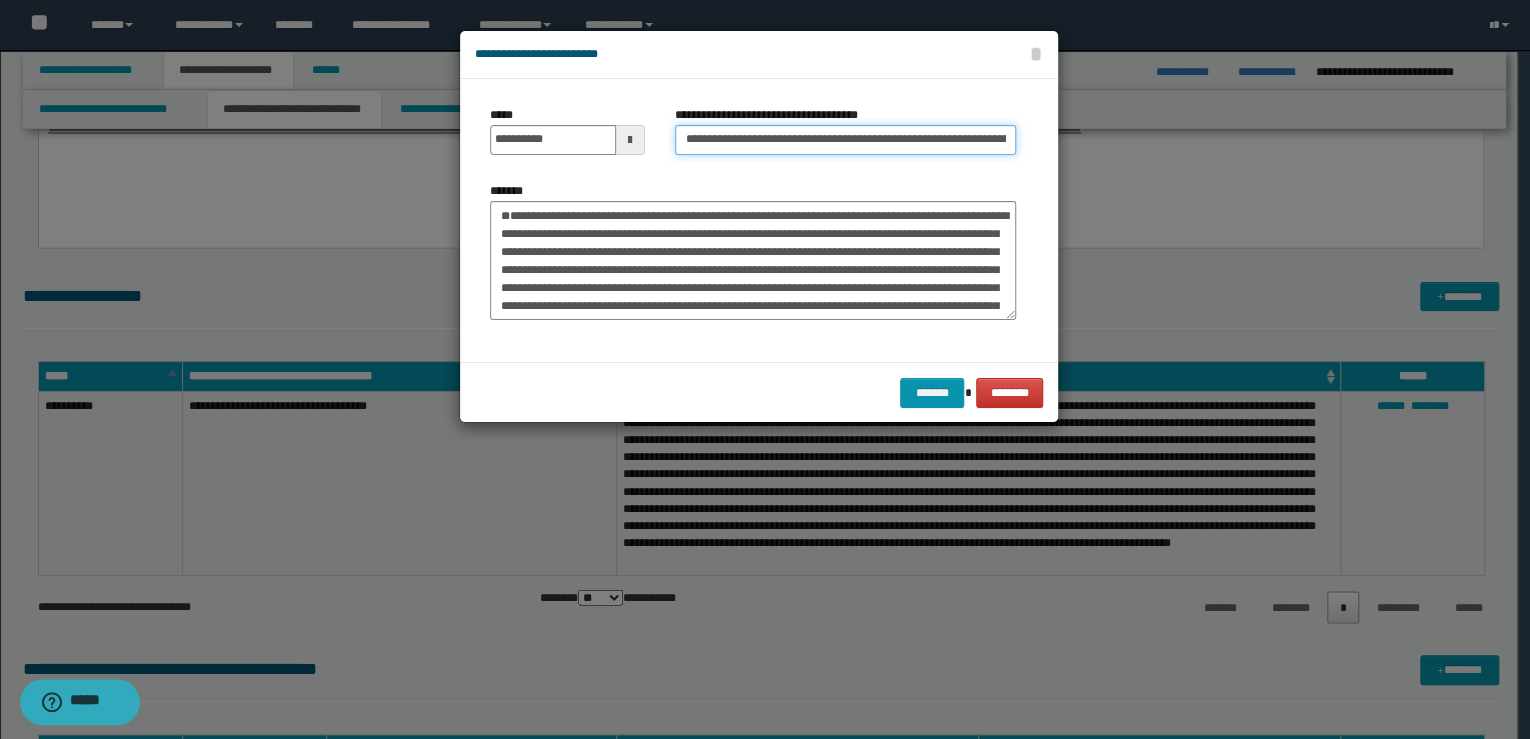 scroll, scrollTop: 0, scrollLeft: 160, axis: horizontal 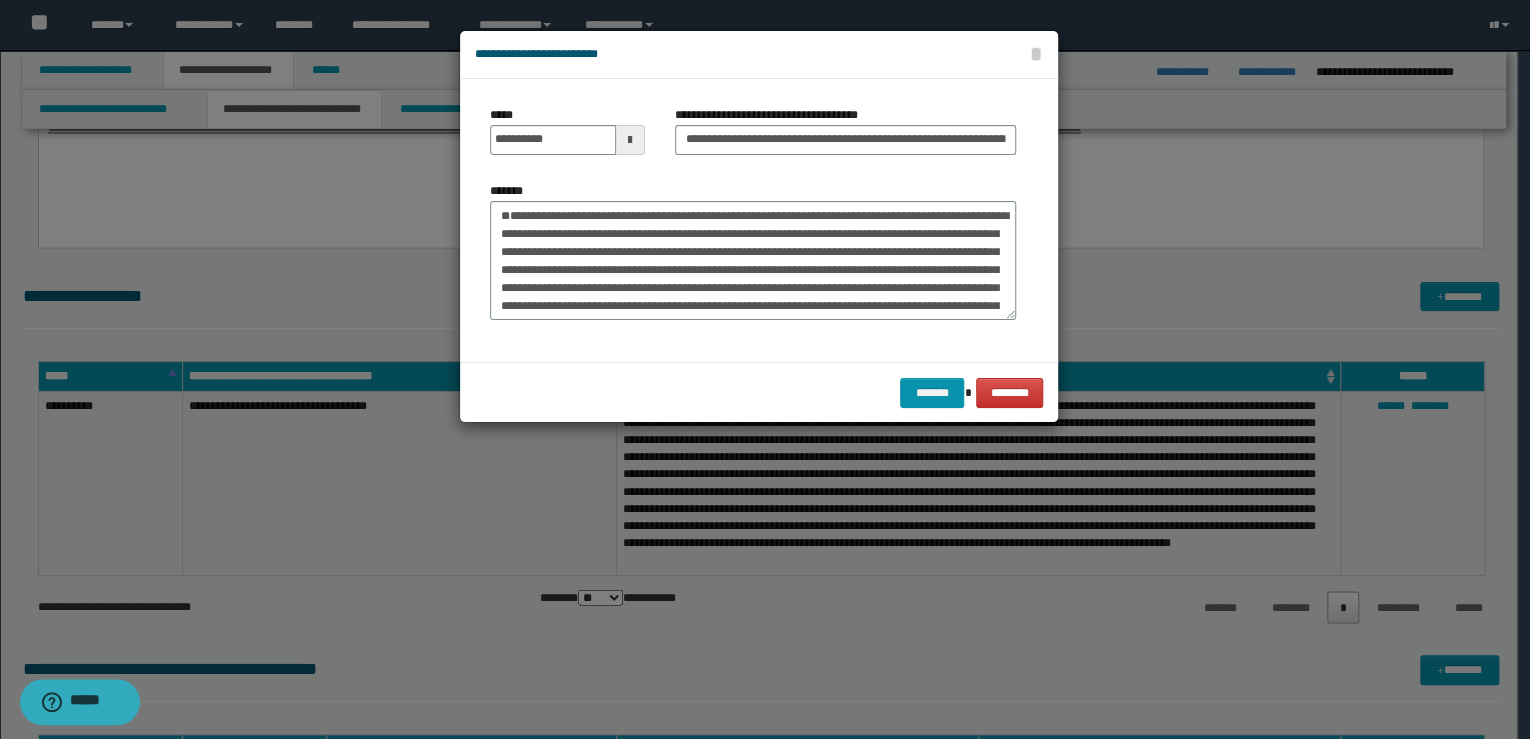 click on "**********" at bounding box center [753, 251] 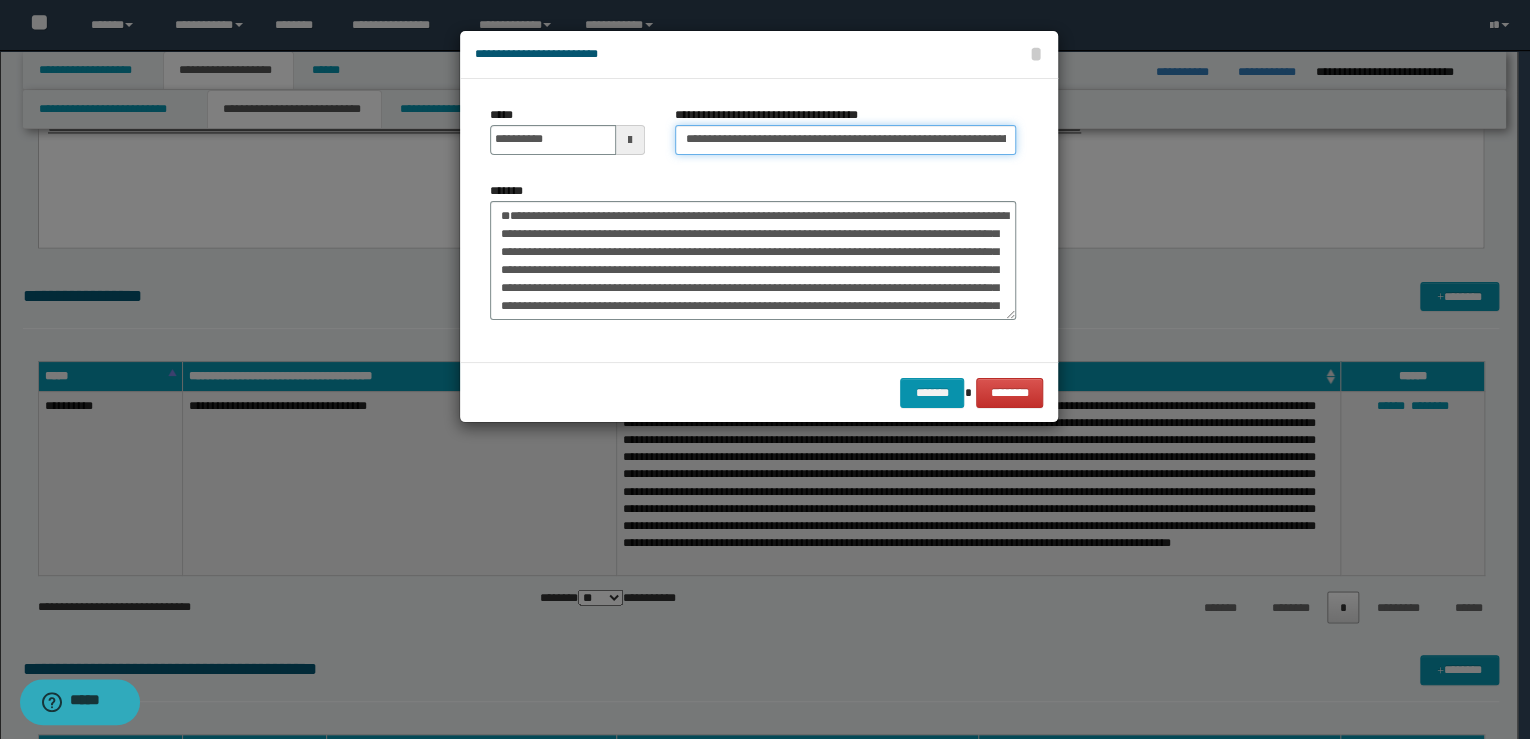 drag, startPoint x: 748, startPoint y: 144, endPoint x: 603, endPoint y: 144, distance: 145 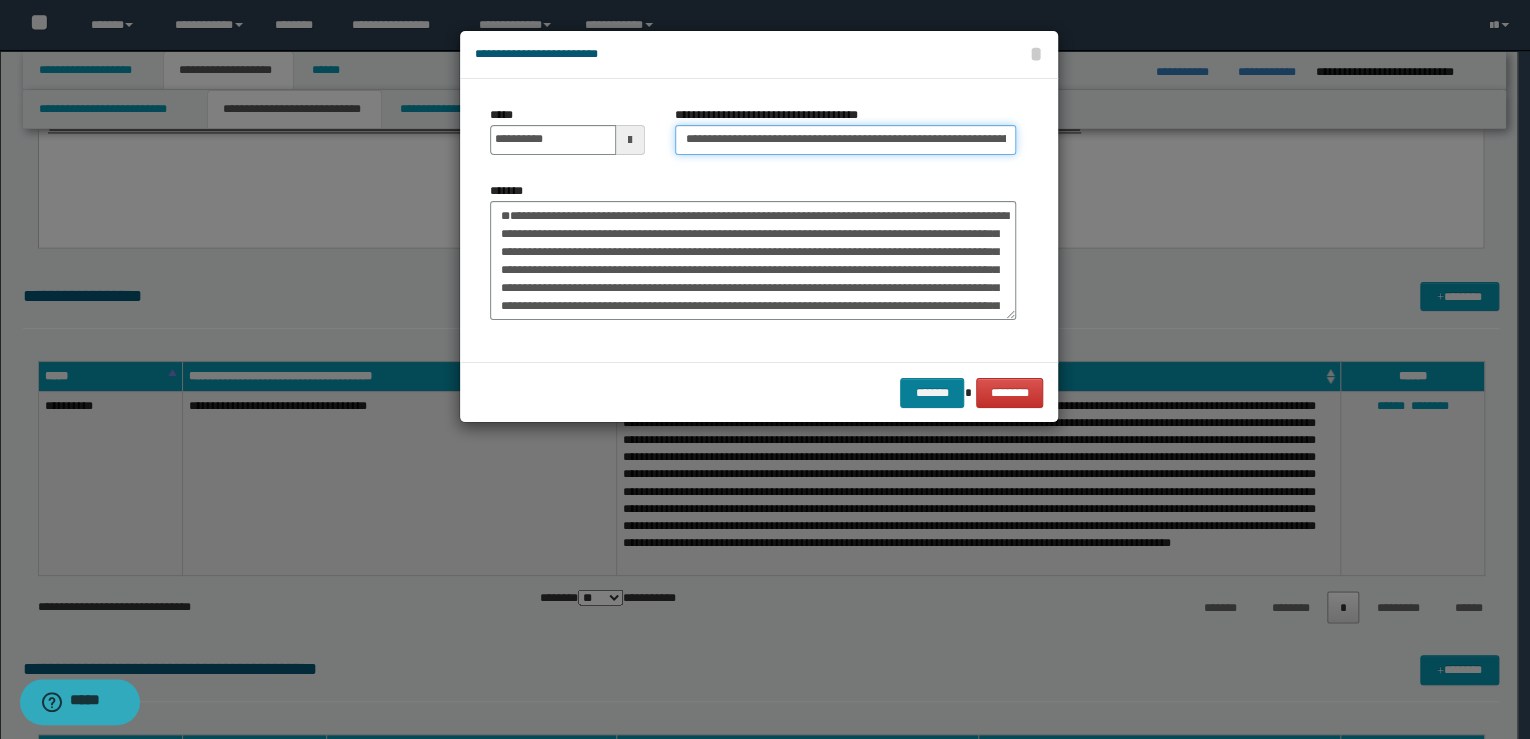 type on "**********" 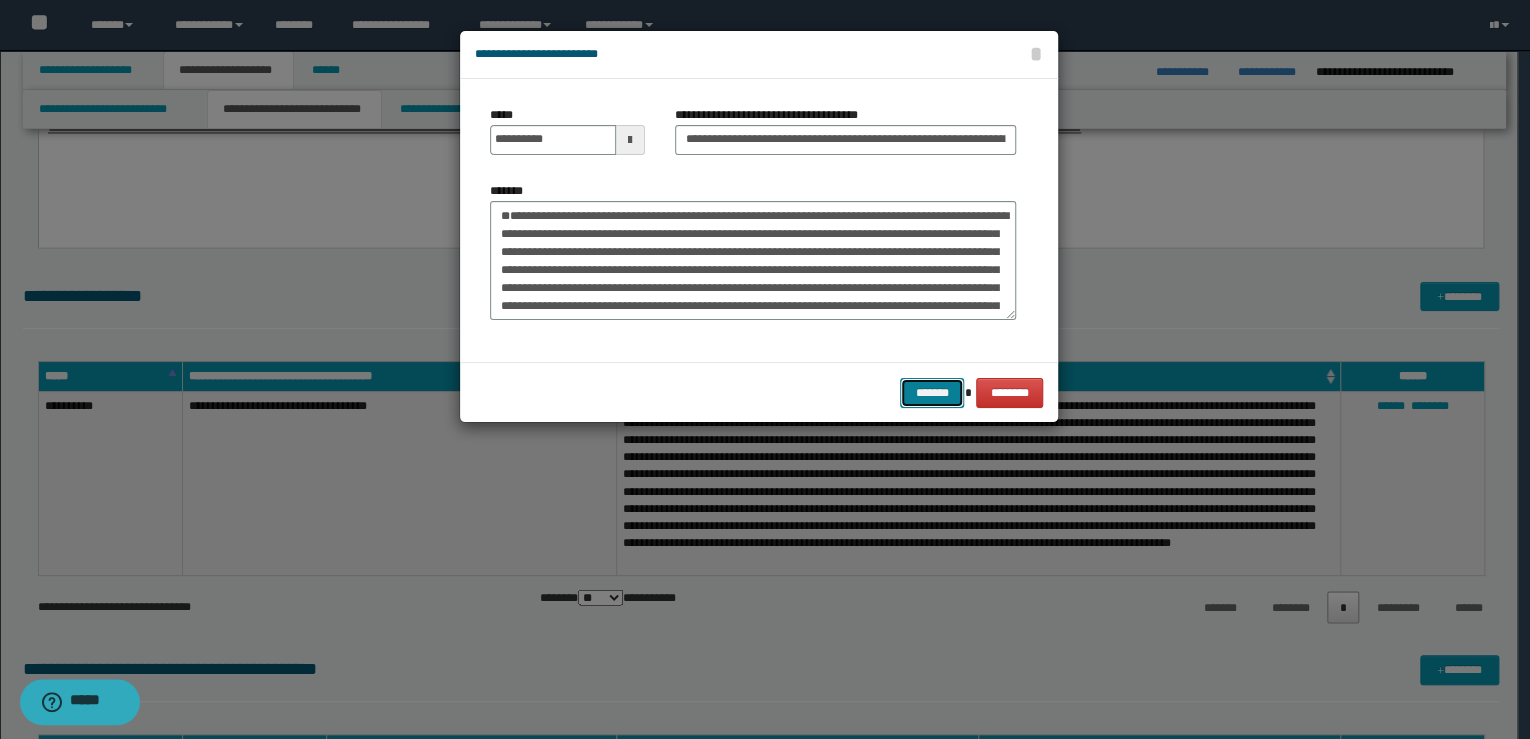 click on "*******" at bounding box center (932, 393) 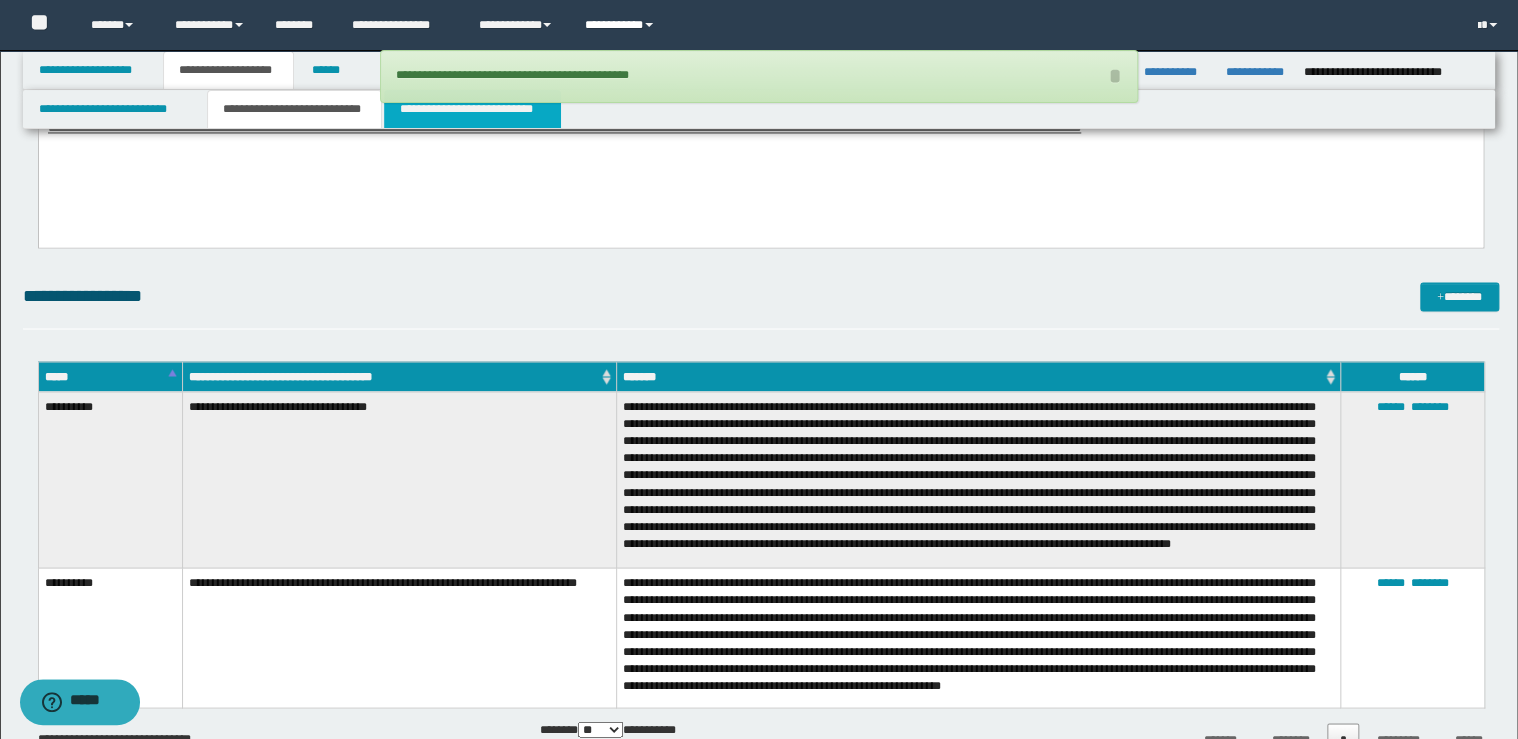 drag, startPoint x: 458, startPoint y: 118, endPoint x: 645, endPoint y: 44, distance: 201.10942 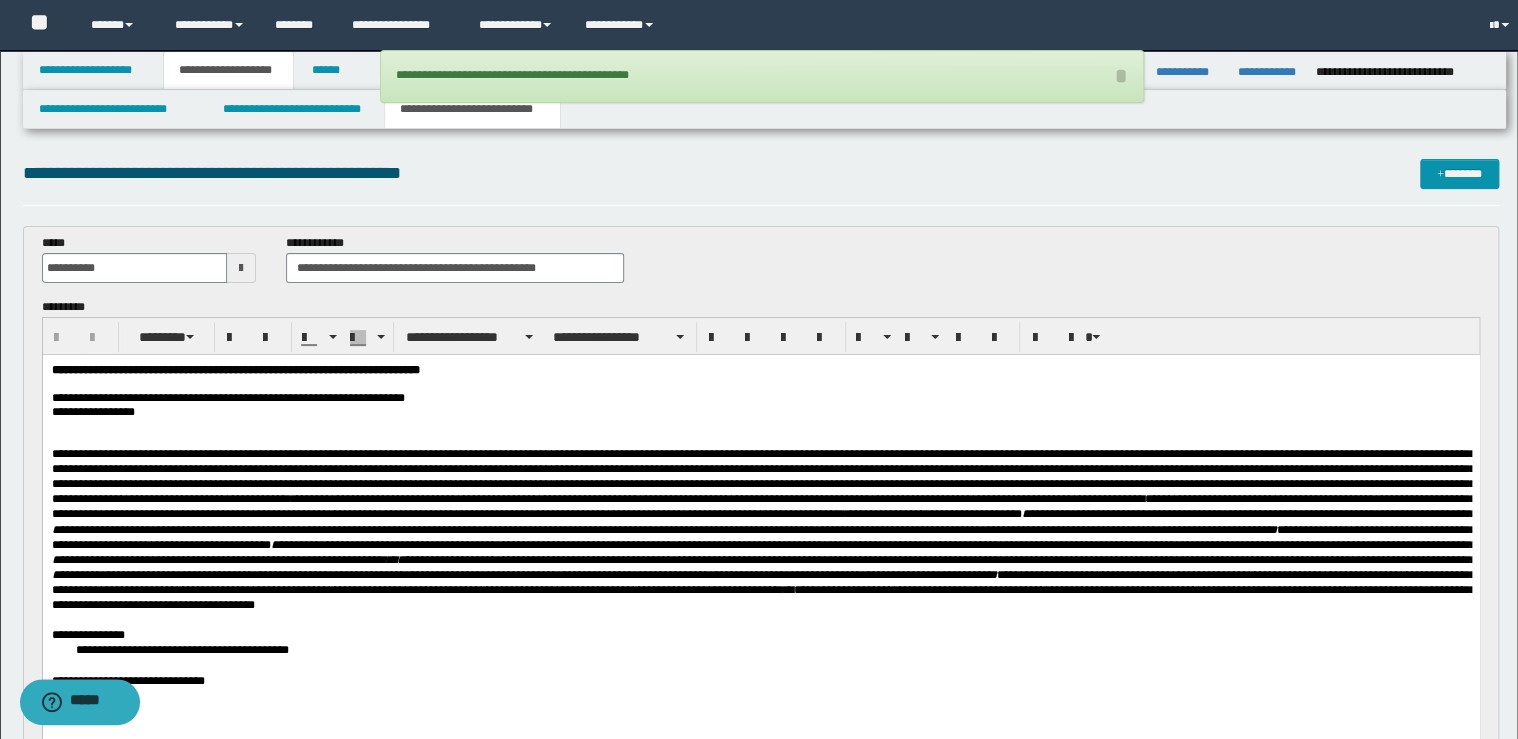 scroll, scrollTop: 0, scrollLeft: 0, axis: both 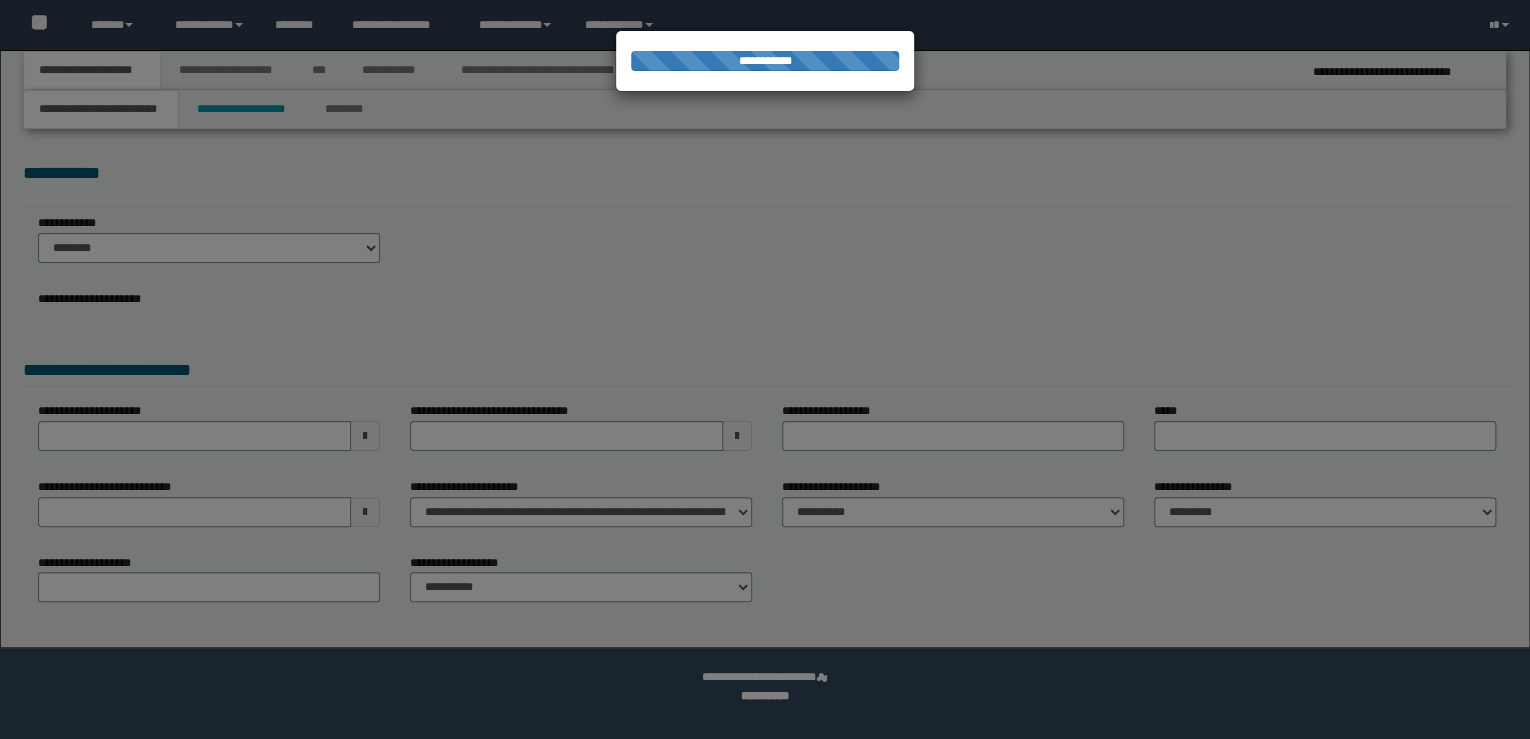 select on "*" 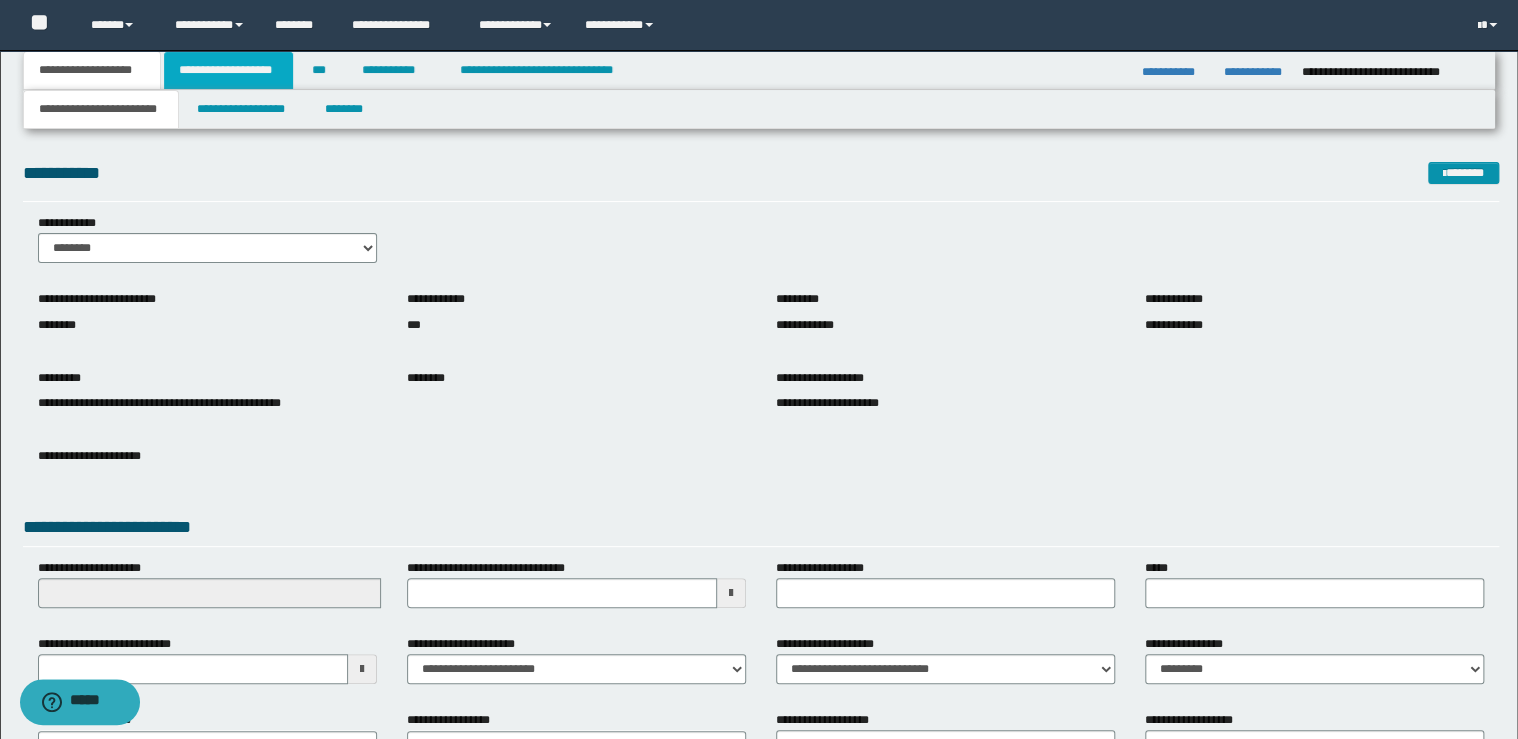 click on "**********" at bounding box center (228, 70) 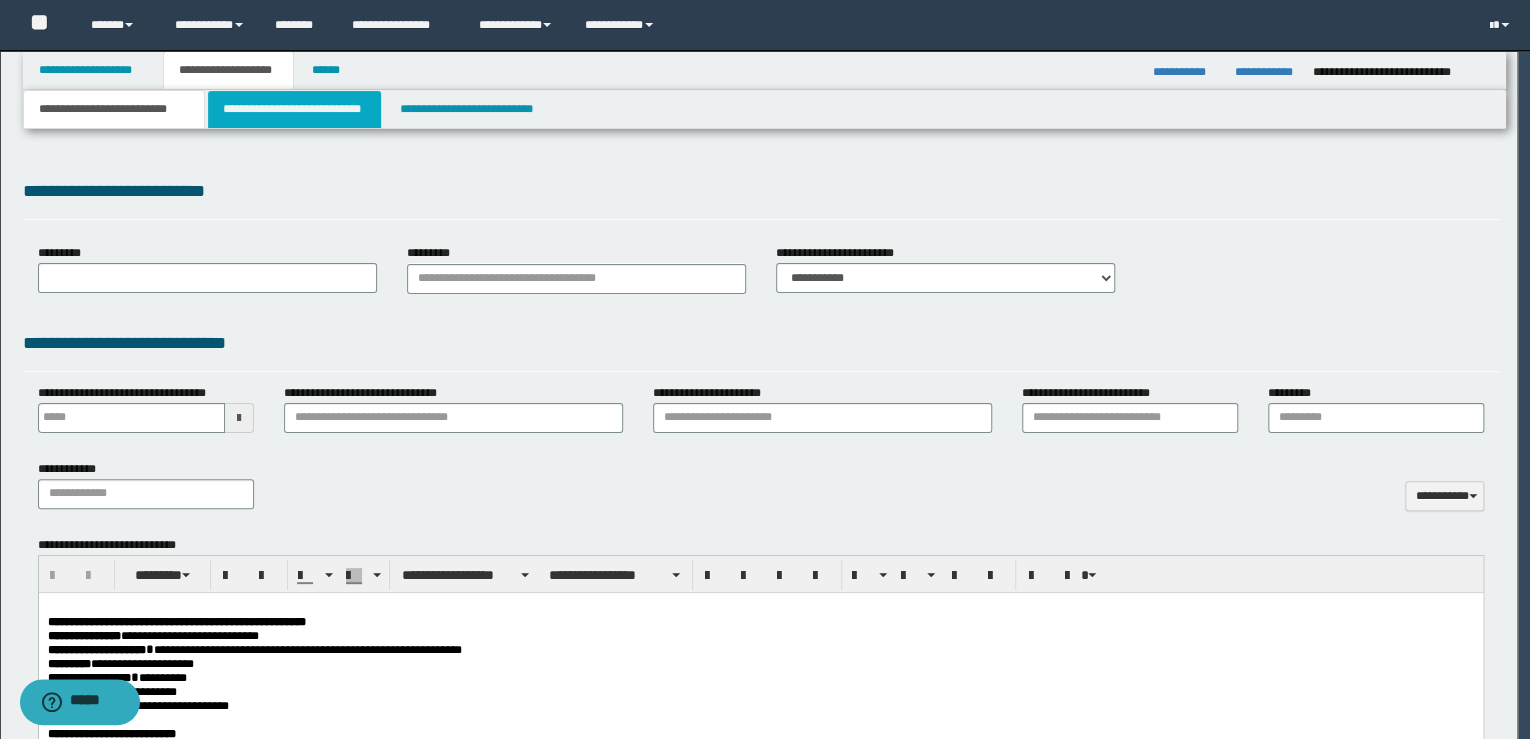 scroll, scrollTop: 0, scrollLeft: 0, axis: both 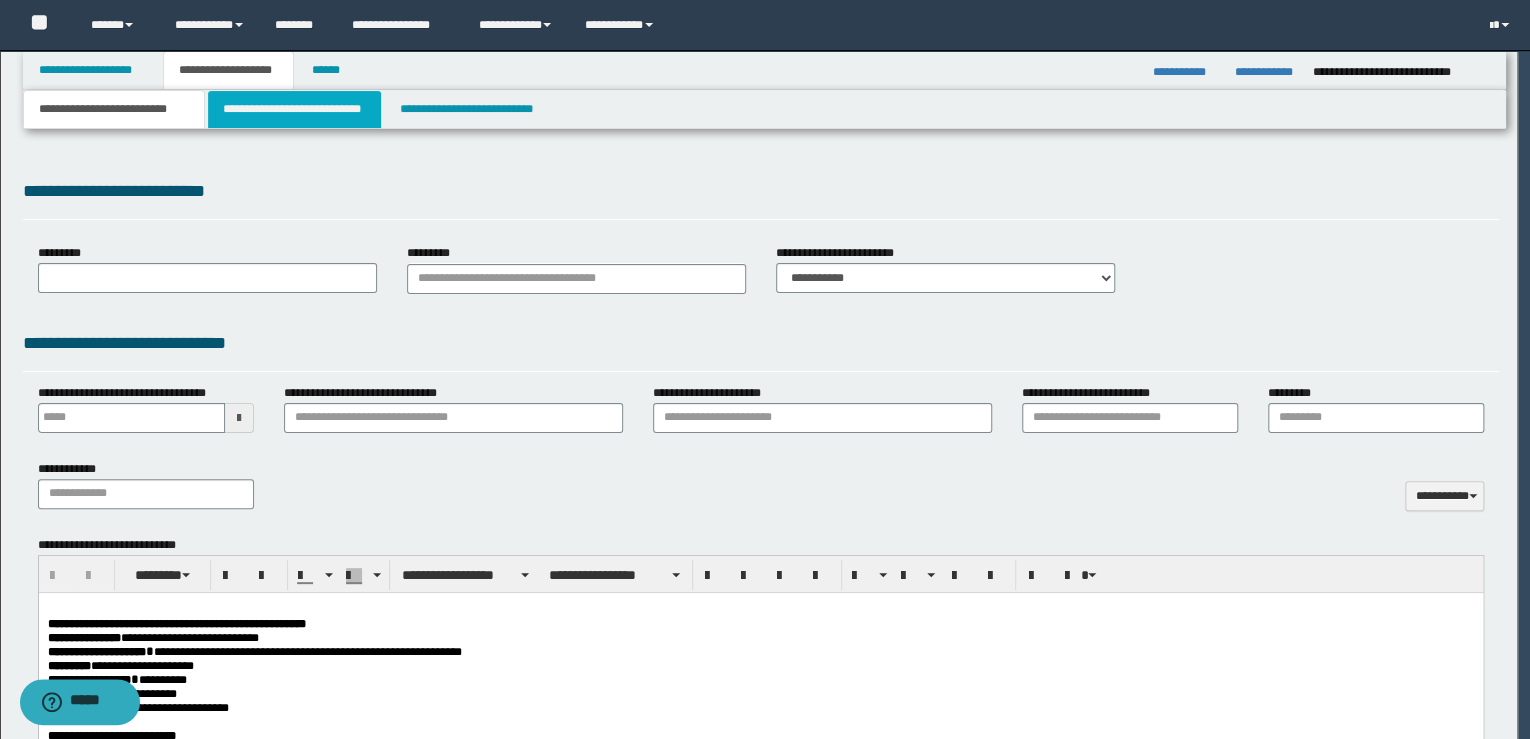 type on "**********" 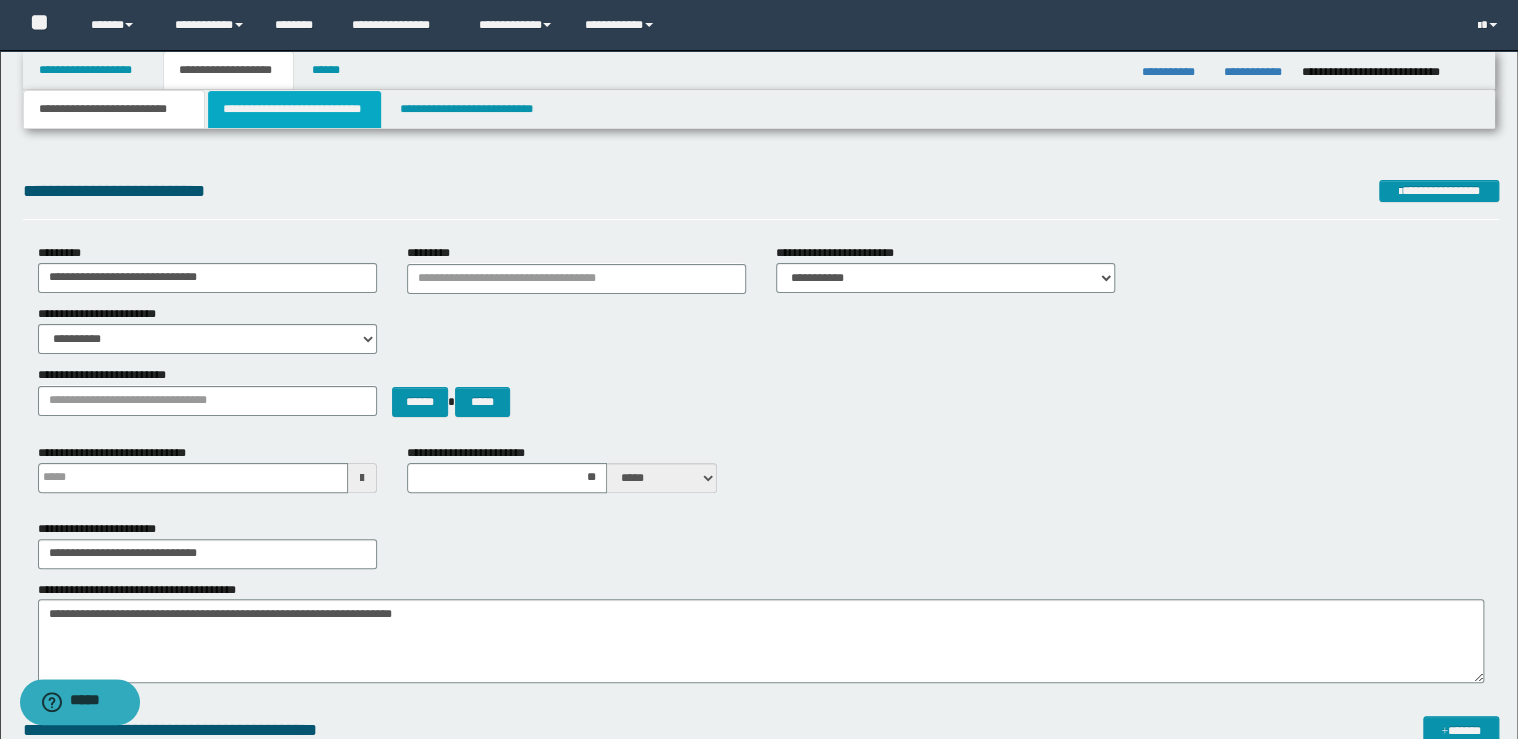 click on "**********" at bounding box center [294, 109] 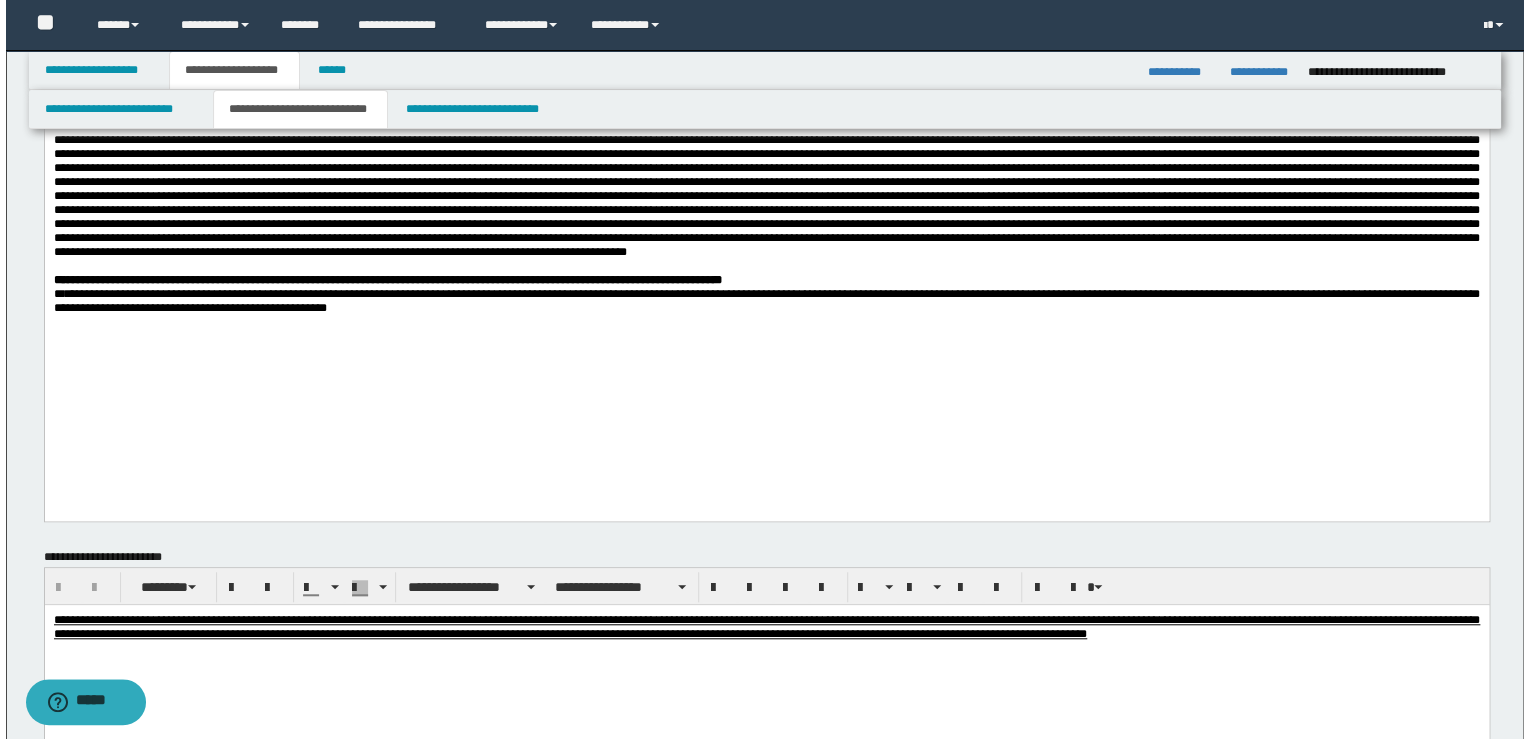 scroll, scrollTop: 960, scrollLeft: 0, axis: vertical 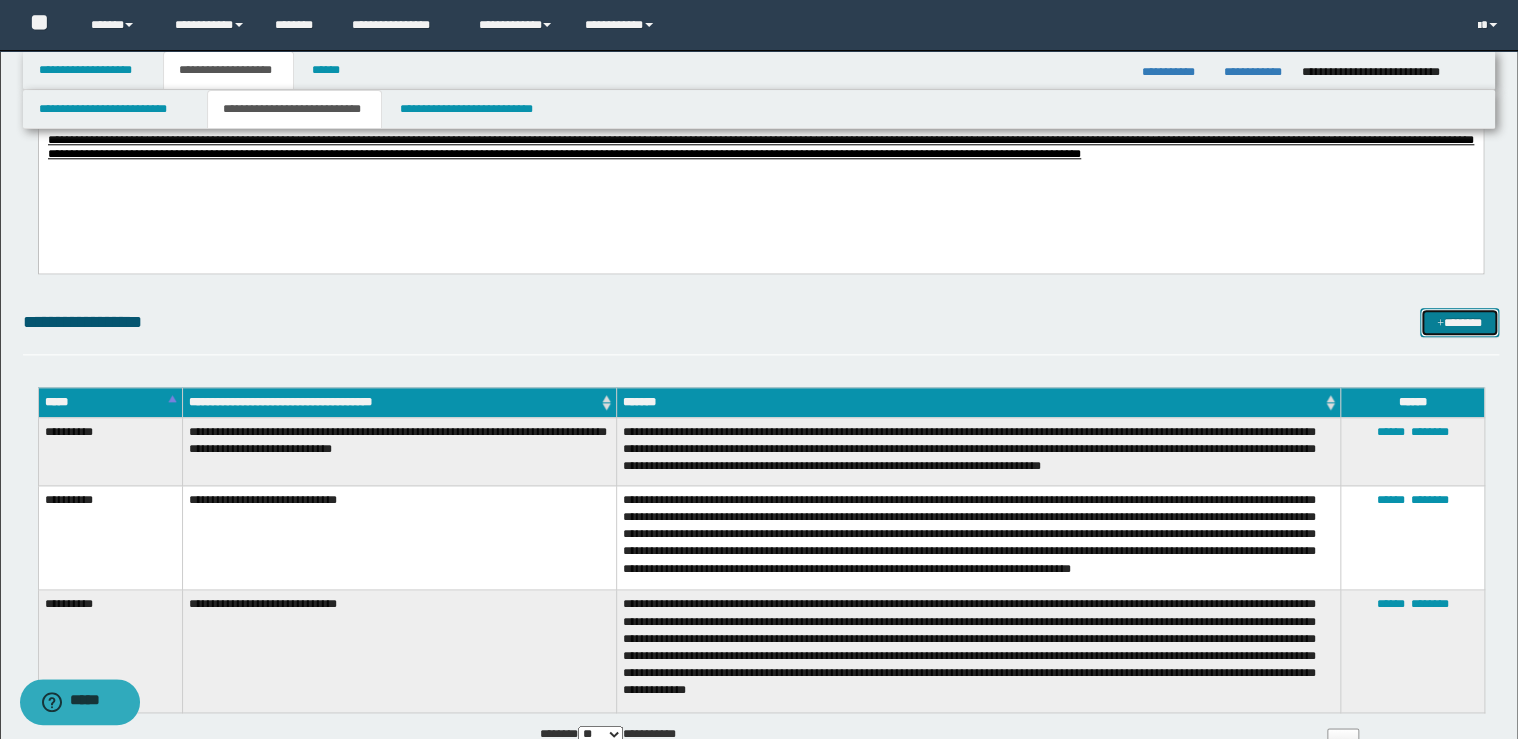 click on "*******" at bounding box center (1459, 323) 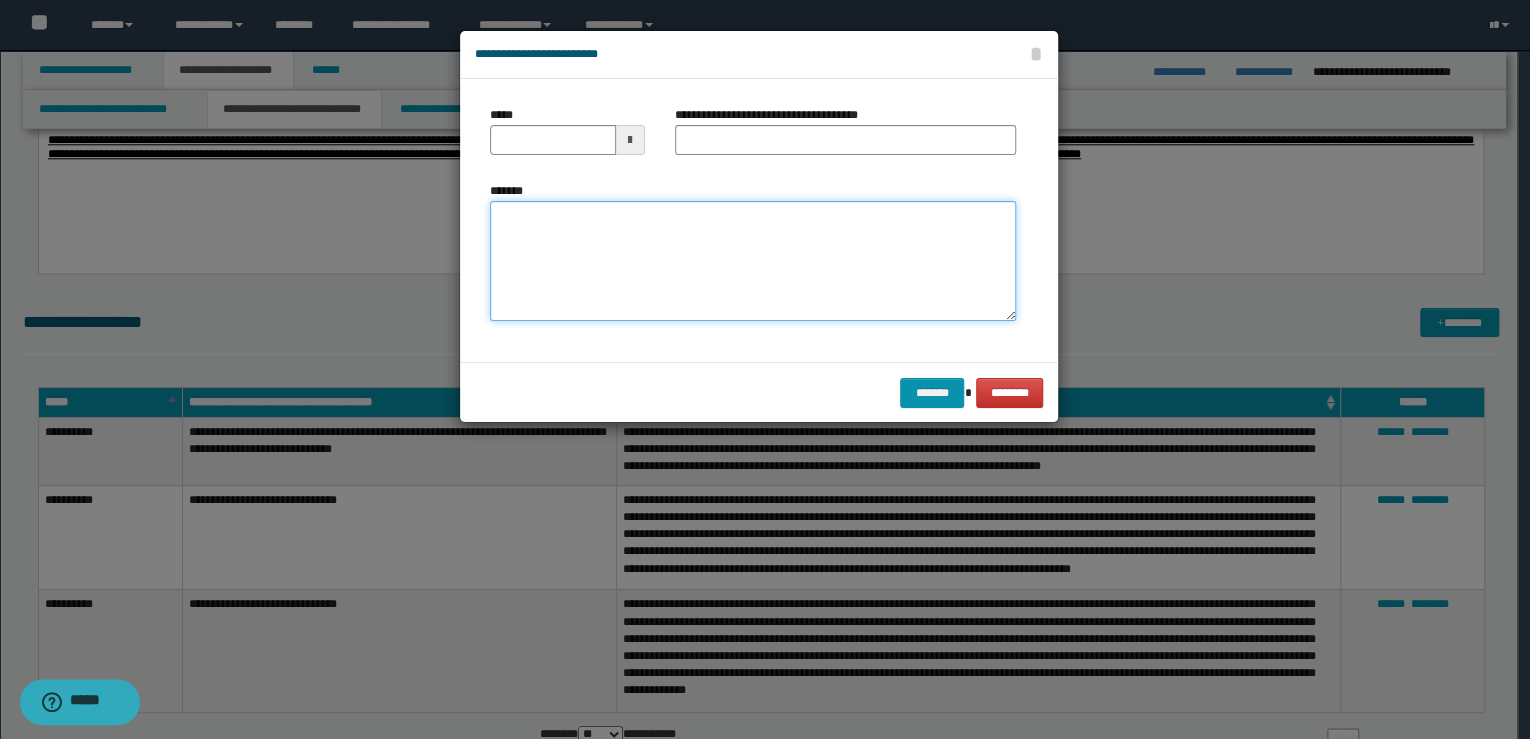 click on "*******" at bounding box center [753, 261] 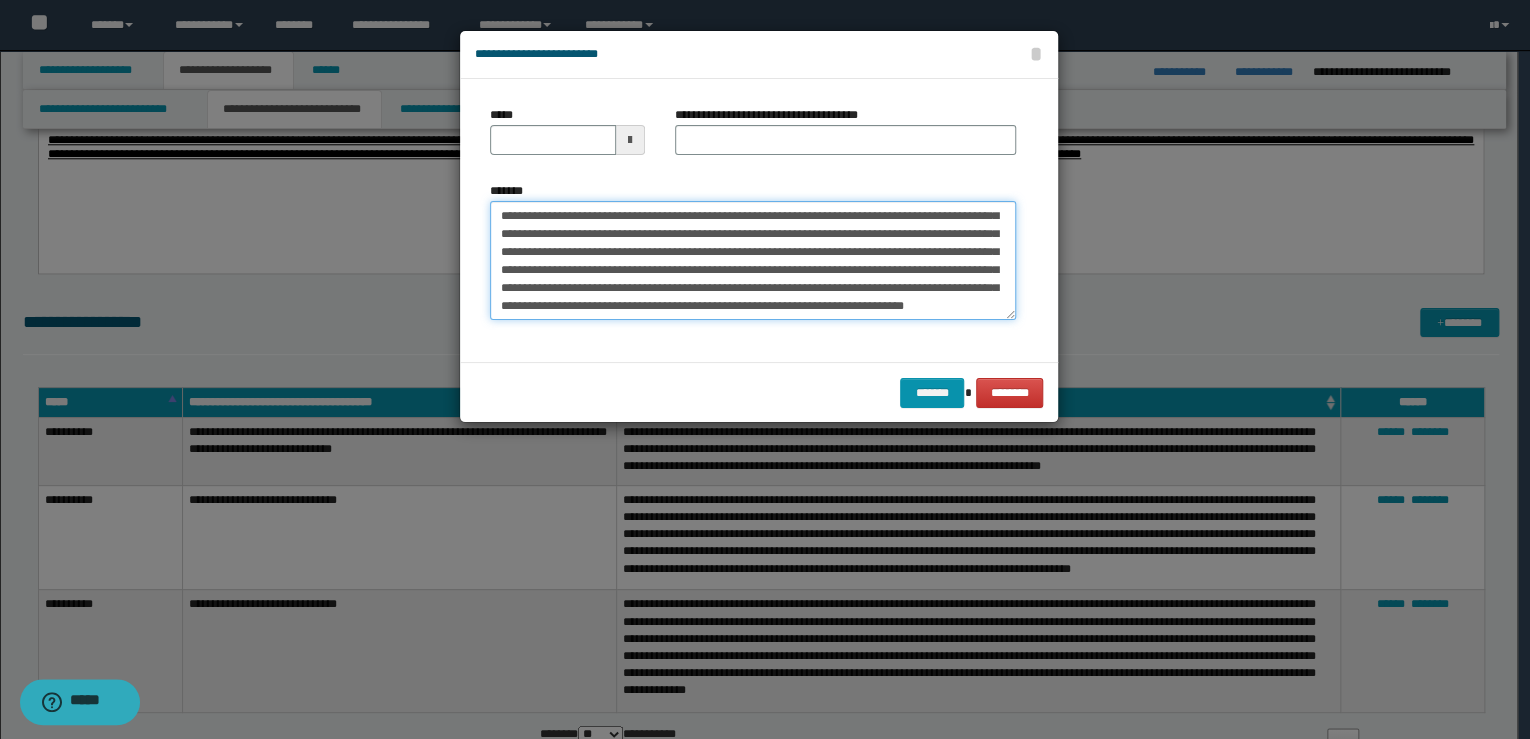 scroll, scrollTop: 0, scrollLeft: 0, axis: both 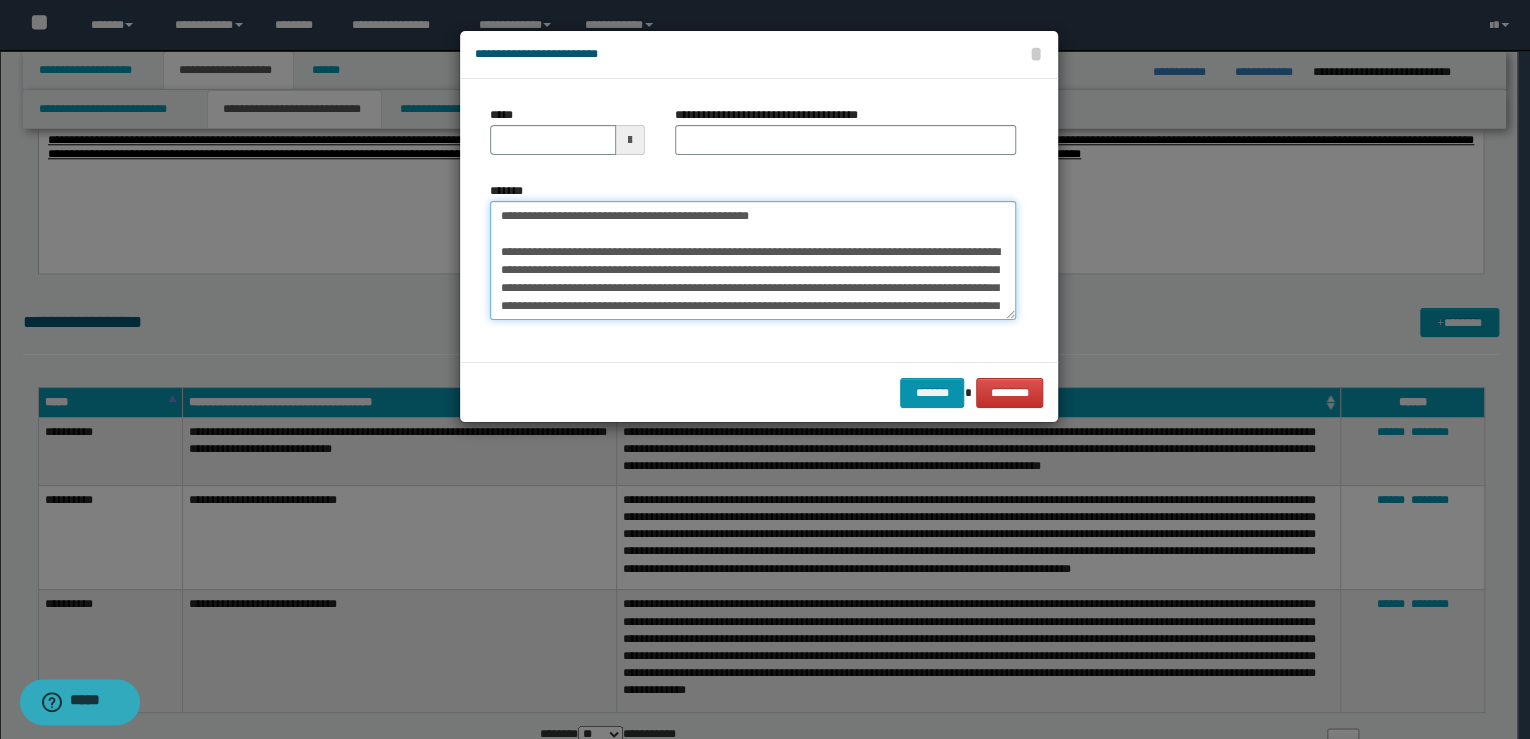 drag, startPoint x: 782, startPoint y: 208, endPoint x: 388, endPoint y: 192, distance: 394.32474 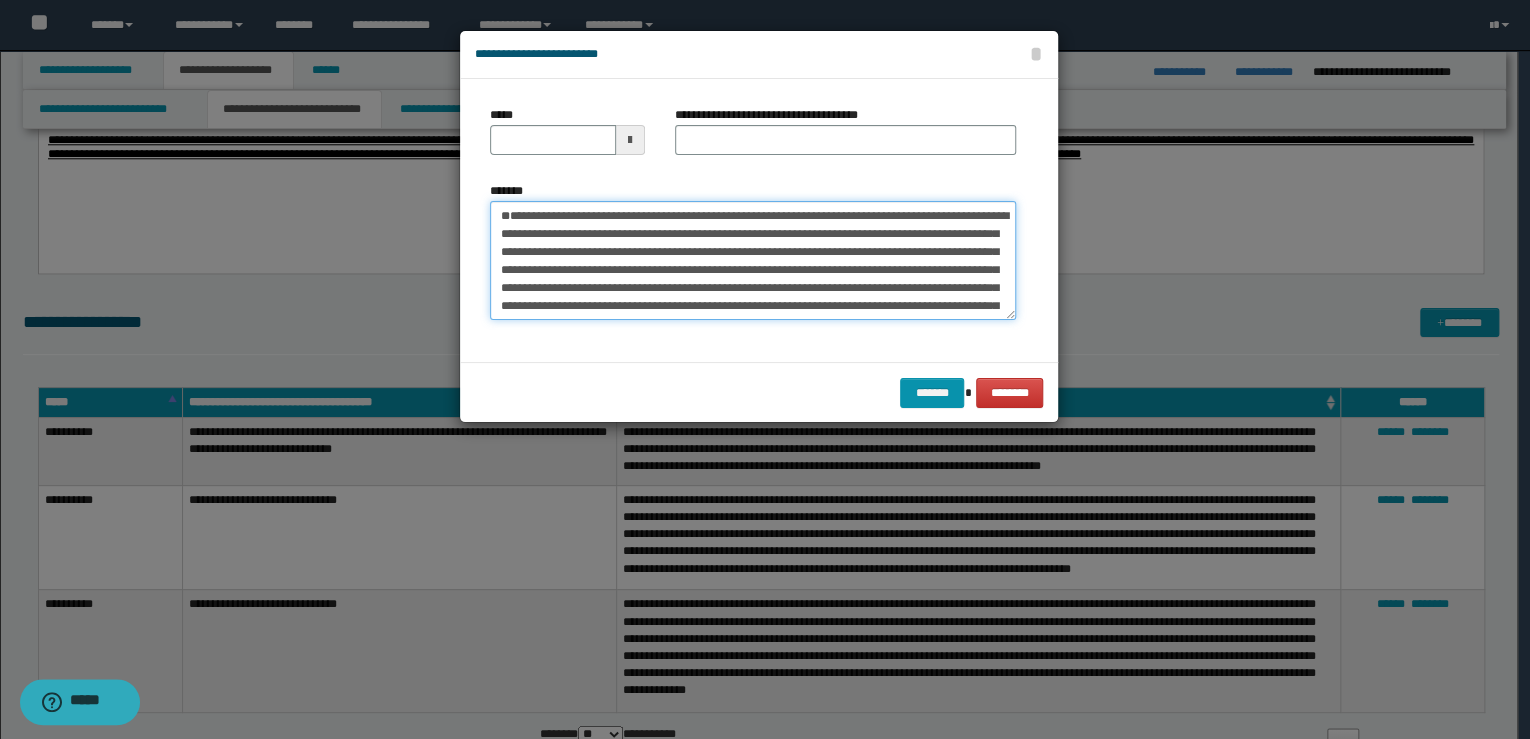 type 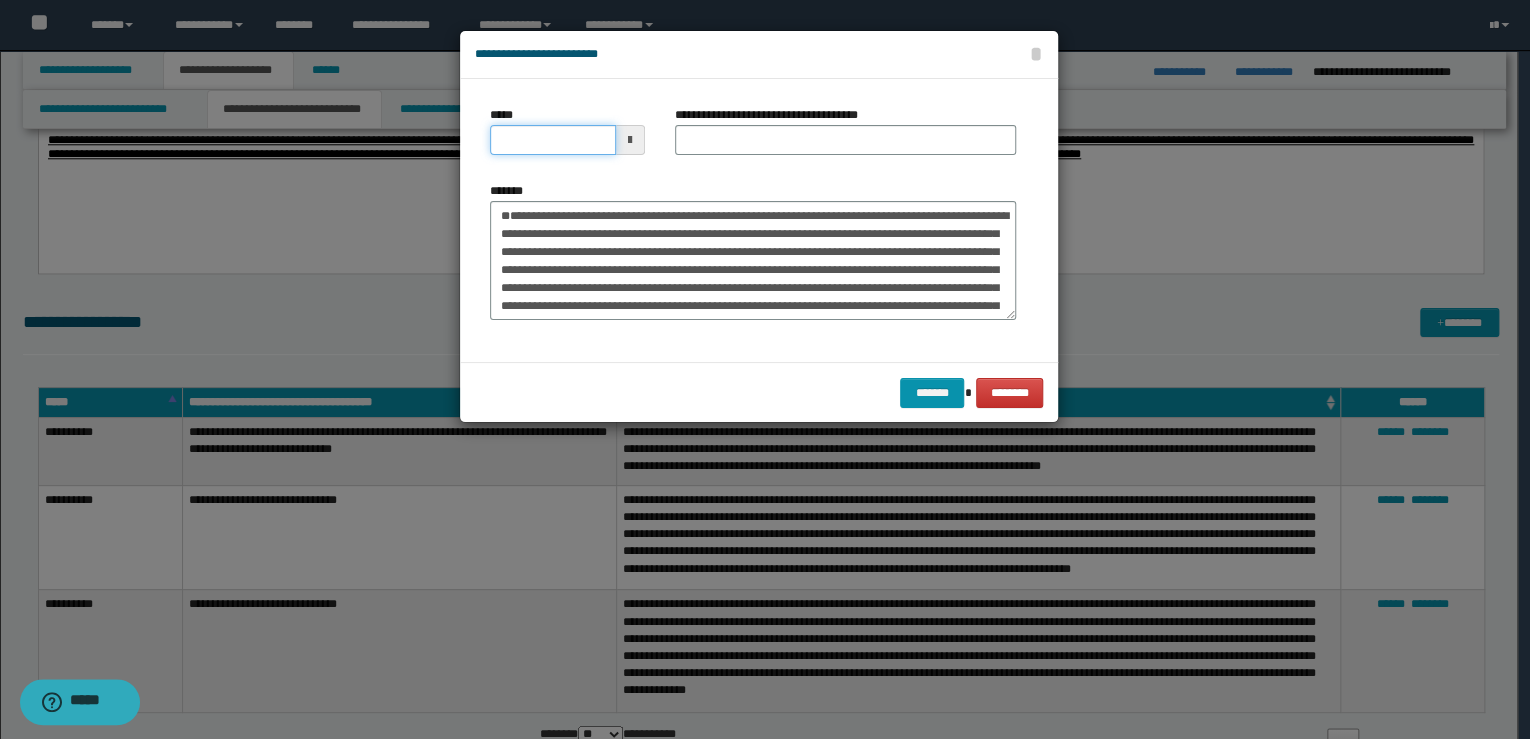 click on "*****" at bounding box center (553, 140) 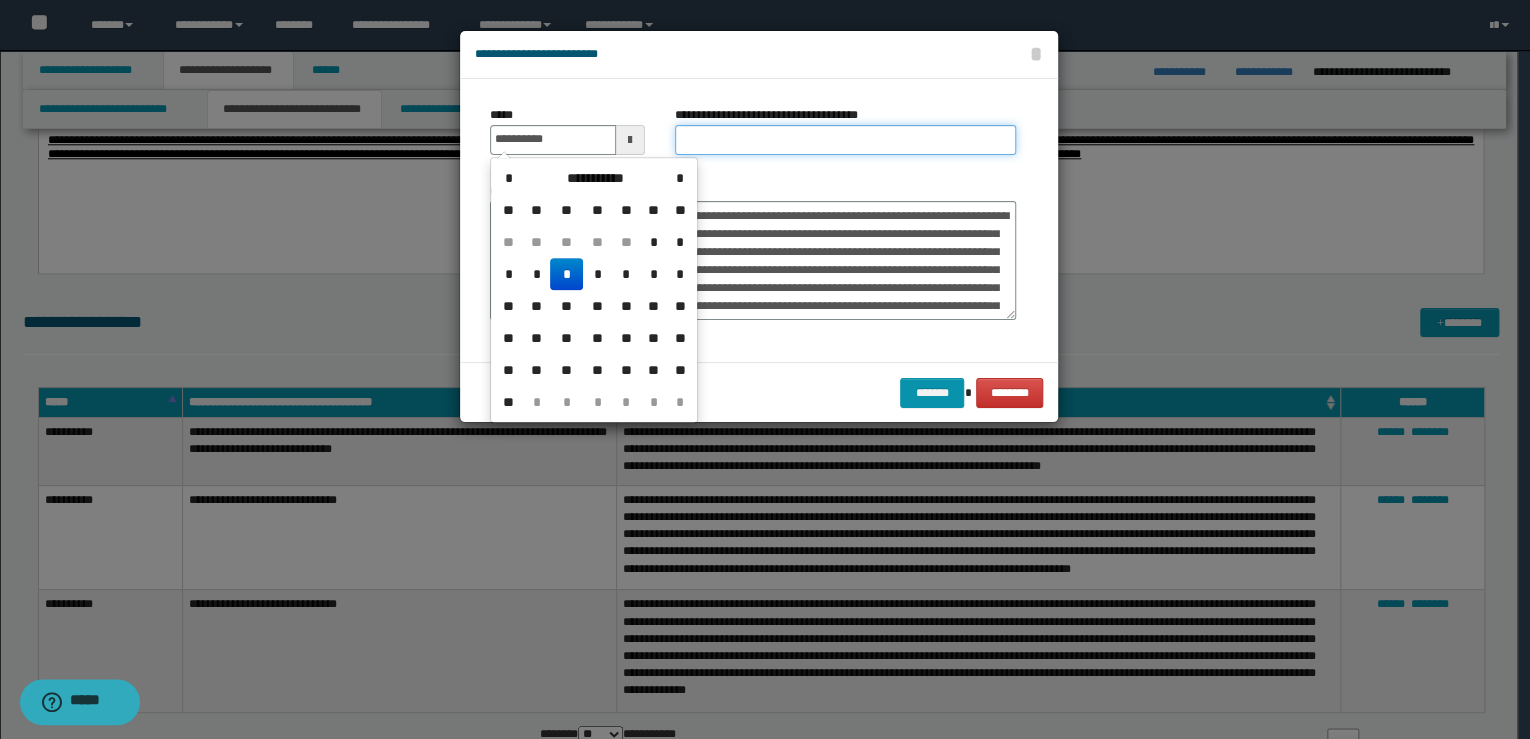 type on "**********" 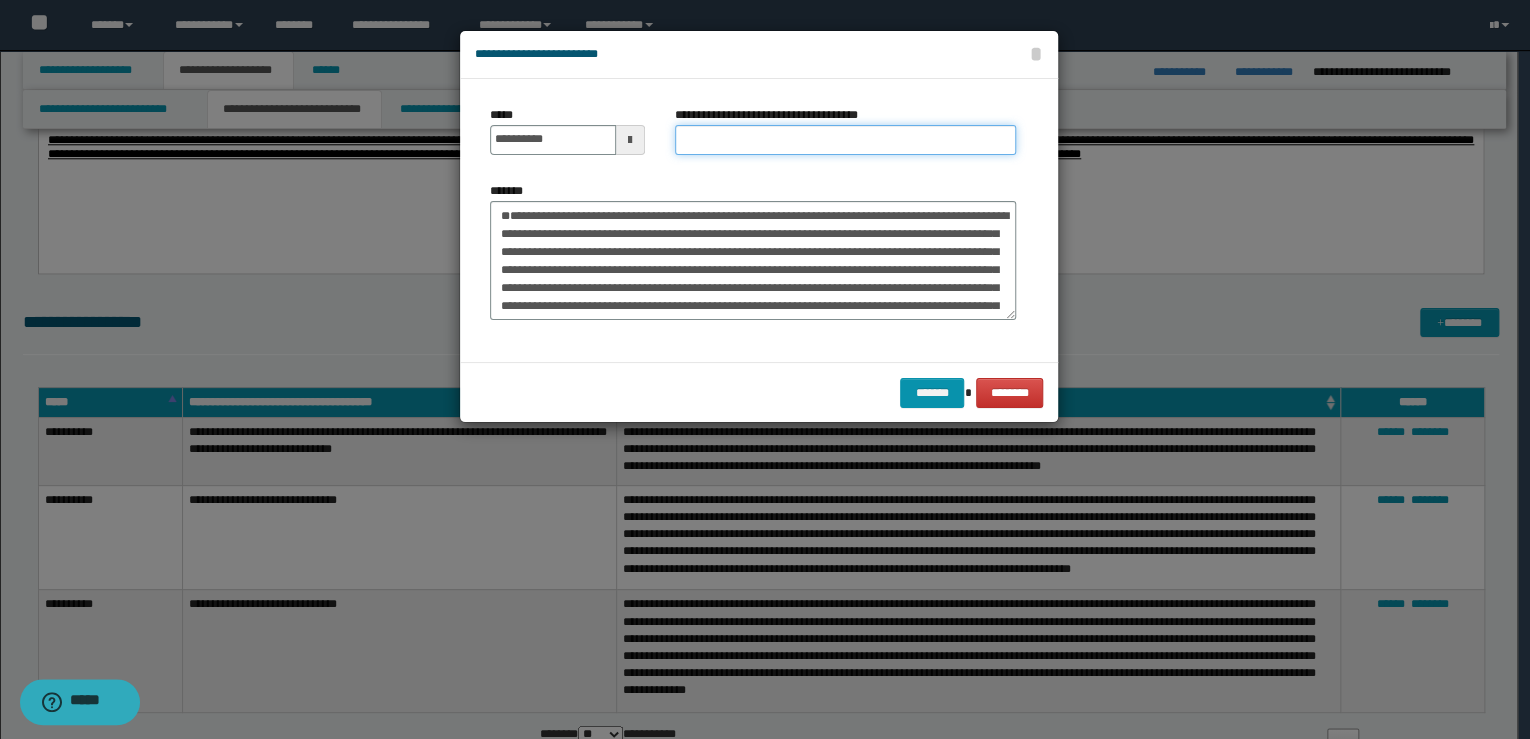 click on "**********" at bounding box center [845, 140] 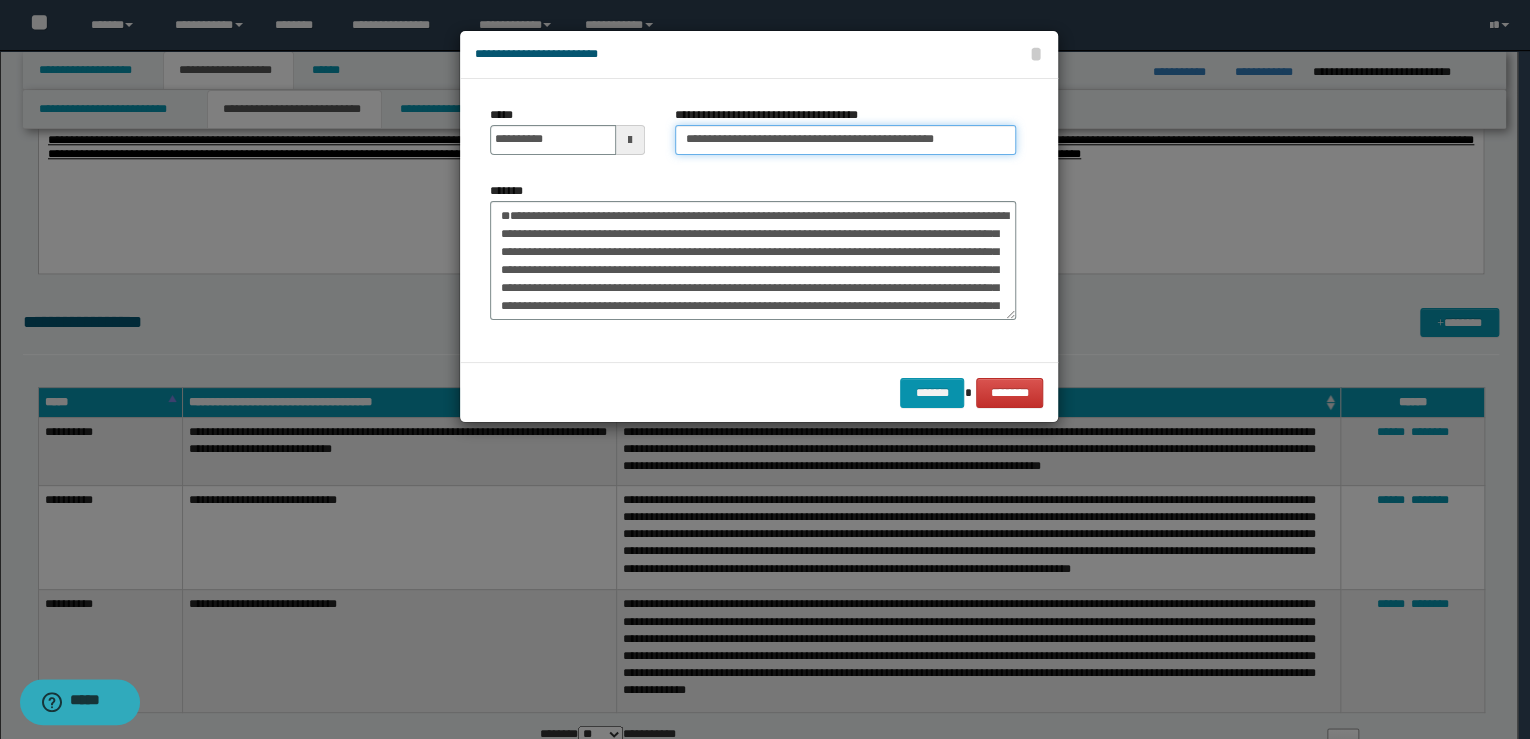 drag, startPoint x: 747, startPoint y: 141, endPoint x: 659, endPoint y: 136, distance: 88.14193 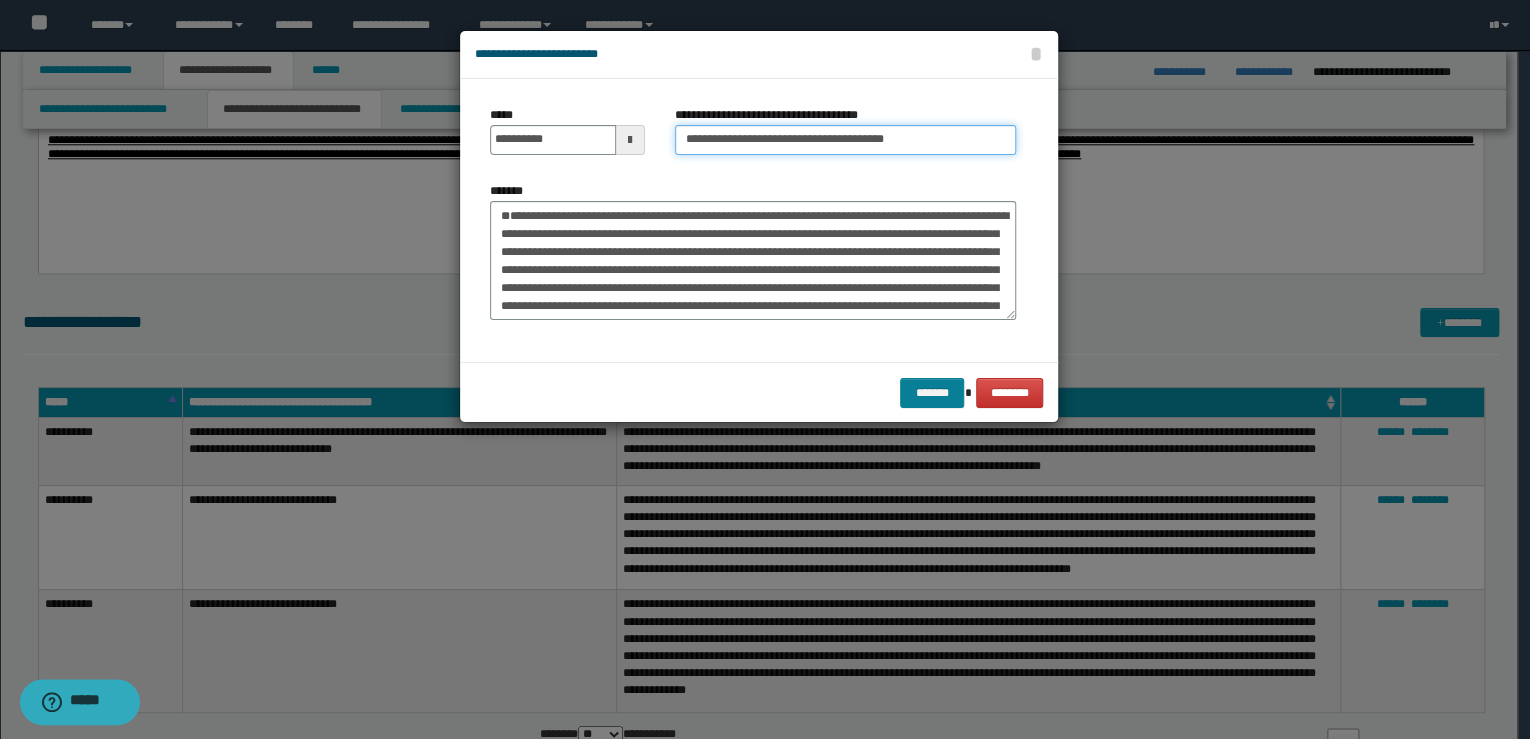 type on "**********" 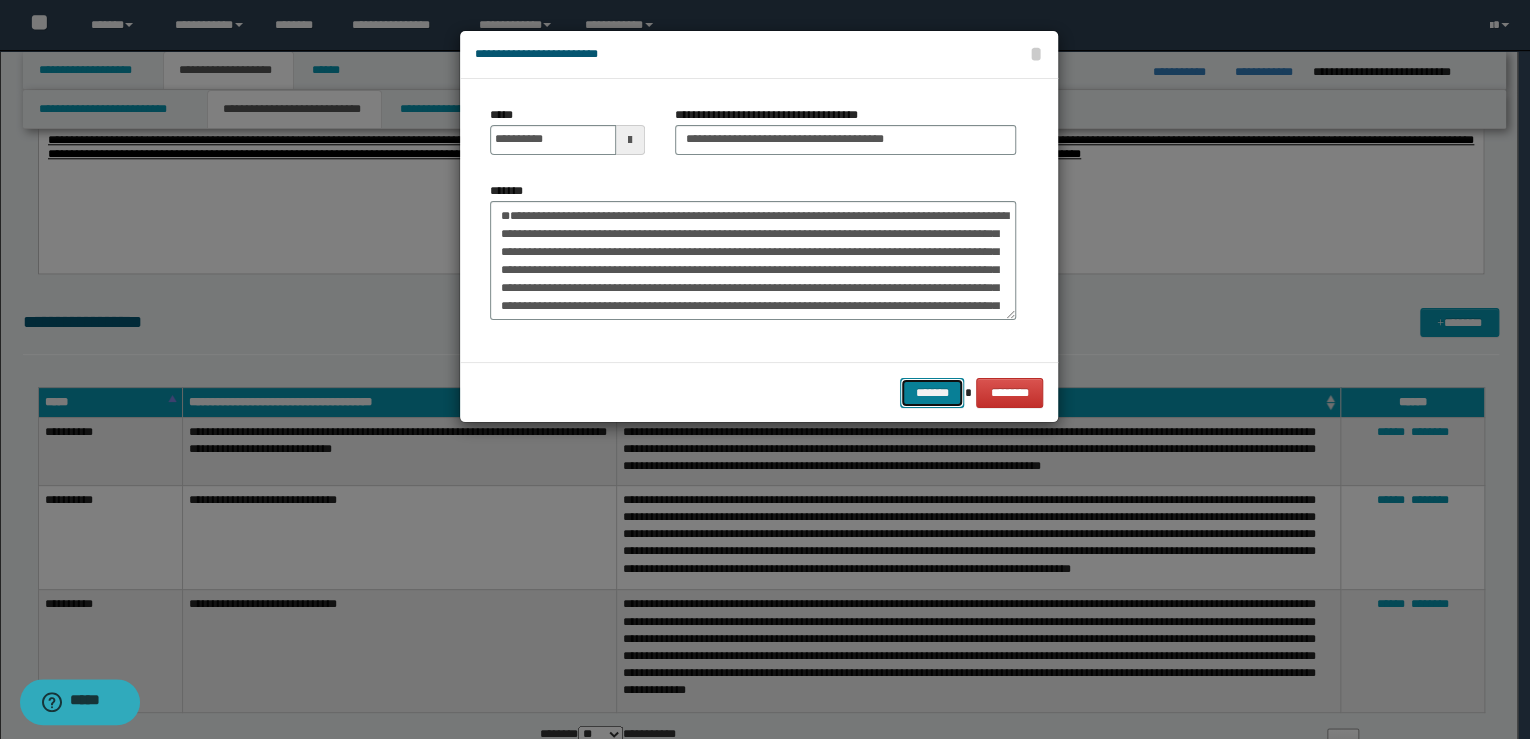 click on "*******" at bounding box center (932, 393) 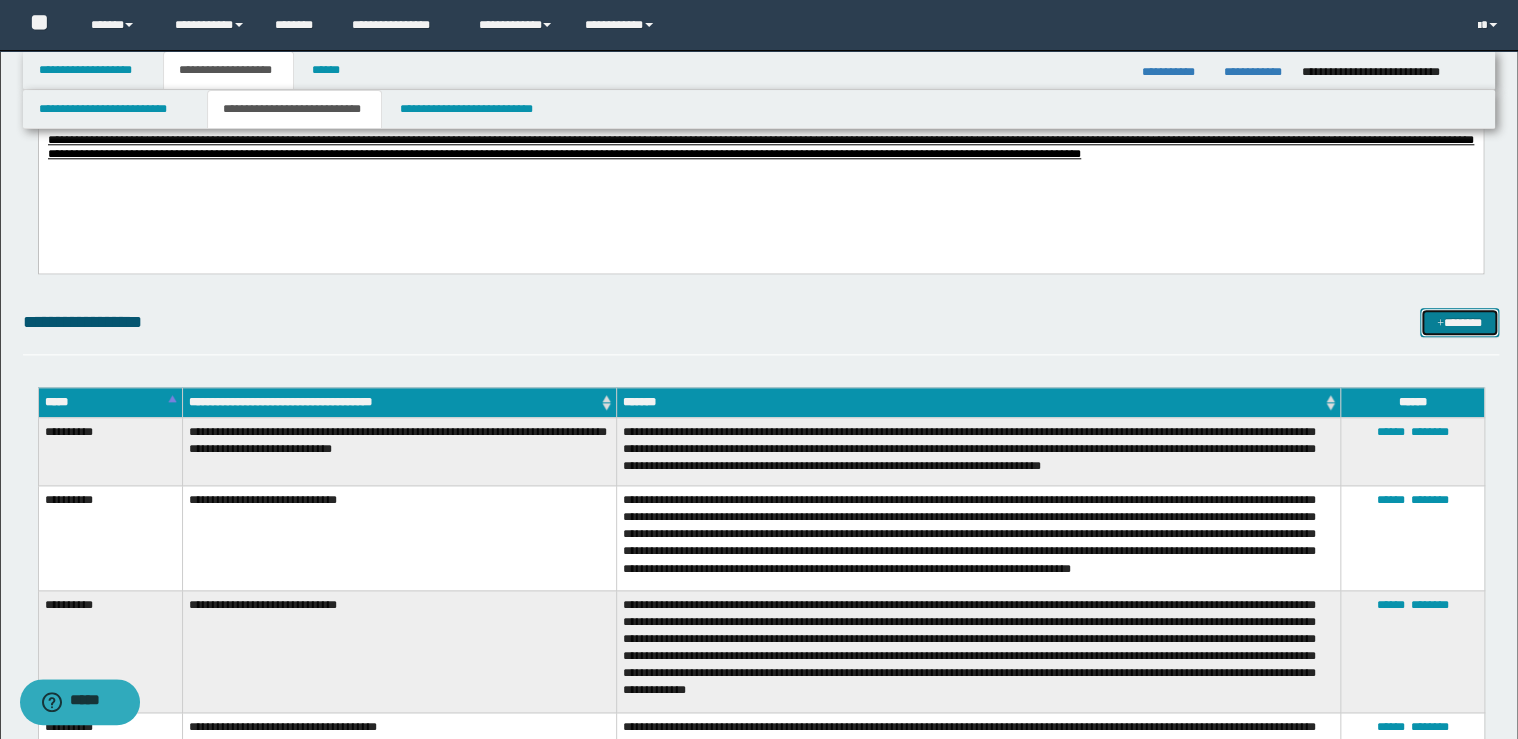 click on "*******" at bounding box center (1459, 323) 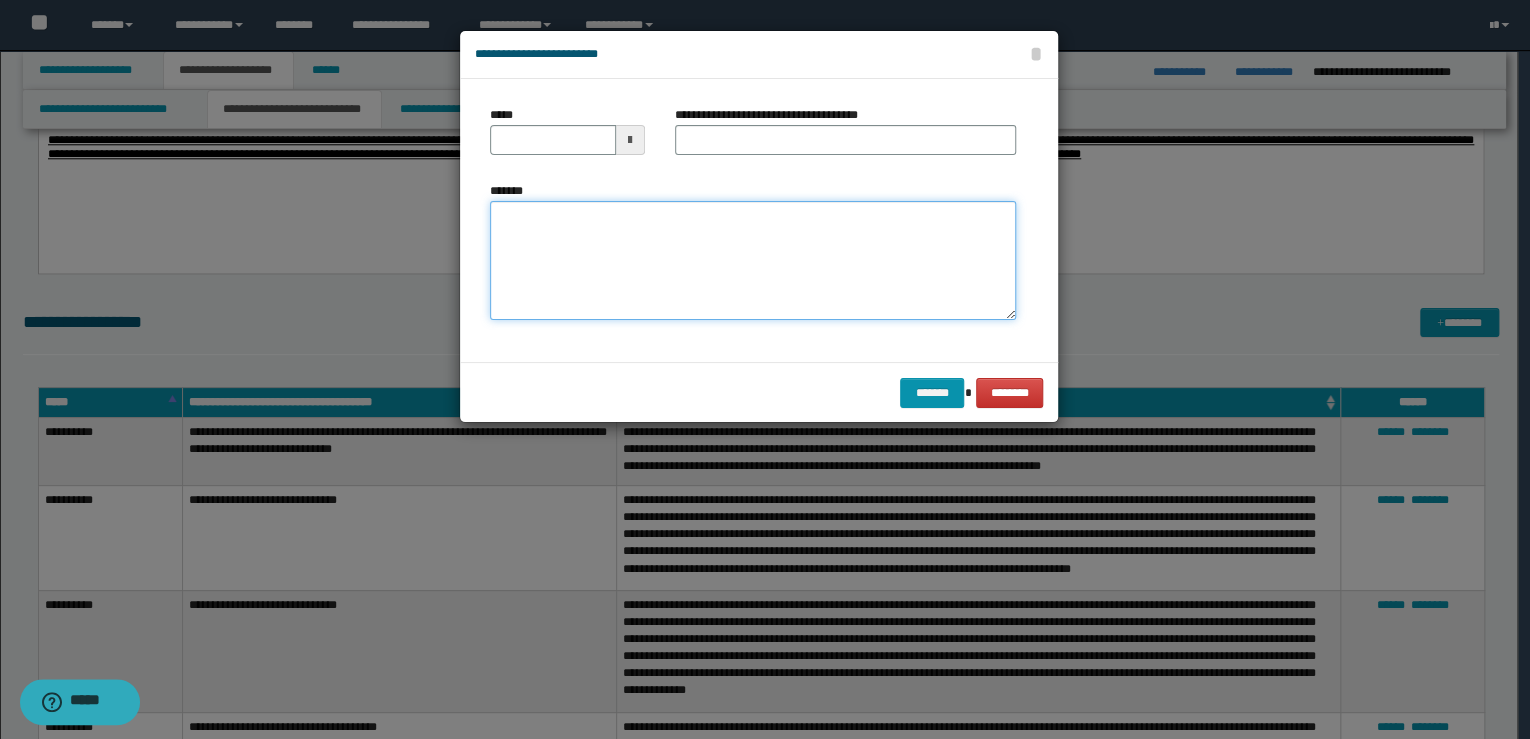 click on "*******" at bounding box center (753, 261) 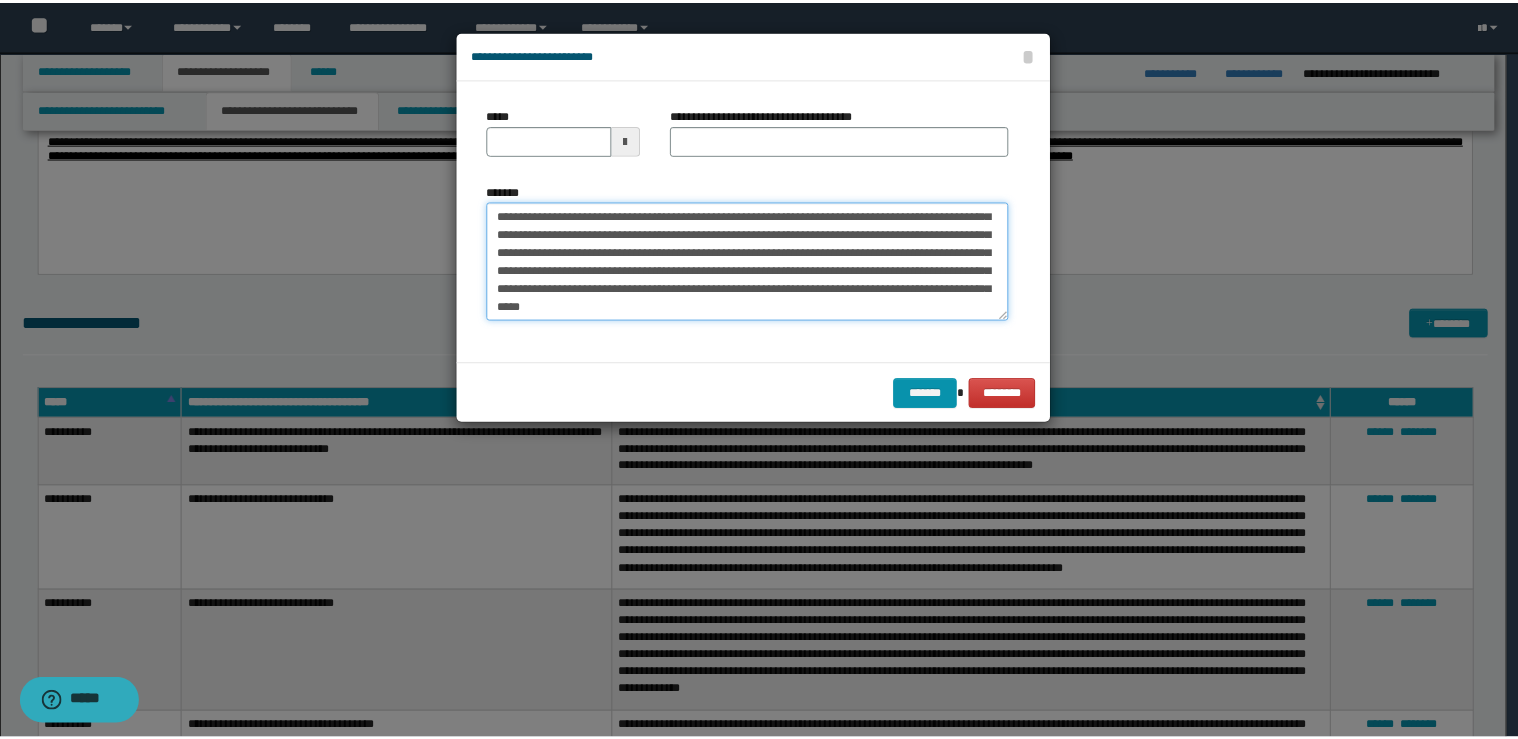 scroll, scrollTop: 0, scrollLeft: 0, axis: both 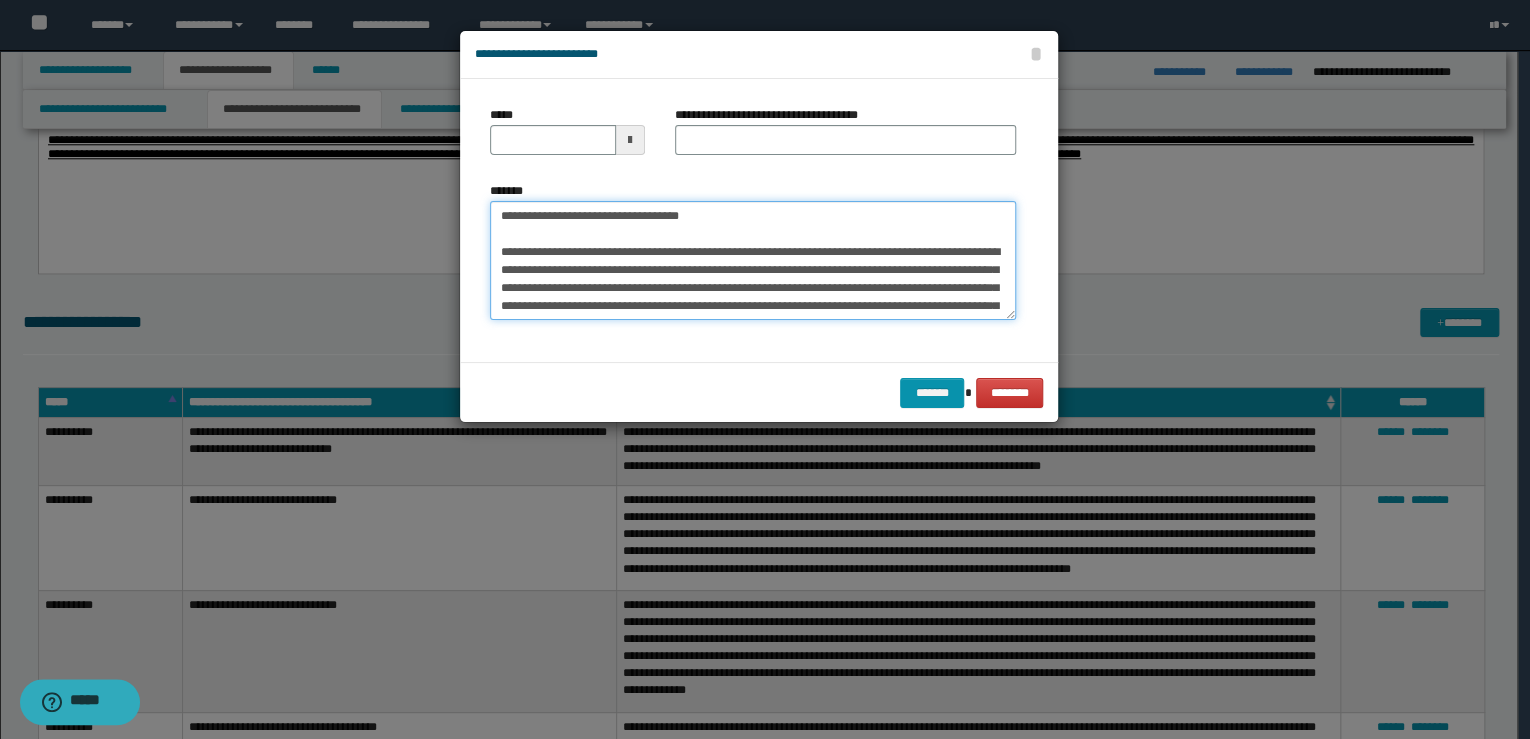 drag, startPoint x: 740, startPoint y: 218, endPoint x: 235, endPoint y: 196, distance: 505.47897 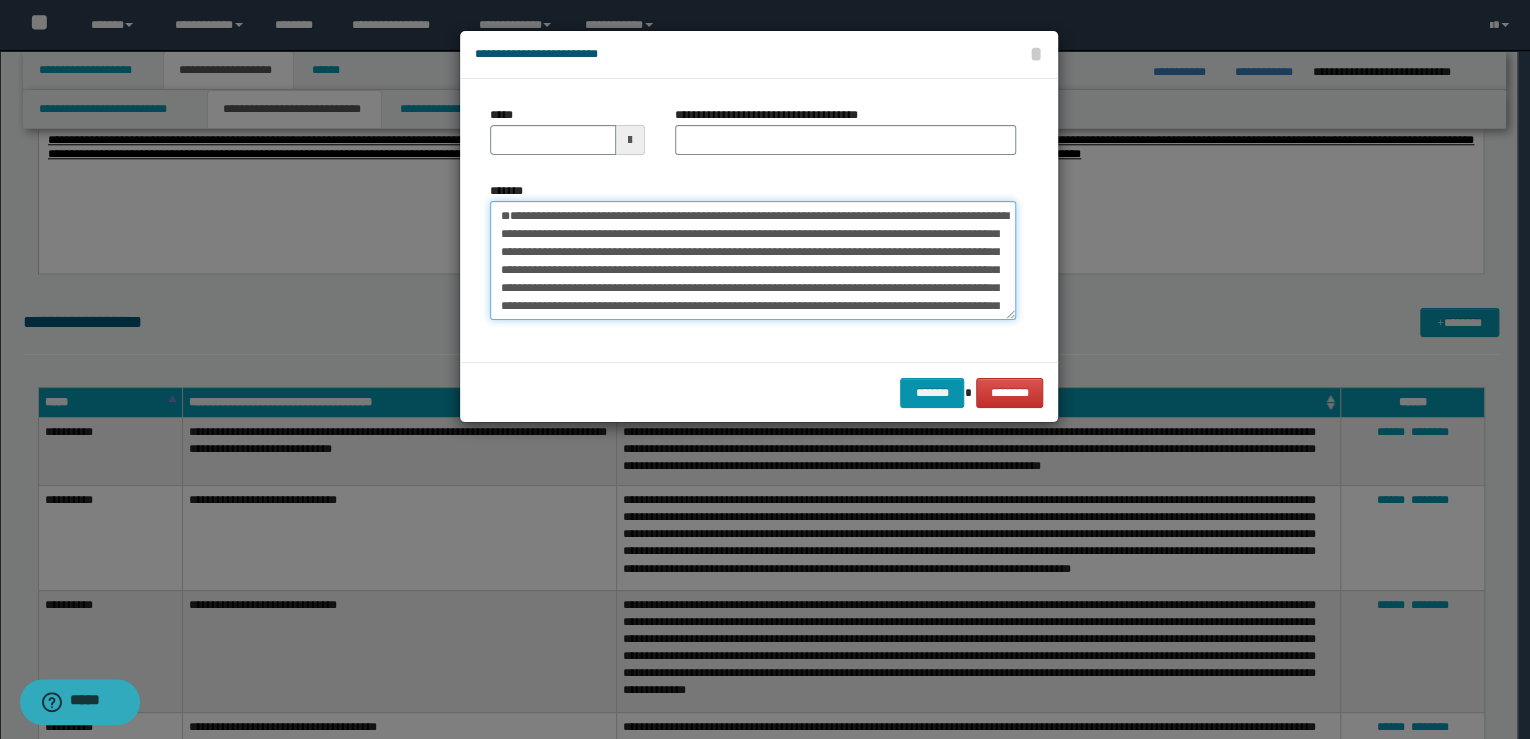 type 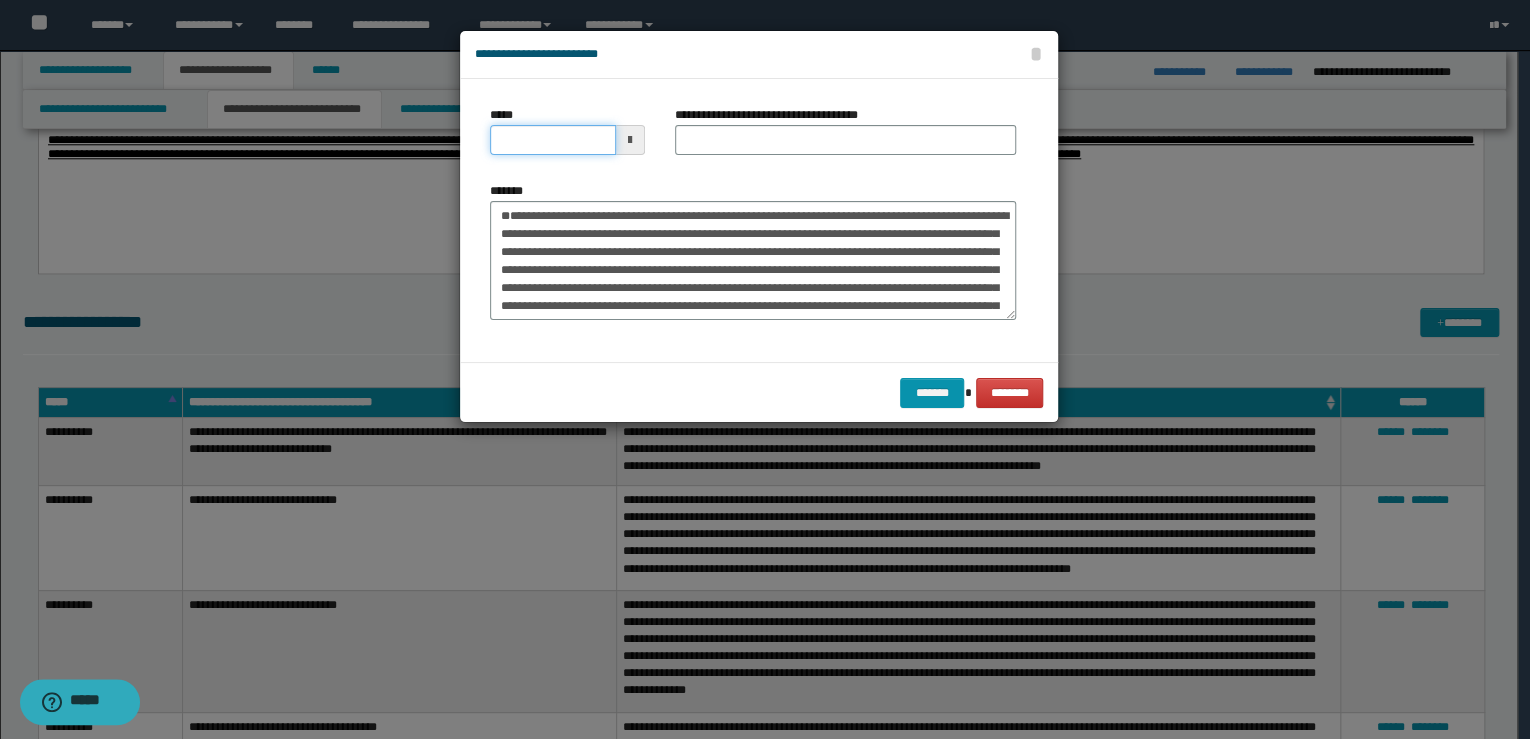 click on "*****" at bounding box center [553, 140] 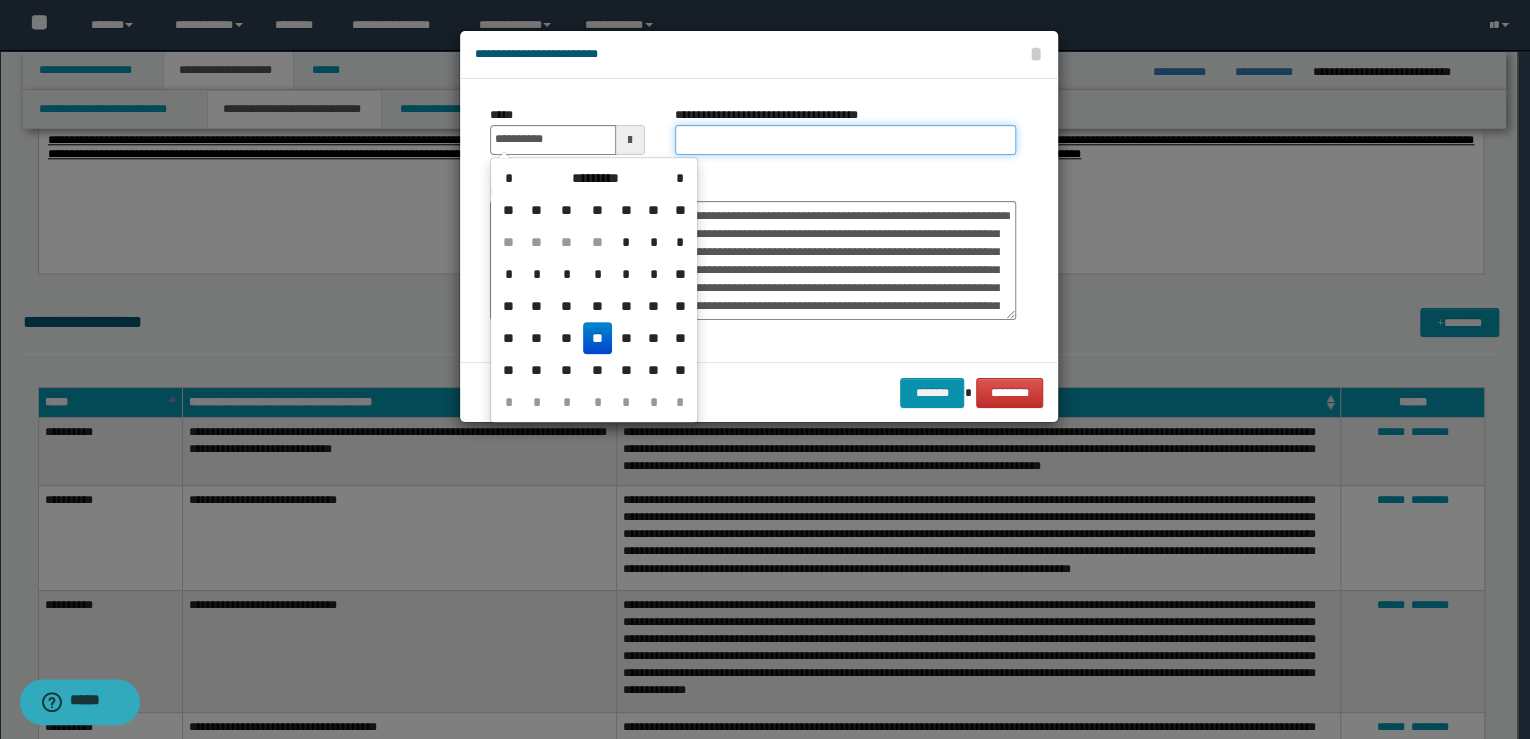 type on "**********" 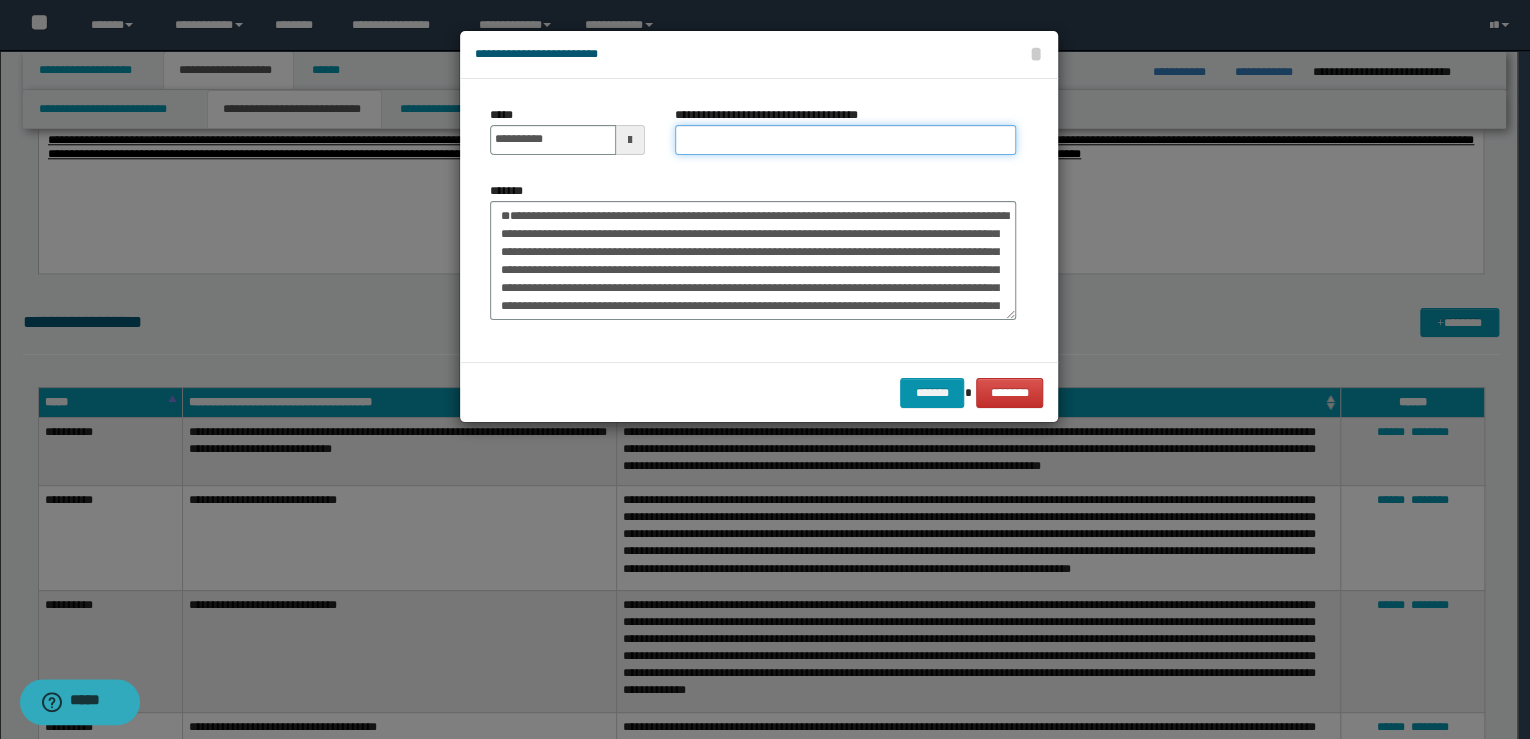 click on "**********" at bounding box center (845, 140) 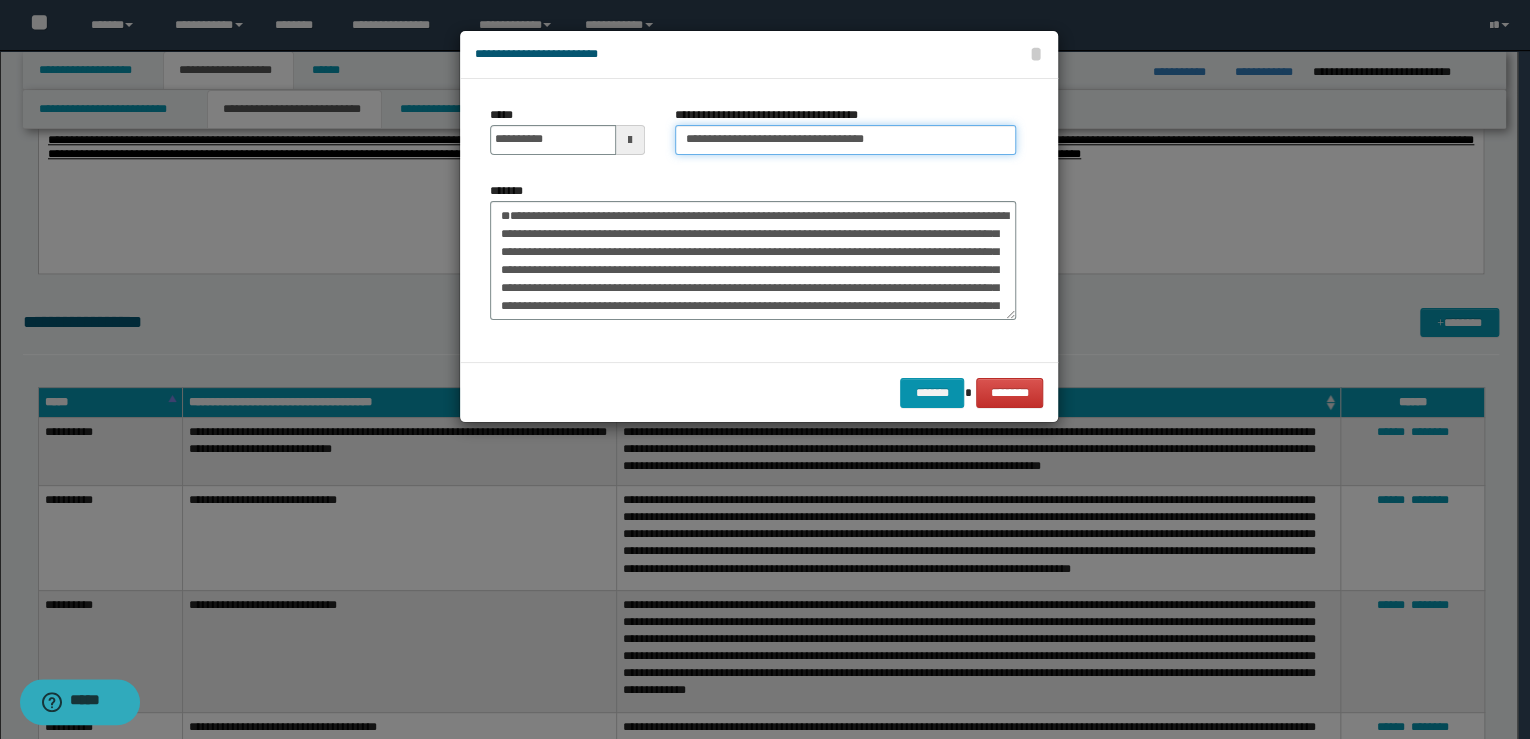 drag, startPoint x: 751, startPoint y: 140, endPoint x: 611, endPoint y: 140, distance: 140 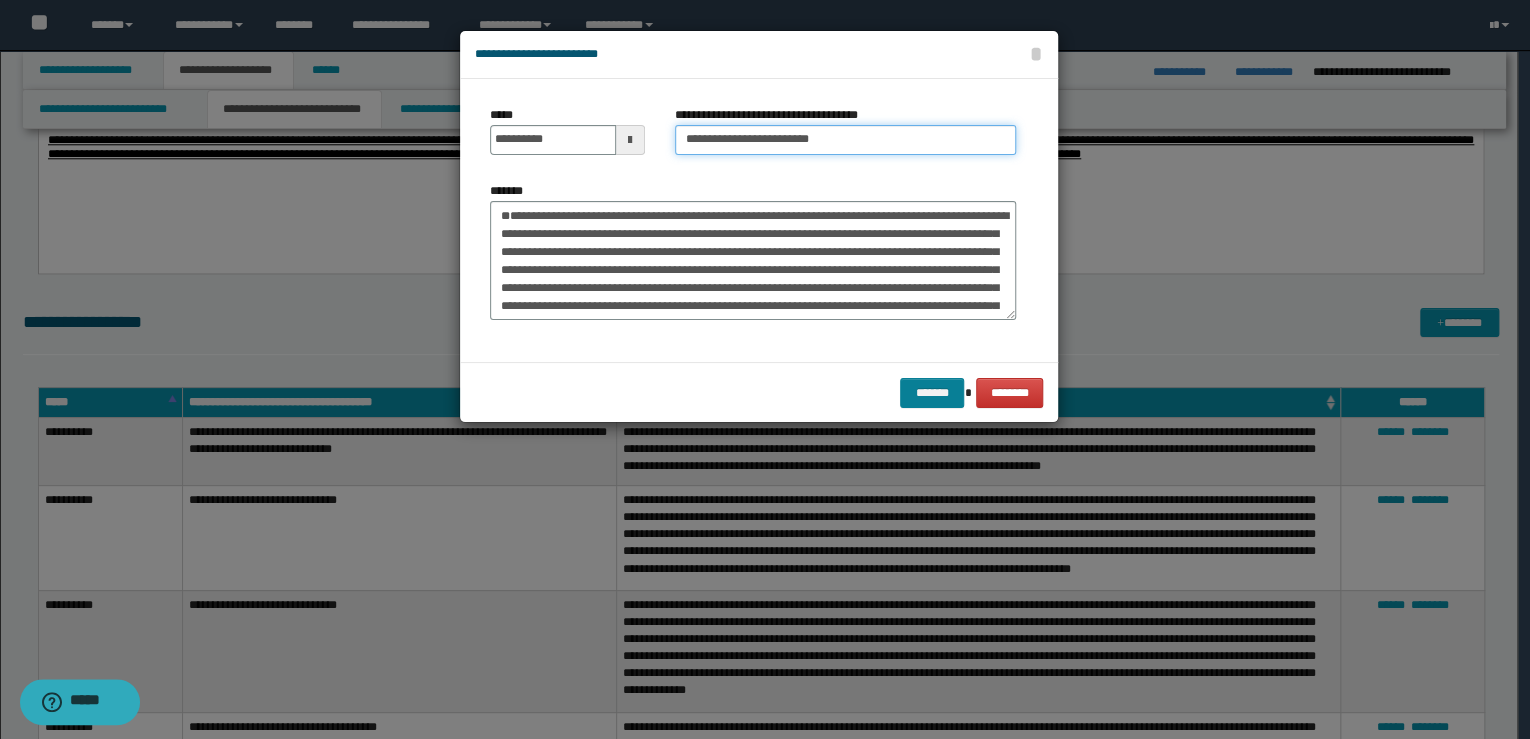 type on "**********" 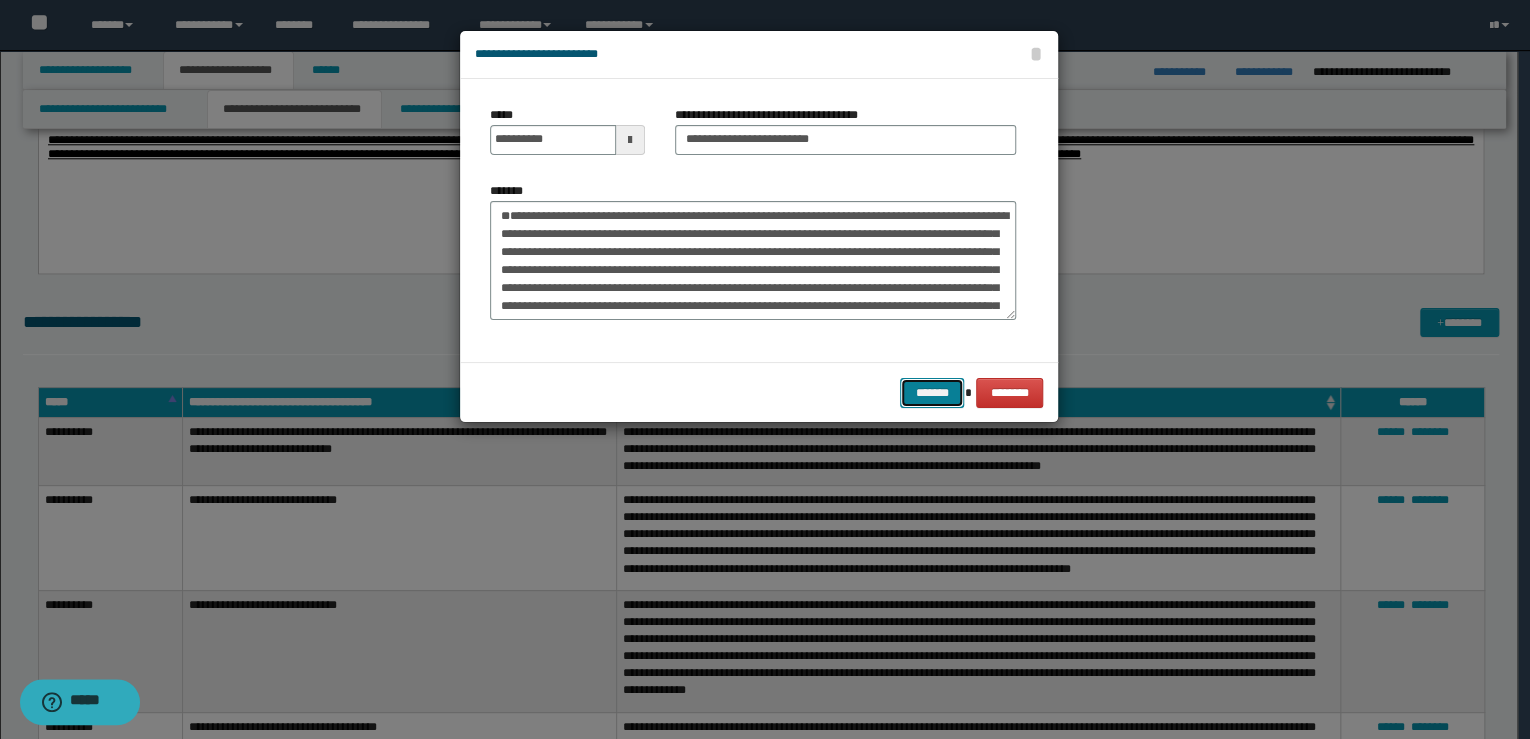 click on "*******" at bounding box center (932, 393) 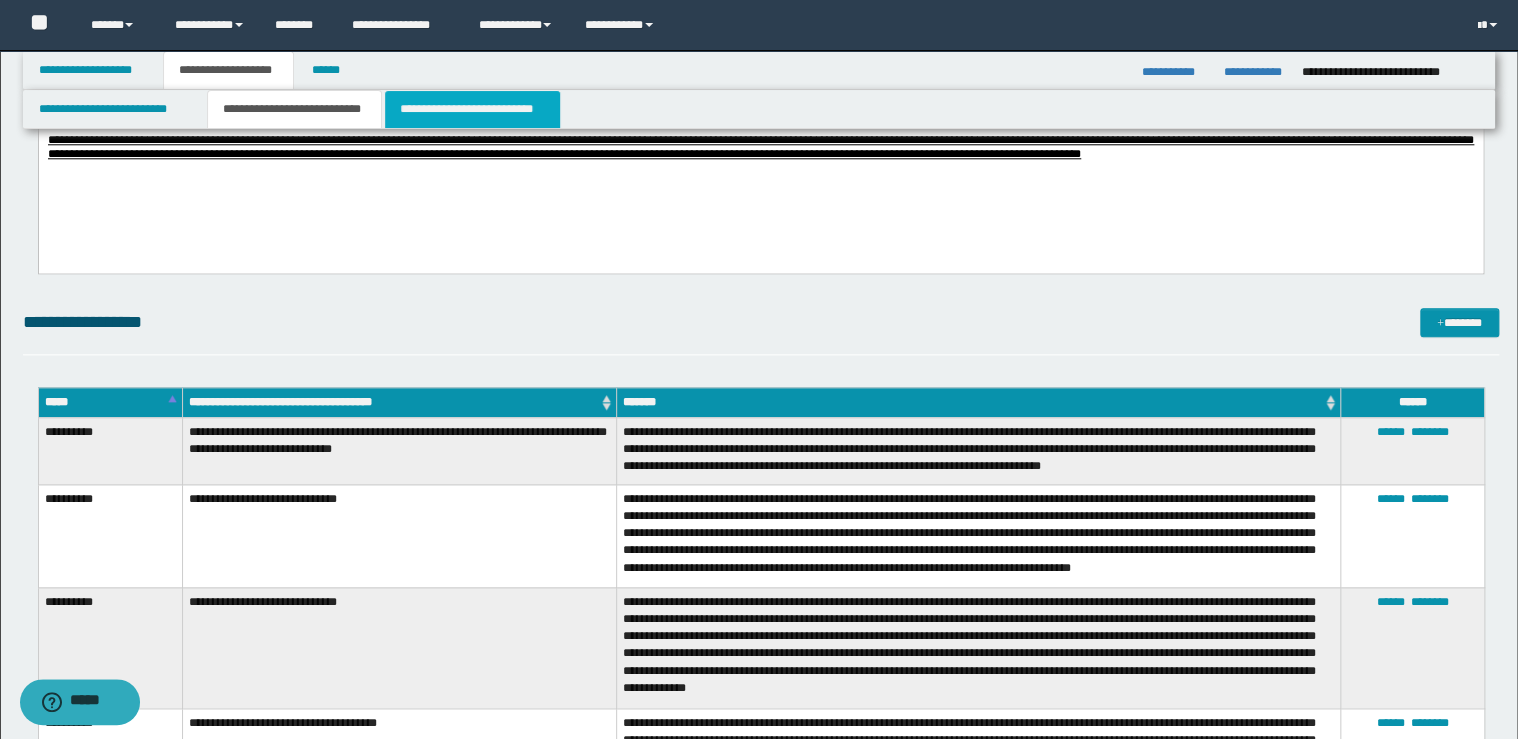 click on "**********" at bounding box center [472, 109] 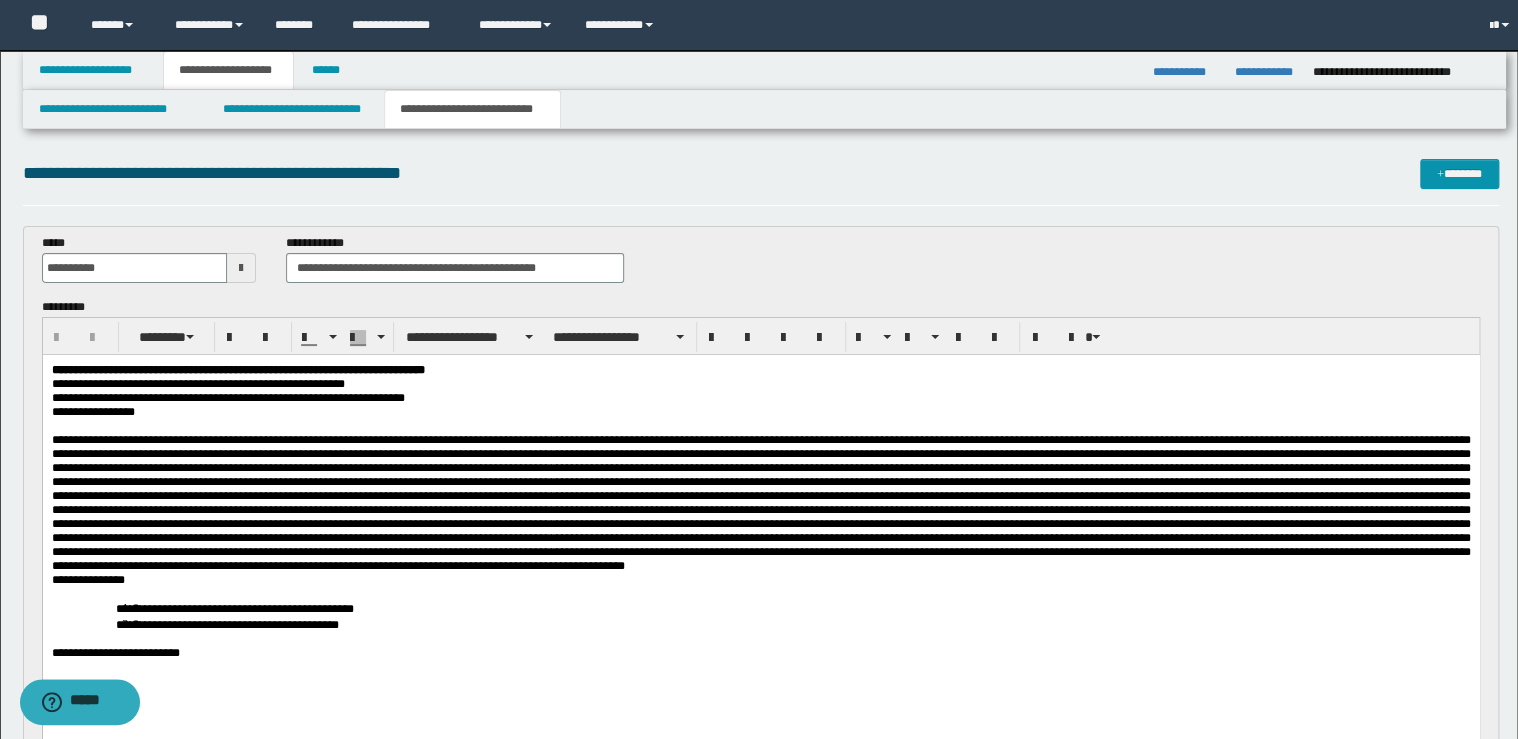 scroll, scrollTop: 0, scrollLeft: 0, axis: both 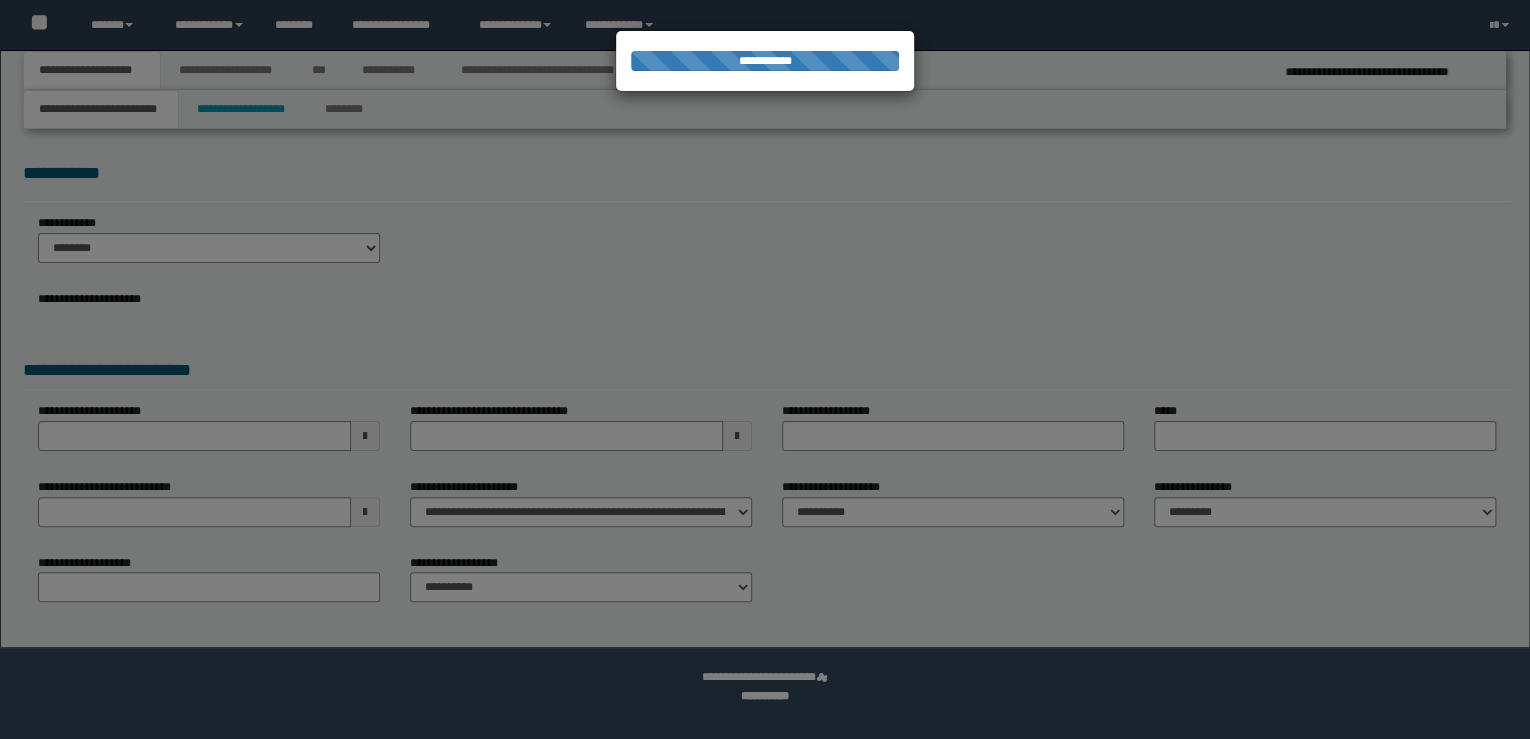 select on "*" 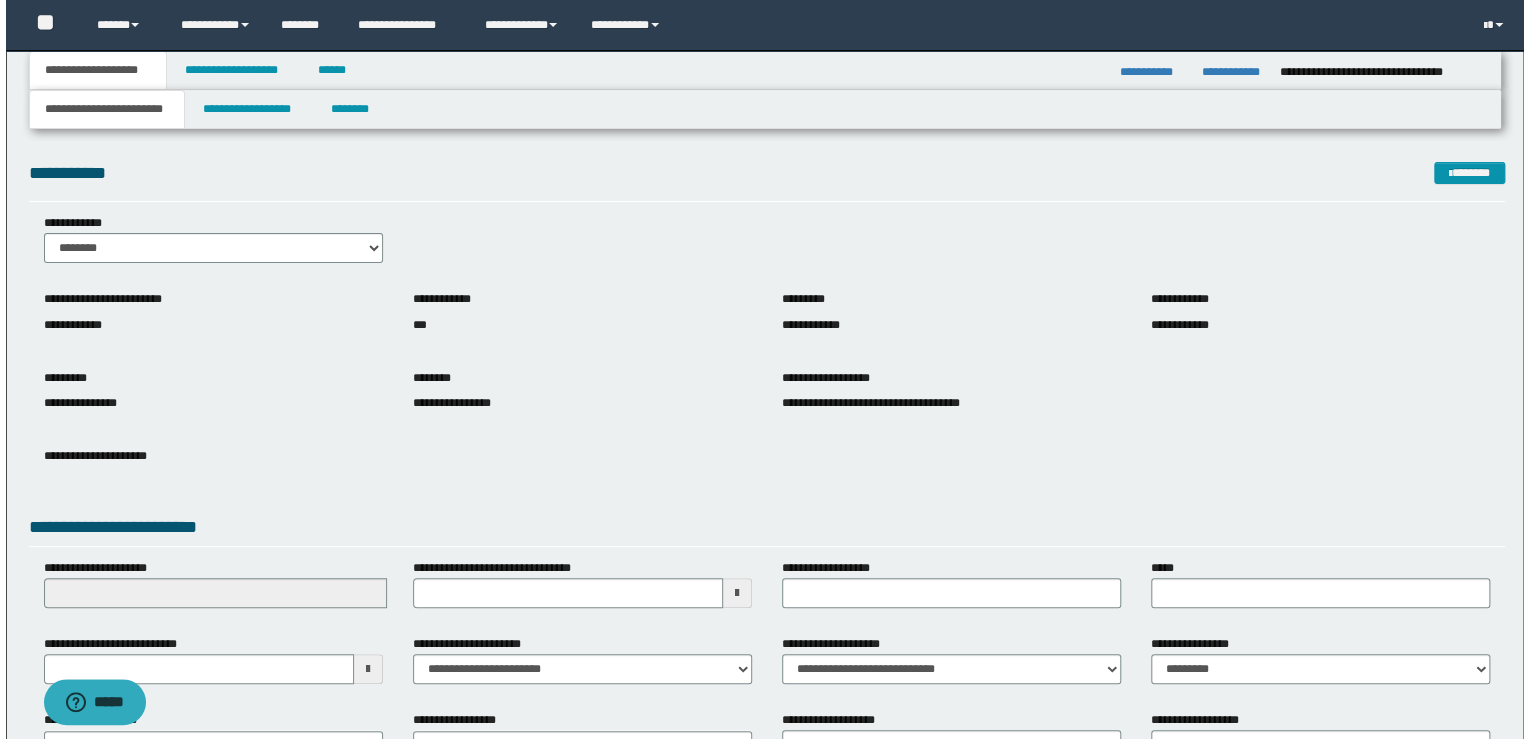 scroll, scrollTop: 0, scrollLeft: 0, axis: both 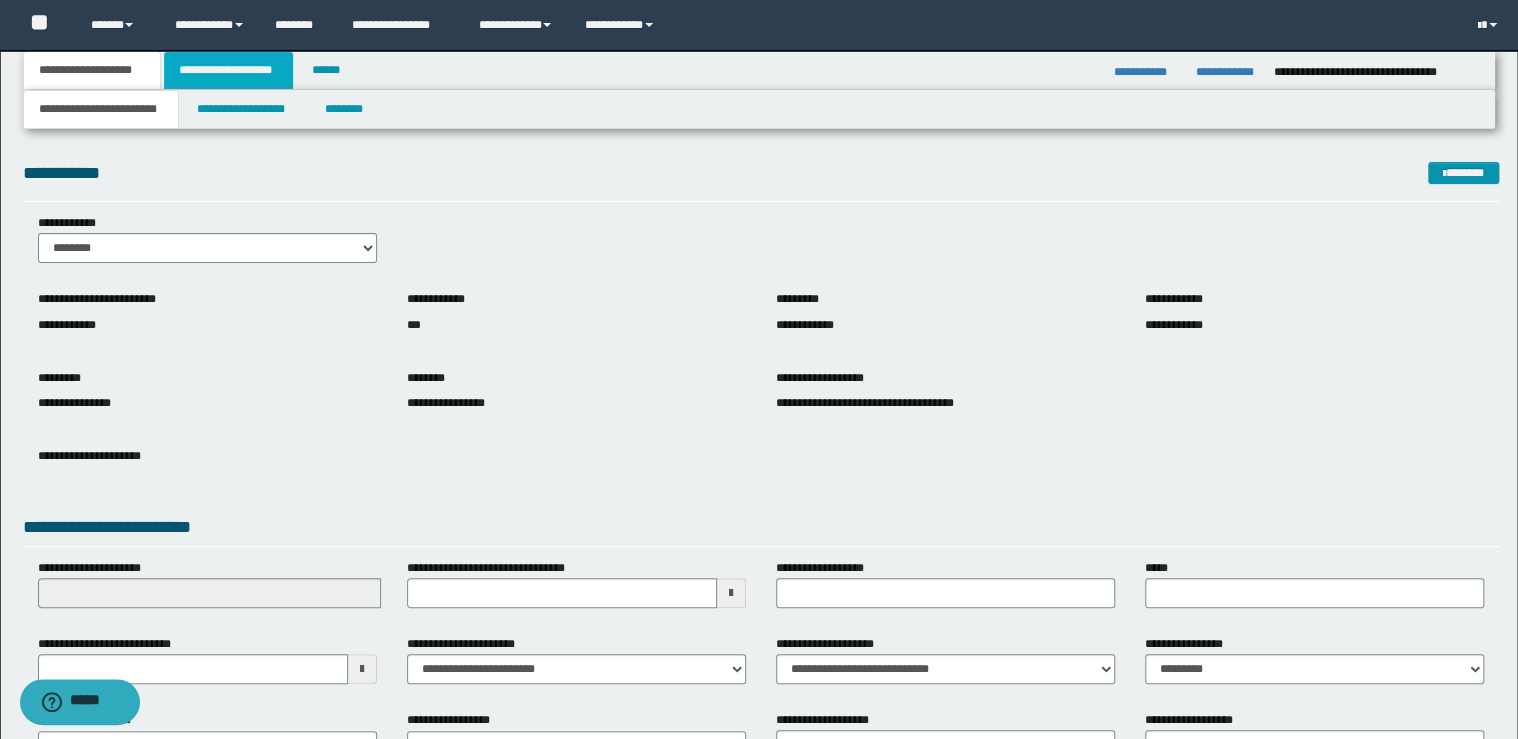 click on "**********" at bounding box center (228, 70) 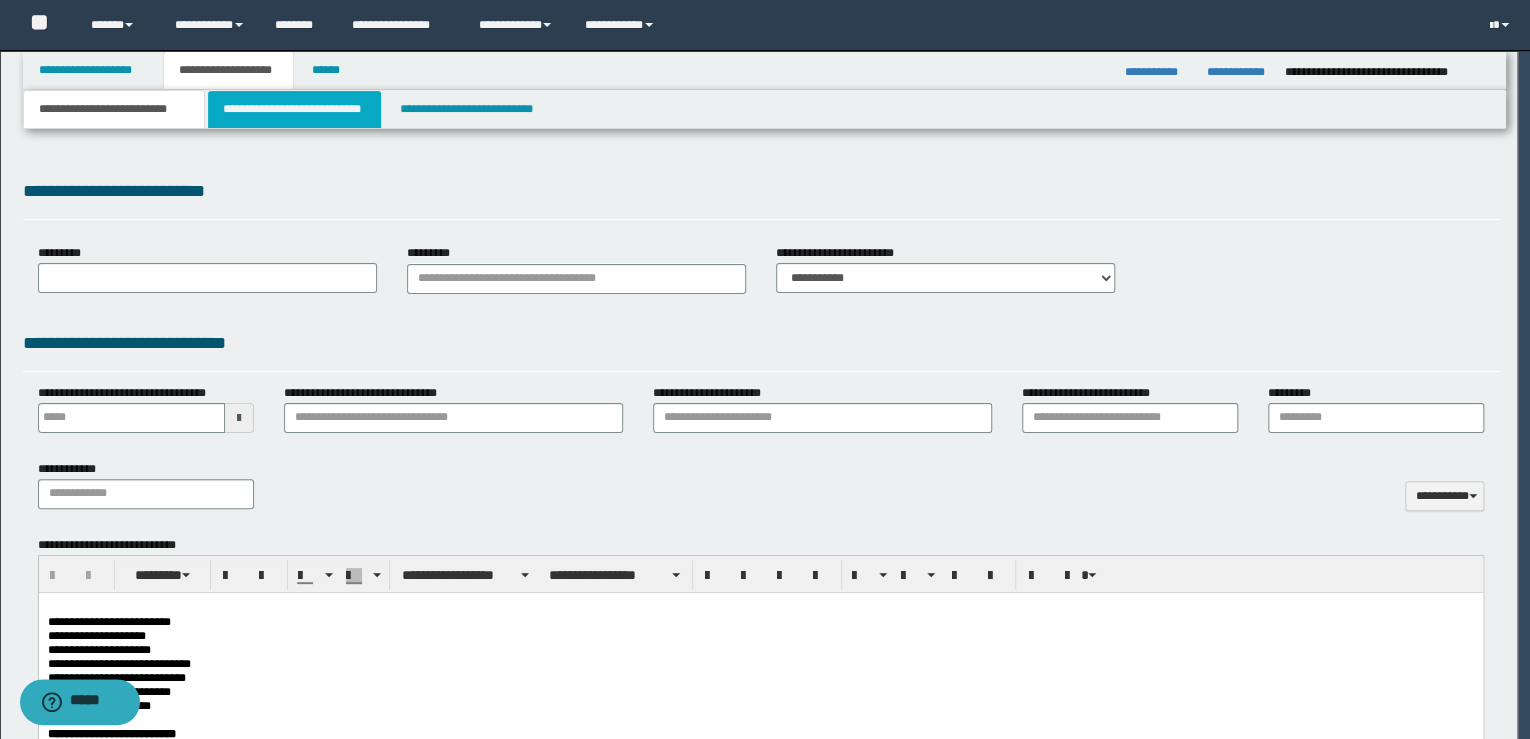 type on "**********" 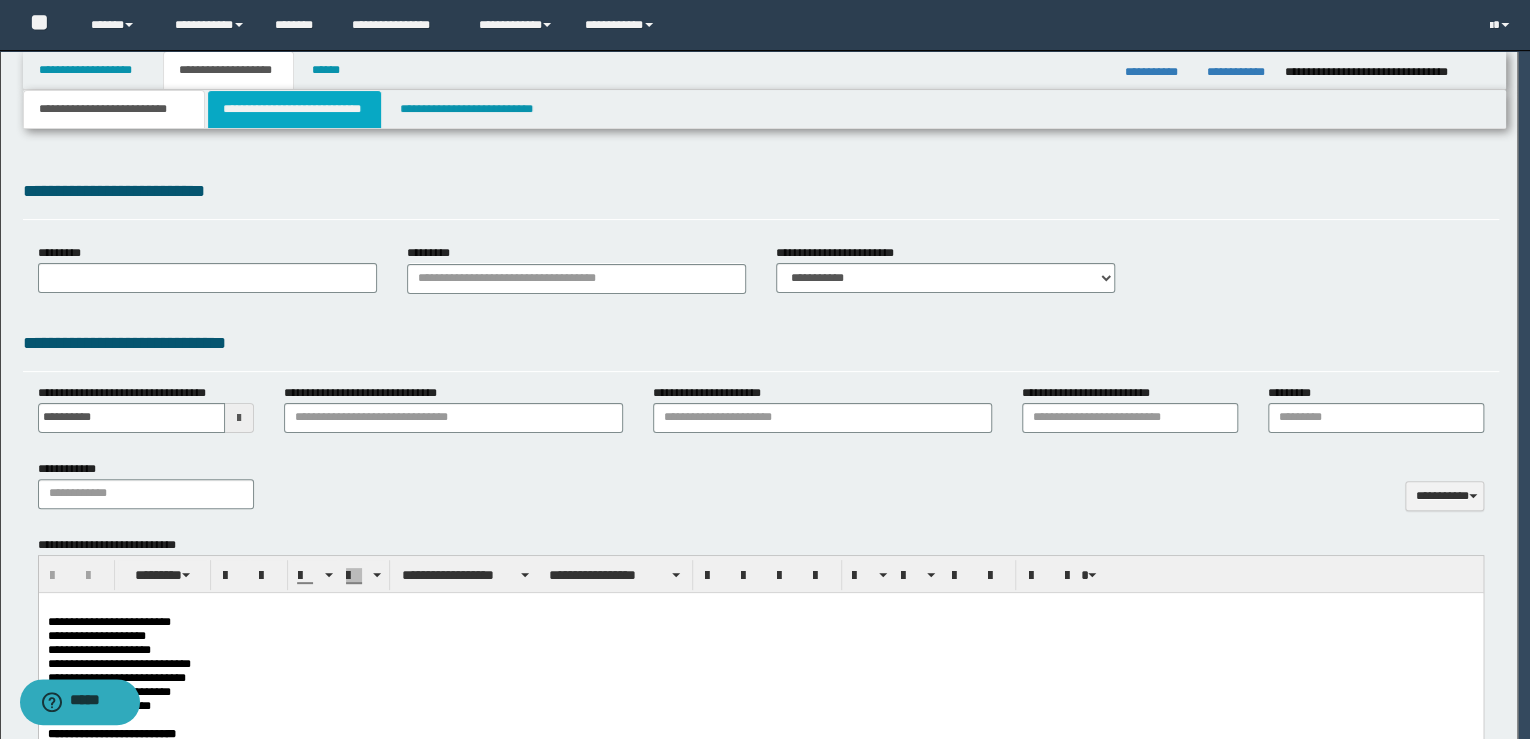 scroll, scrollTop: 0, scrollLeft: 0, axis: both 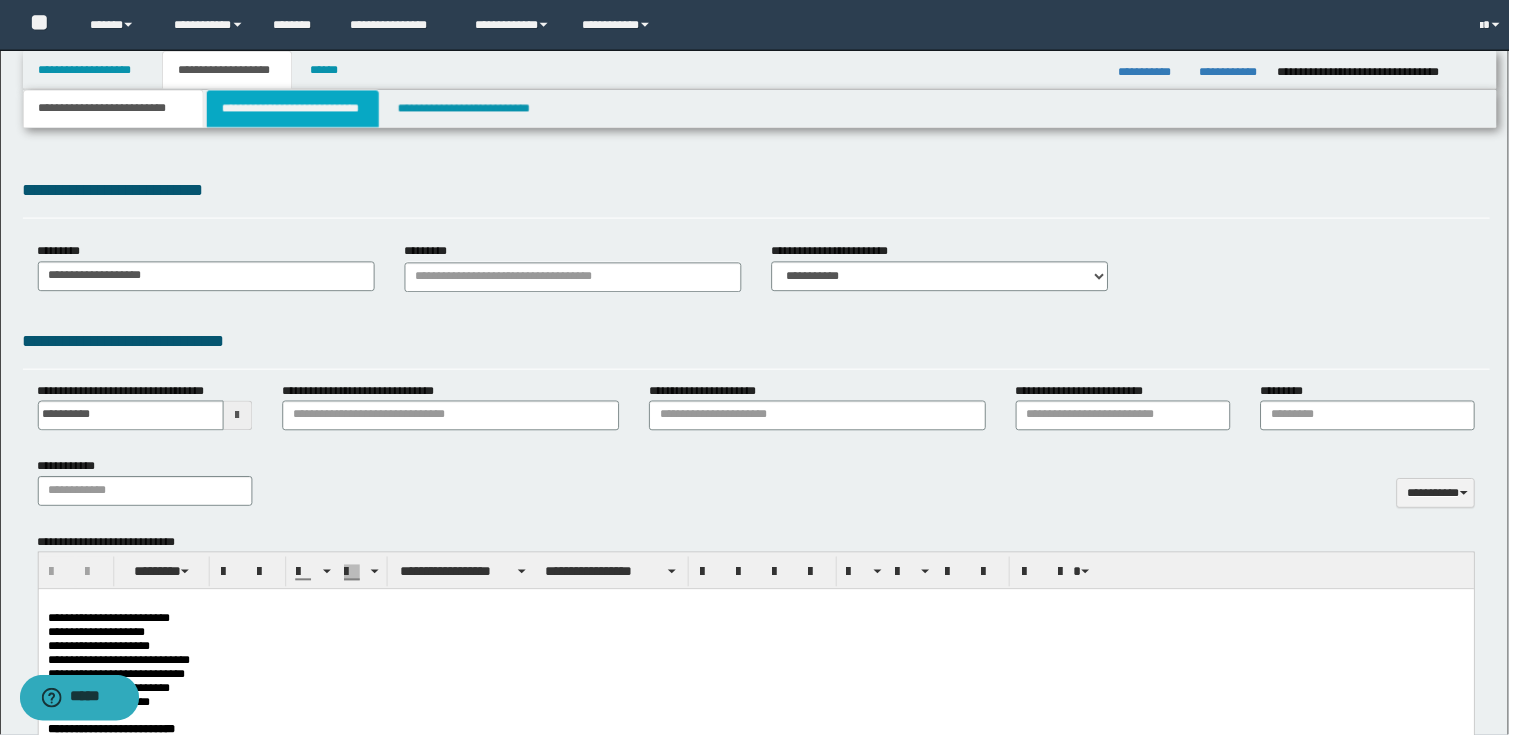 click on "**********" at bounding box center (294, 109) 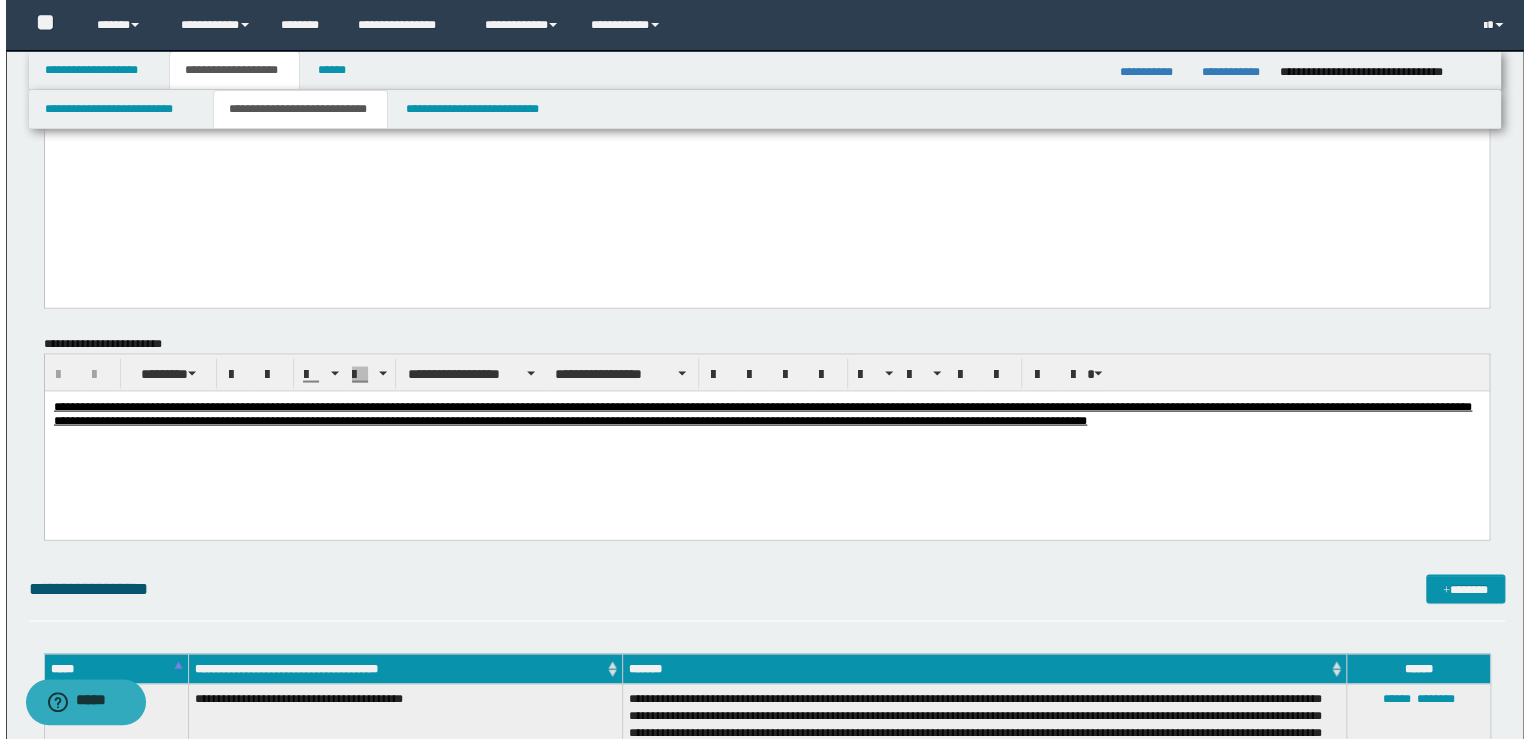 scroll, scrollTop: 2080, scrollLeft: 0, axis: vertical 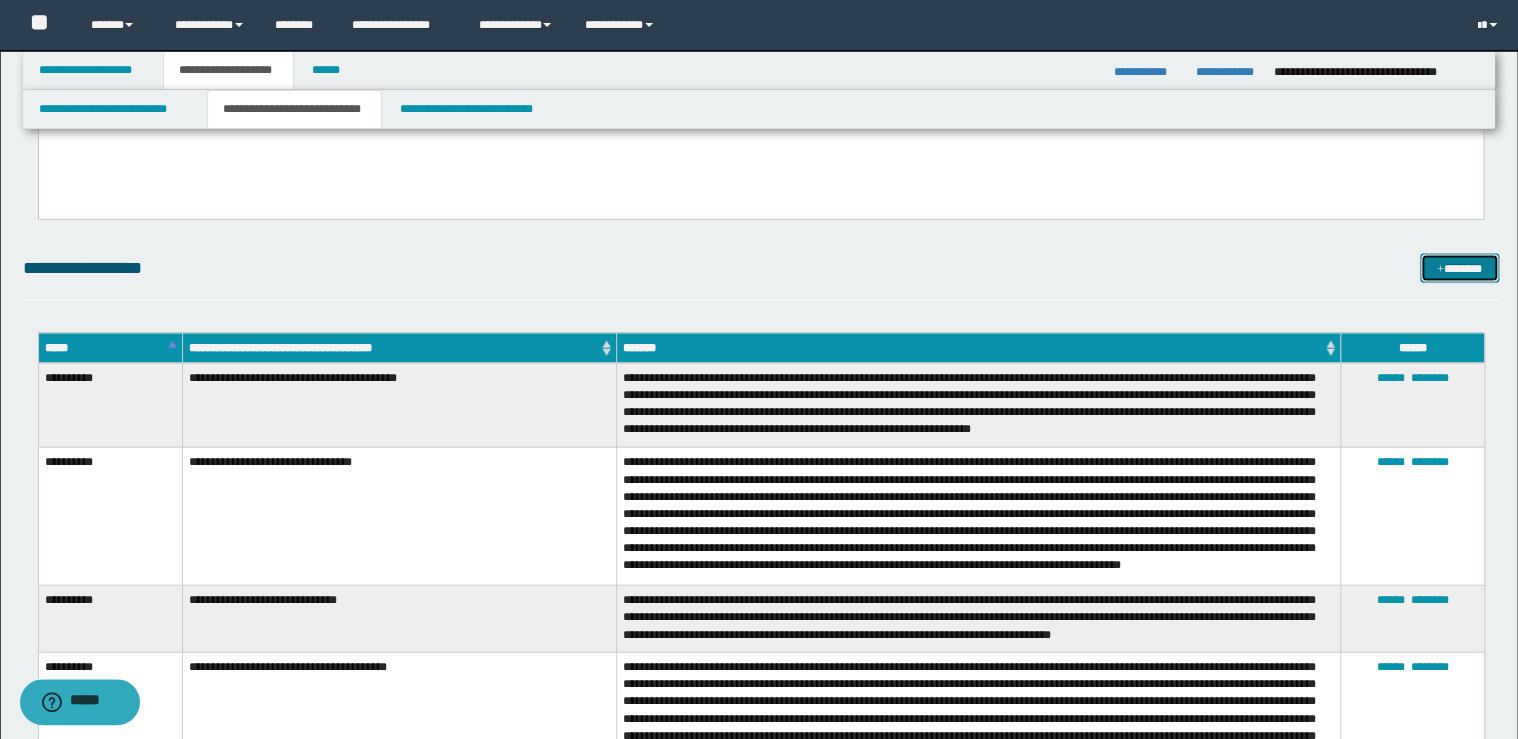 click on "*******" at bounding box center [1459, 269] 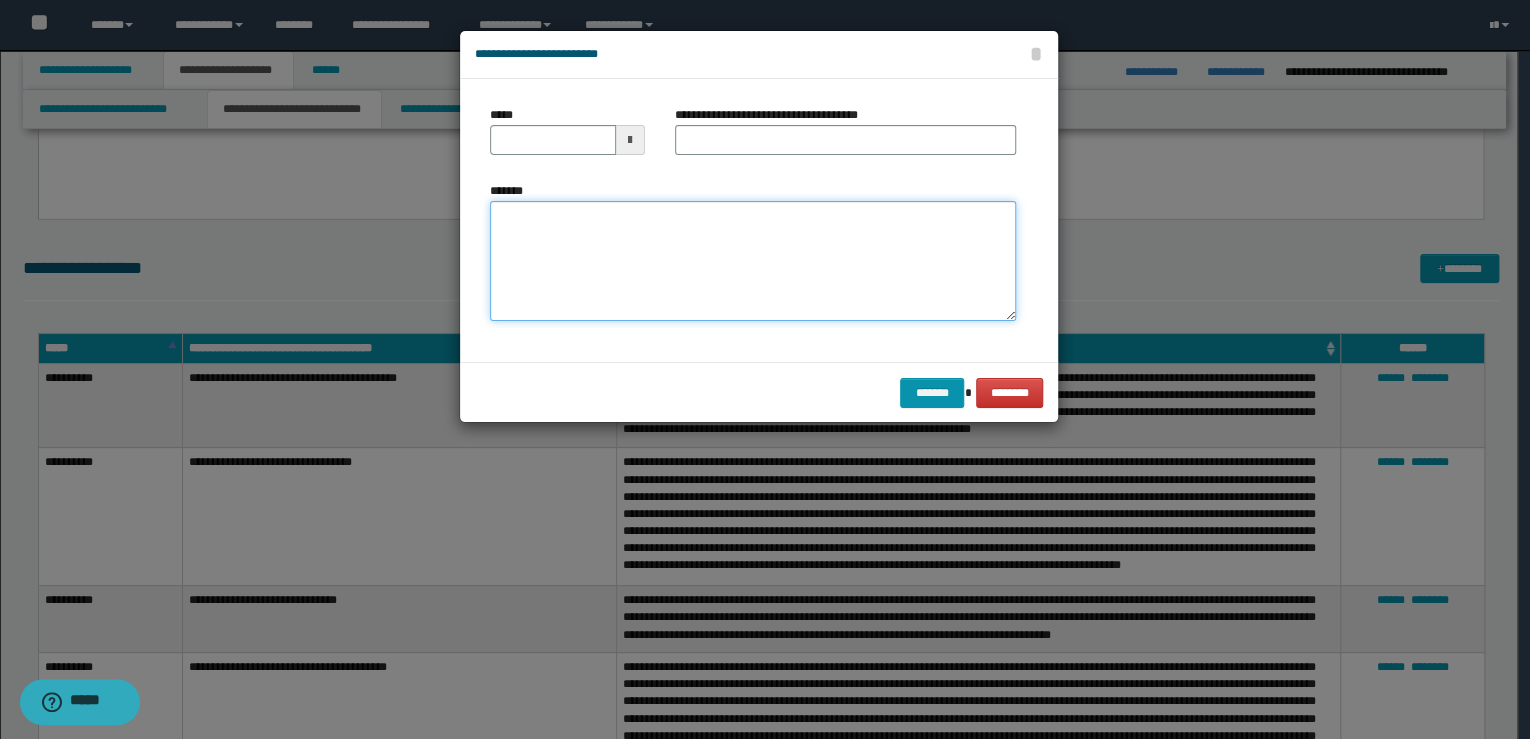 click on "*******" at bounding box center (753, 261) 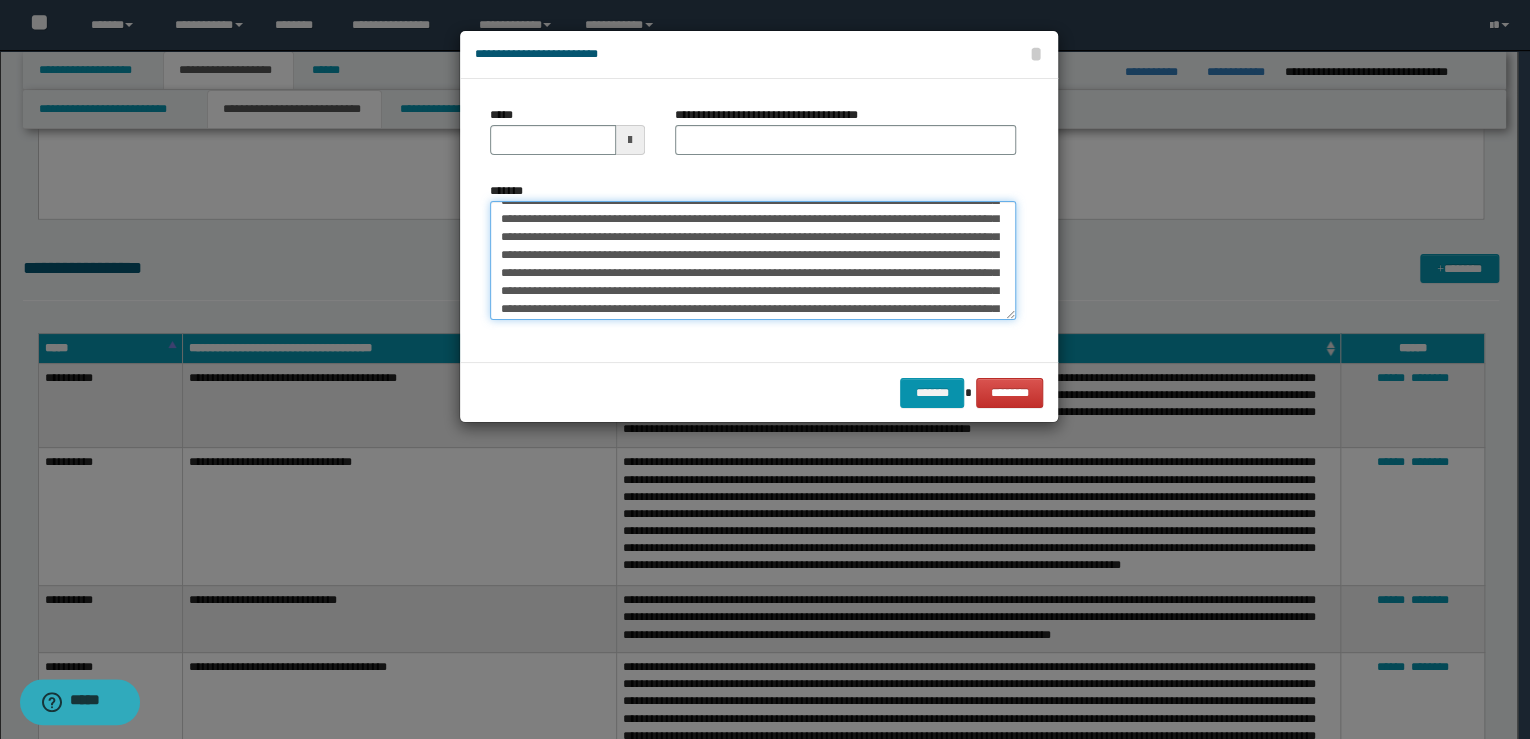 scroll, scrollTop: 0, scrollLeft: 0, axis: both 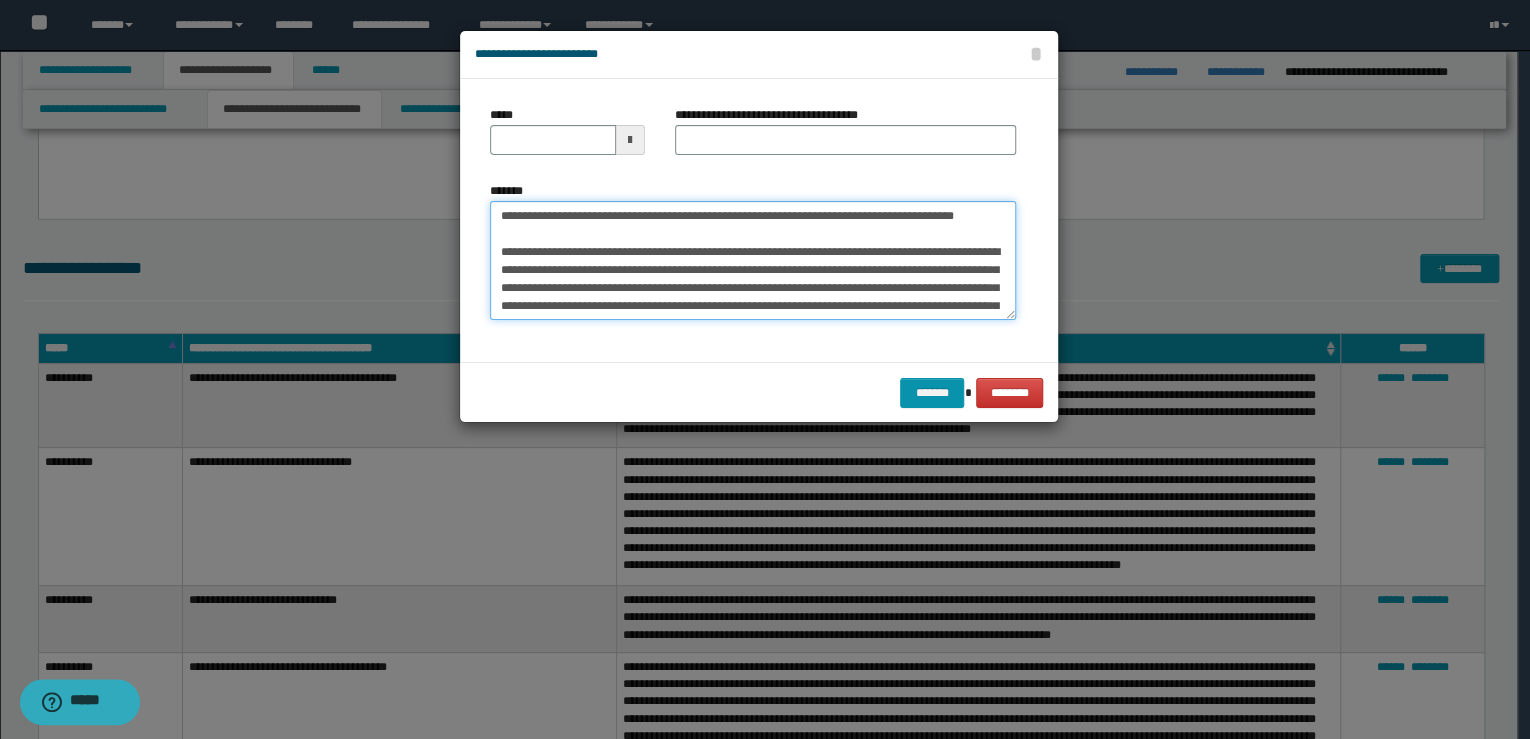 drag, startPoint x: 982, startPoint y: 218, endPoint x: 458, endPoint y: 214, distance: 524.01526 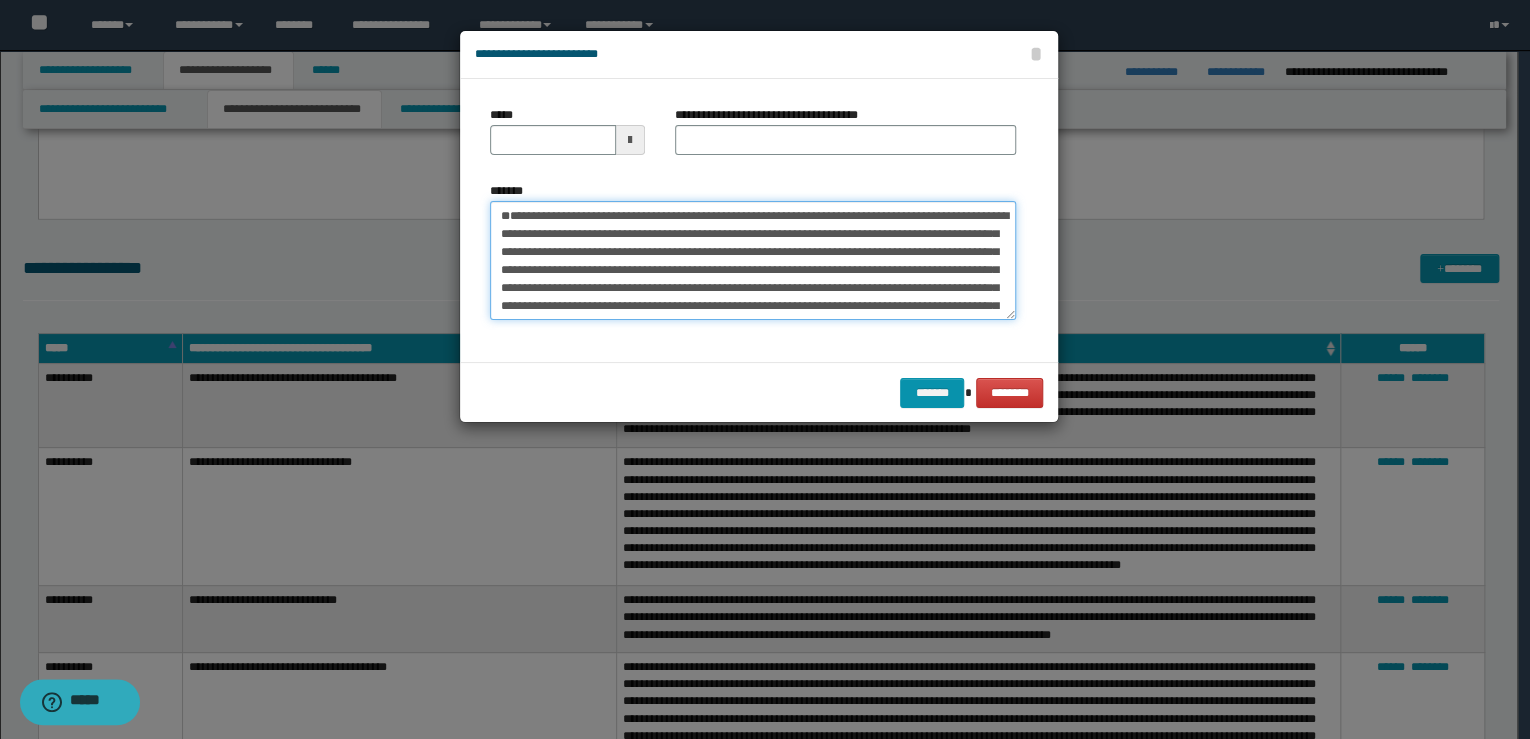 type on "**********" 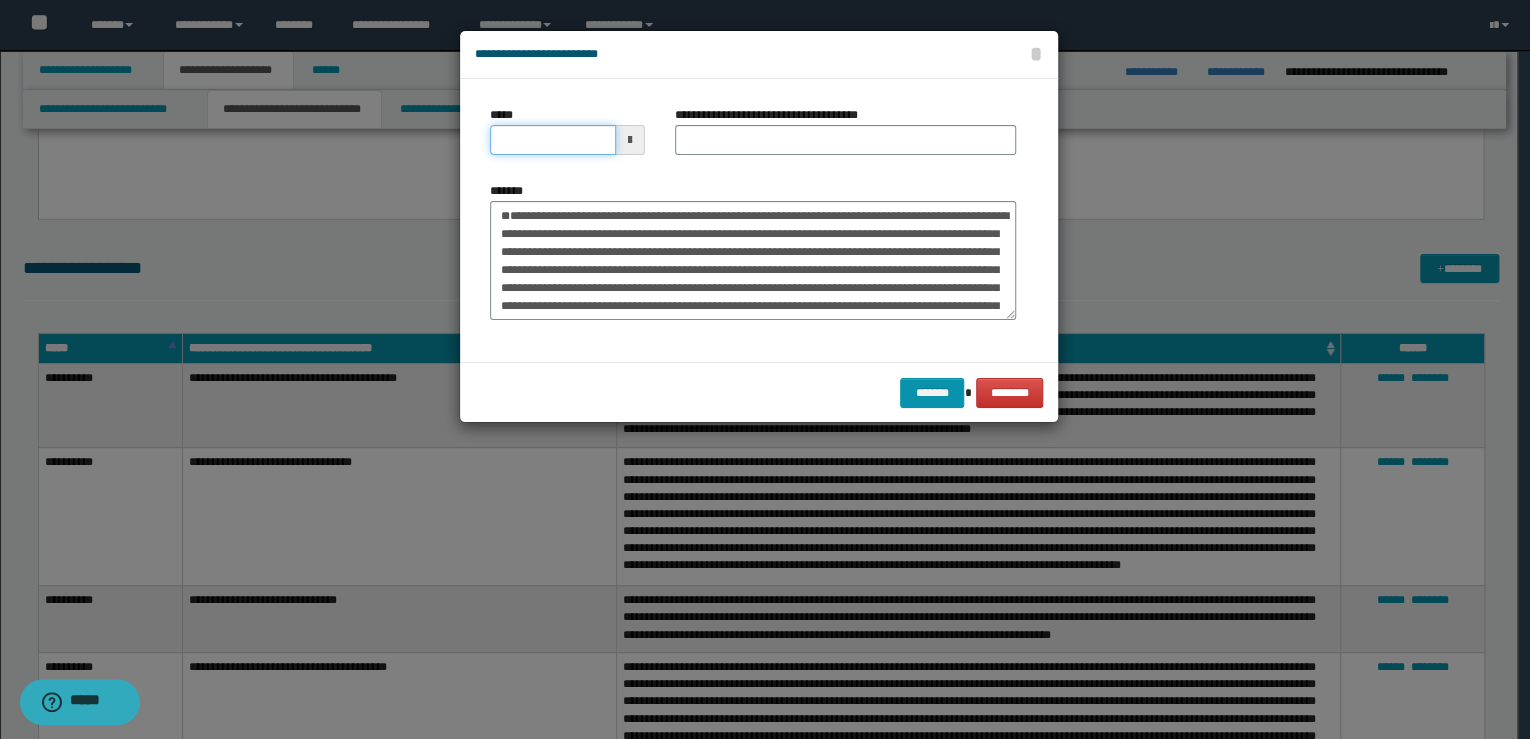 click on "*****" at bounding box center (553, 140) 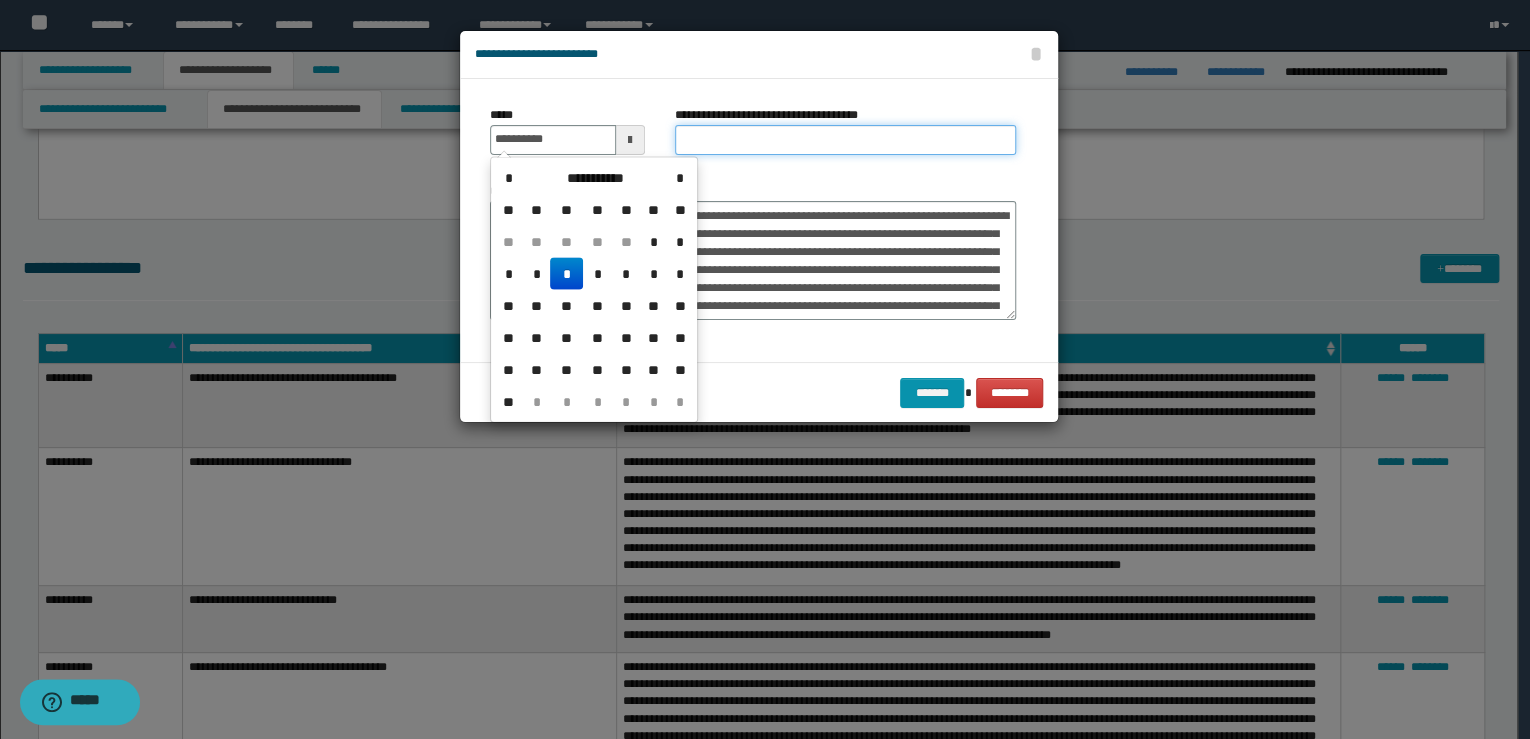 type on "**********" 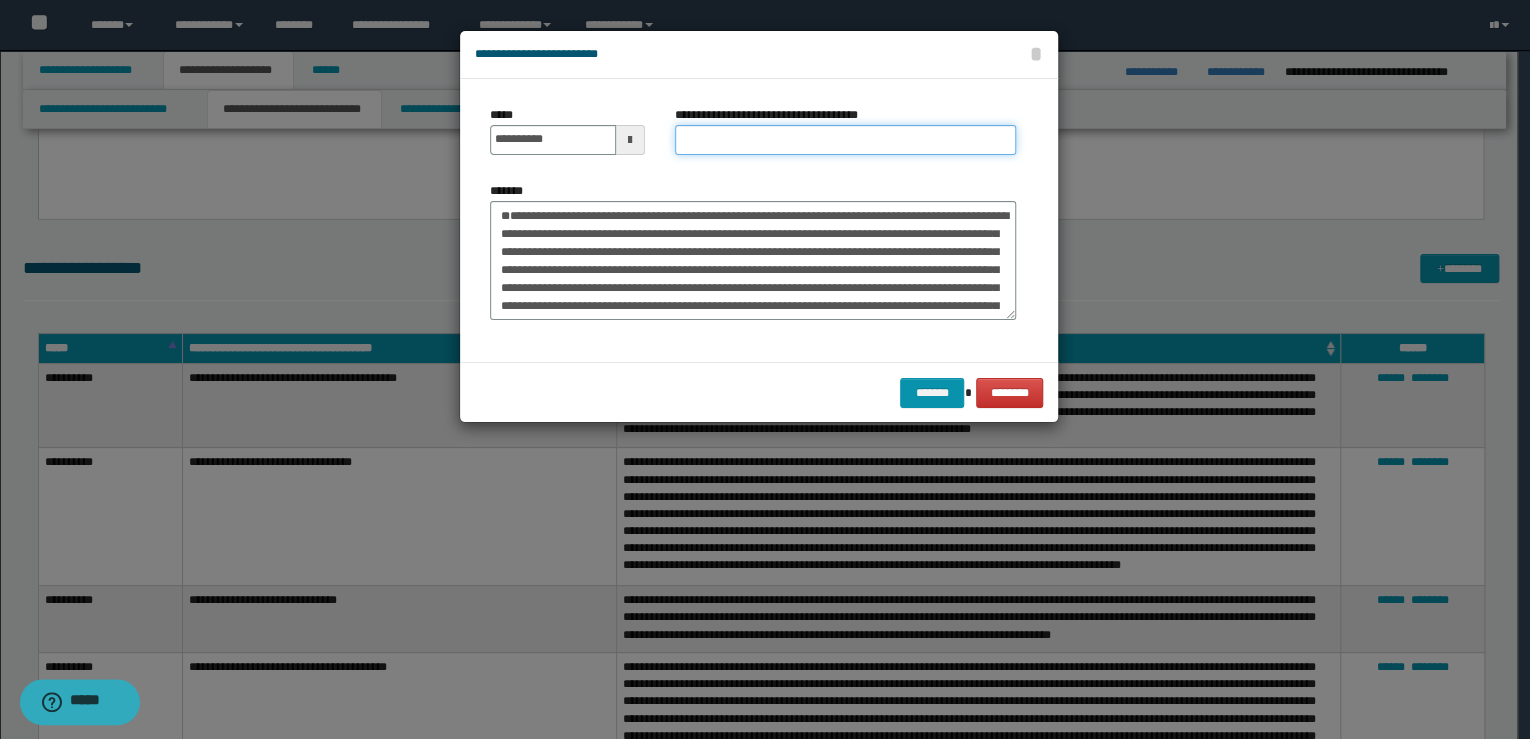click on "**********" at bounding box center [845, 140] 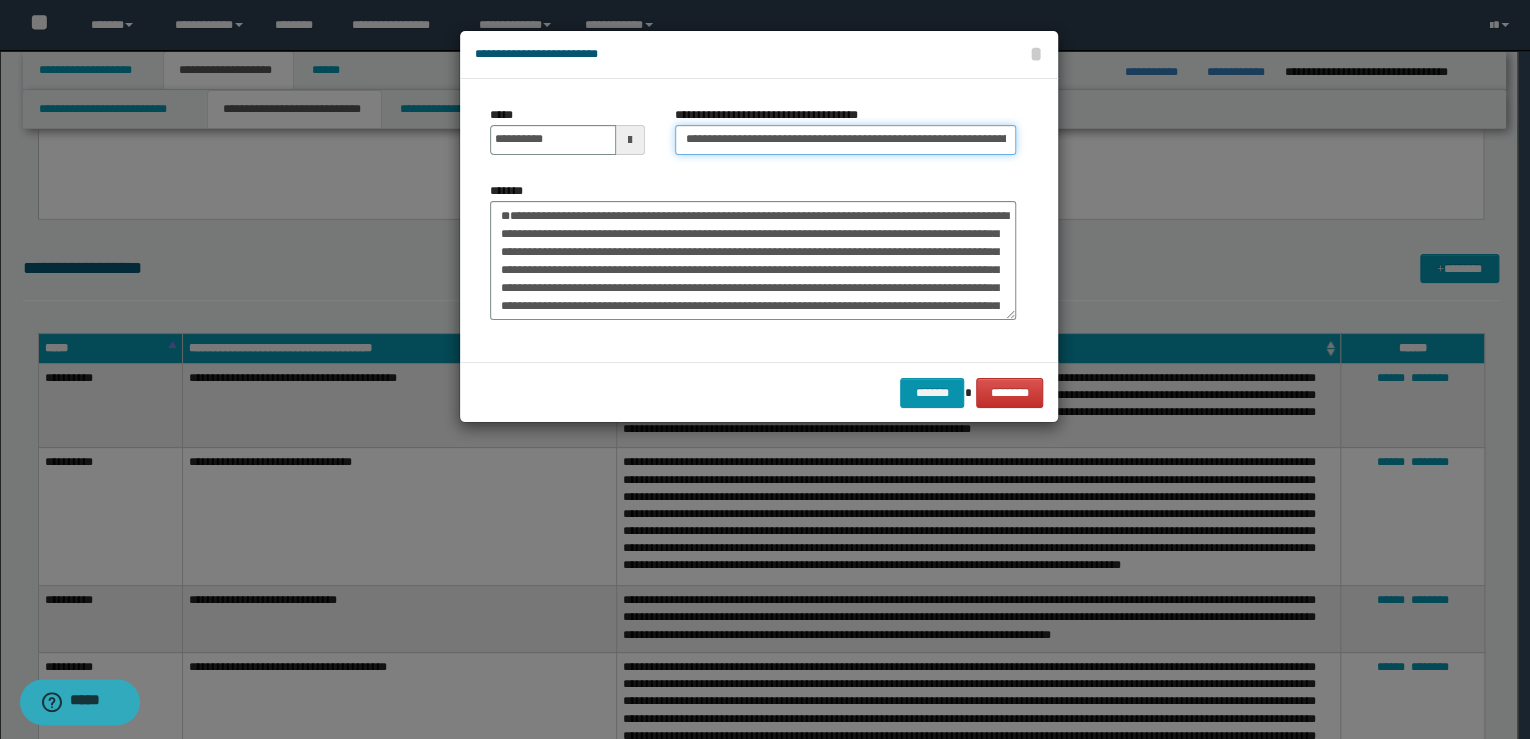 scroll, scrollTop: 0, scrollLeft: 160, axis: horizontal 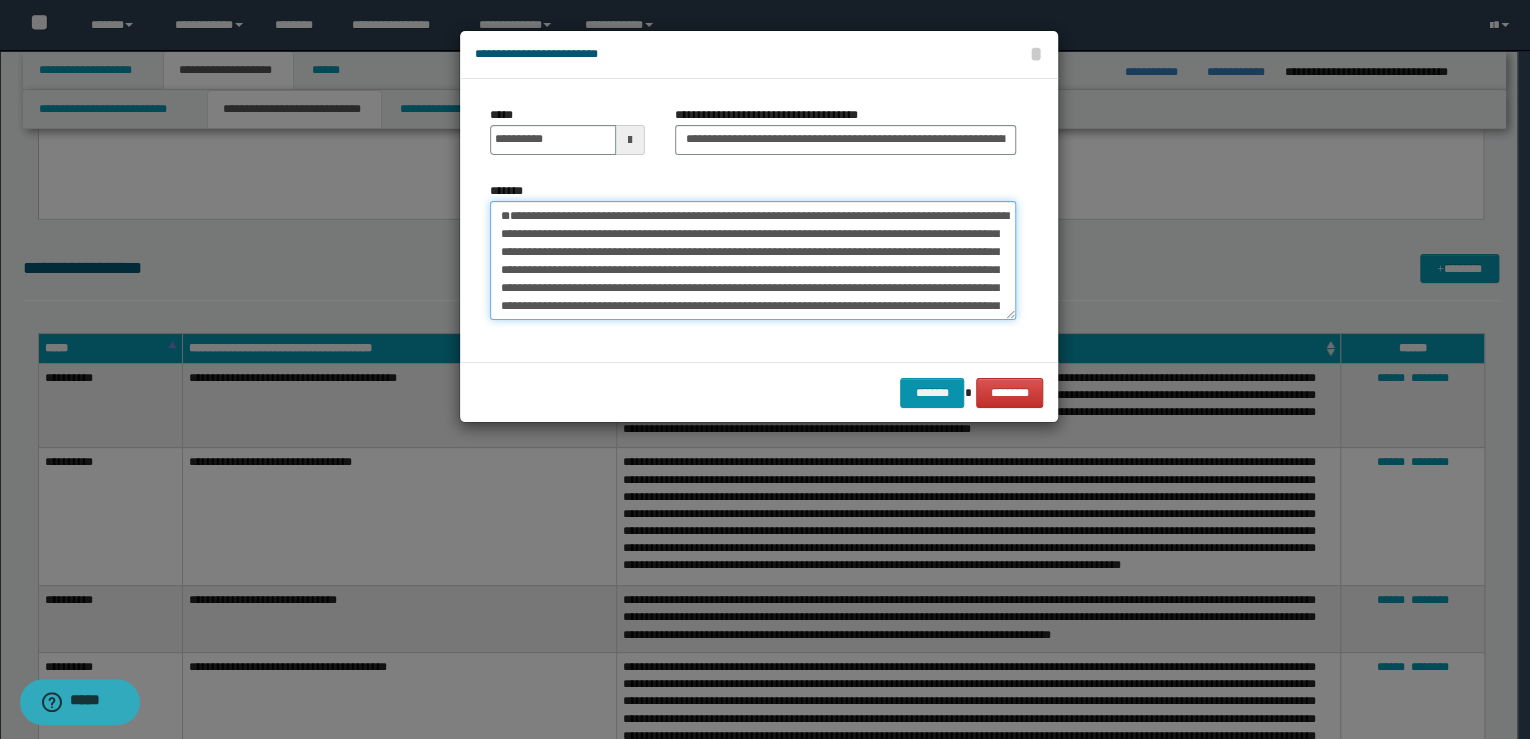 click on "*******" at bounding box center (753, 261) 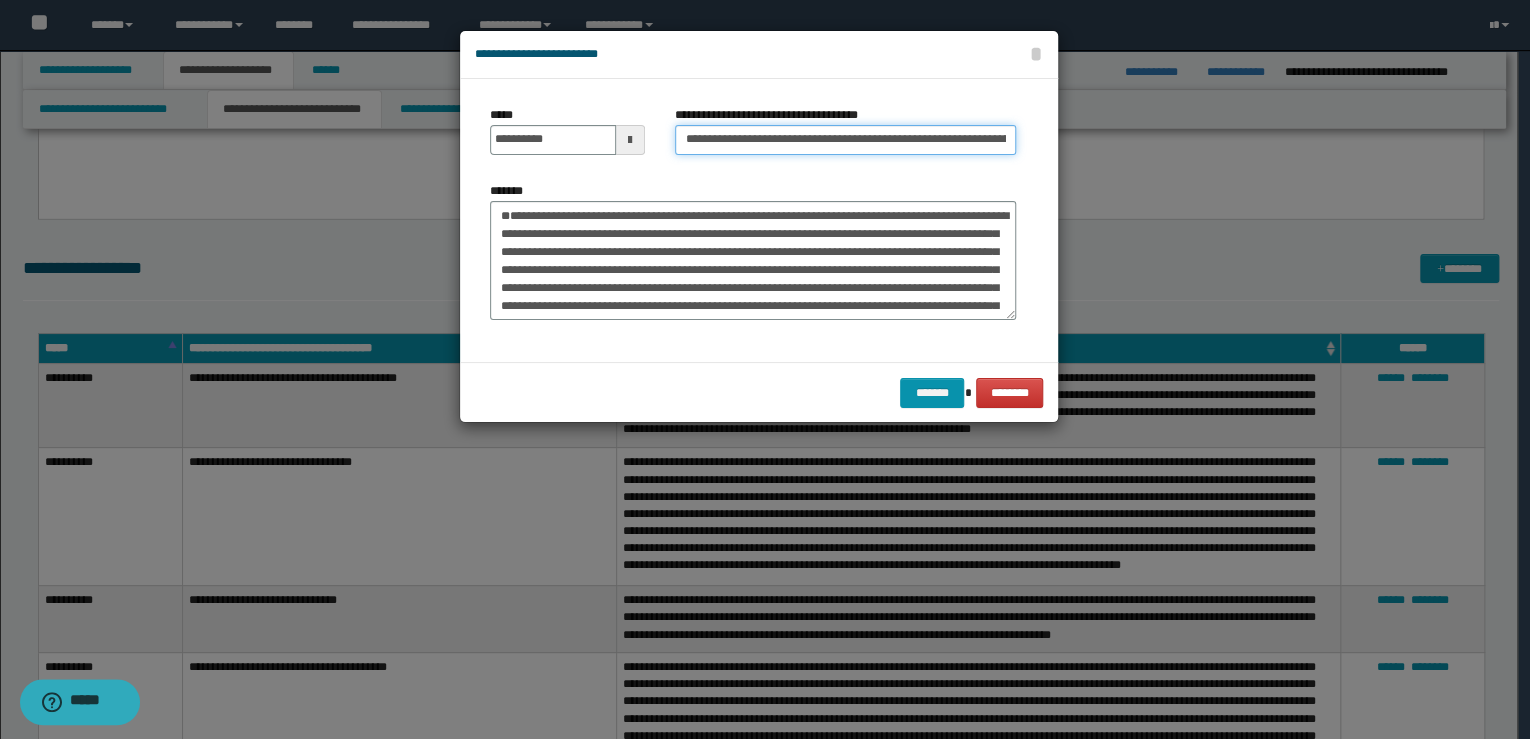 drag, startPoint x: 749, startPoint y: 144, endPoint x: 626, endPoint y: 141, distance: 123.03658 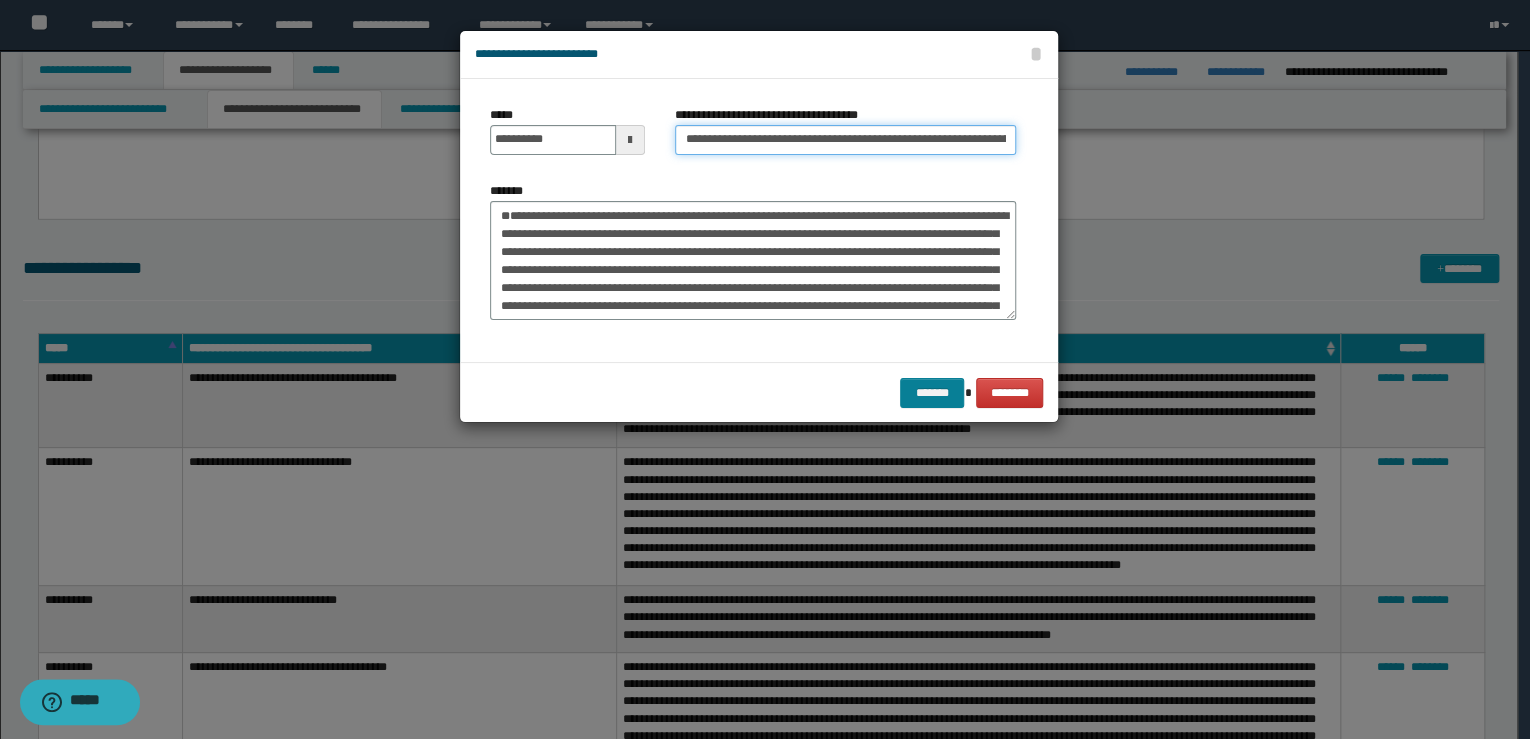 type on "**********" 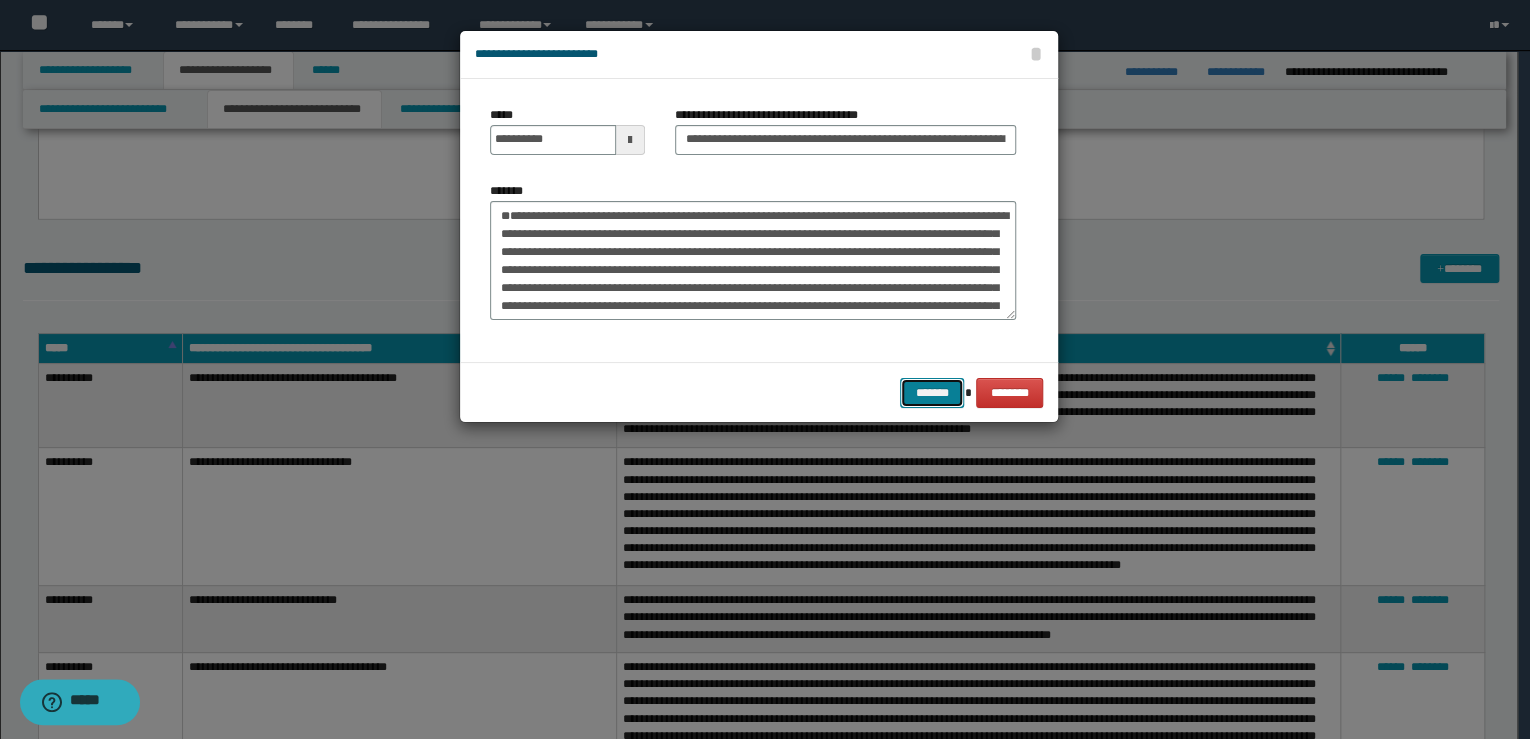 click on "*******" at bounding box center [932, 393] 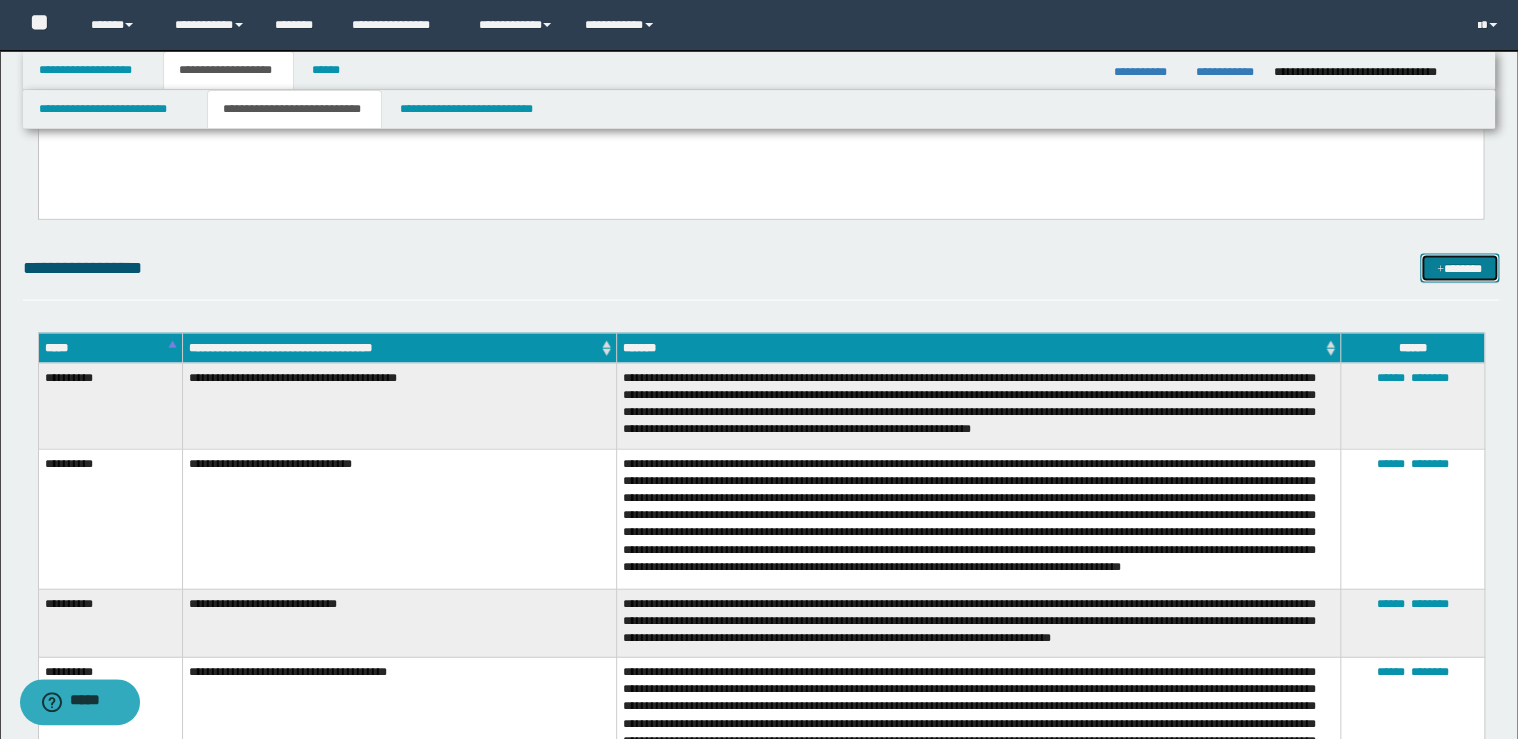 click on "*******" at bounding box center [1459, 269] 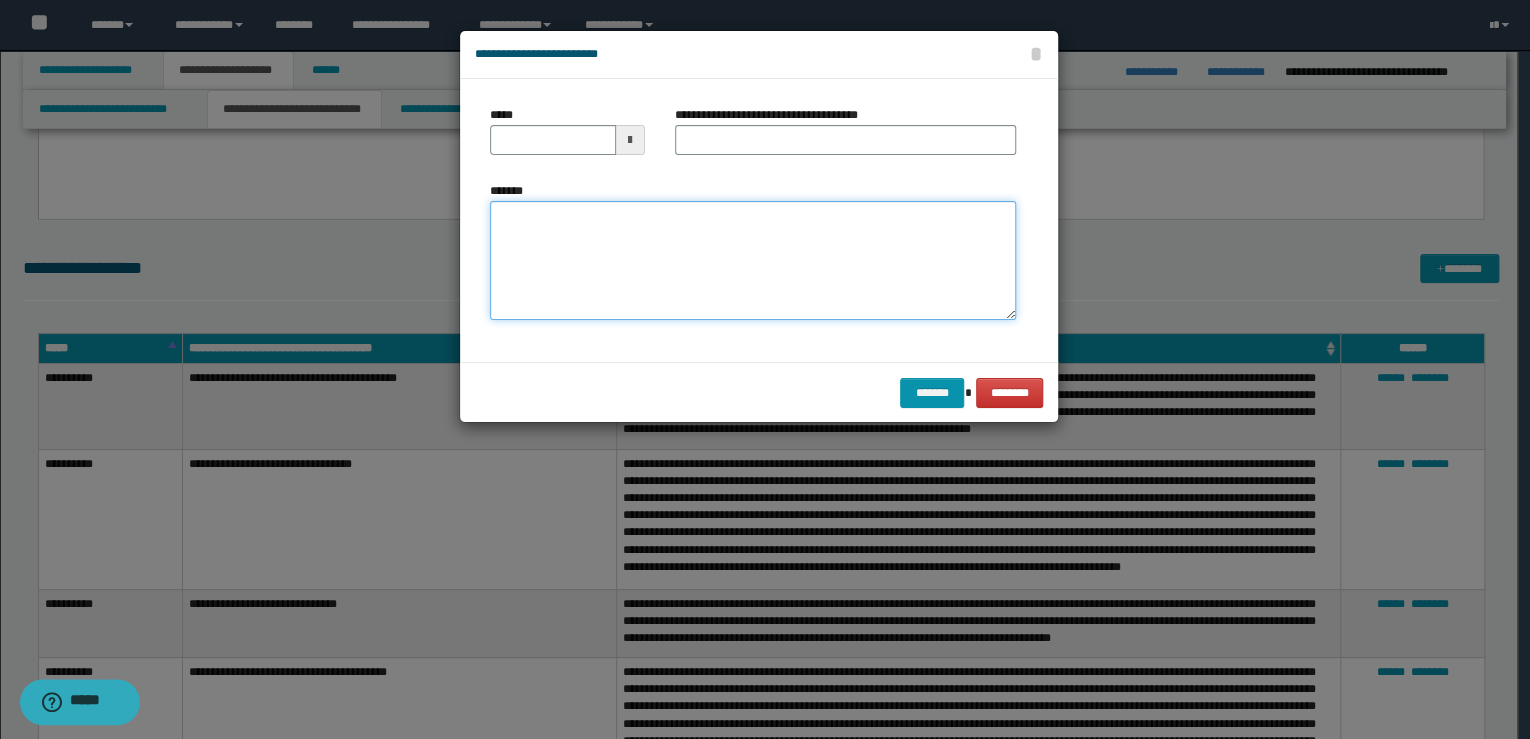 click on "*******" at bounding box center (753, 261) 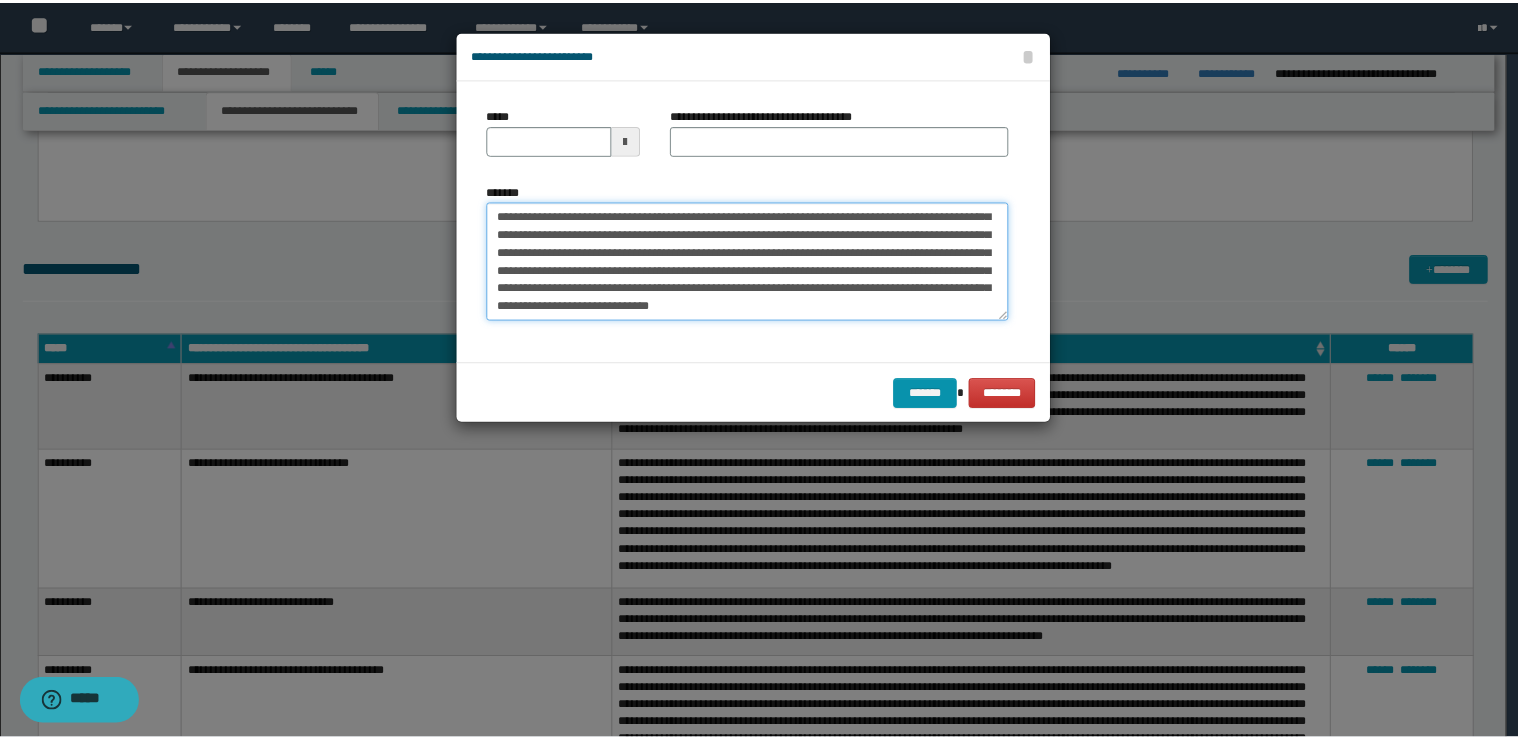 scroll, scrollTop: 0, scrollLeft: 0, axis: both 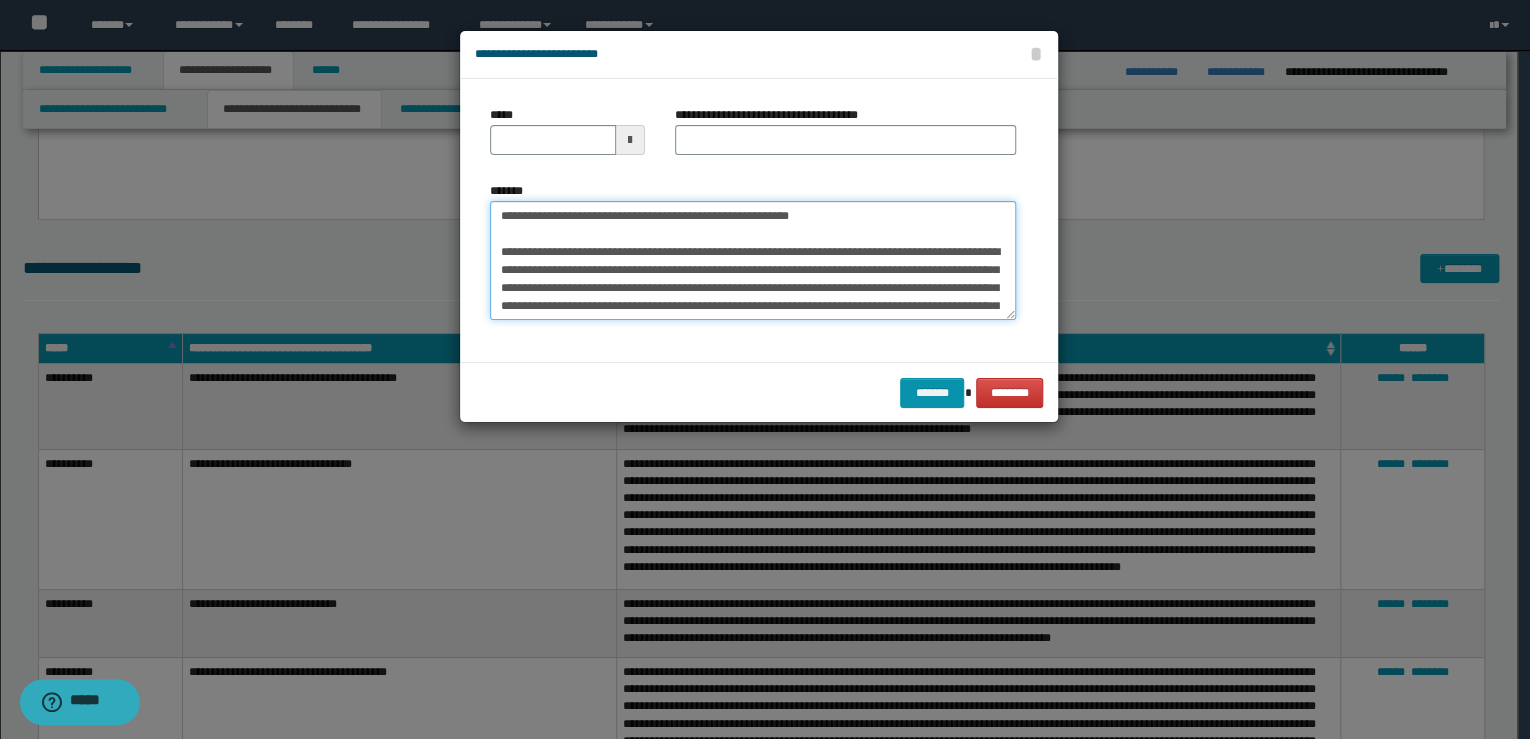 drag, startPoint x: 532, startPoint y: 204, endPoint x: 386, endPoint y: 201, distance: 146.03082 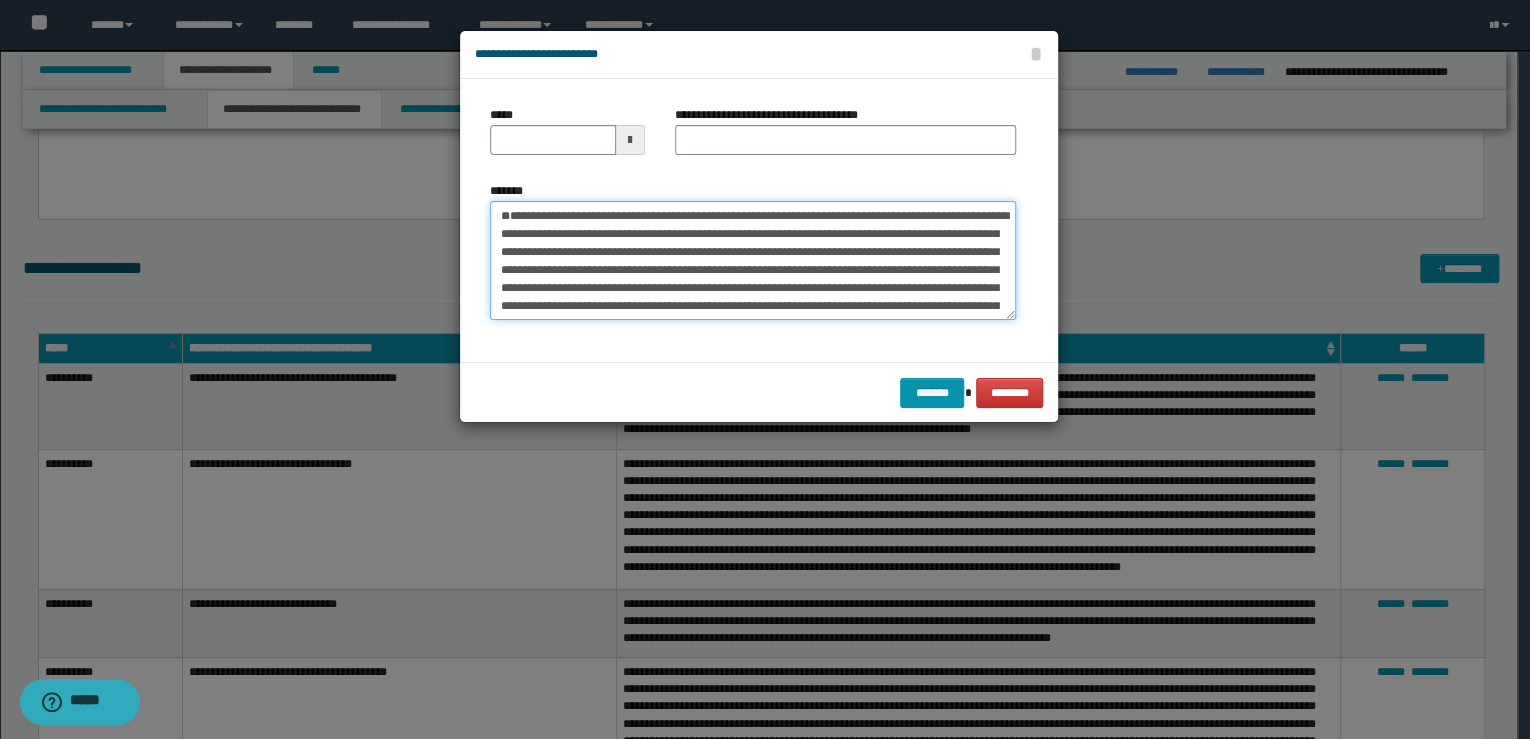 type 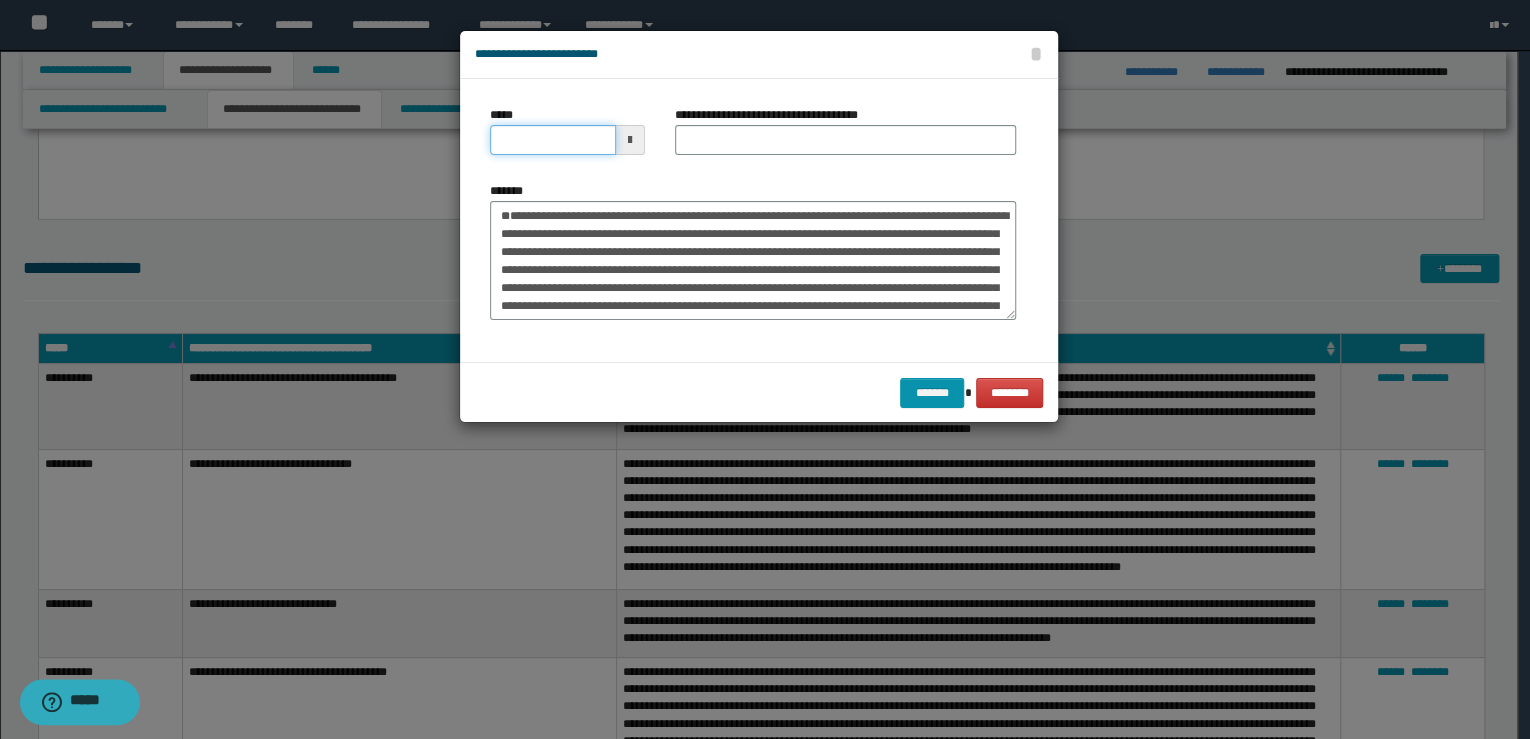 click on "*****" at bounding box center [553, 140] 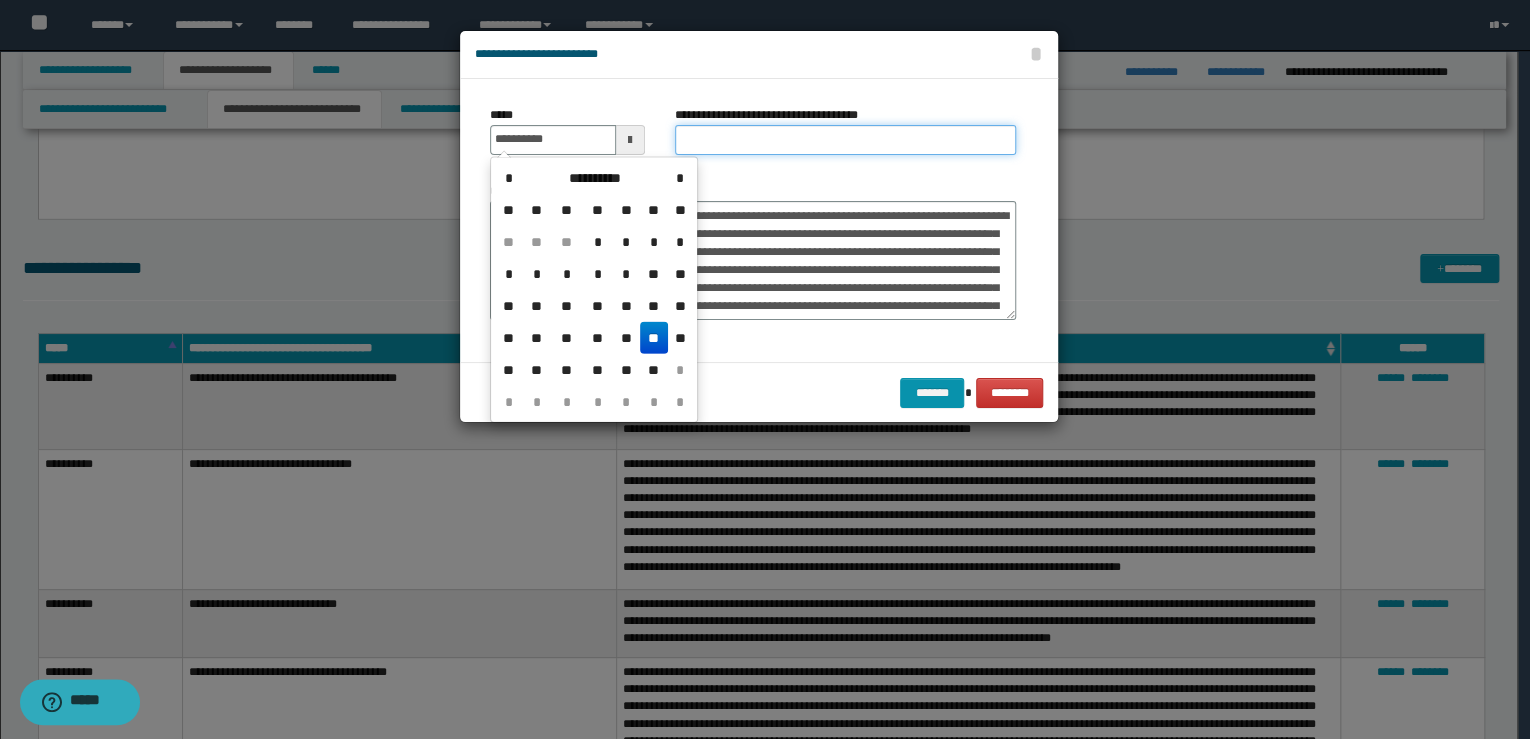 type on "**********" 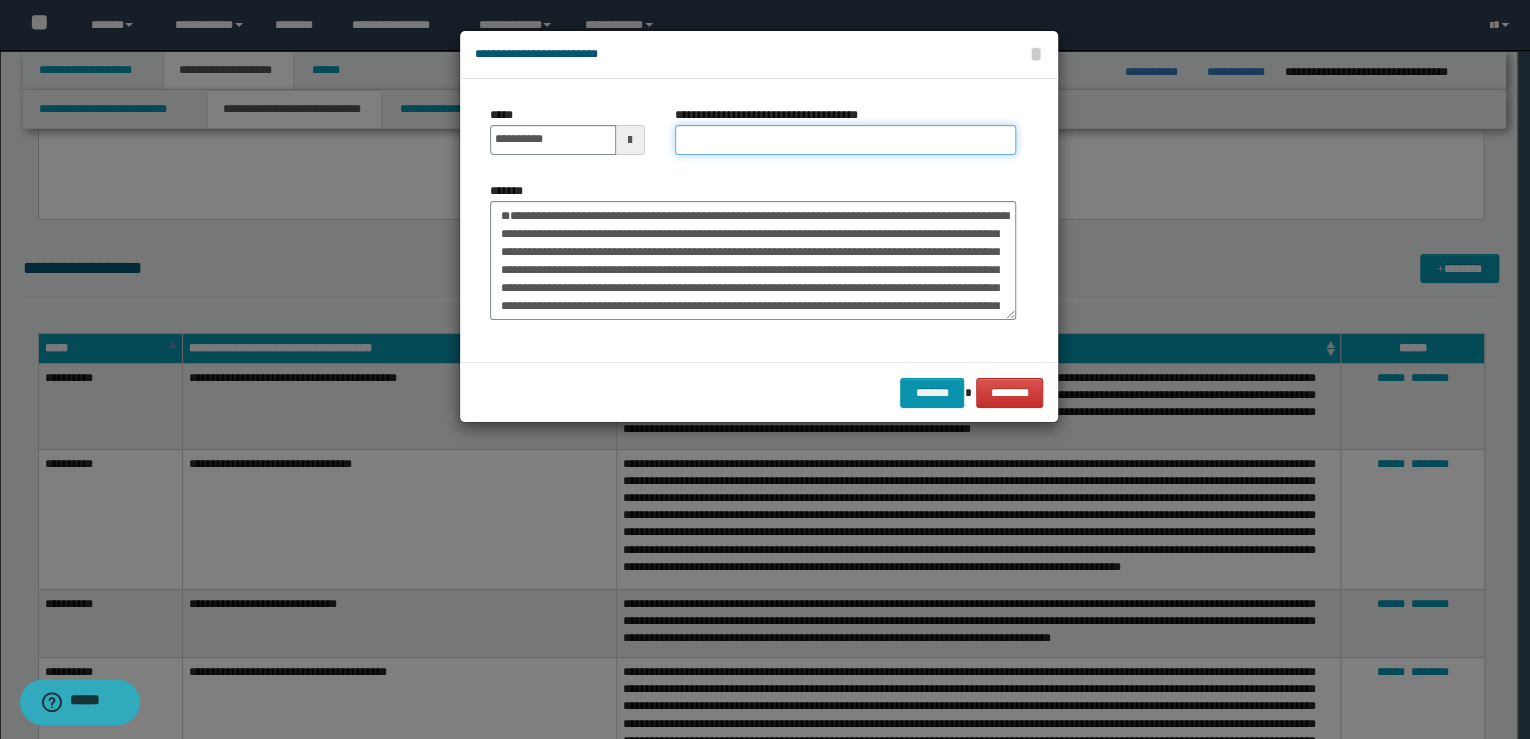 paste on "**********" 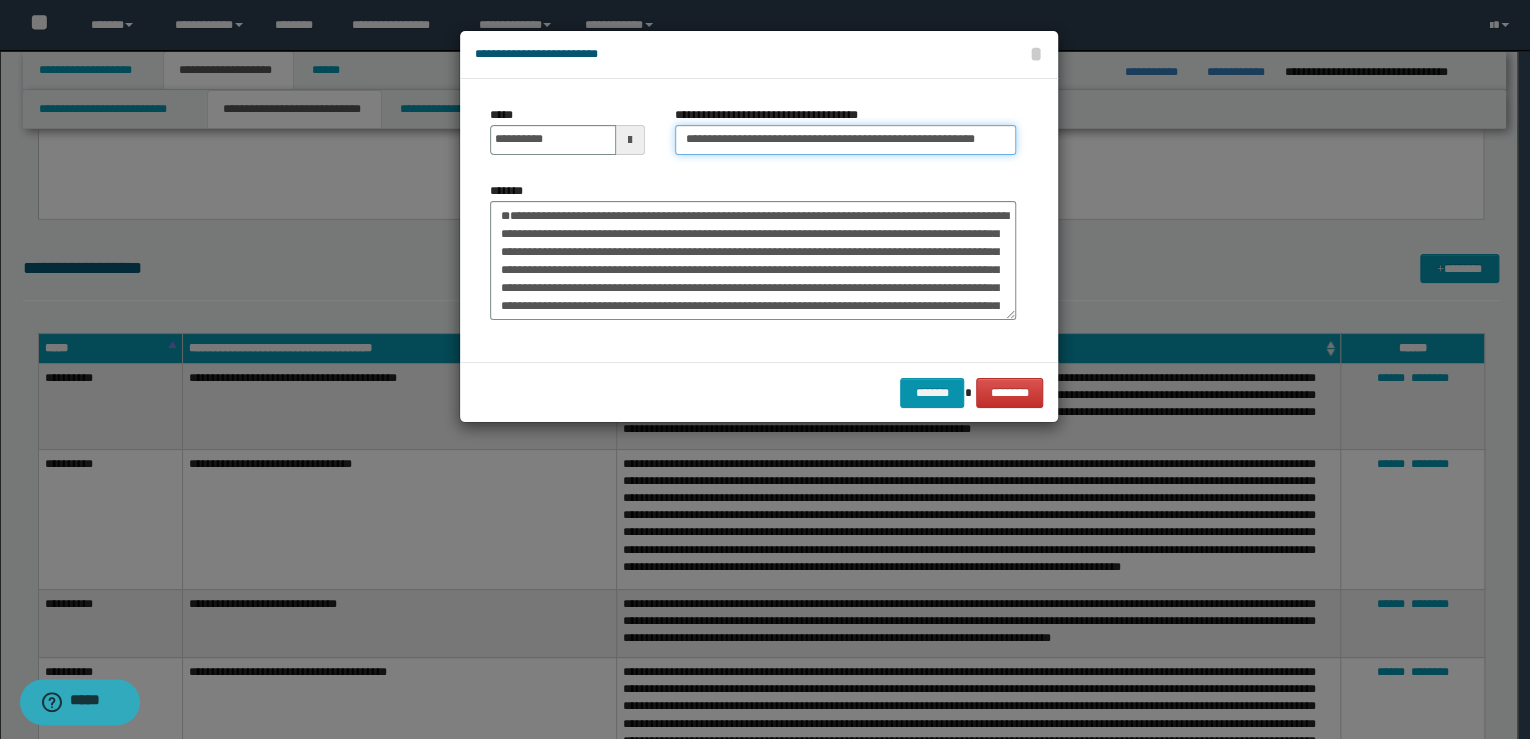 drag, startPoint x: 749, startPoint y: 141, endPoint x: 611, endPoint y: 131, distance: 138.36185 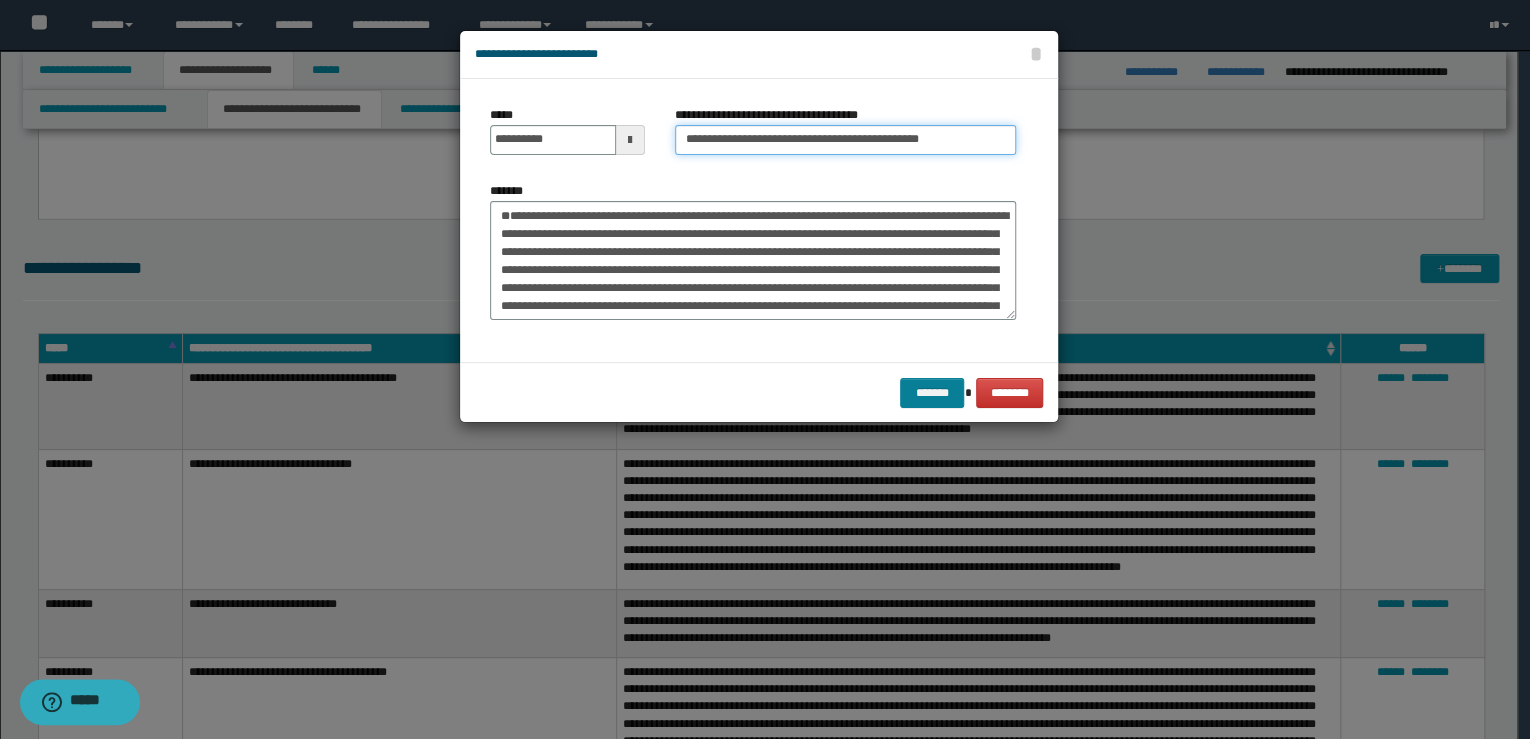 type on "**********" 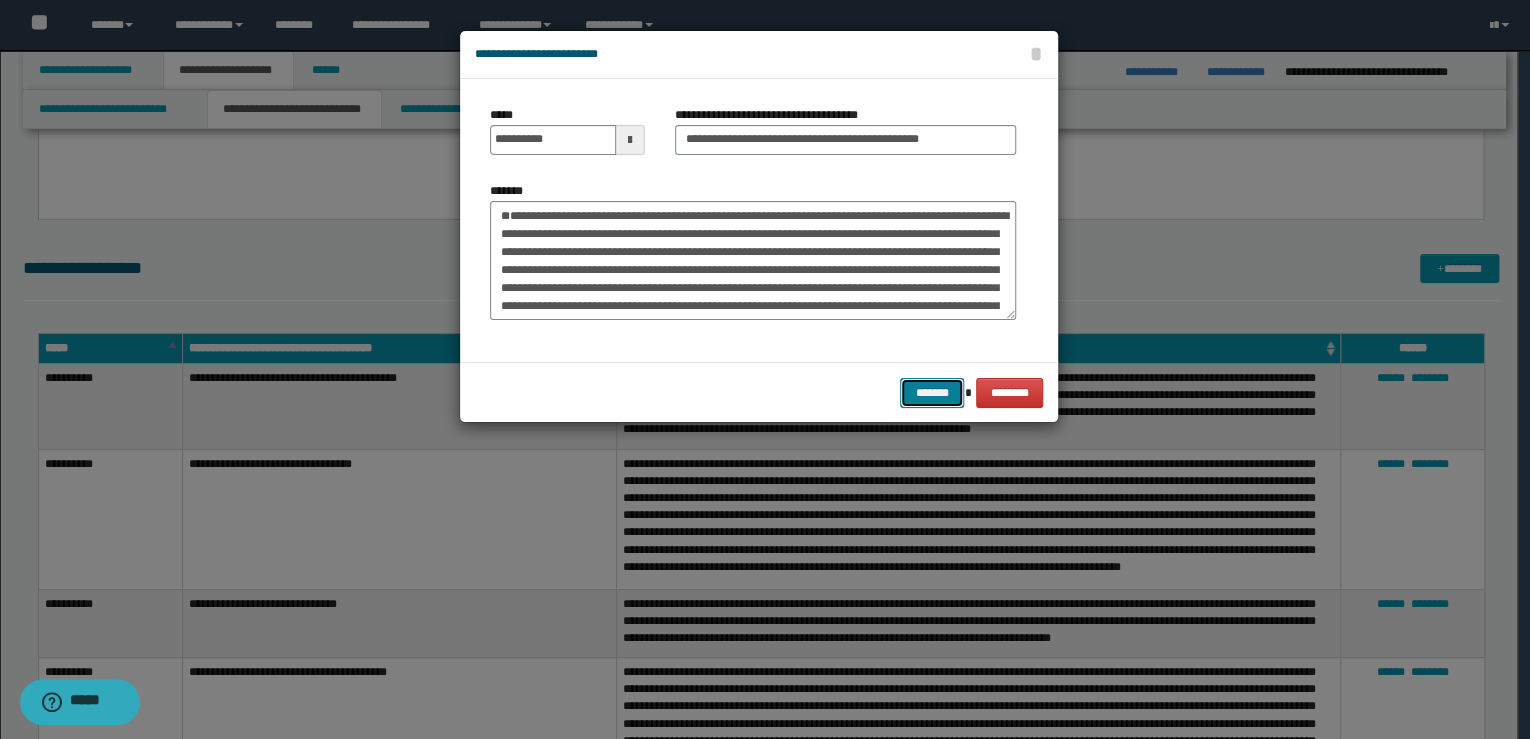 click on "*******" at bounding box center [932, 393] 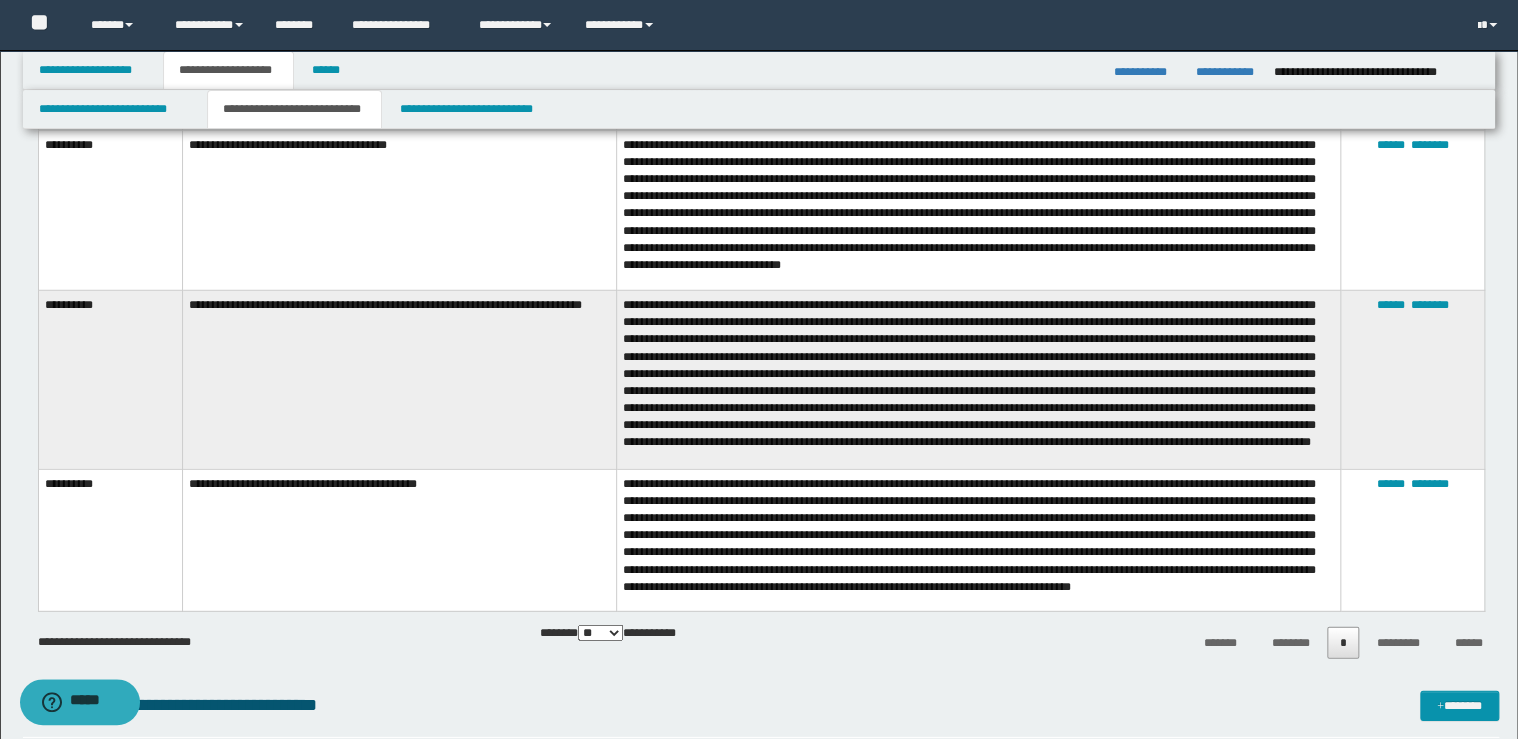 scroll, scrollTop: 2640, scrollLeft: 0, axis: vertical 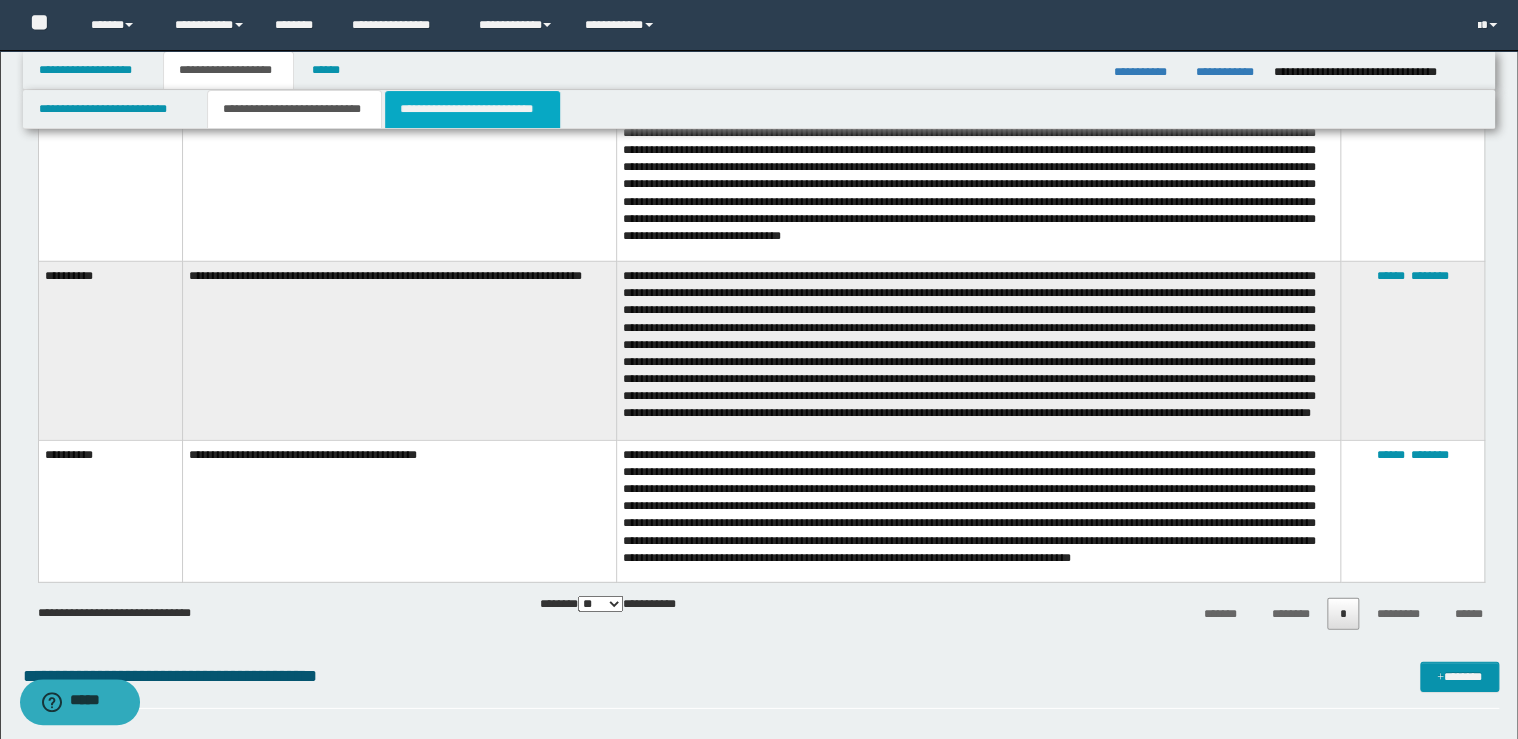 click on "**********" at bounding box center [472, 109] 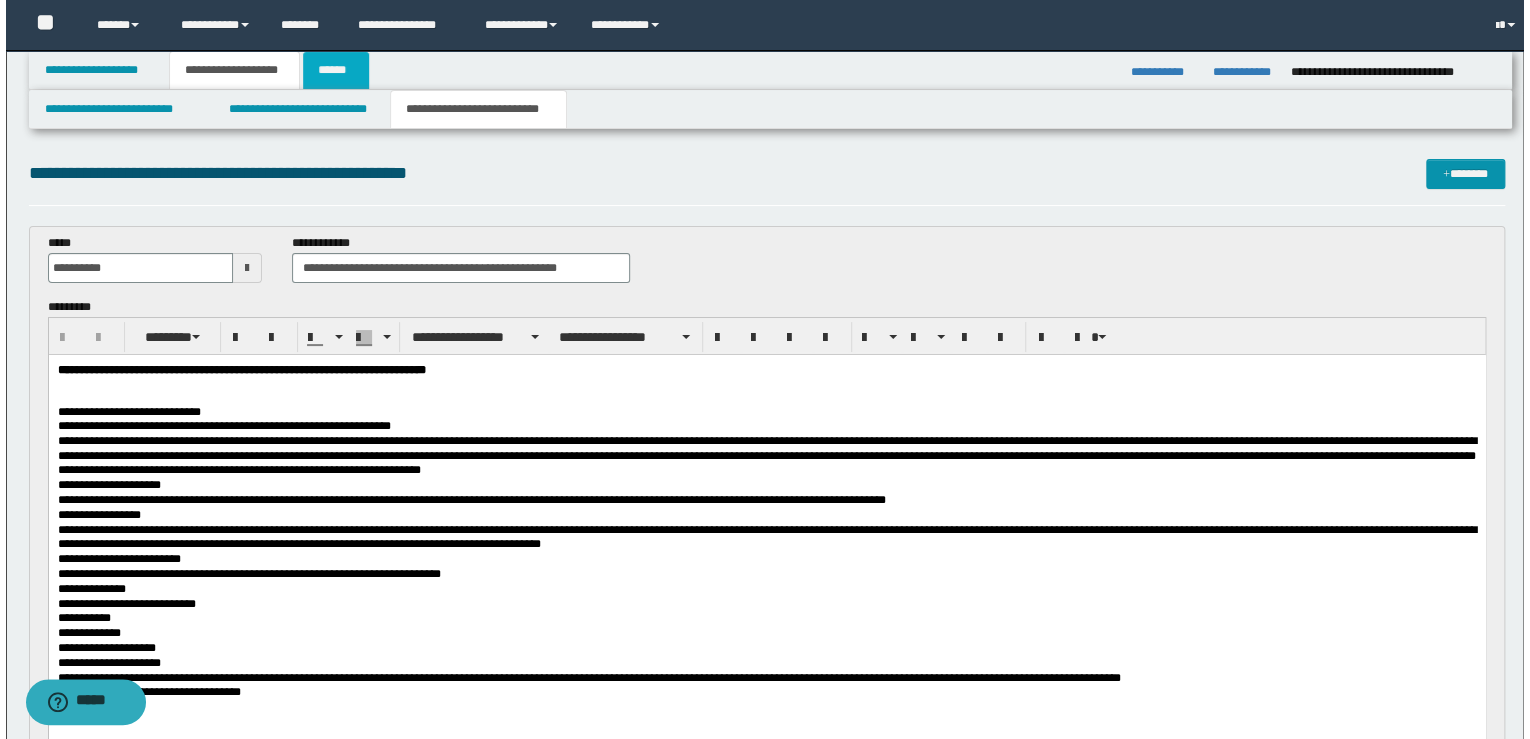 scroll, scrollTop: 0, scrollLeft: 0, axis: both 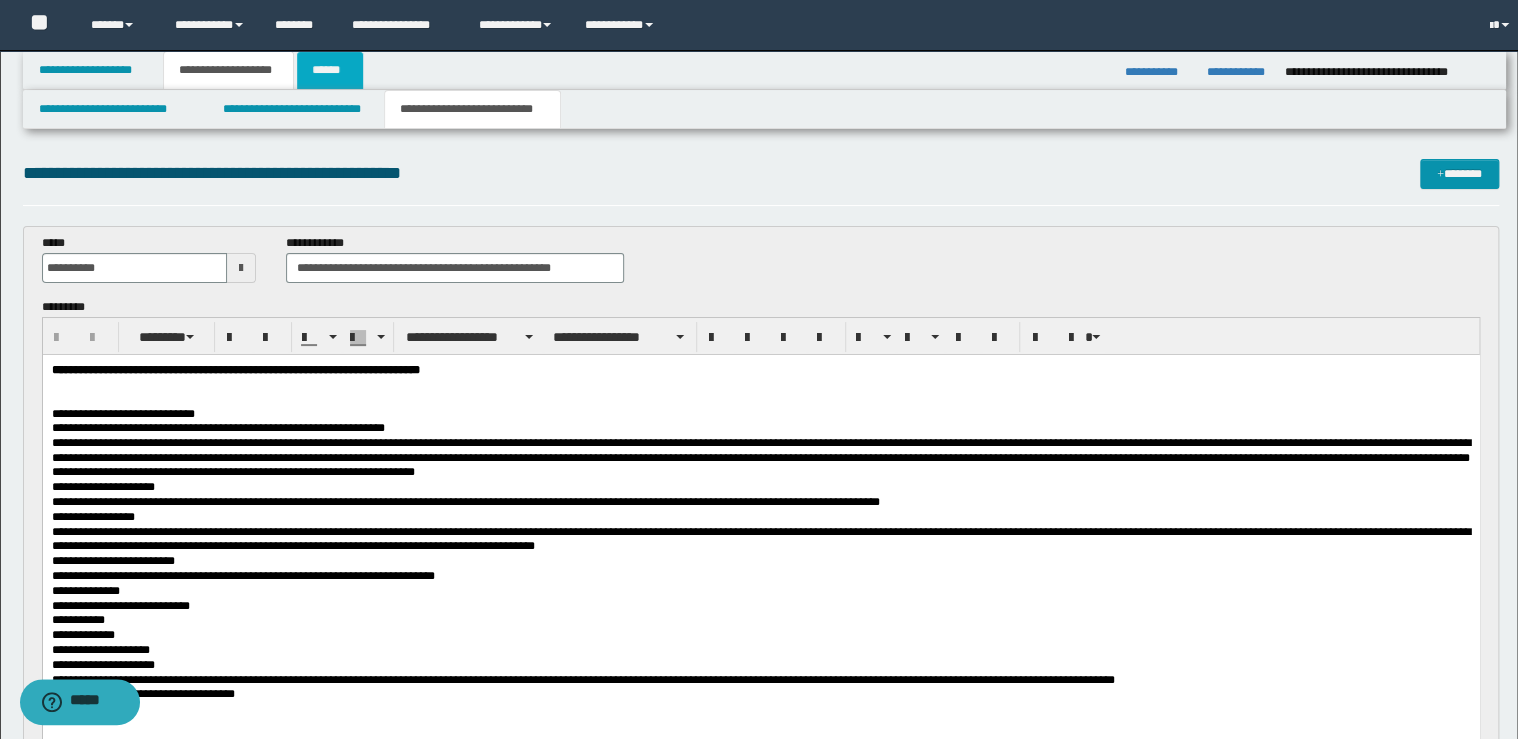click on "******" at bounding box center (330, 70) 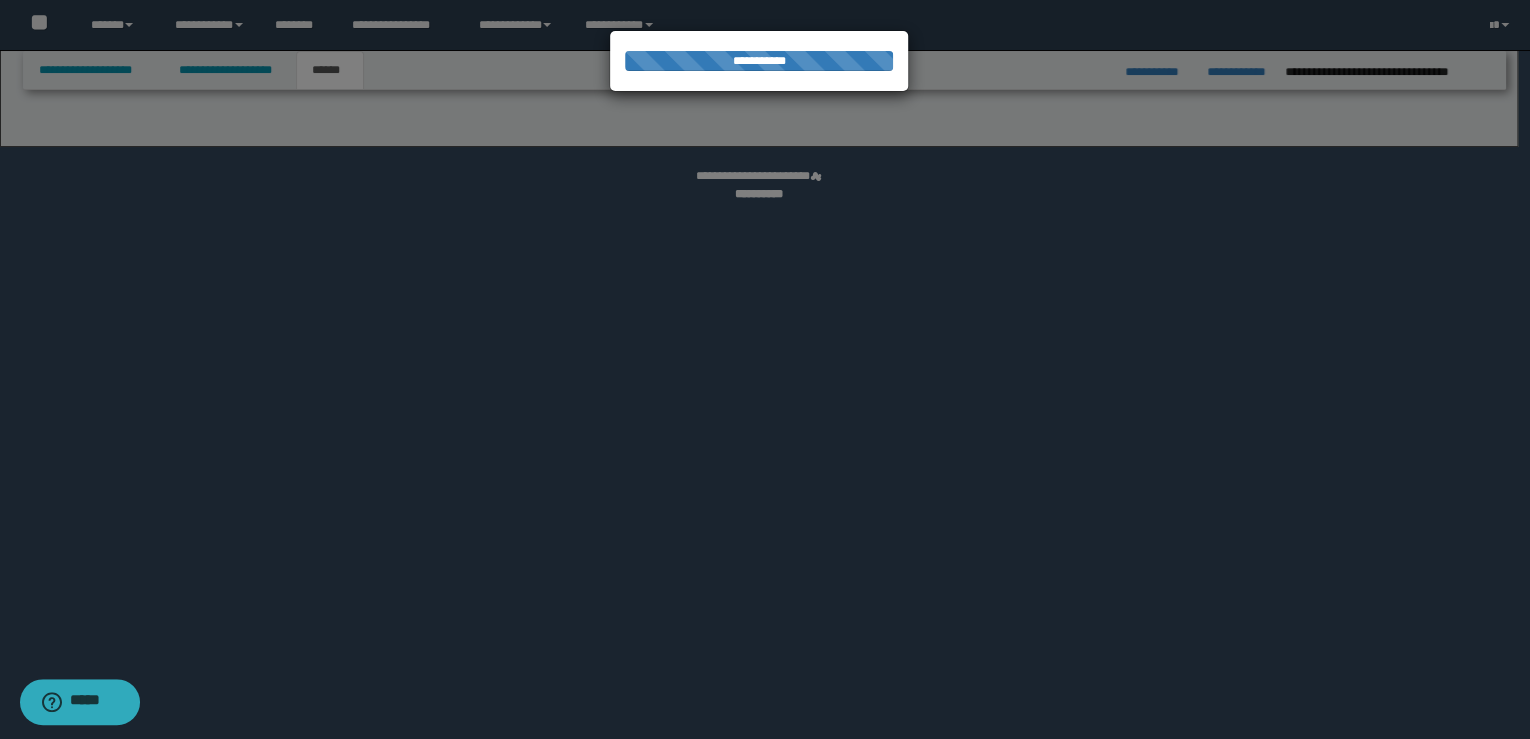 select on "*" 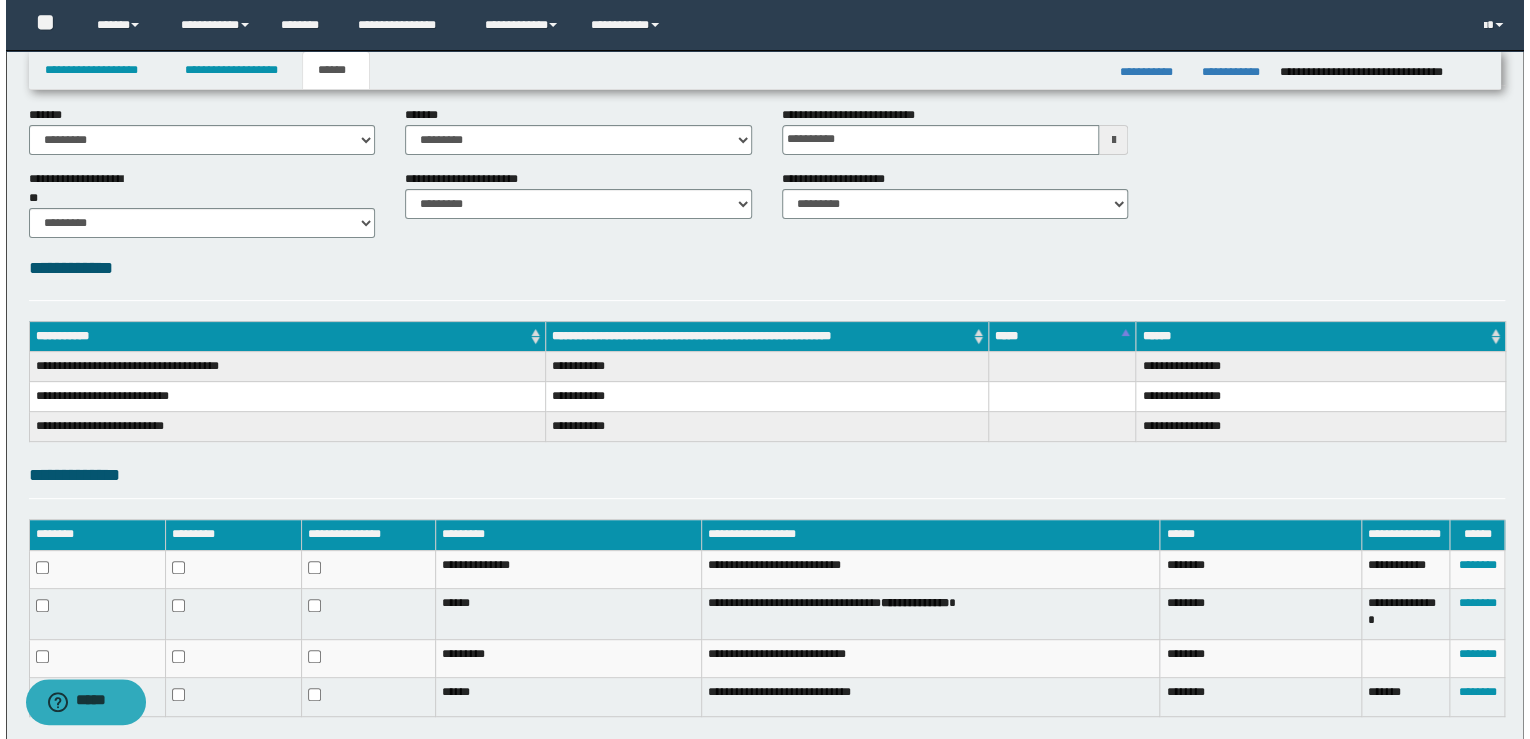 scroll, scrollTop: 231, scrollLeft: 0, axis: vertical 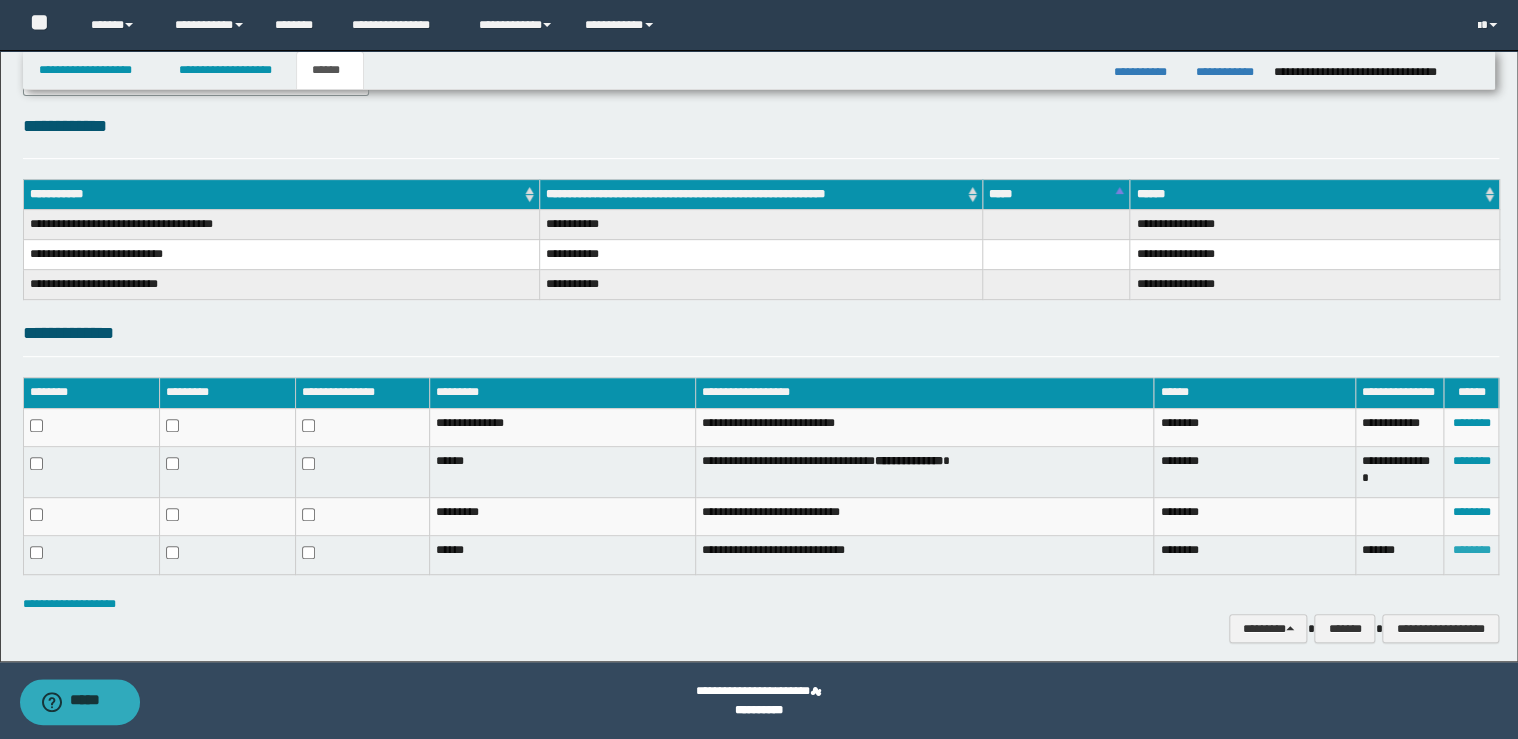 click on "********" at bounding box center (1471, 550) 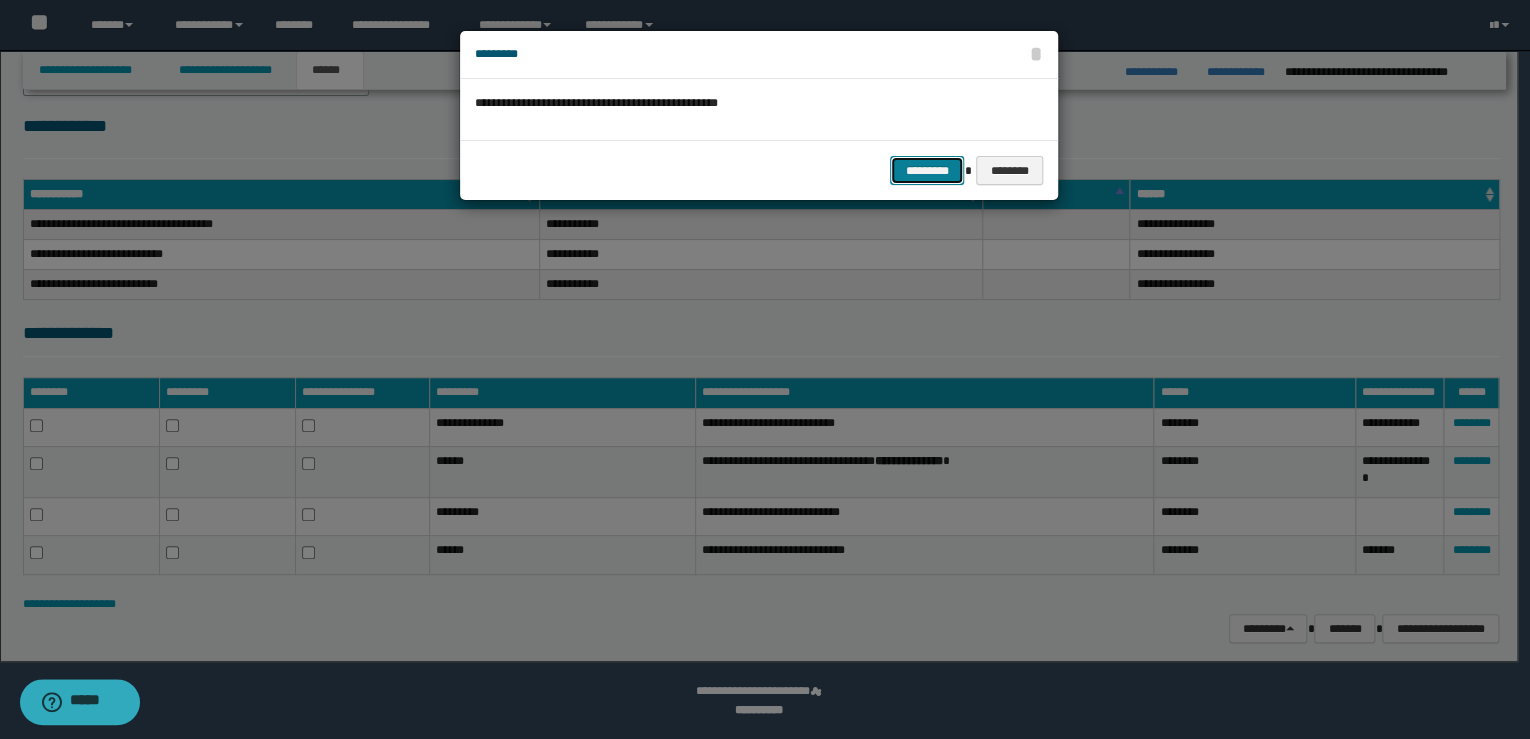 click on "*********" at bounding box center [927, 171] 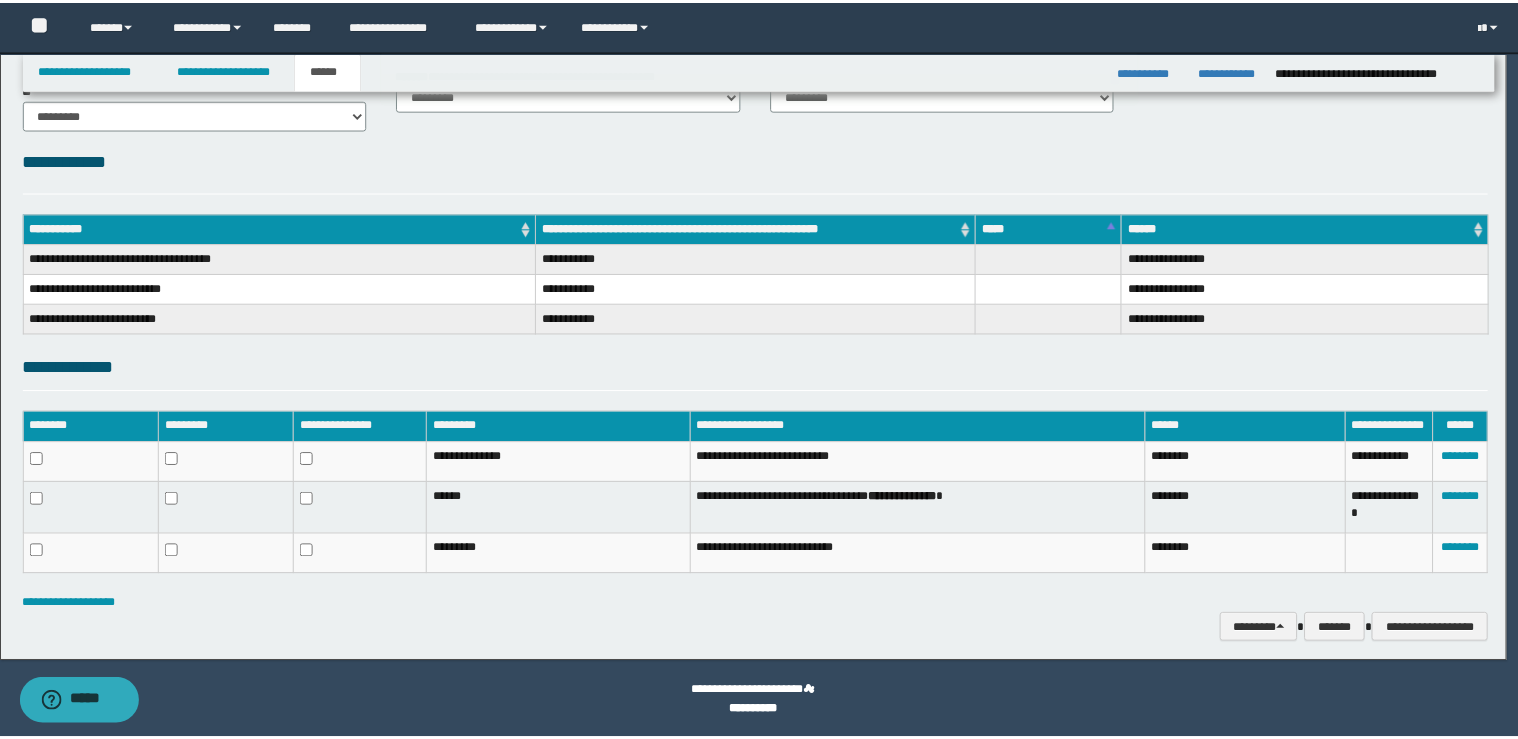 scroll, scrollTop: 197, scrollLeft: 0, axis: vertical 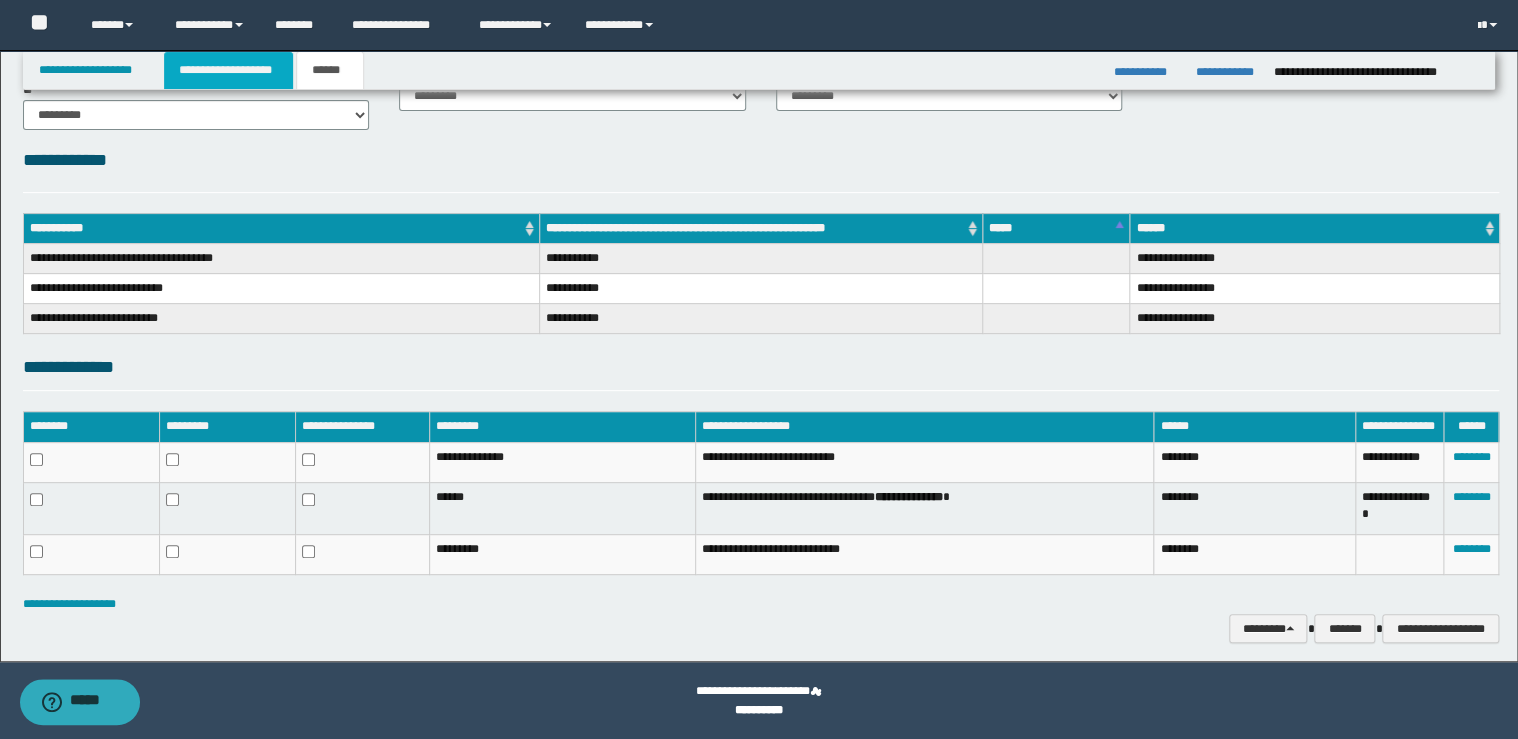 click on "**********" at bounding box center [228, 70] 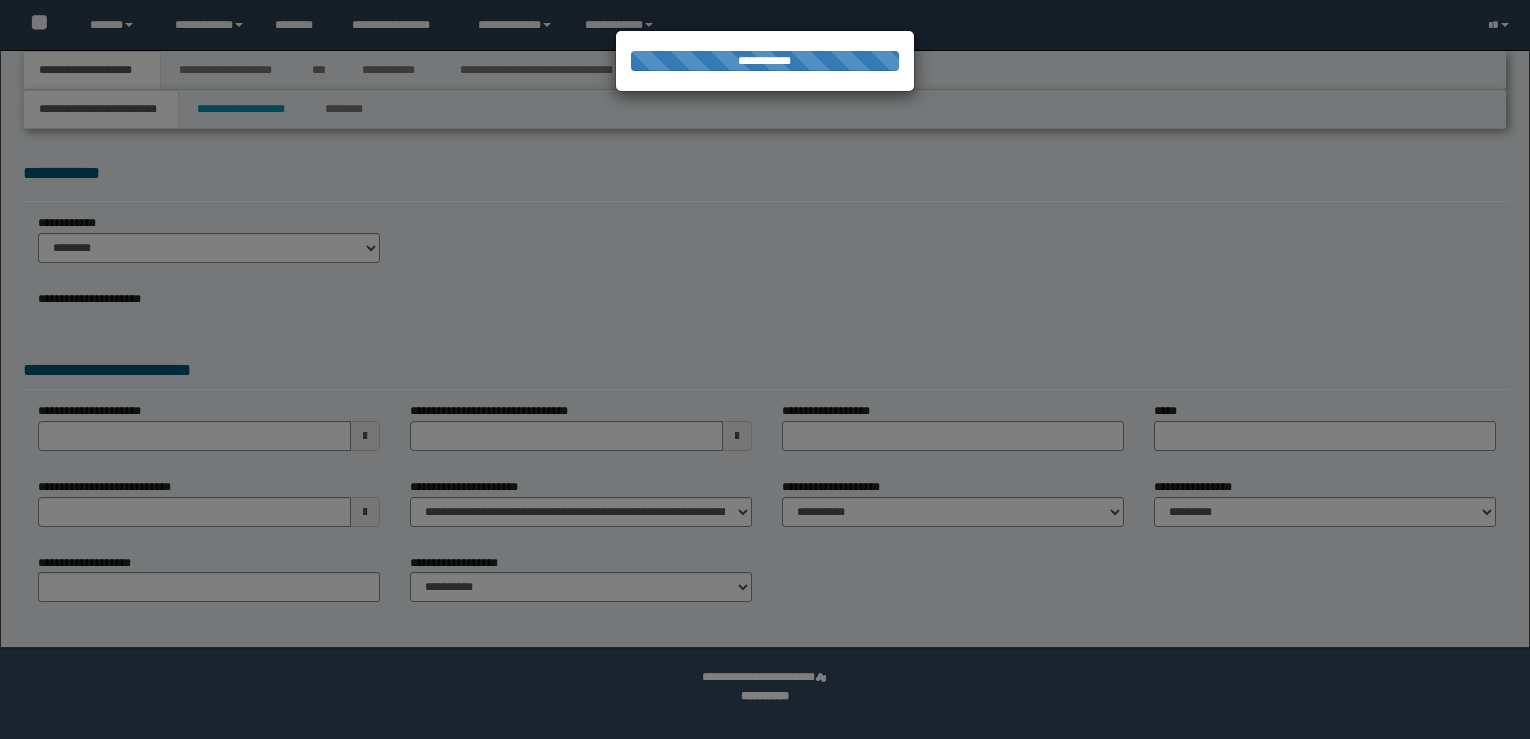 scroll, scrollTop: 0, scrollLeft: 0, axis: both 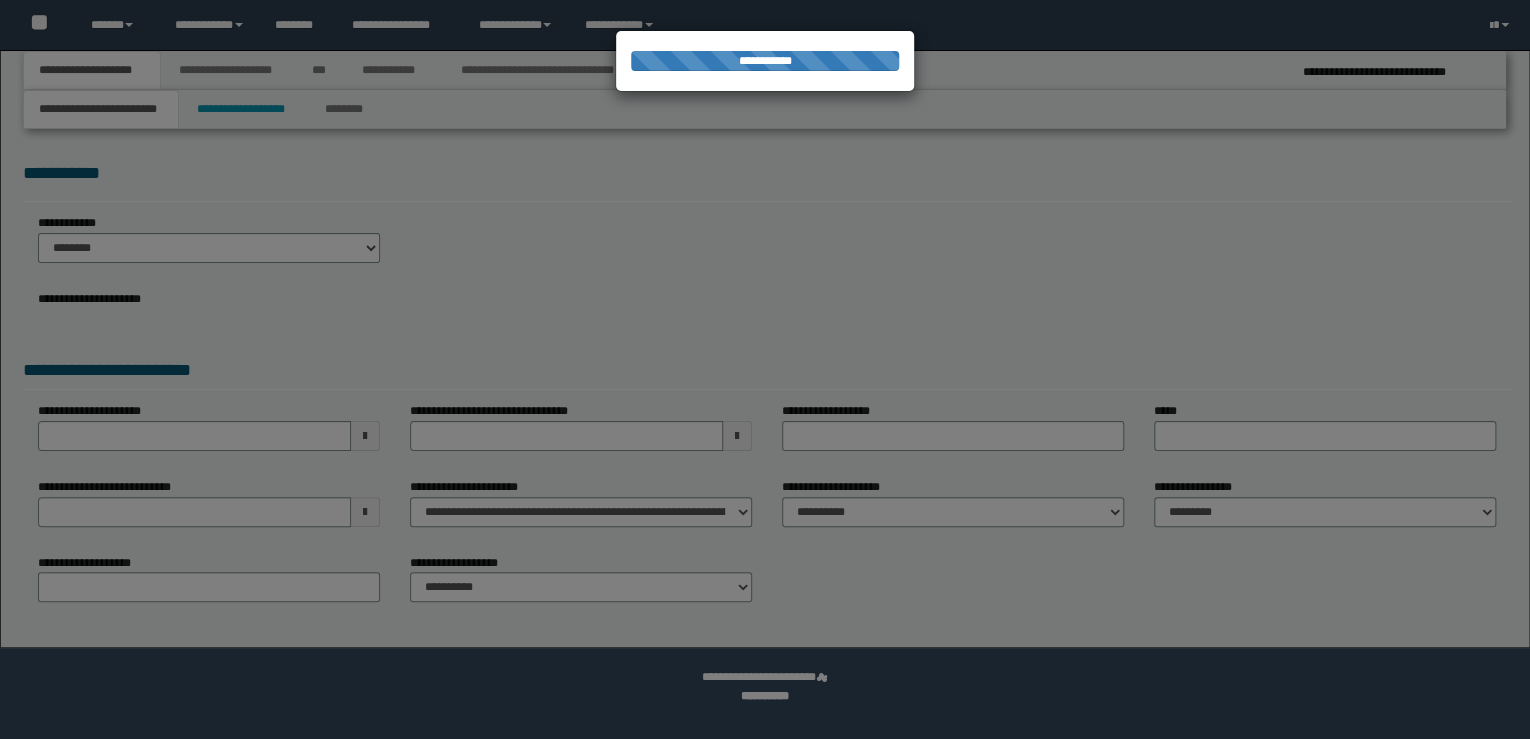 select on "*" 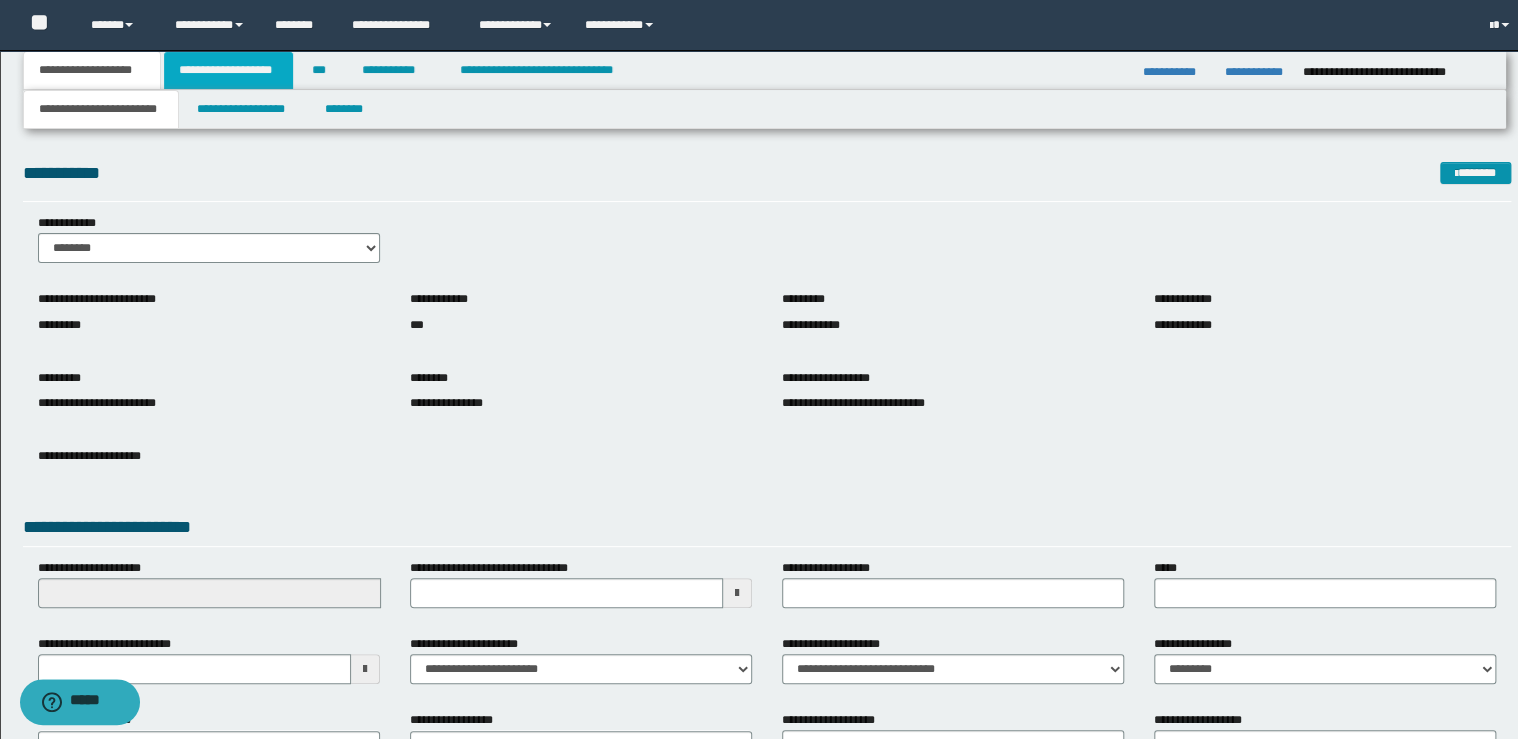click on "**********" at bounding box center (228, 70) 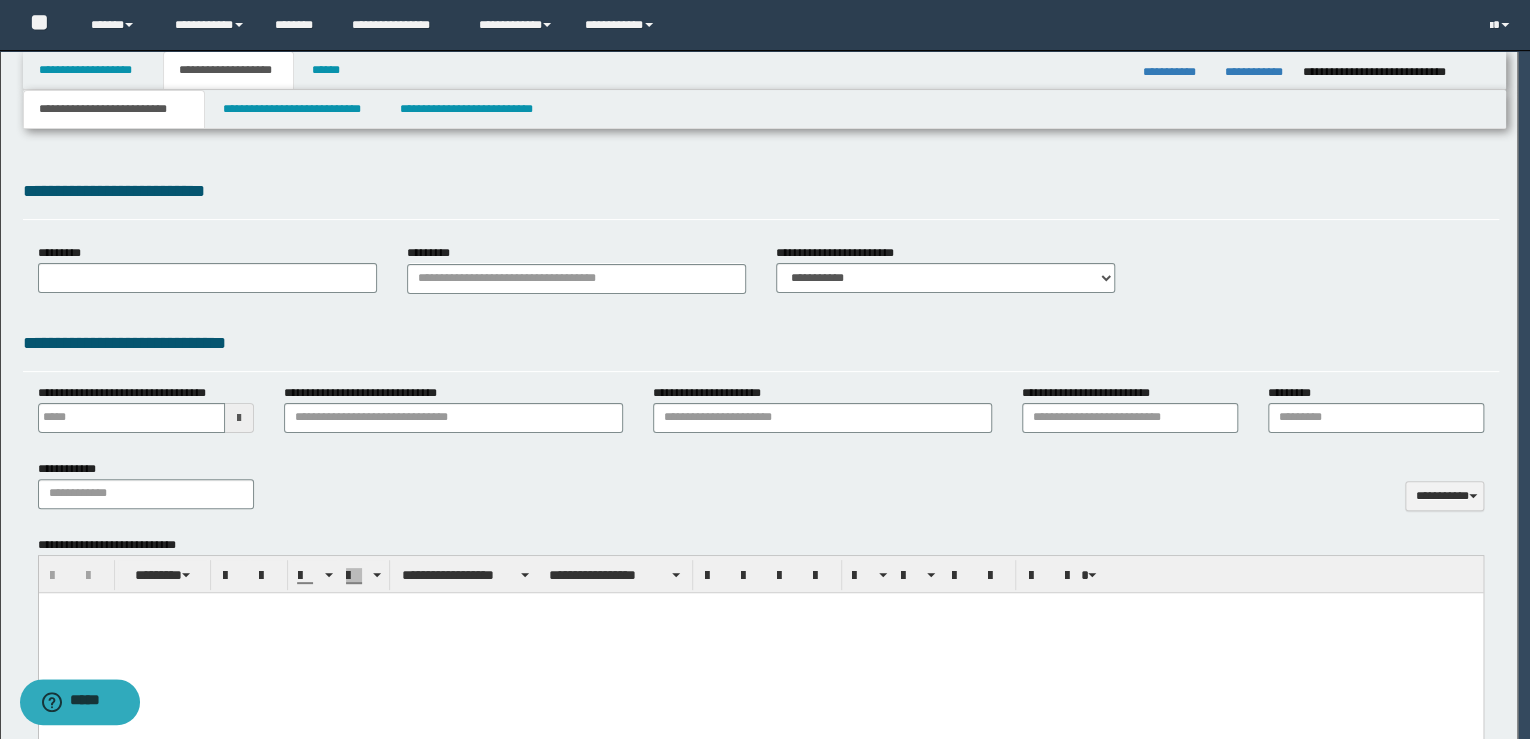 type 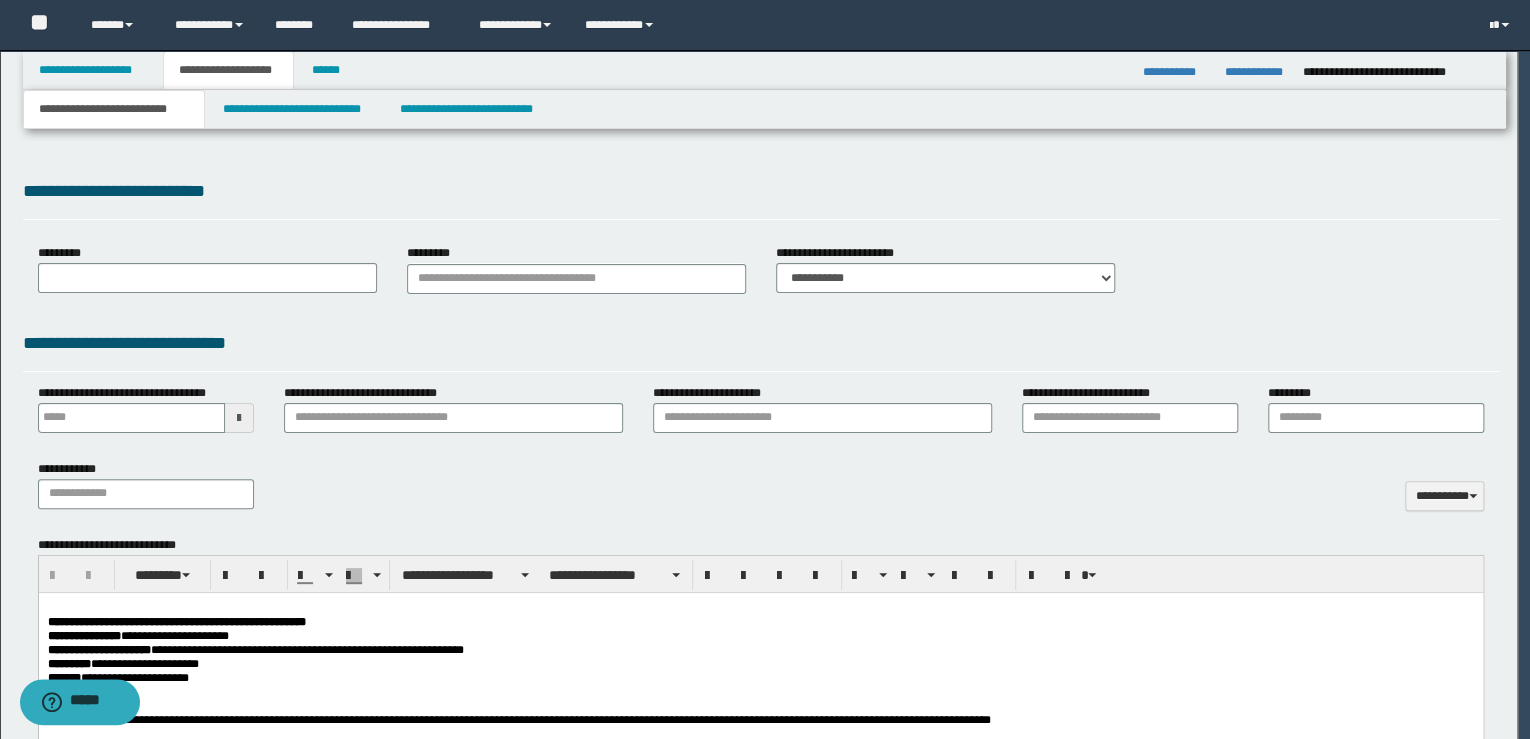 scroll, scrollTop: 0, scrollLeft: 0, axis: both 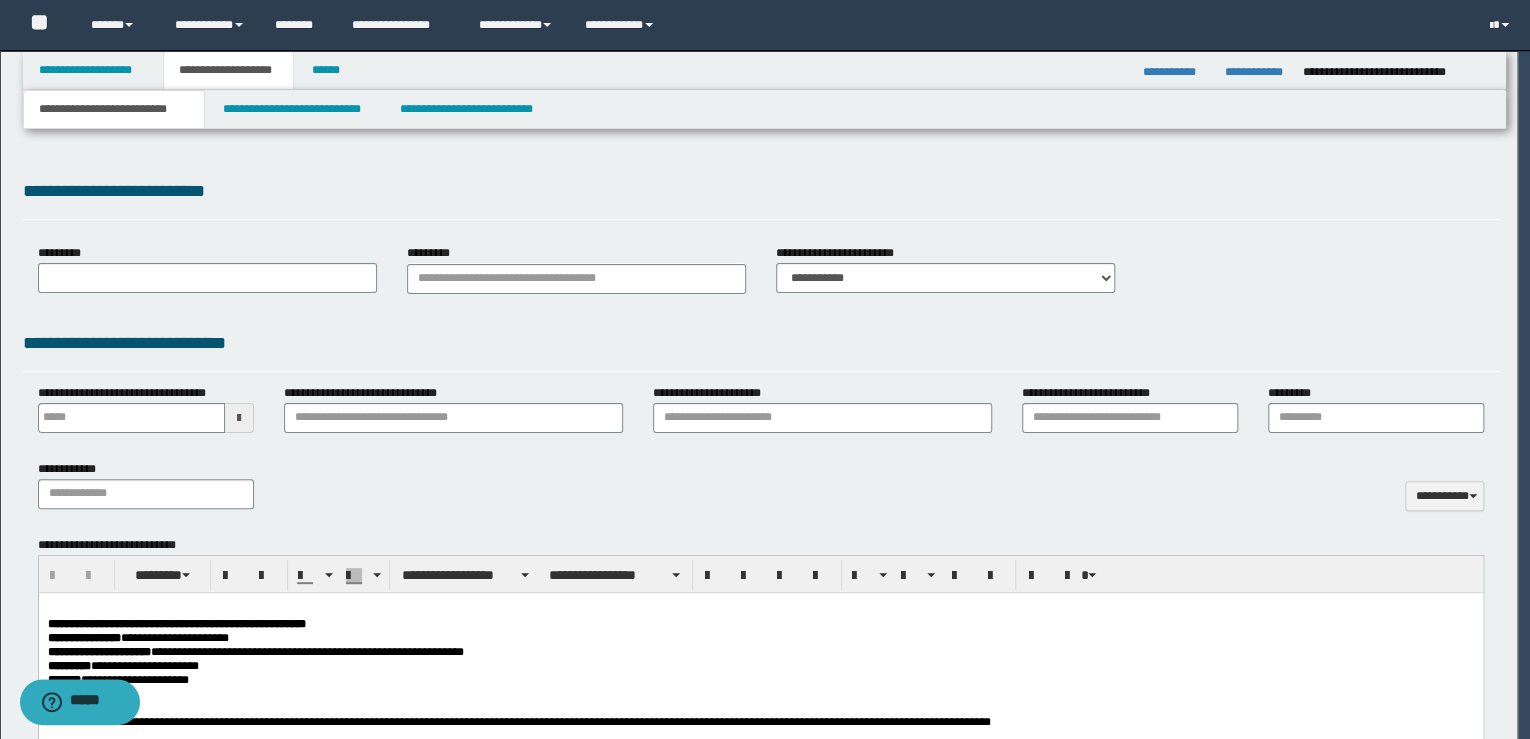 type on "**********" 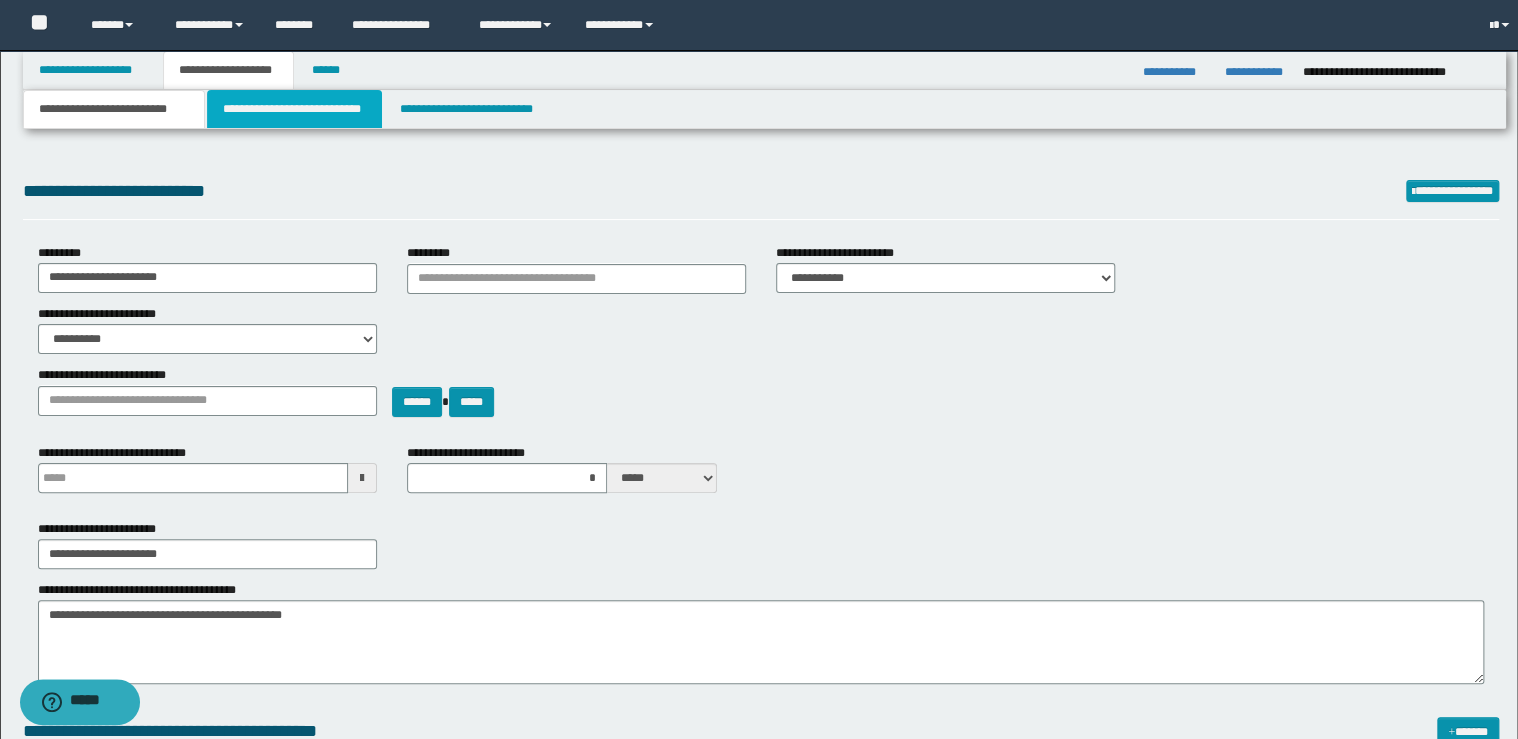 click on "**********" at bounding box center (294, 109) 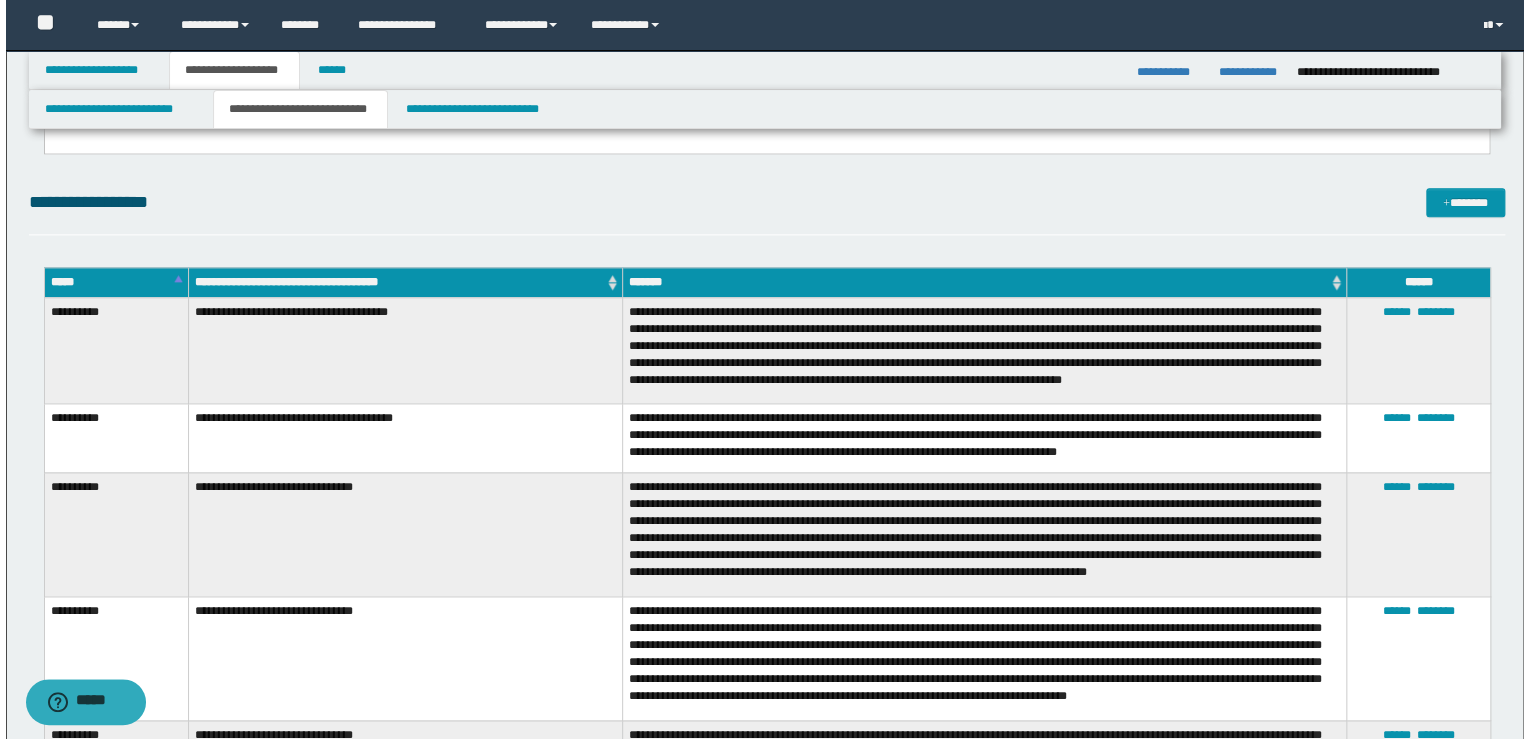 scroll, scrollTop: 1120, scrollLeft: 0, axis: vertical 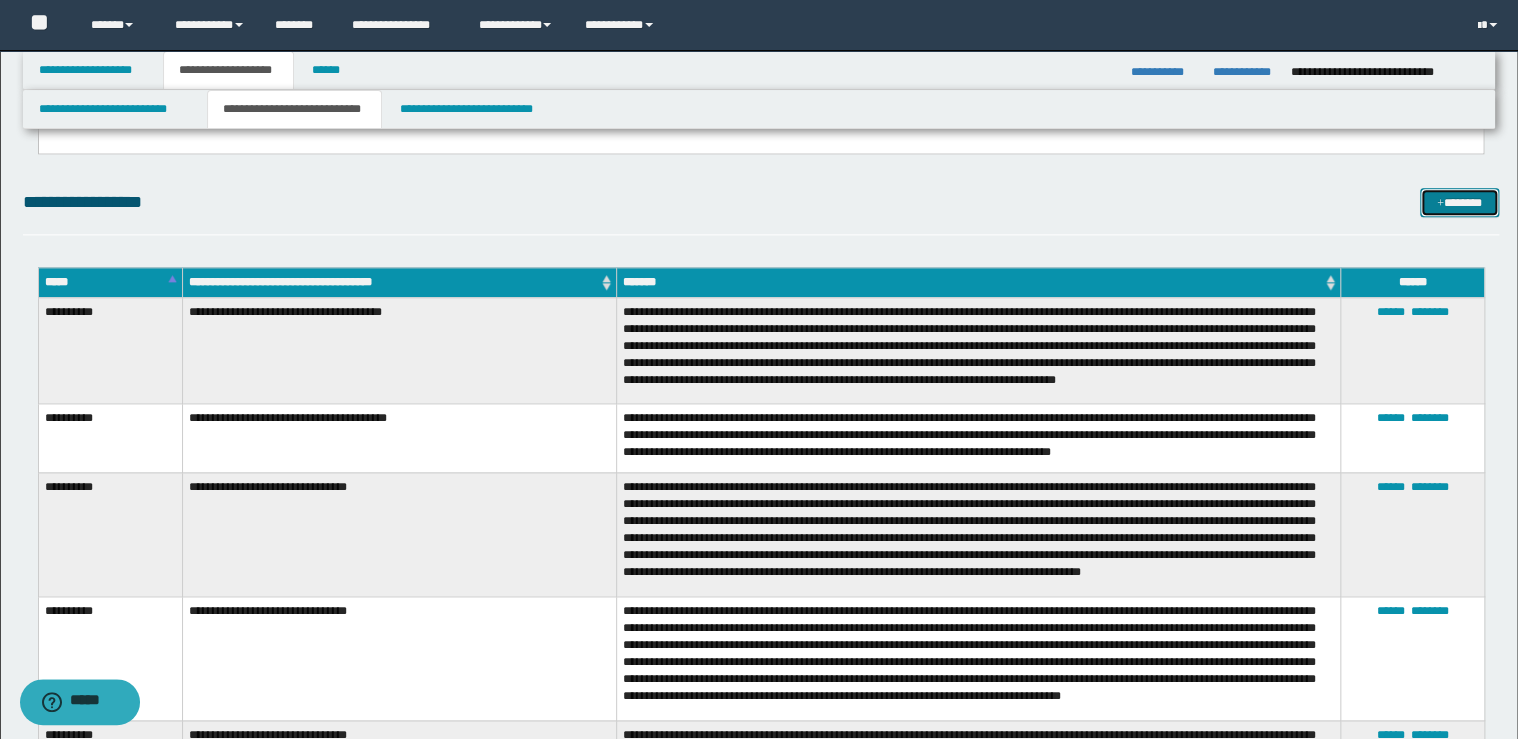 click on "*******" at bounding box center (1459, 203) 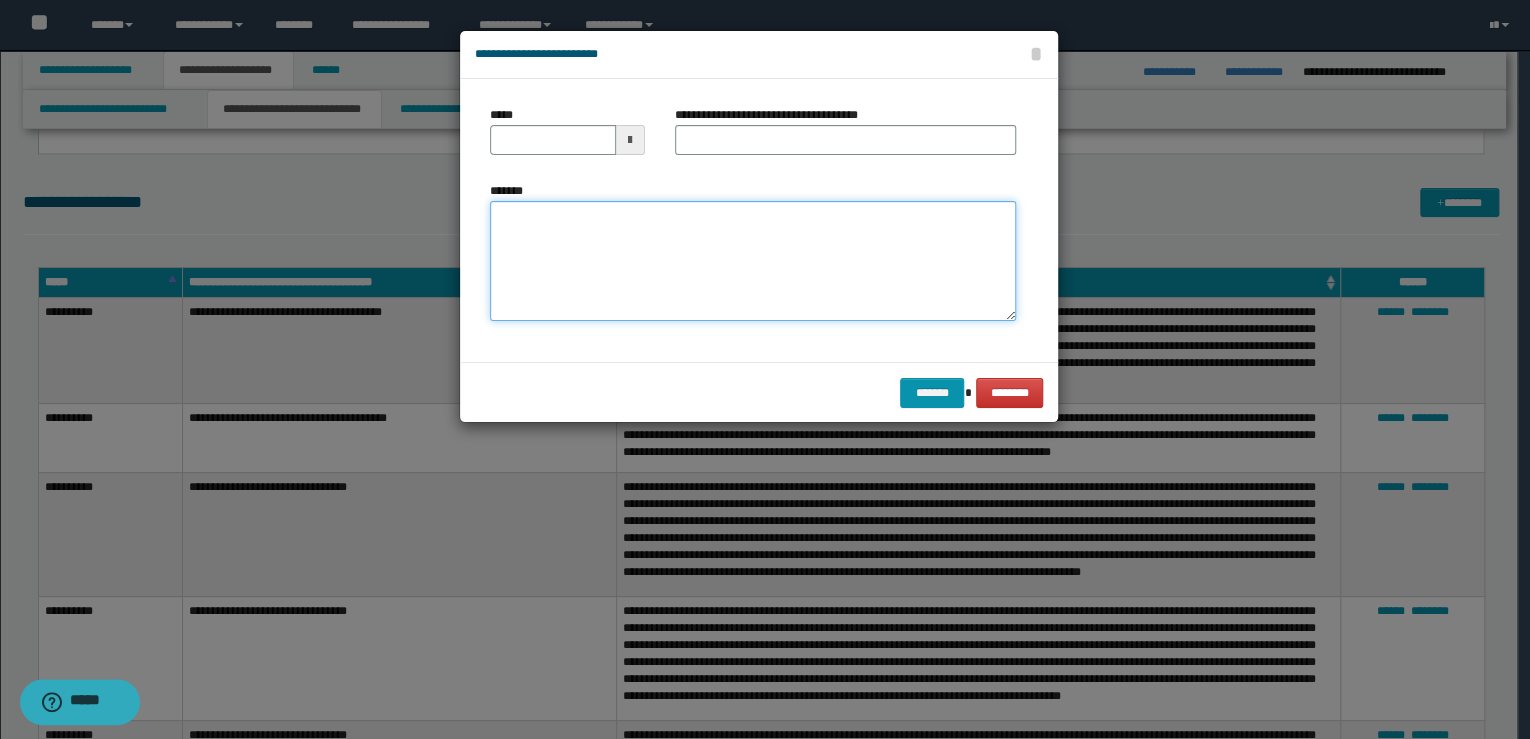 click on "*******" at bounding box center (753, 261) 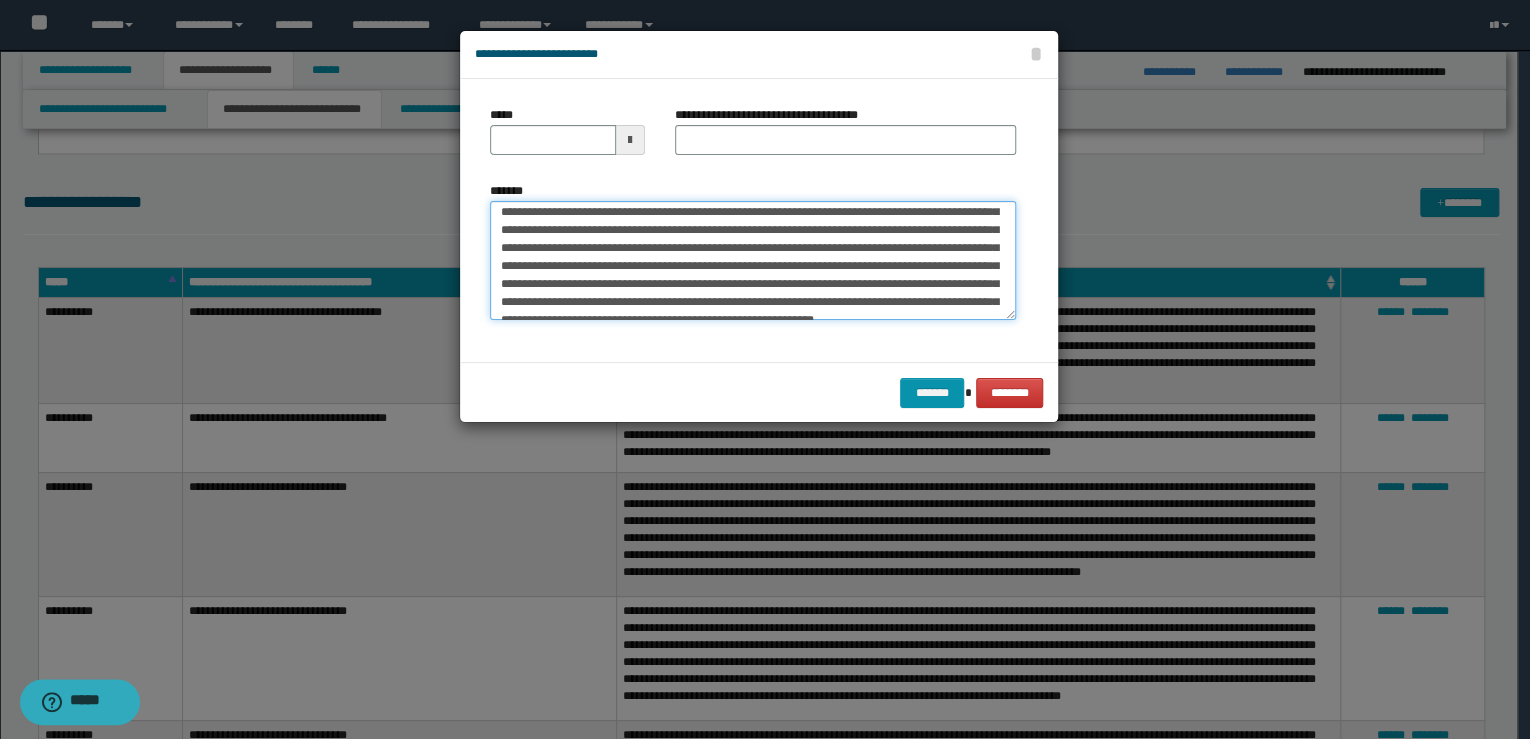 scroll, scrollTop: 0, scrollLeft: 0, axis: both 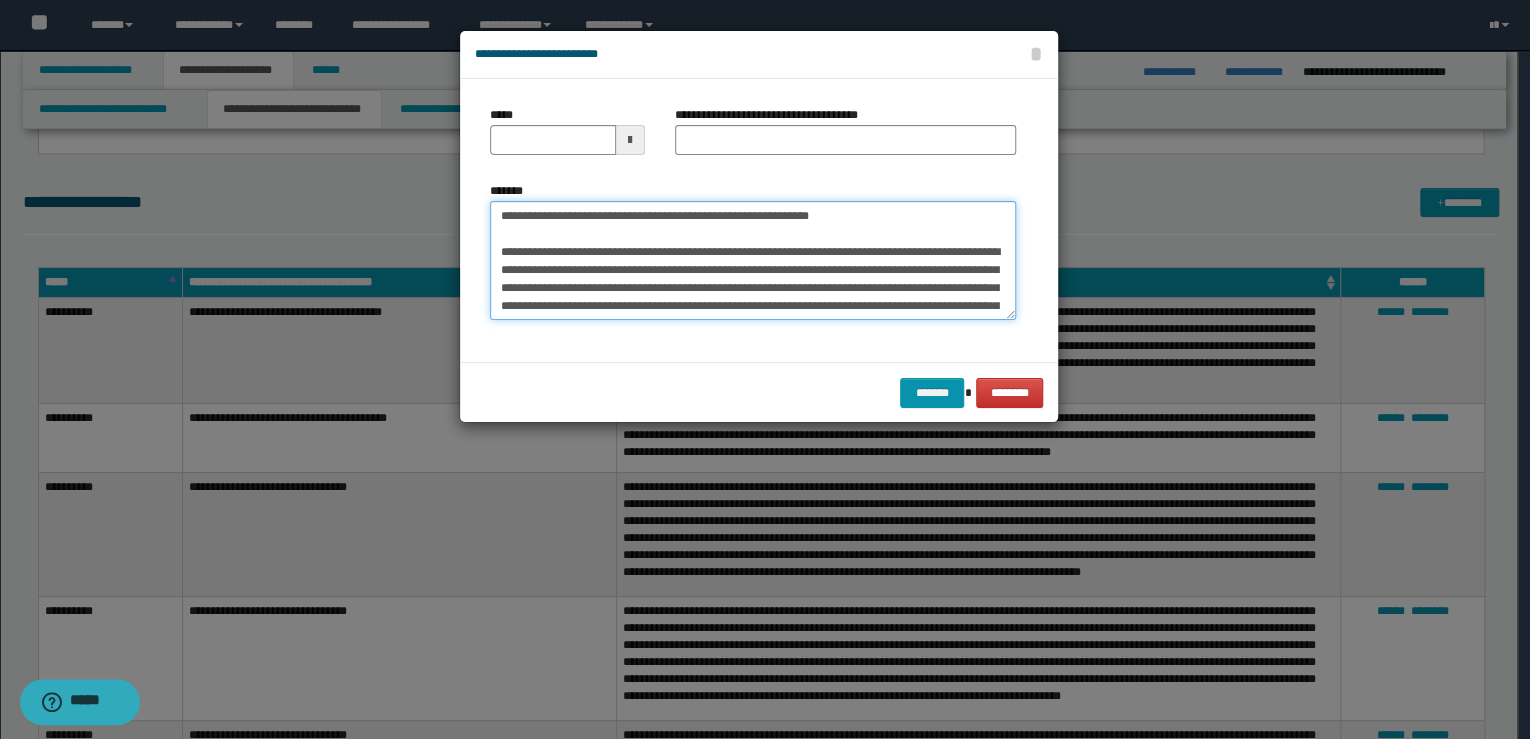 drag, startPoint x: 840, startPoint y: 218, endPoint x: 413, endPoint y: 216, distance: 427.00467 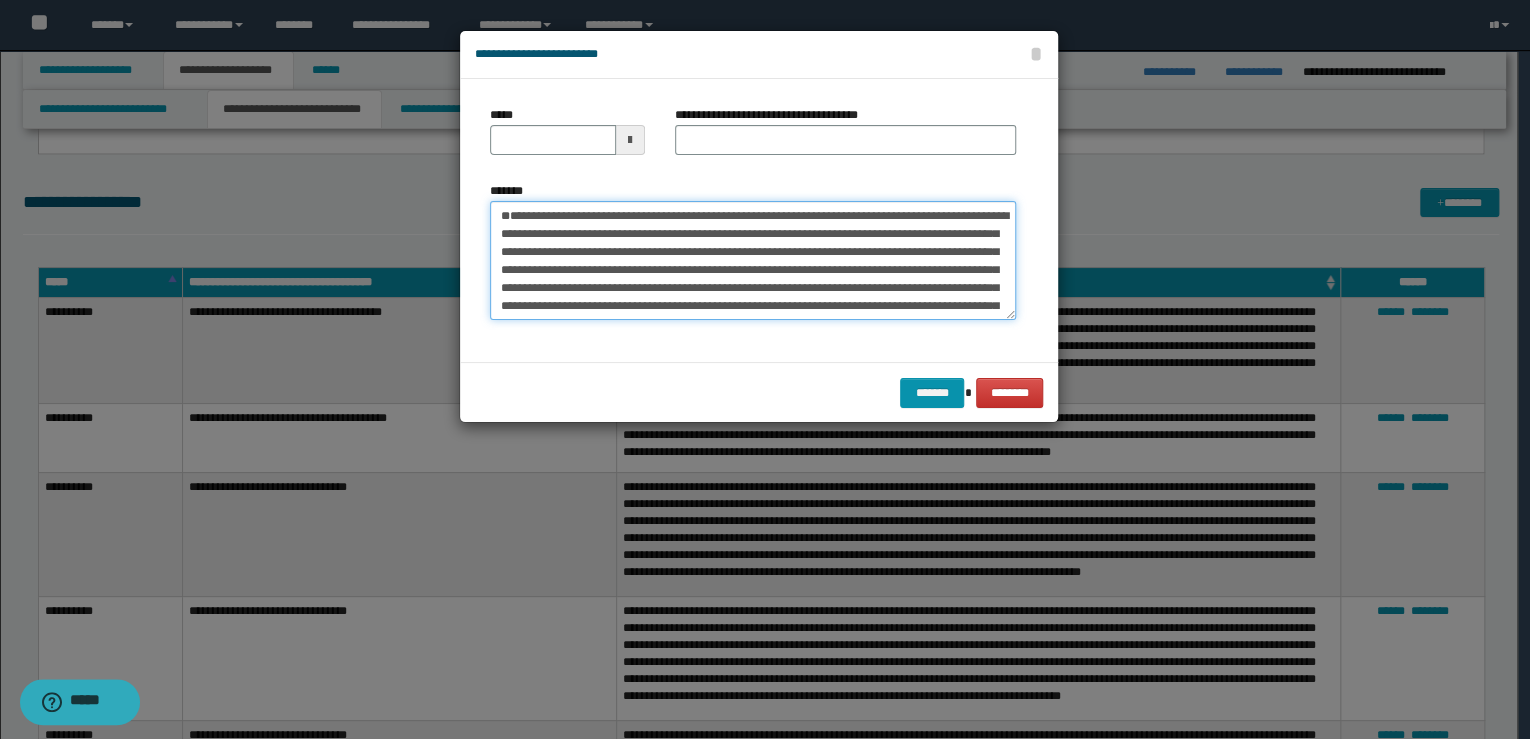 type 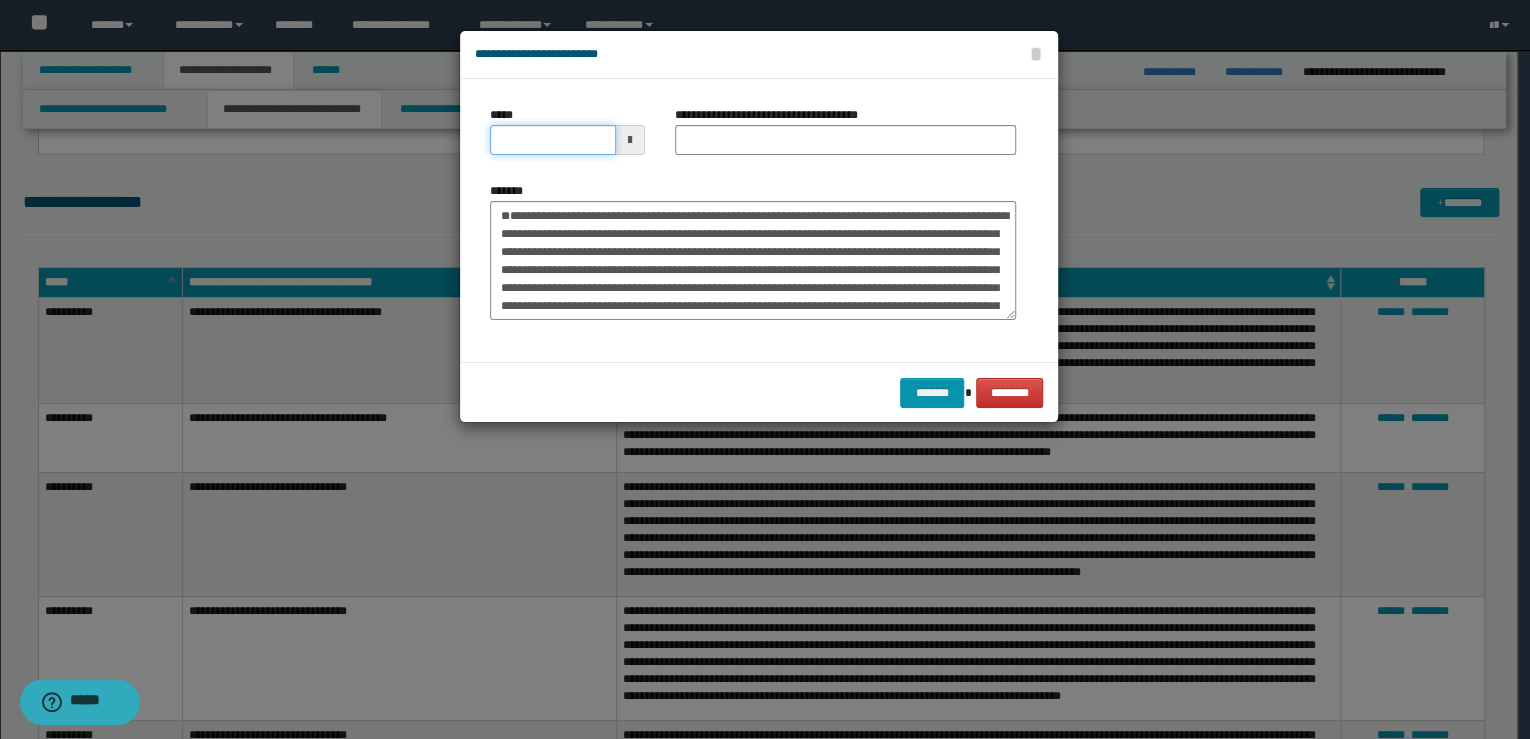 click on "*****" at bounding box center (553, 140) 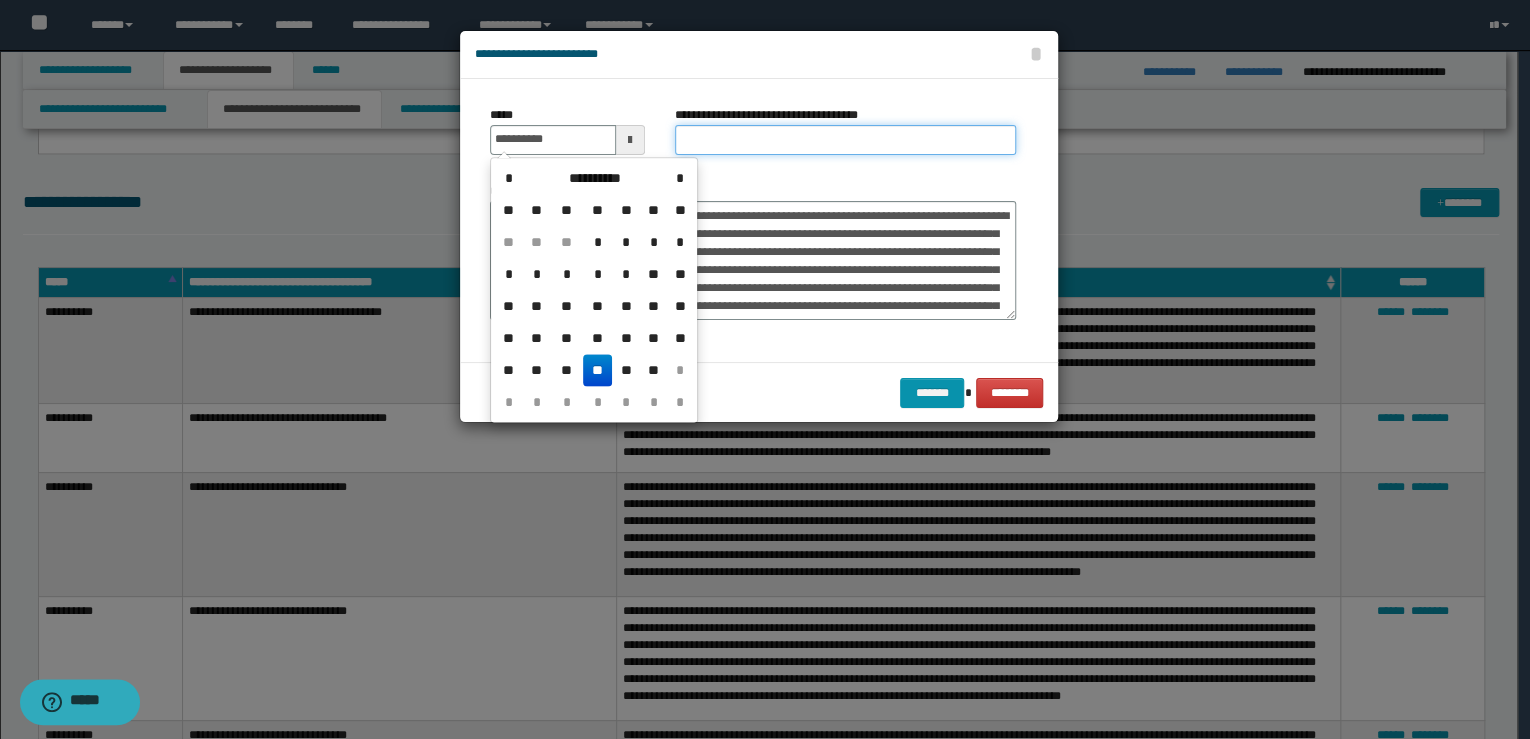 type on "**********" 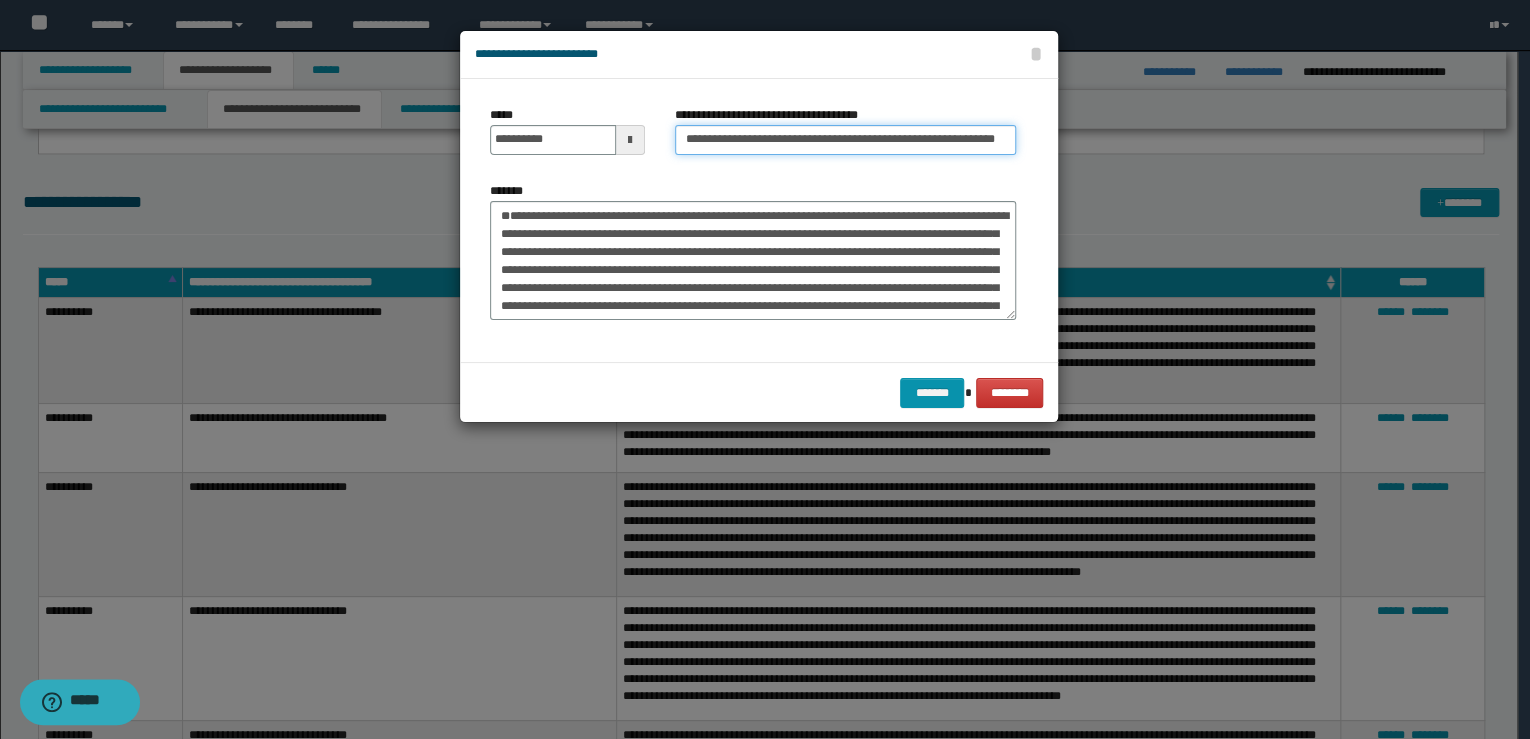 scroll, scrollTop: 0, scrollLeft: 4, axis: horizontal 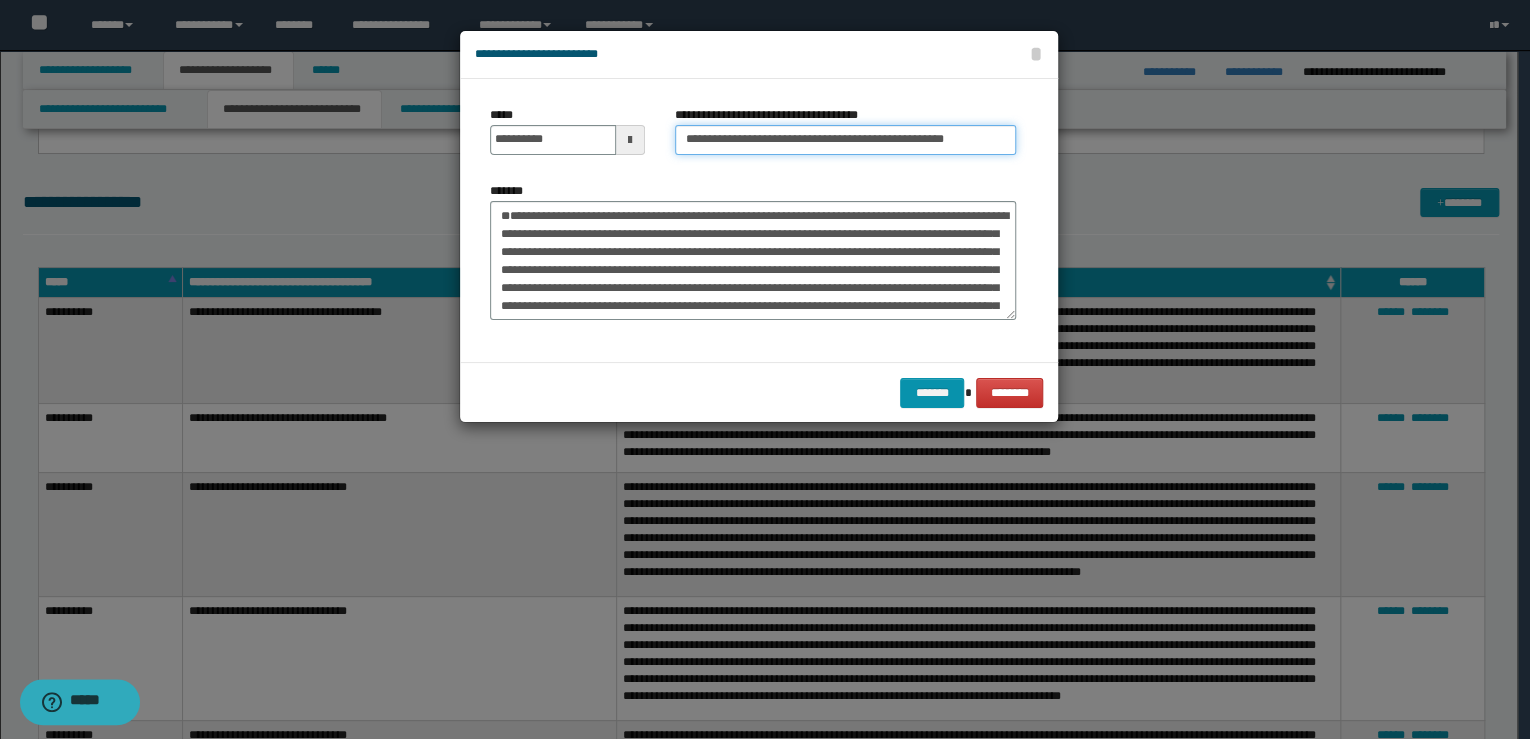 click on "**********" at bounding box center [845, 140] 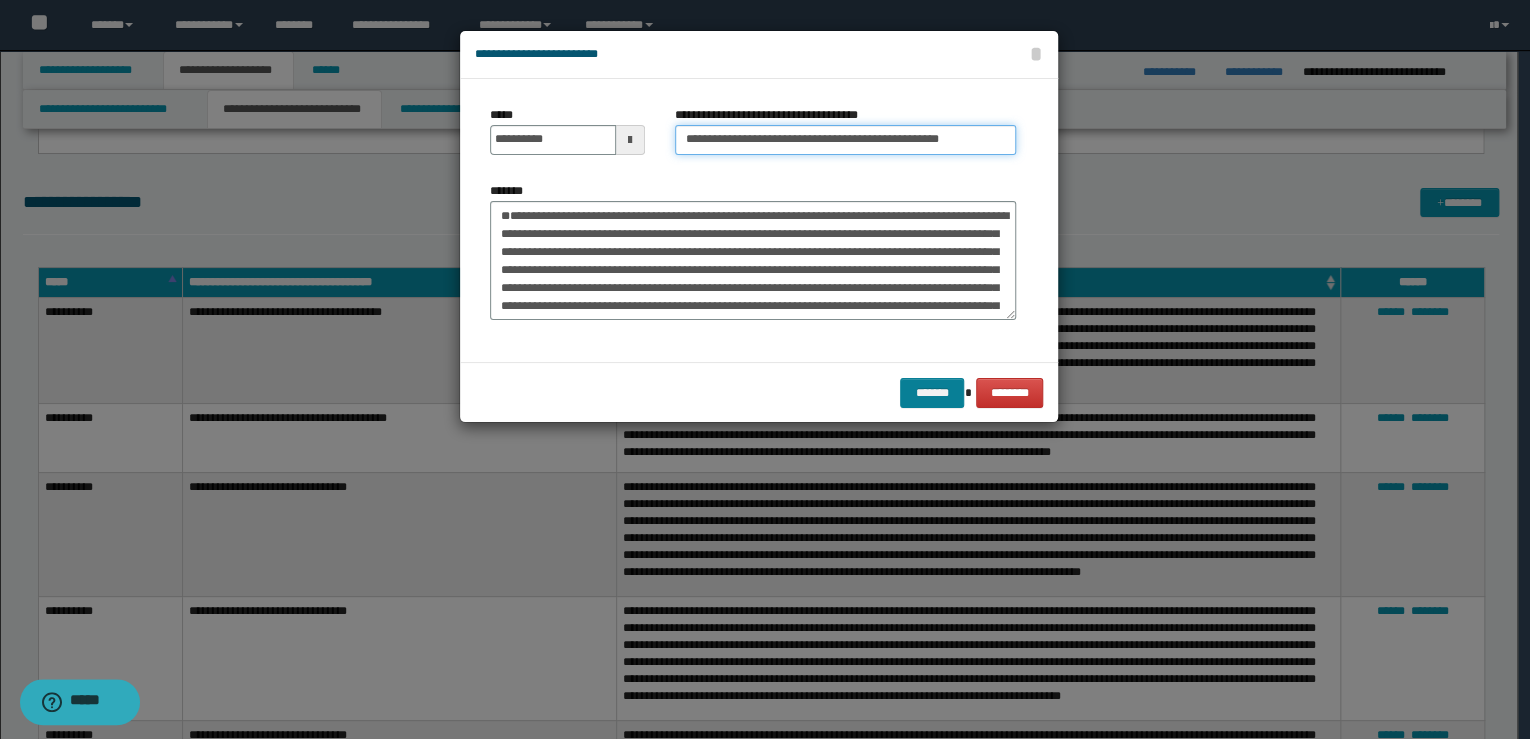 type on "**********" 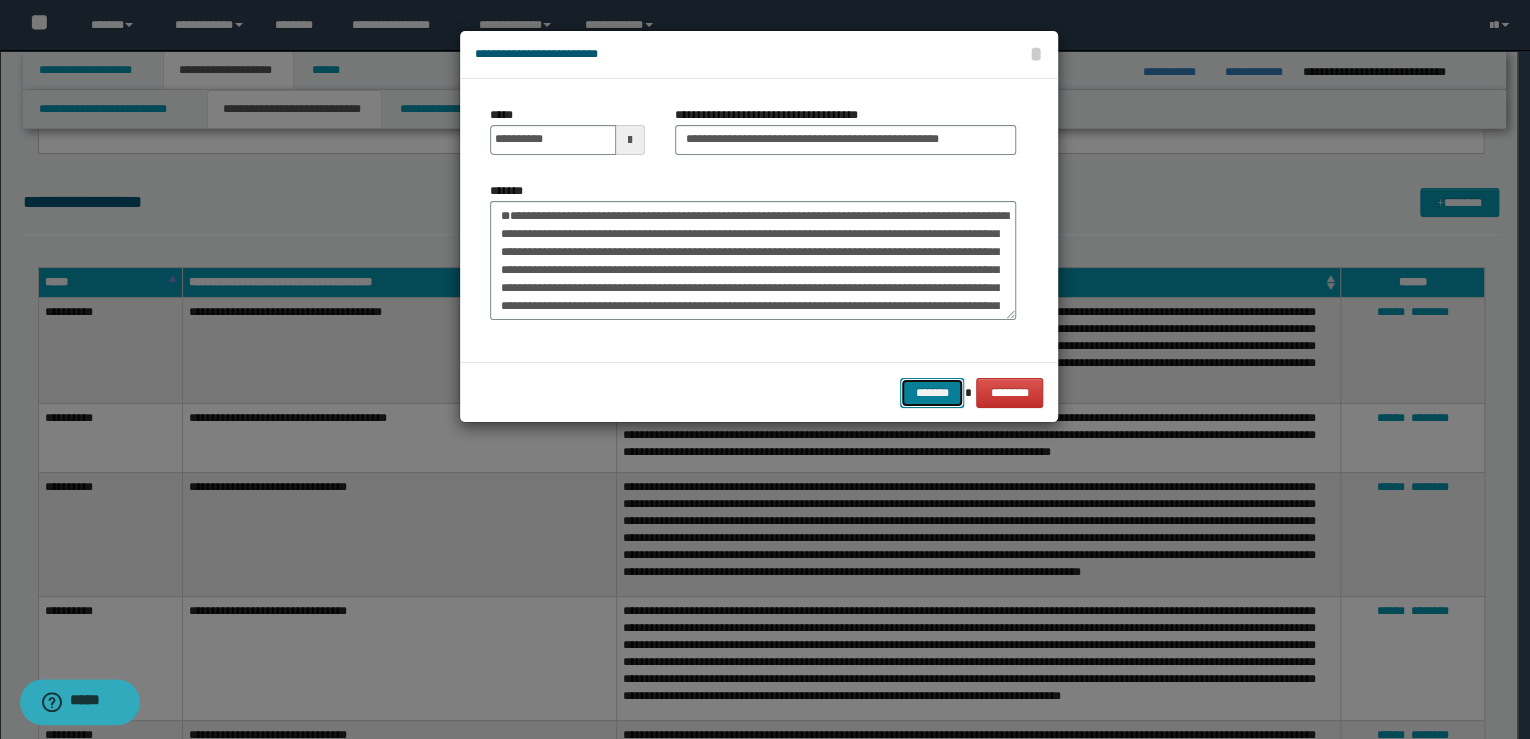 click on "*******" at bounding box center (932, 393) 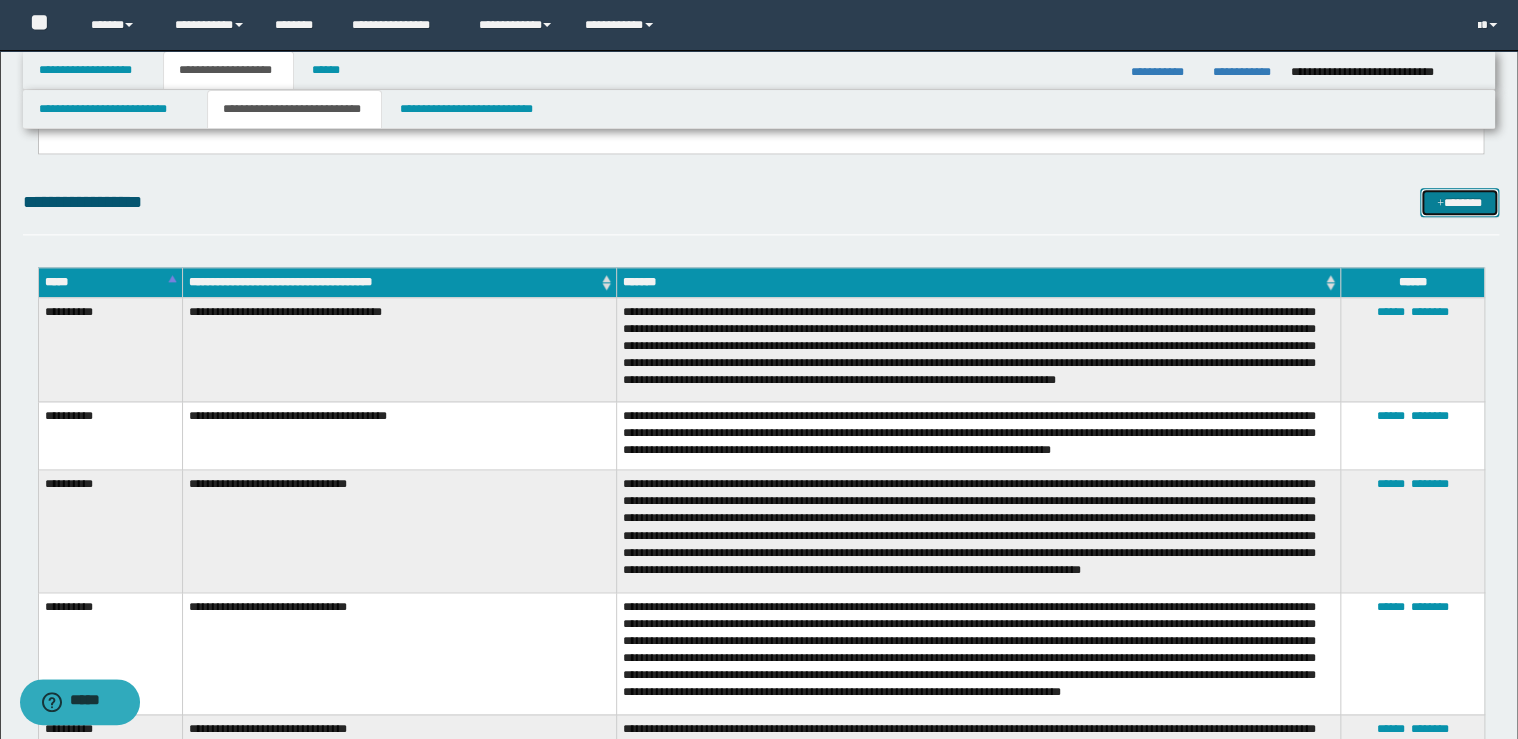 click on "*******" at bounding box center (1459, 203) 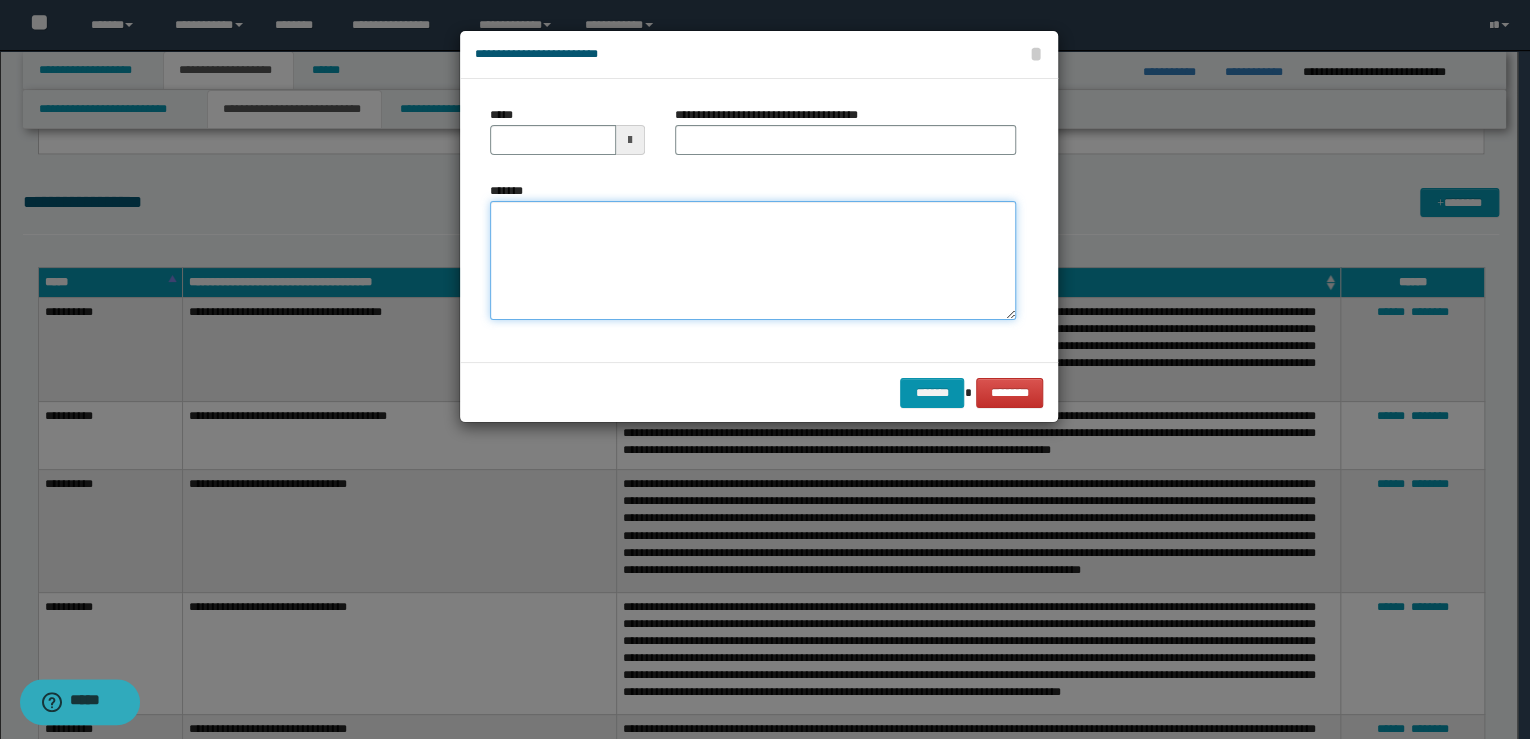 click on "*******" at bounding box center [753, 261] 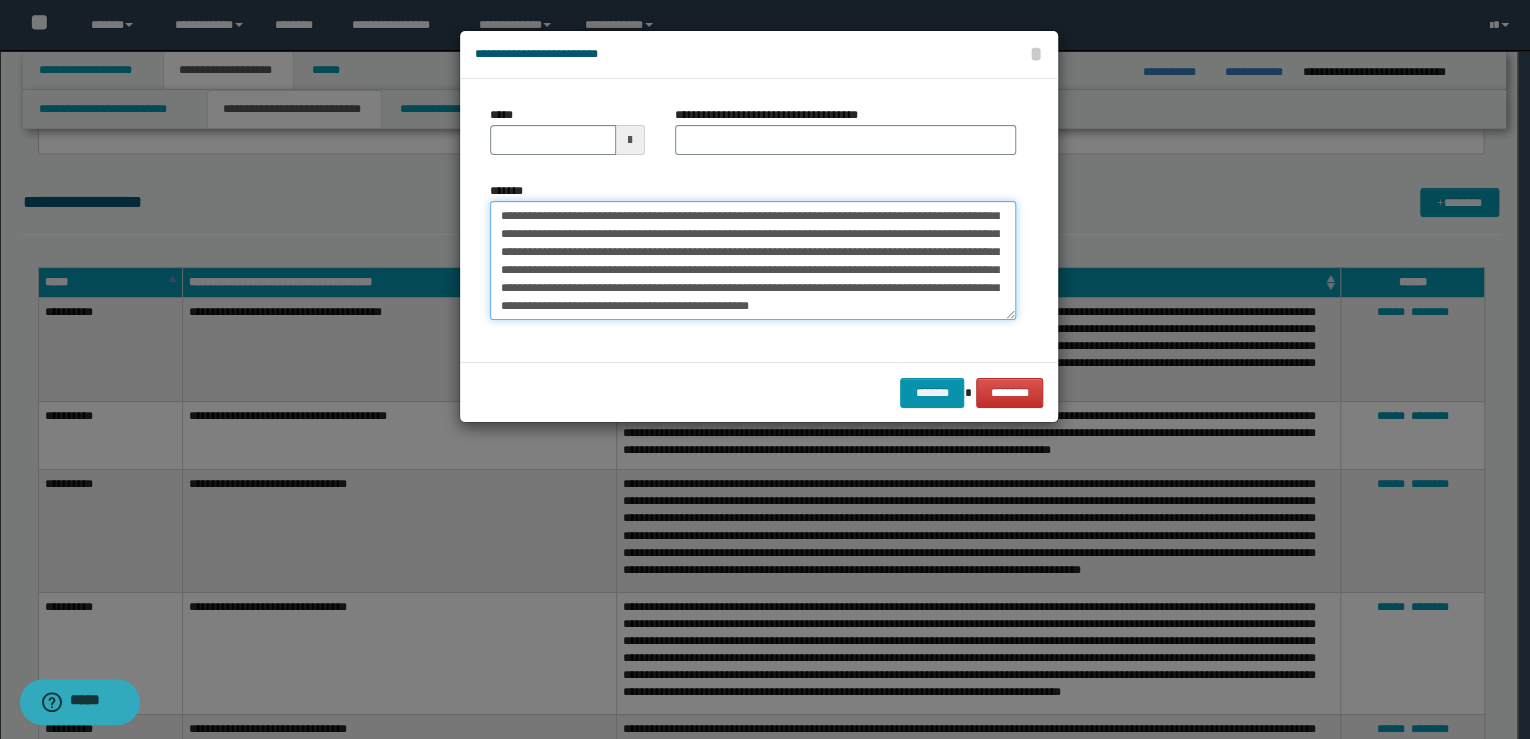 scroll, scrollTop: 0, scrollLeft: 0, axis: both 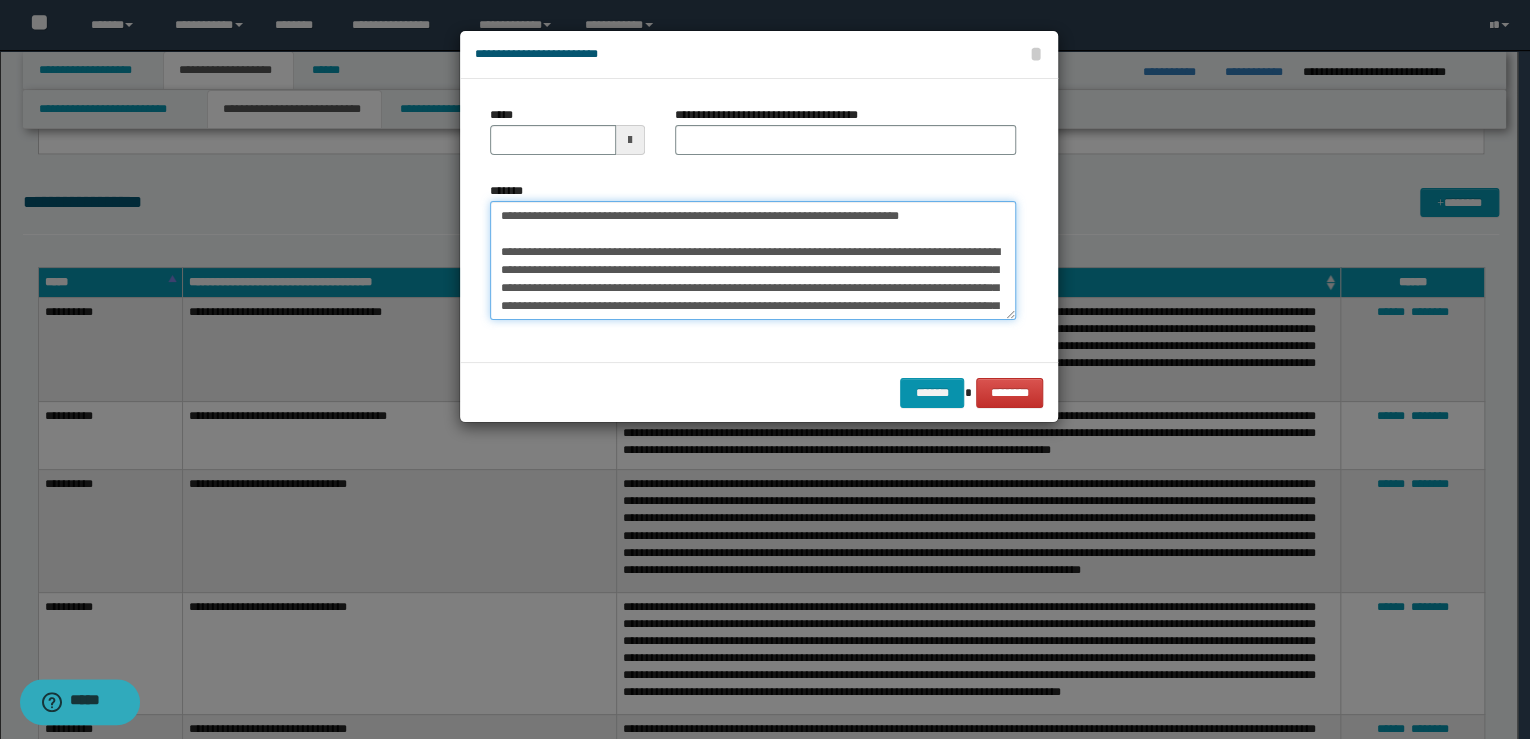 drag, startPoint x: 957, startPoint y: 216, endPoint x: 377, endPoint y: 204, distance: 580.12415 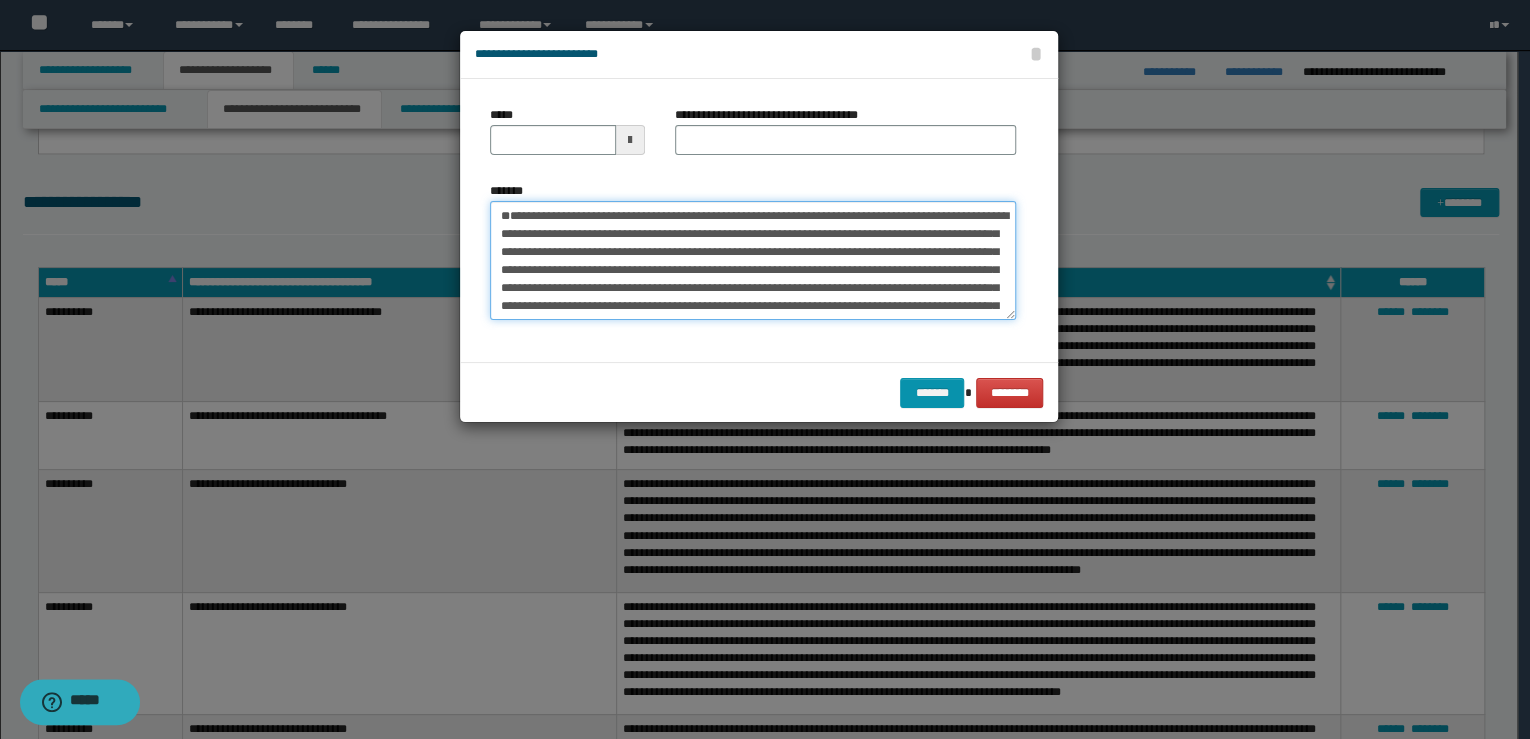 type 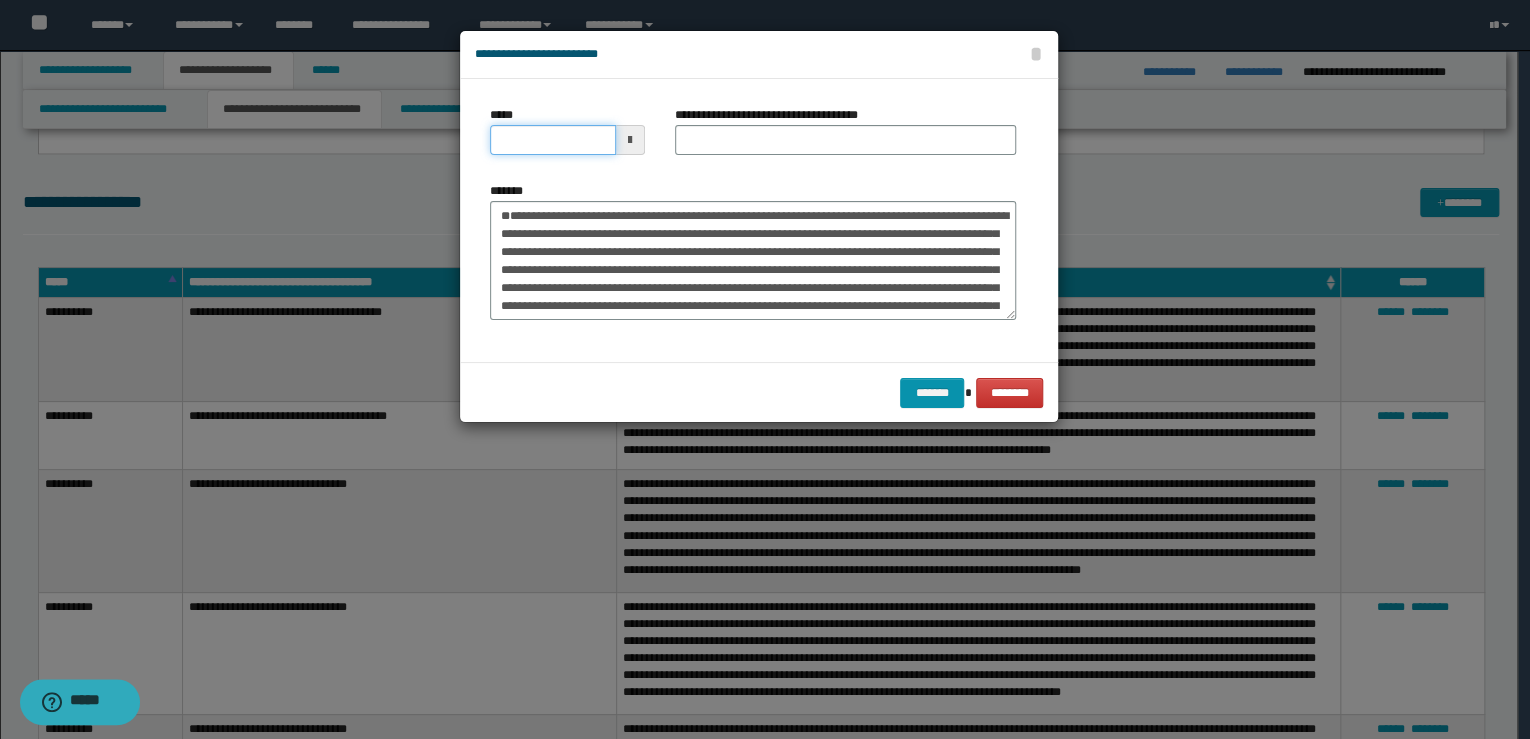 click on "*****" at bounding box center [553, 140] 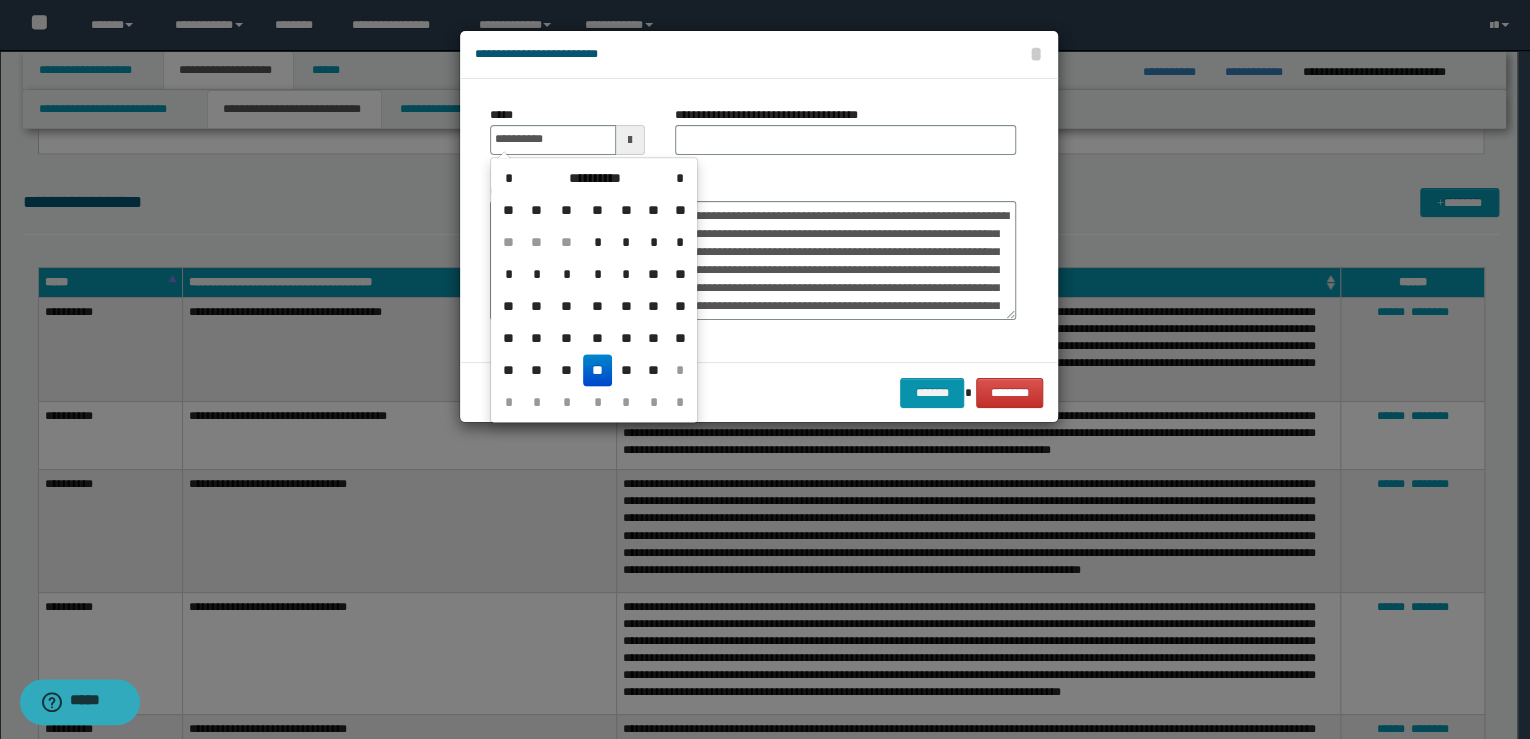 type on "**********" 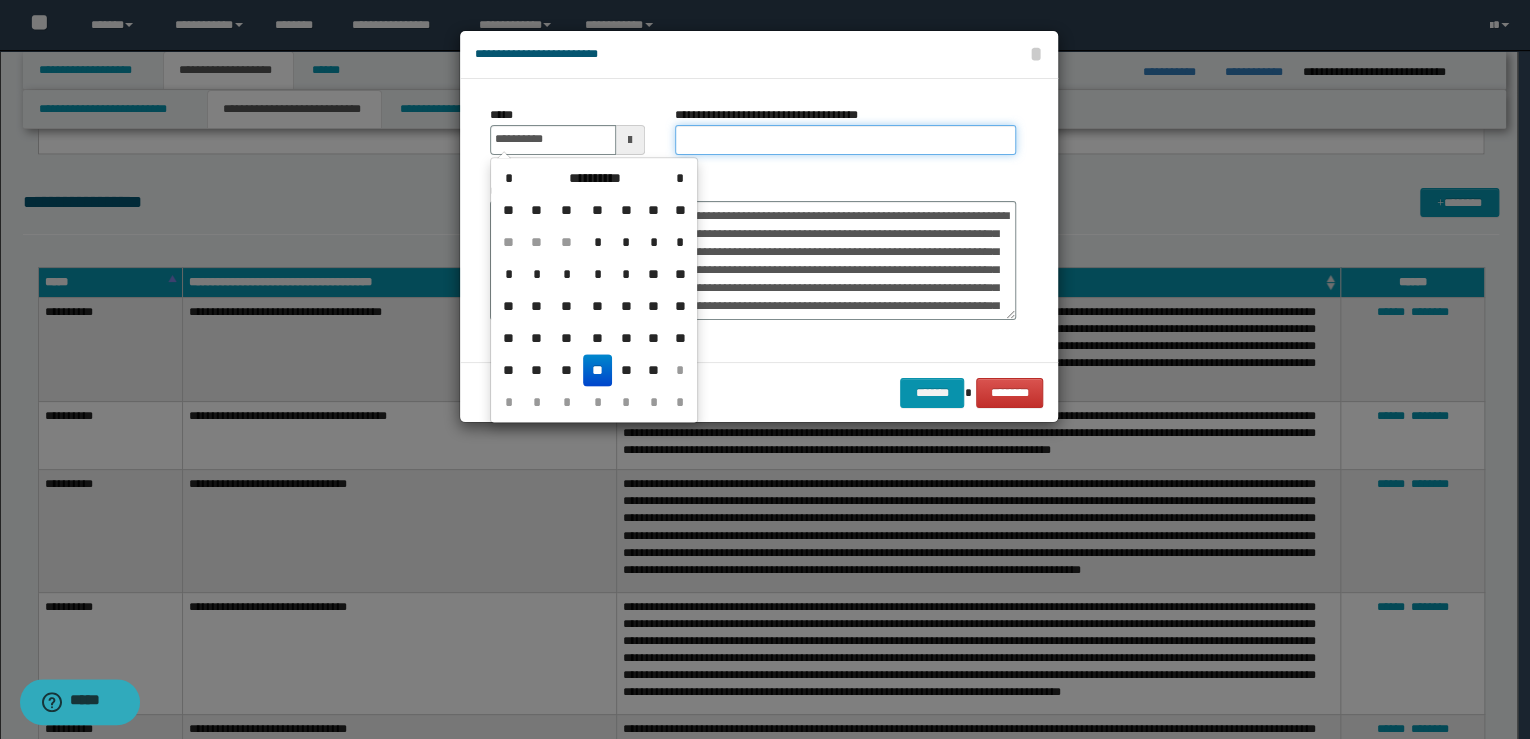 click on "**********" at bounding box center (845, 140) 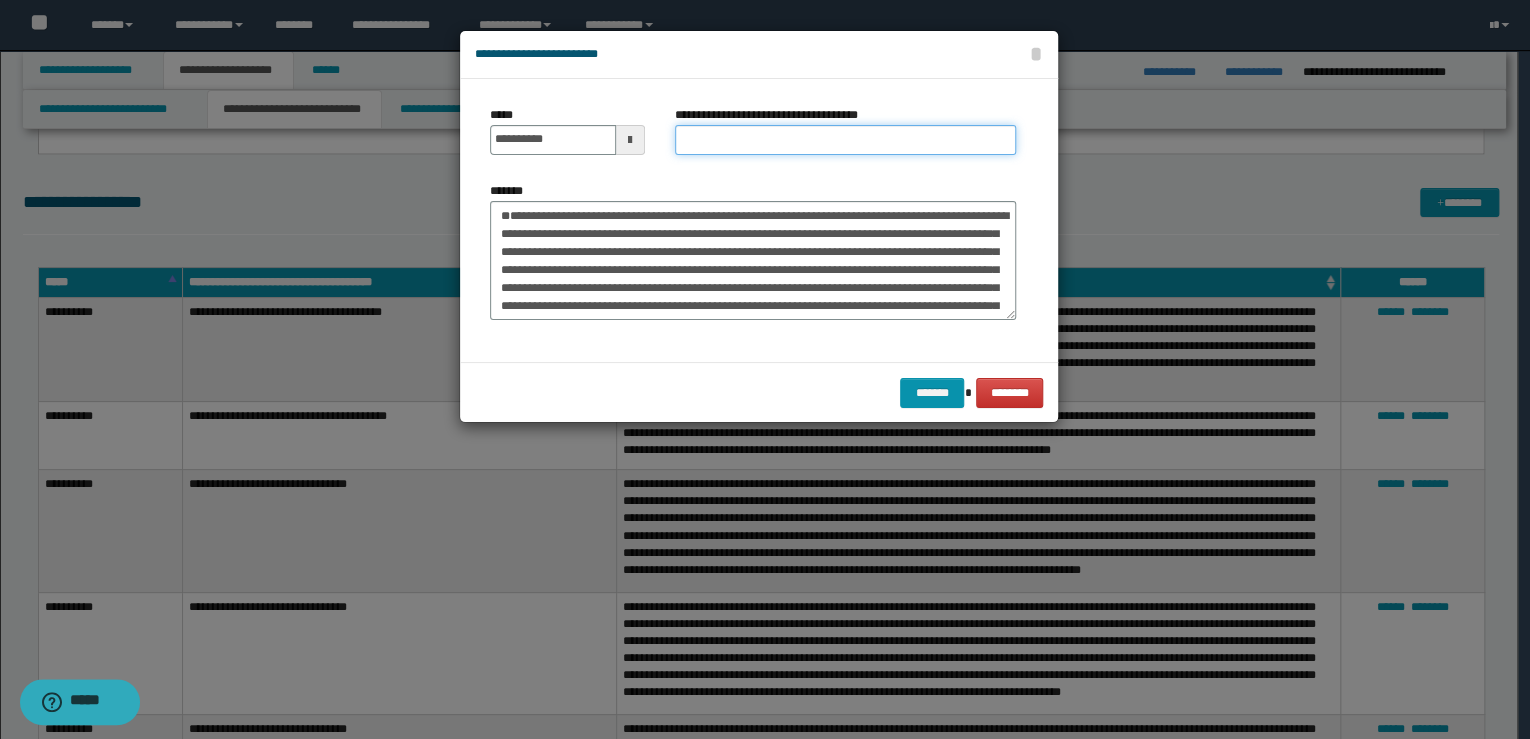 paste on "**********" 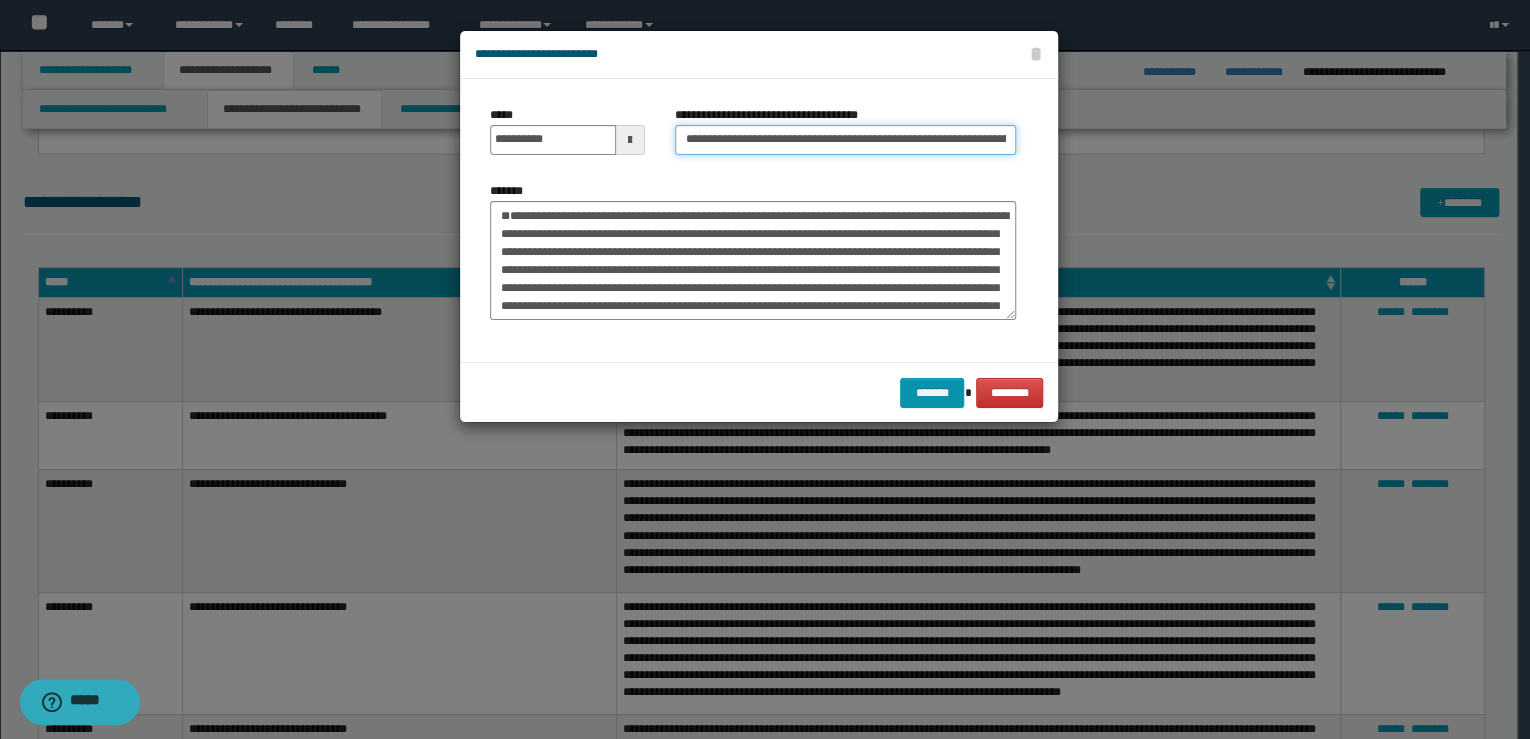 scroll, scrollTop: 0, scrollLeft: 109, axis: horizontal 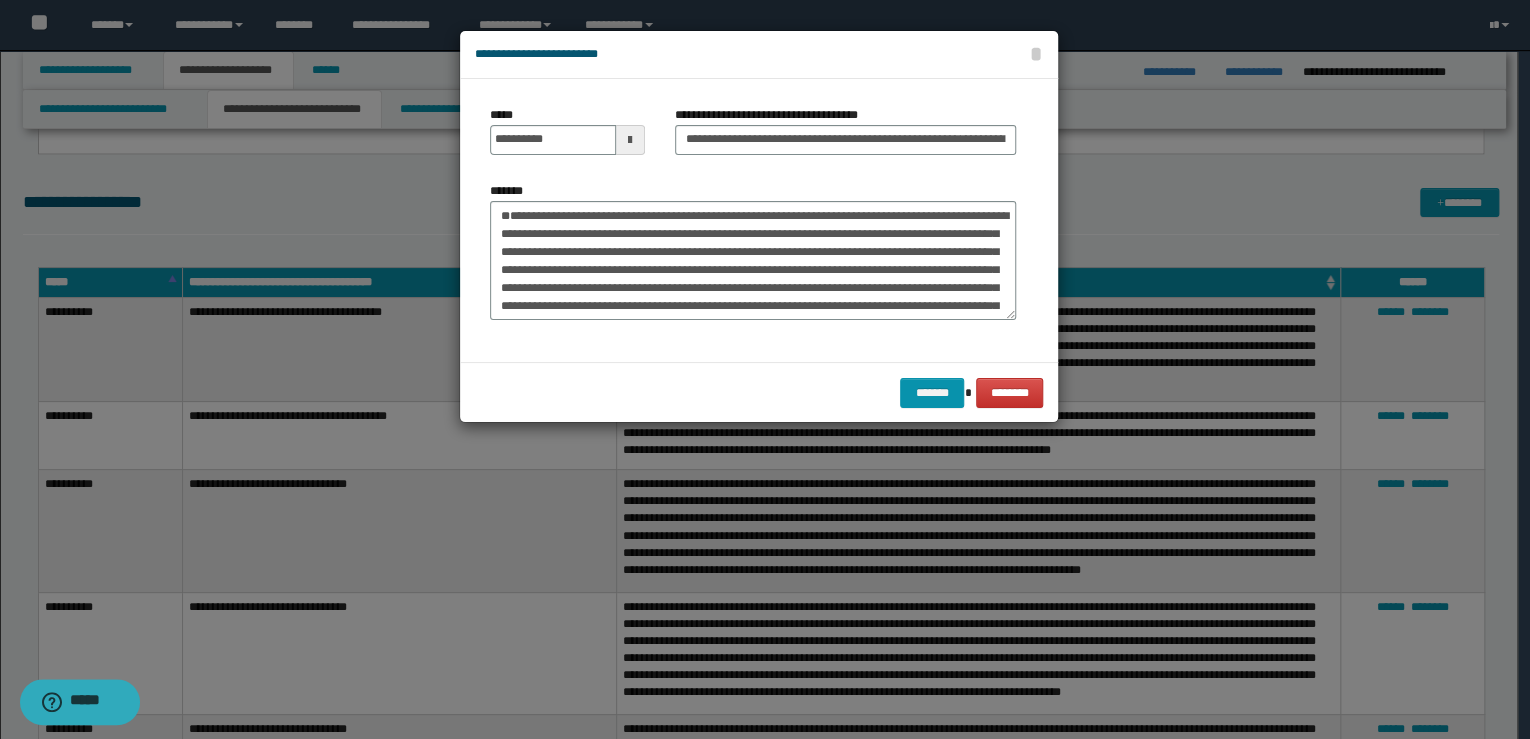 click on "**********" at bounding box center [753, 251] 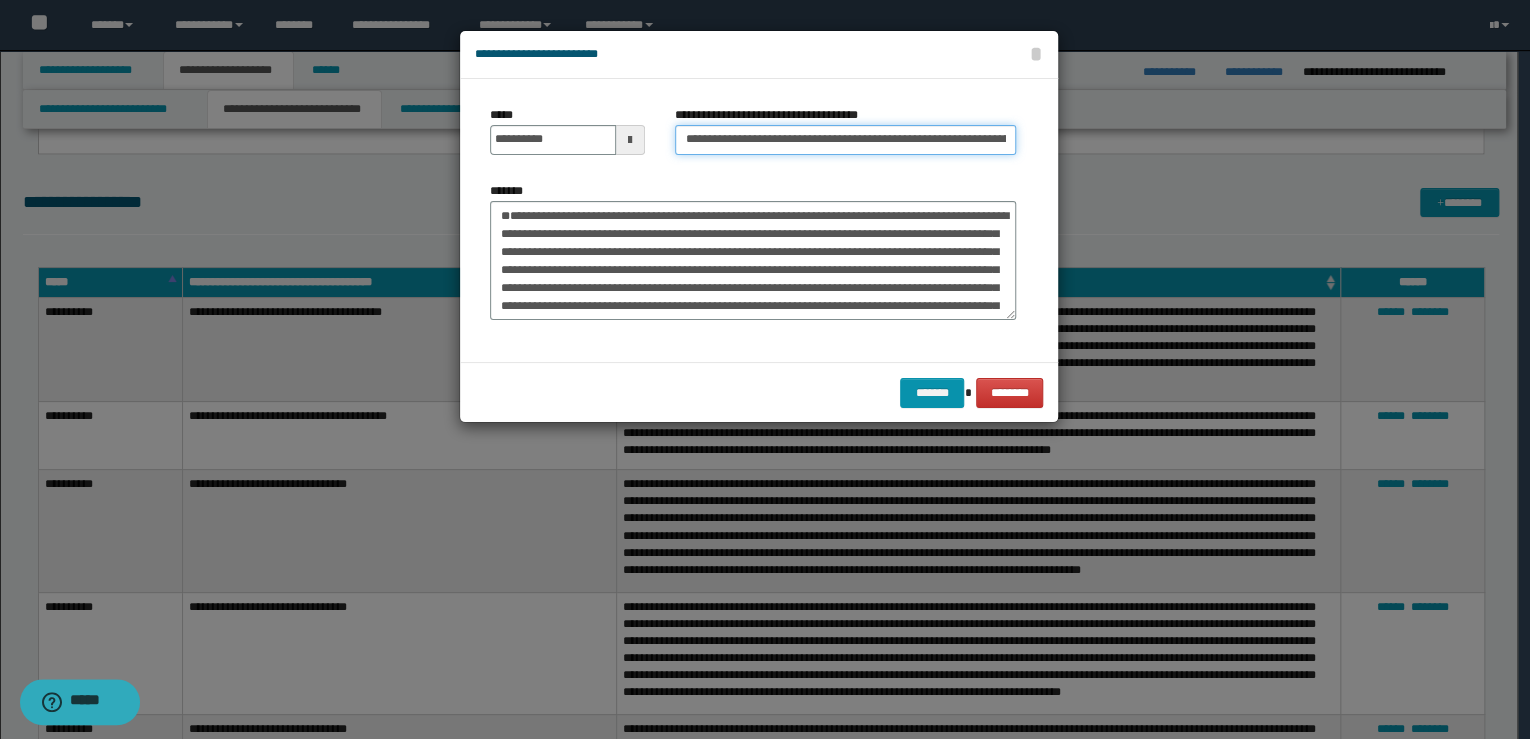 drag, startPoint x: 748, startPoint y: 141, endPoint x: 644, endPoint y: 128, distance: 104.80935 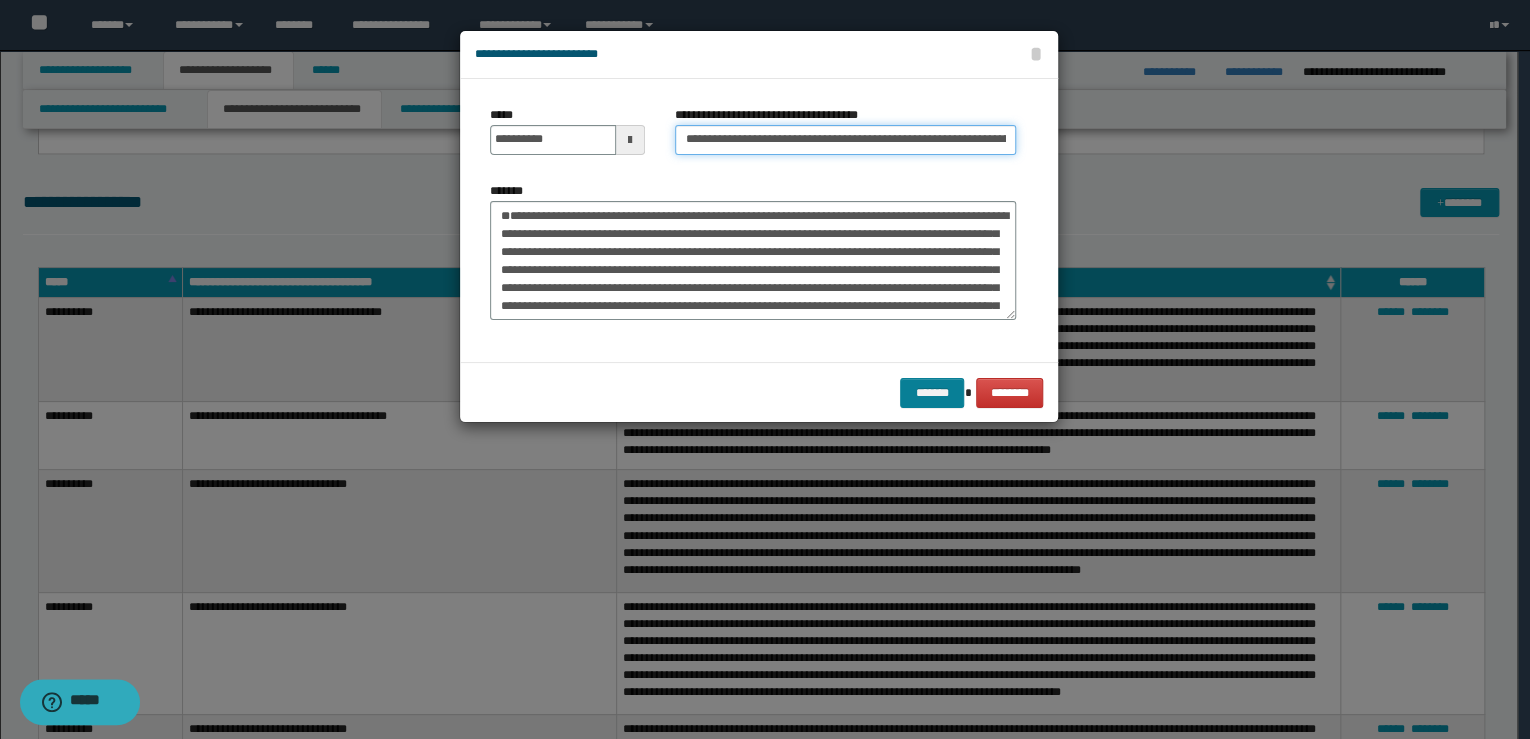 type on "**********" 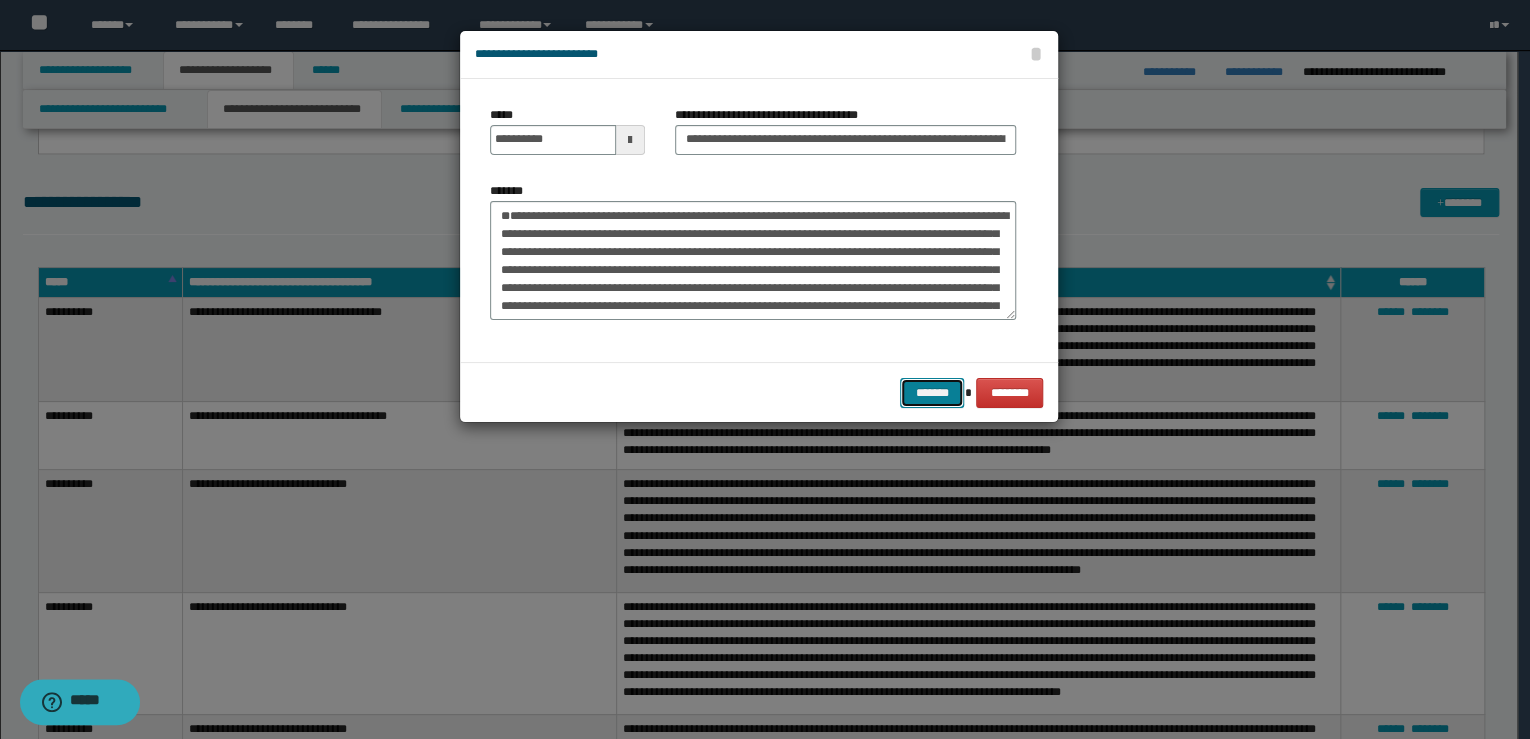click on "*******" at bounding box center (932, 393) 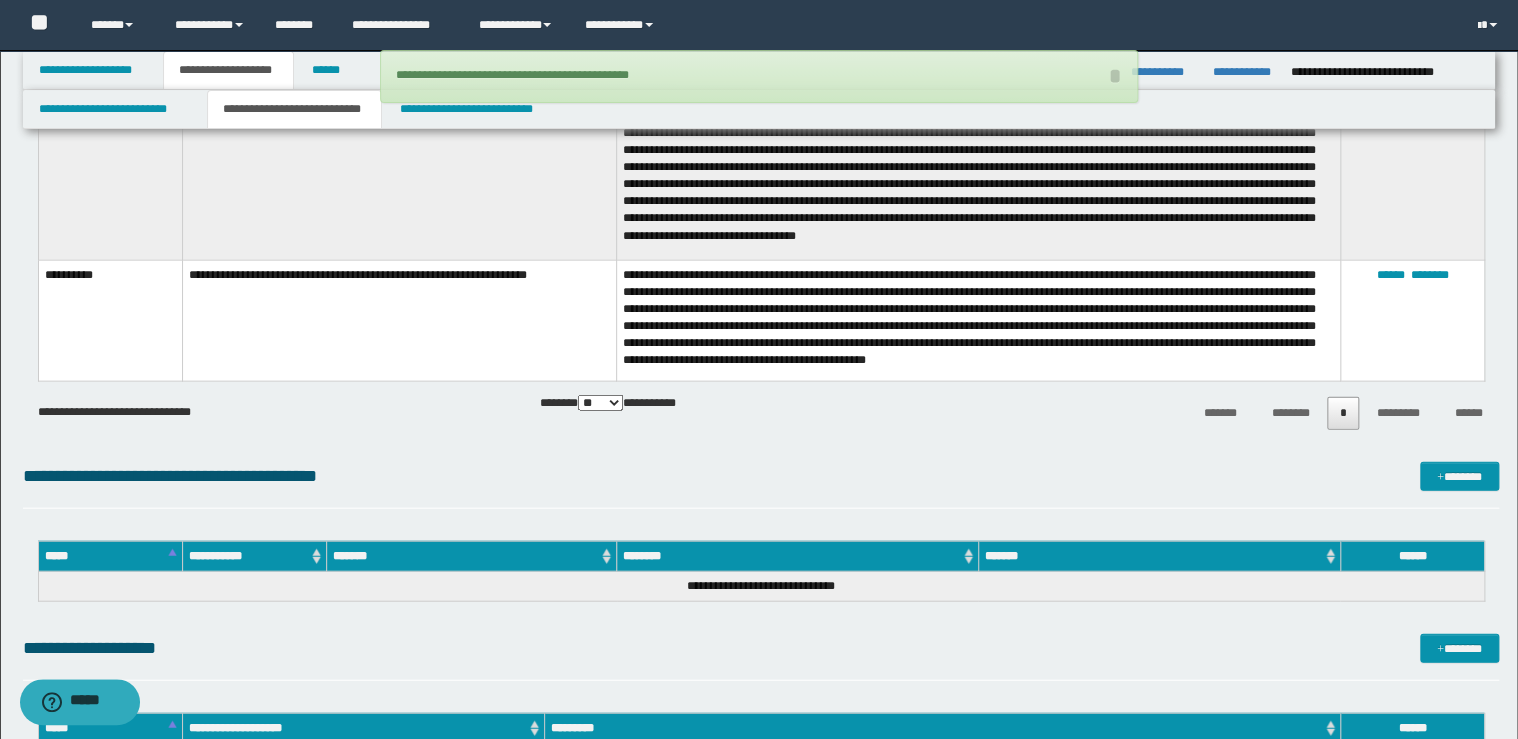 scroll, scrollTop: 1600, scrollLeft: 0, axis: vertical 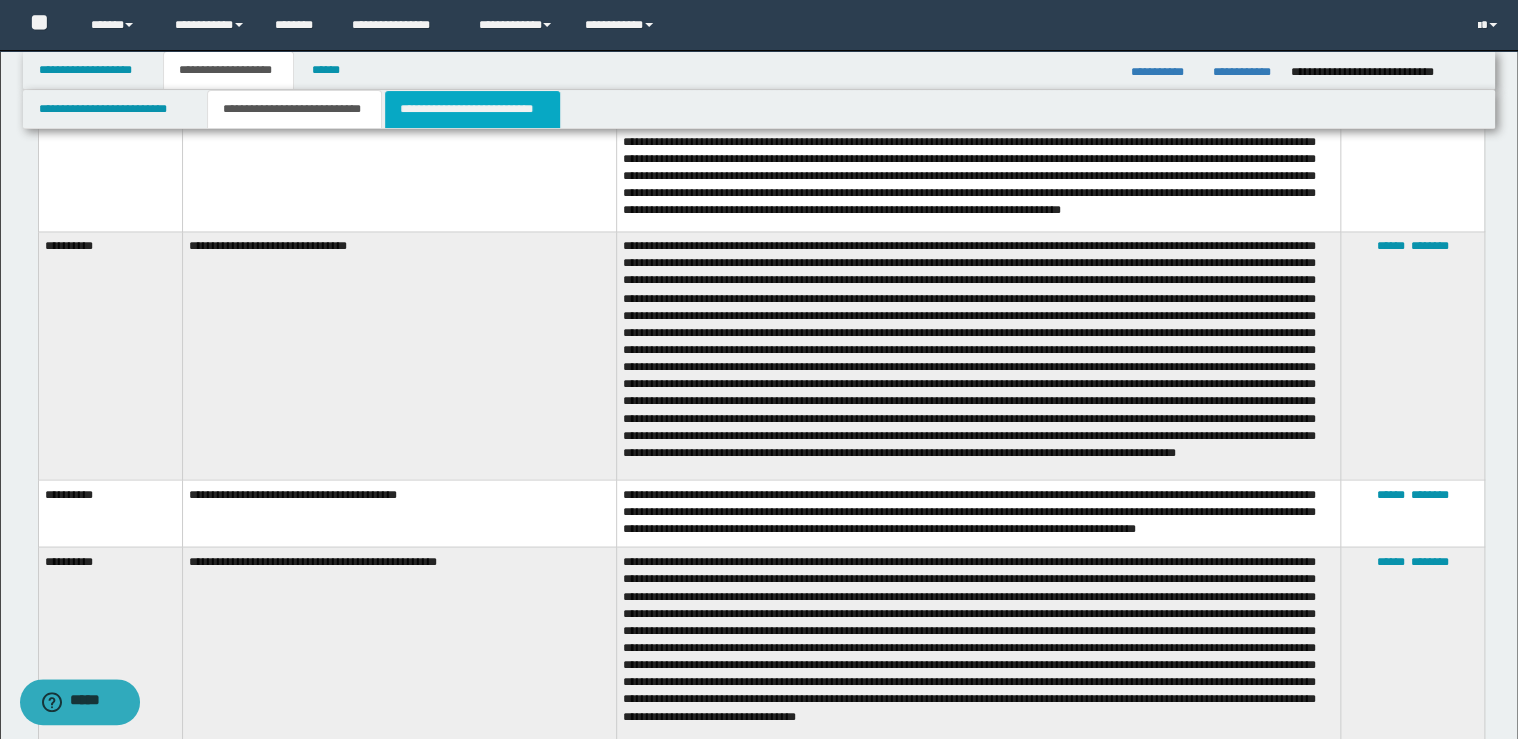 click on "**********" at bounding box center (472, 109) 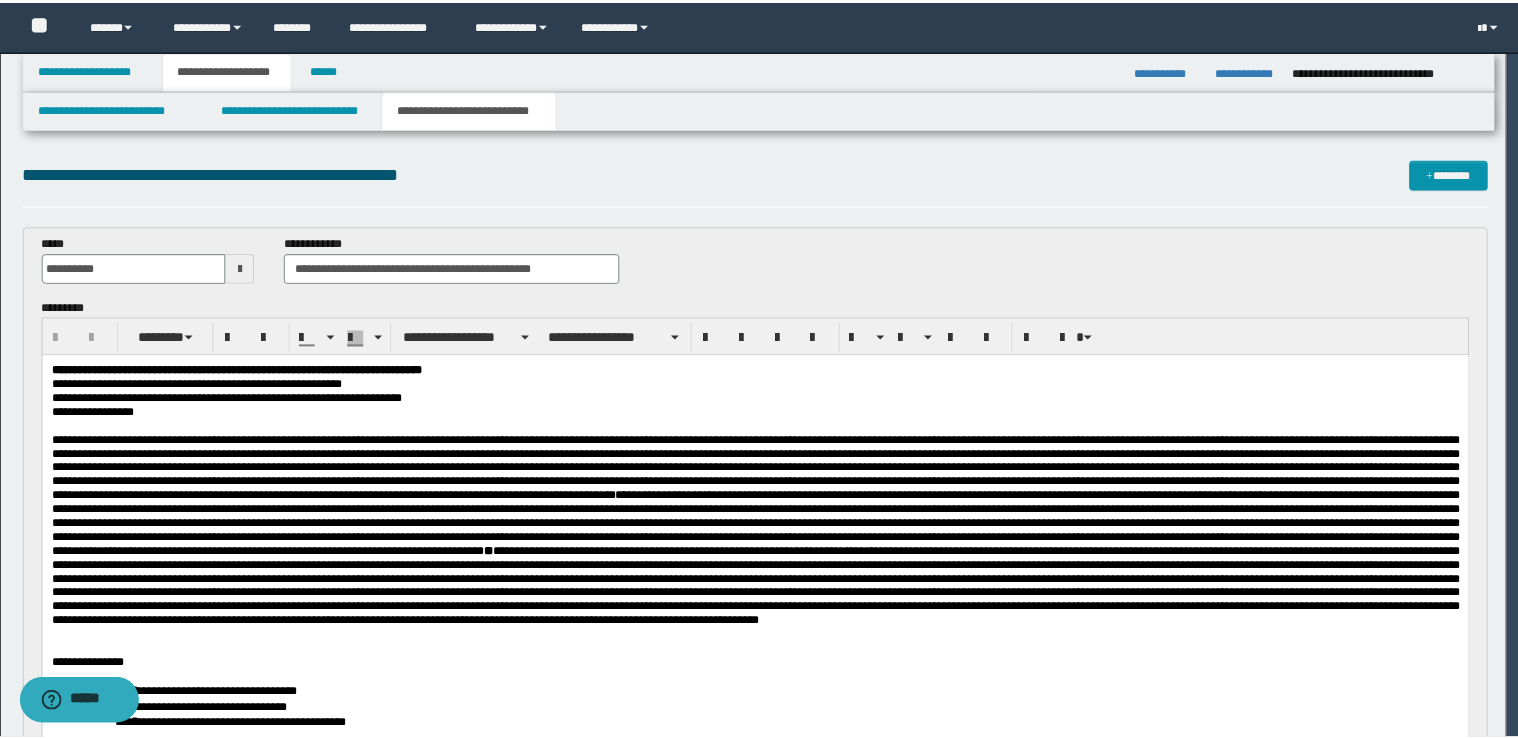 scroll, scrollTop: 0, scrollLeft: 0, axis: both 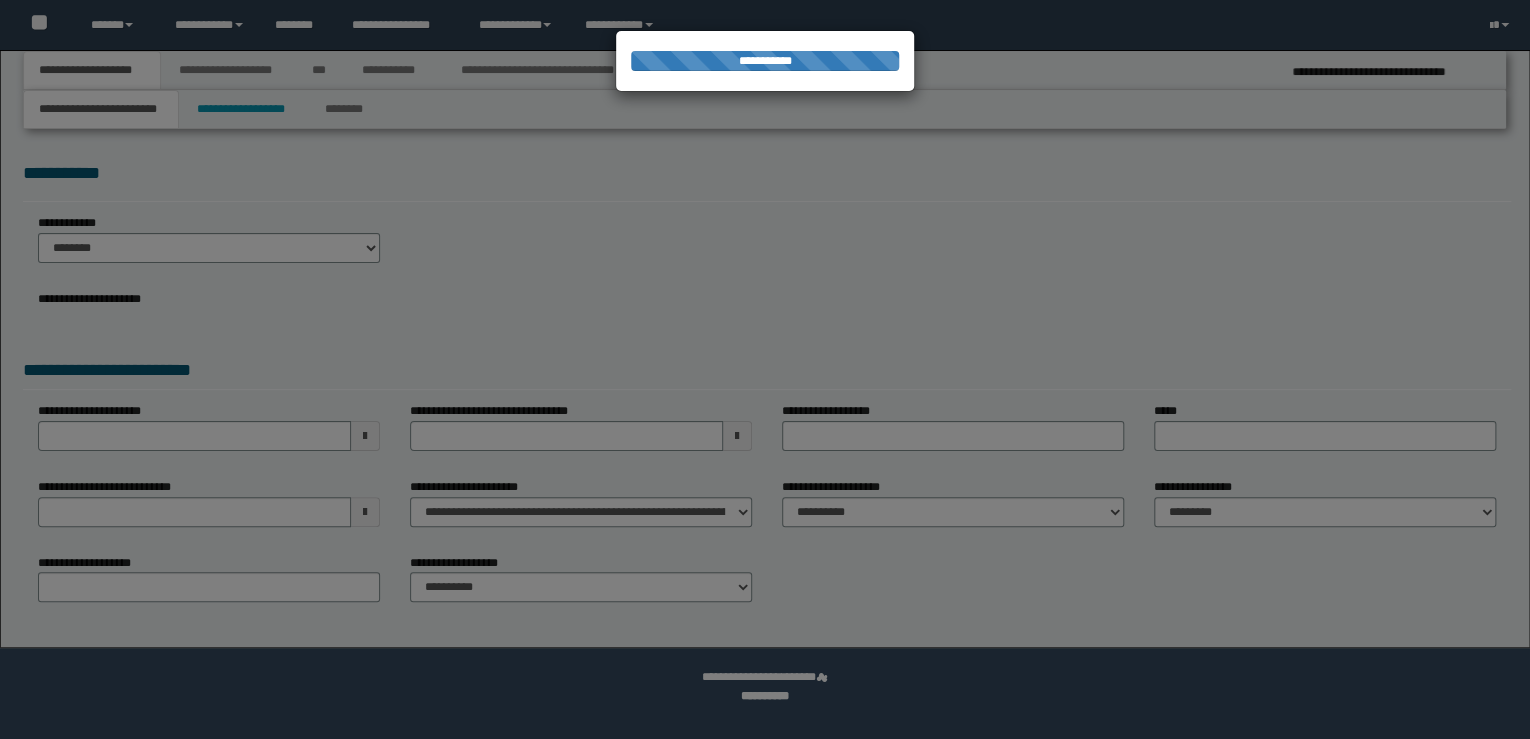 select on "*" 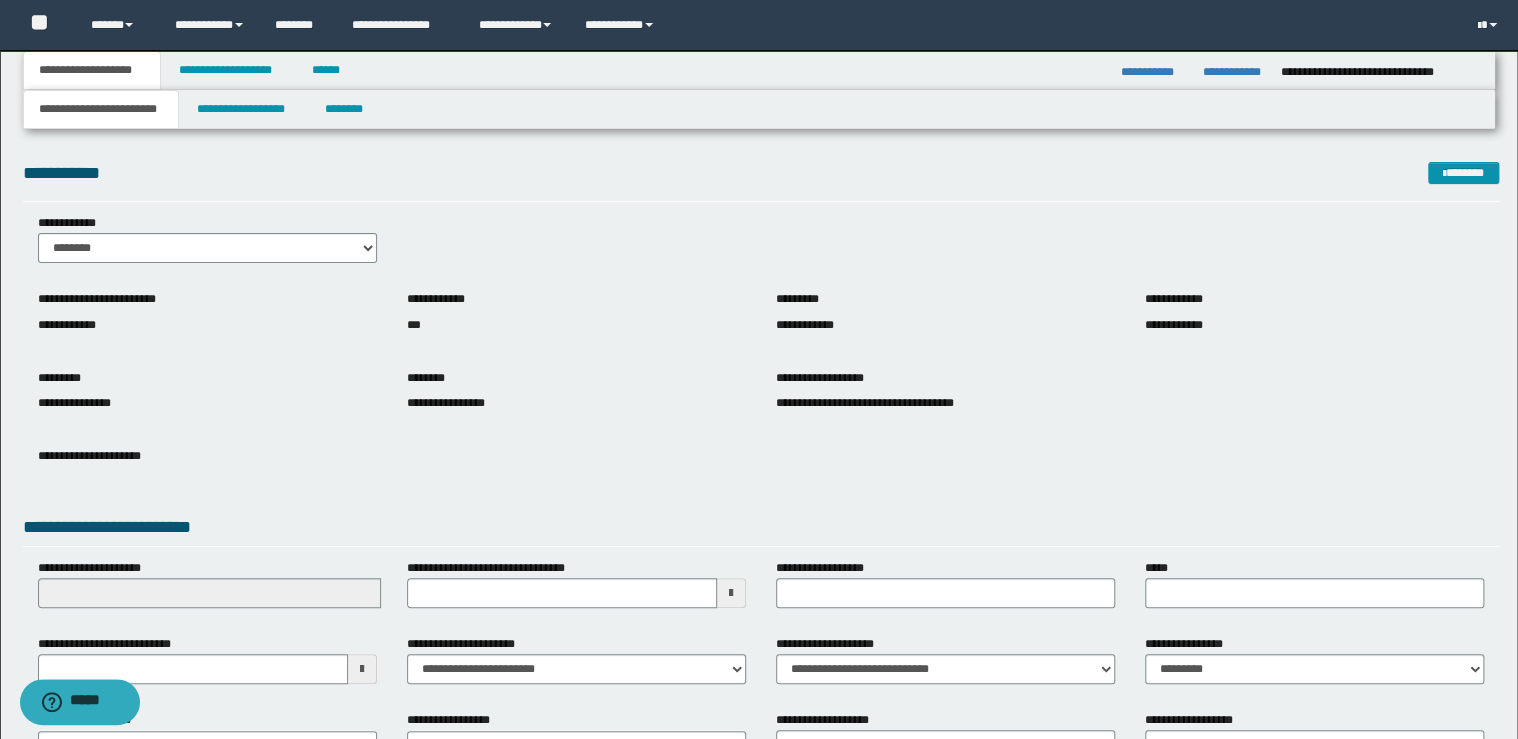 click on "**********" at bounding box center (759, 25) 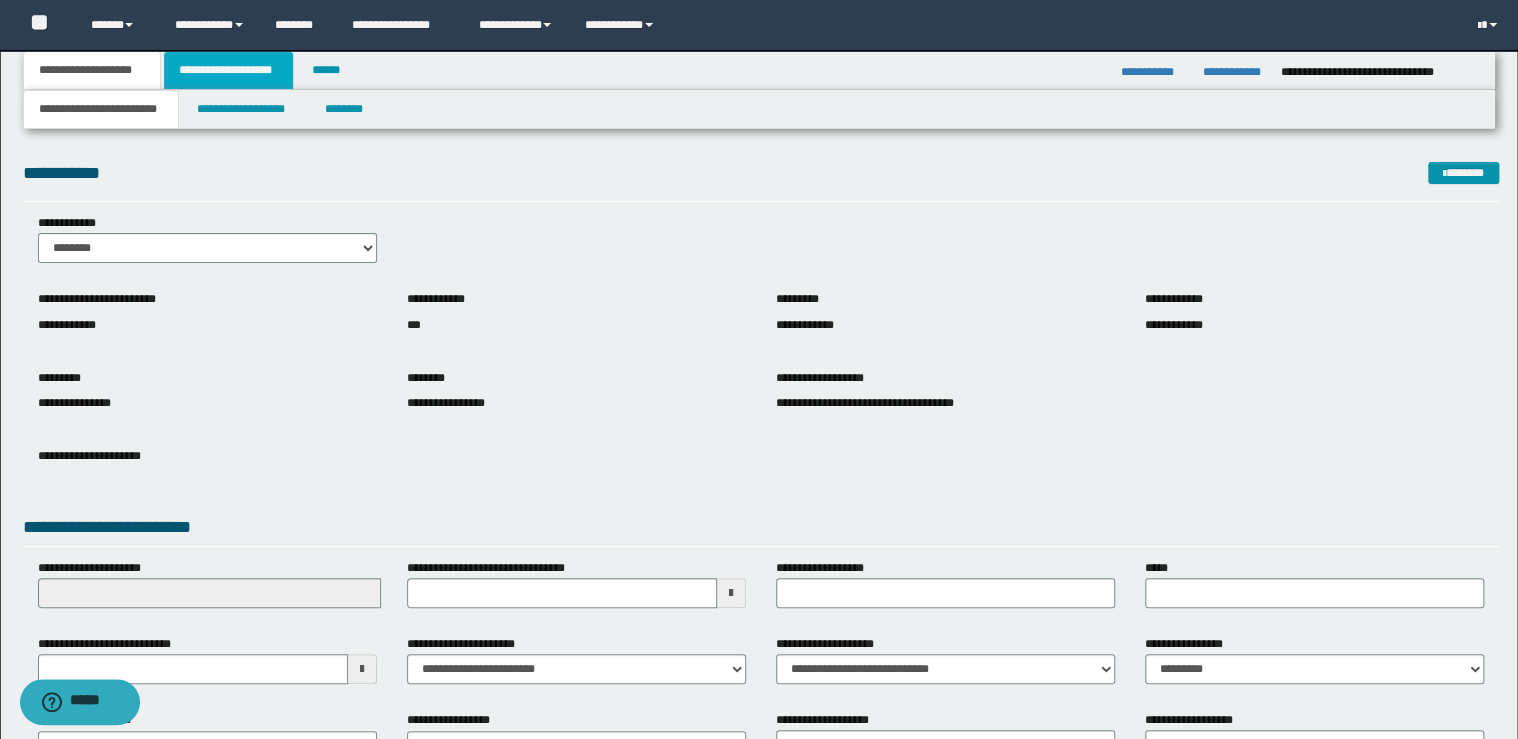 click on "**********" at bounding box center (228, 70) 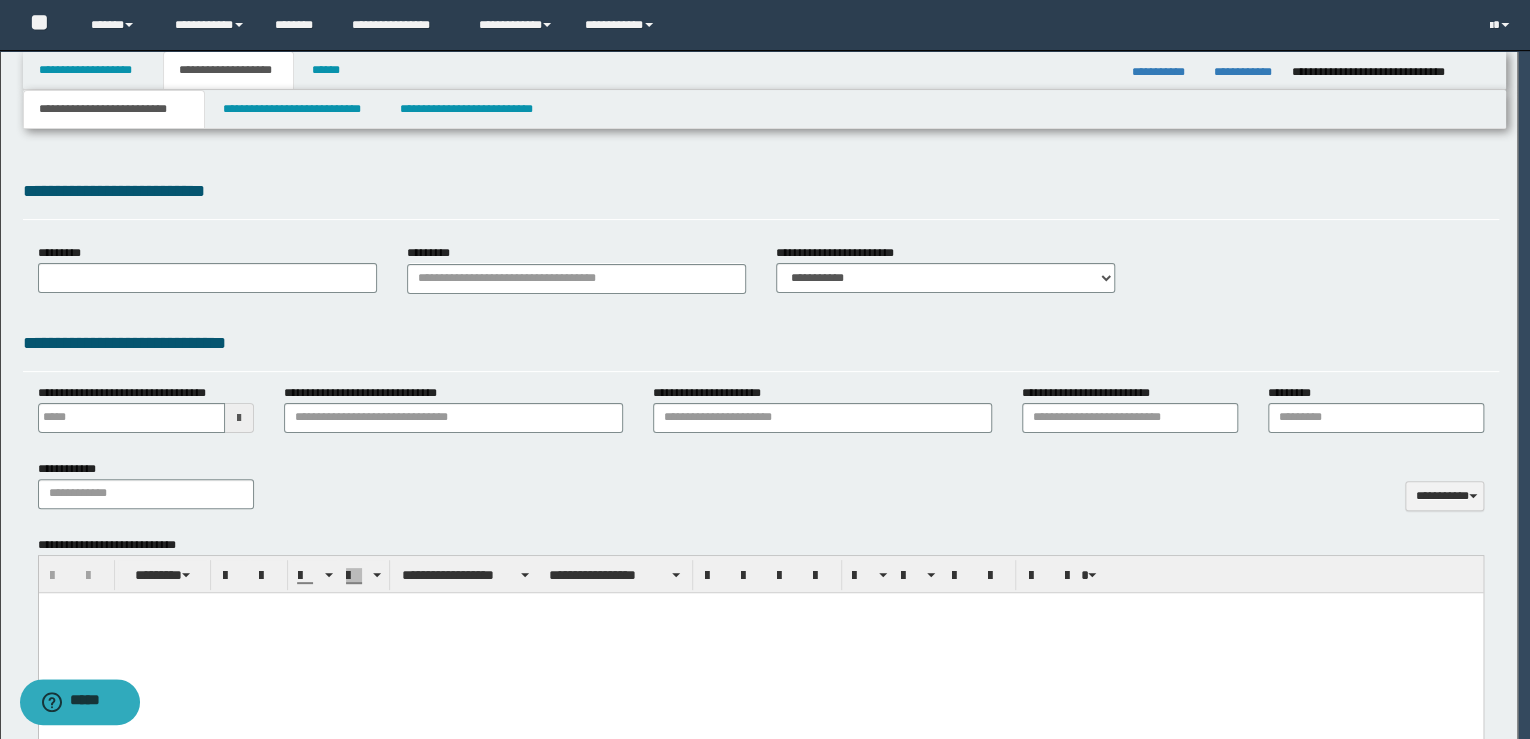type 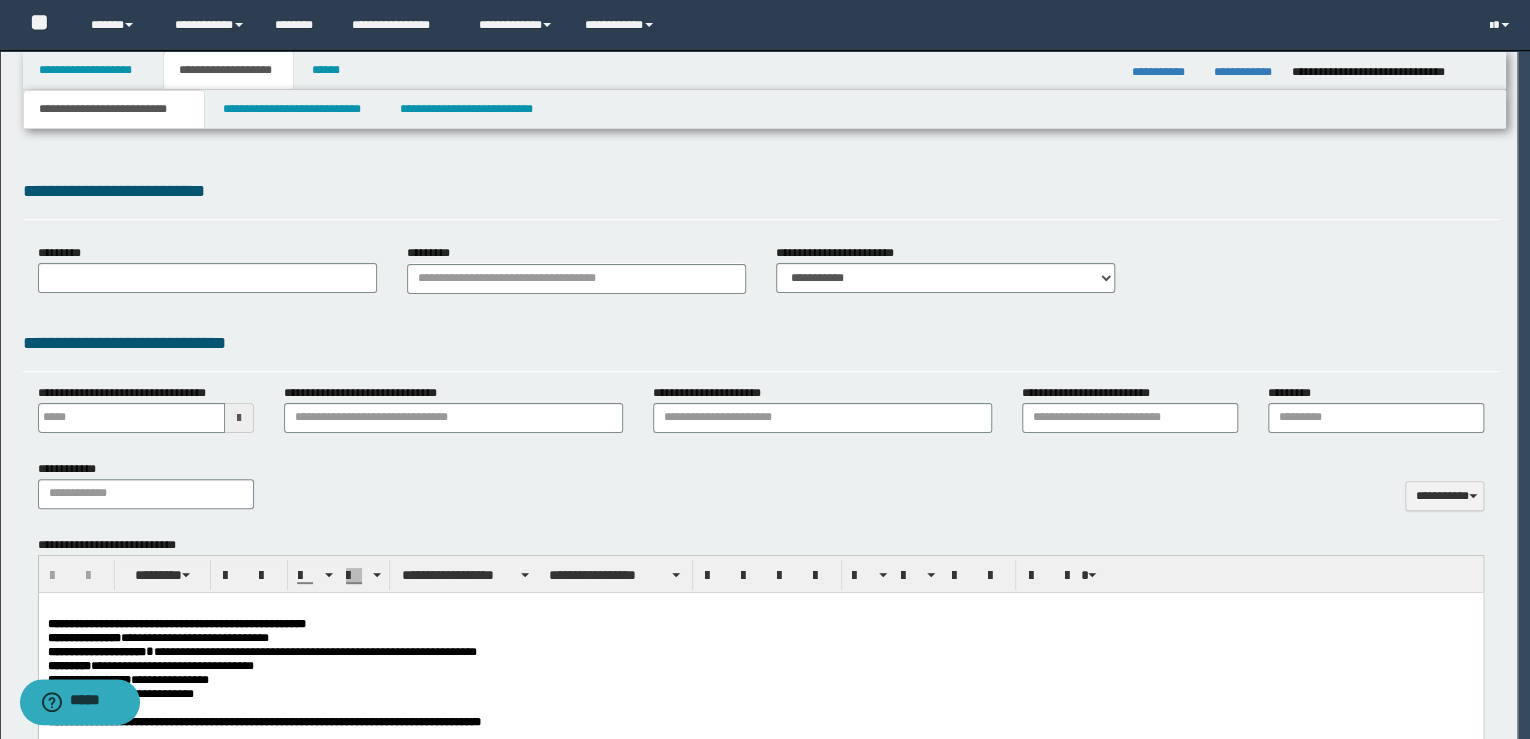scroll, scrollTop: 0, scrollLeft: 0, axis: both 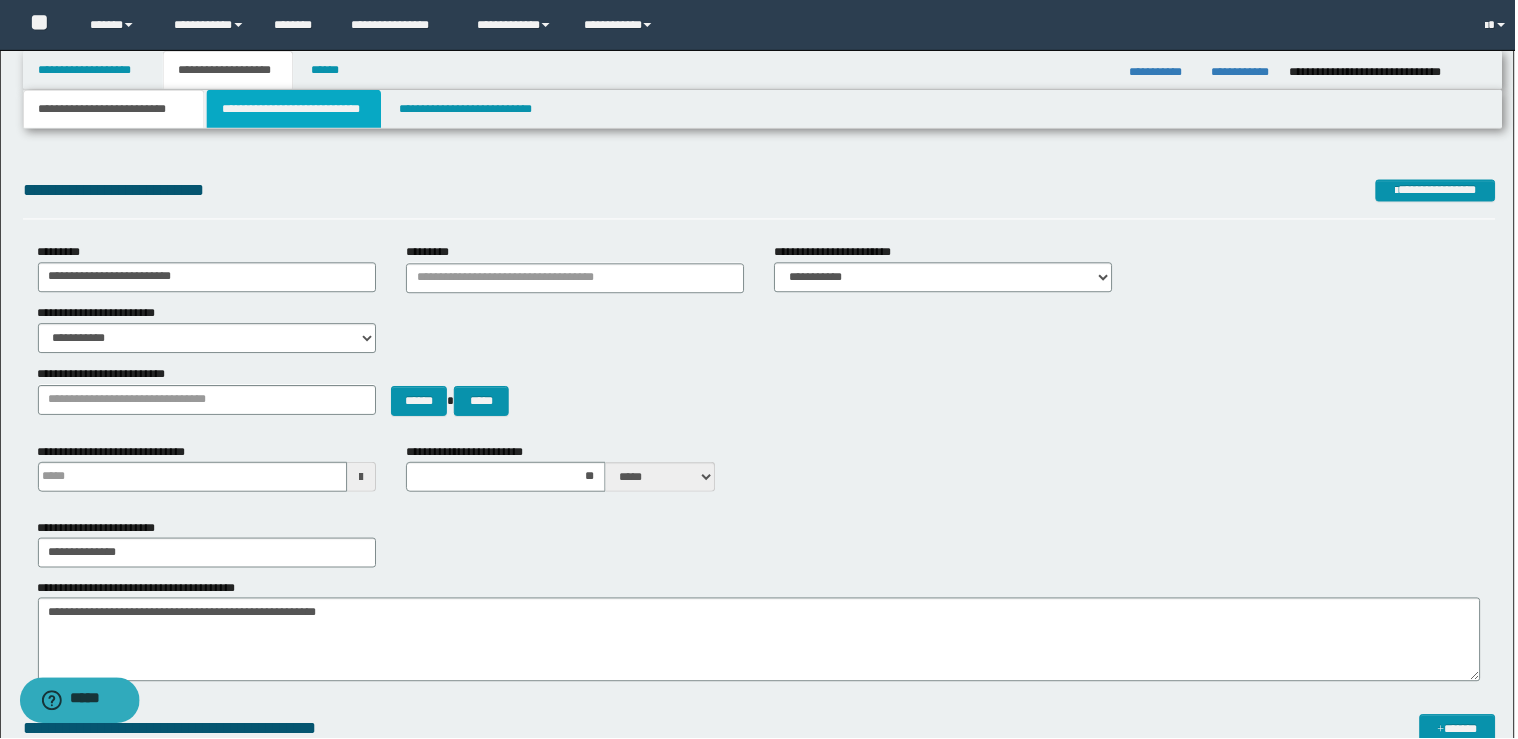 click on "**********" at bounding box center [294, 109] 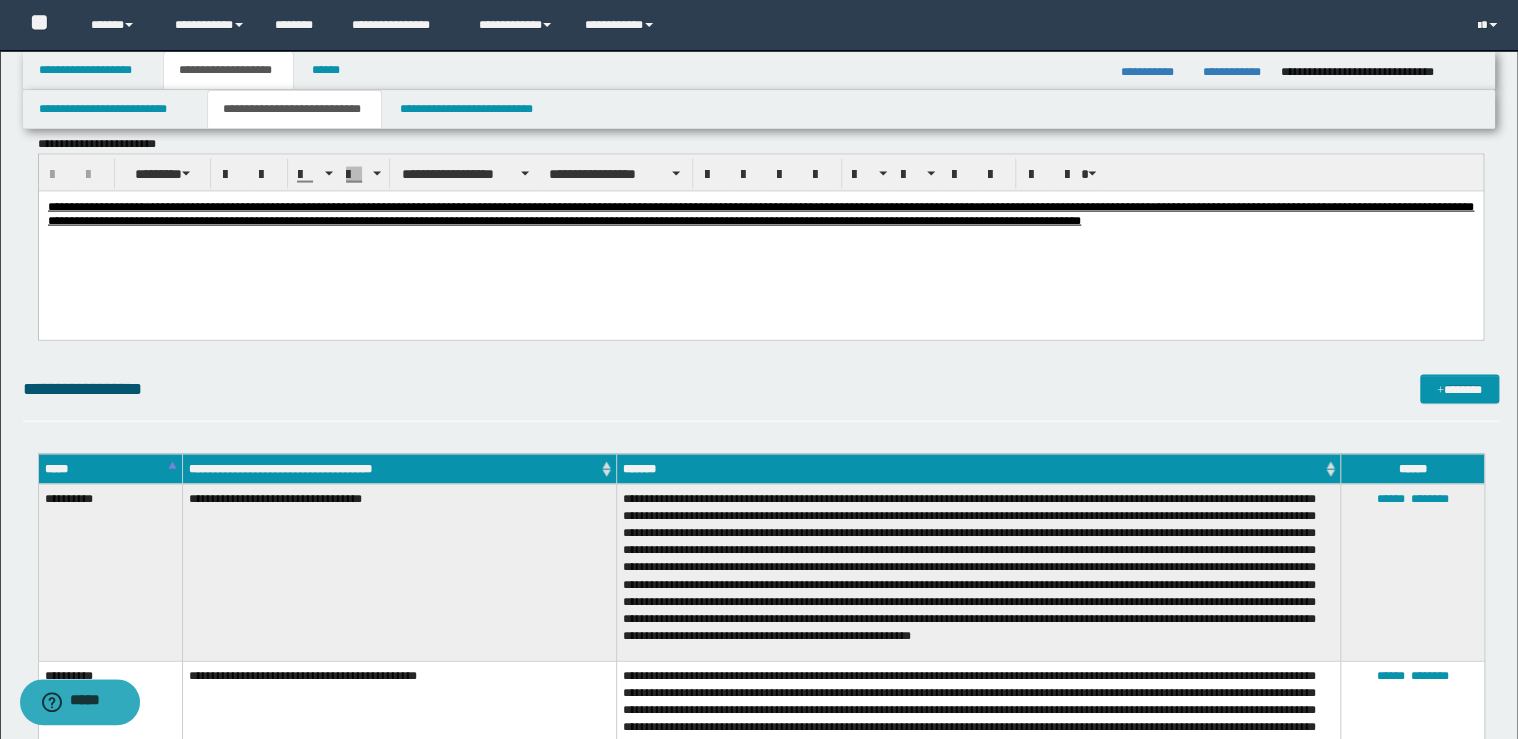 scroll, scrollTop: 2240, scrollLeft: 0, axis: vertical 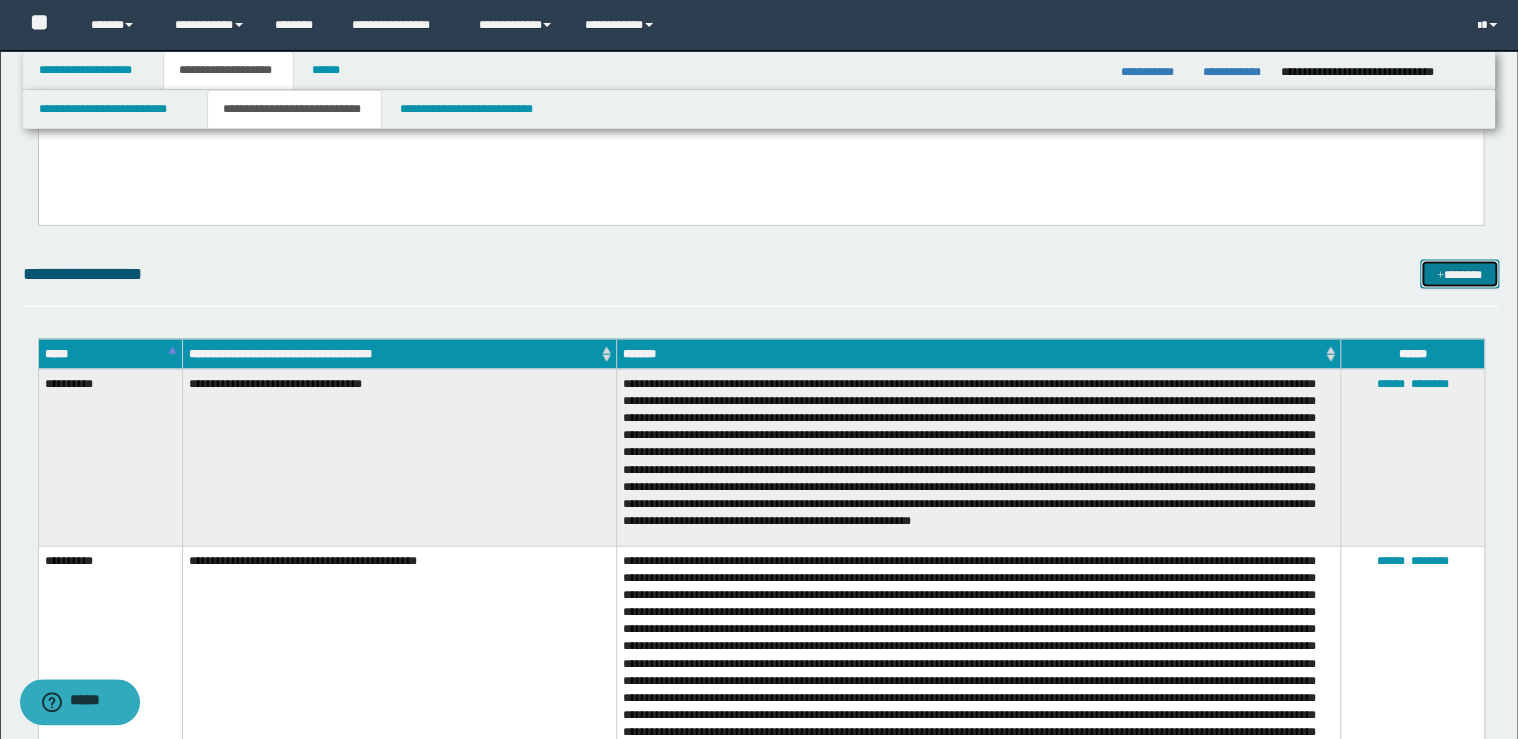 click on "*******" at bounding box center (1459, 275) 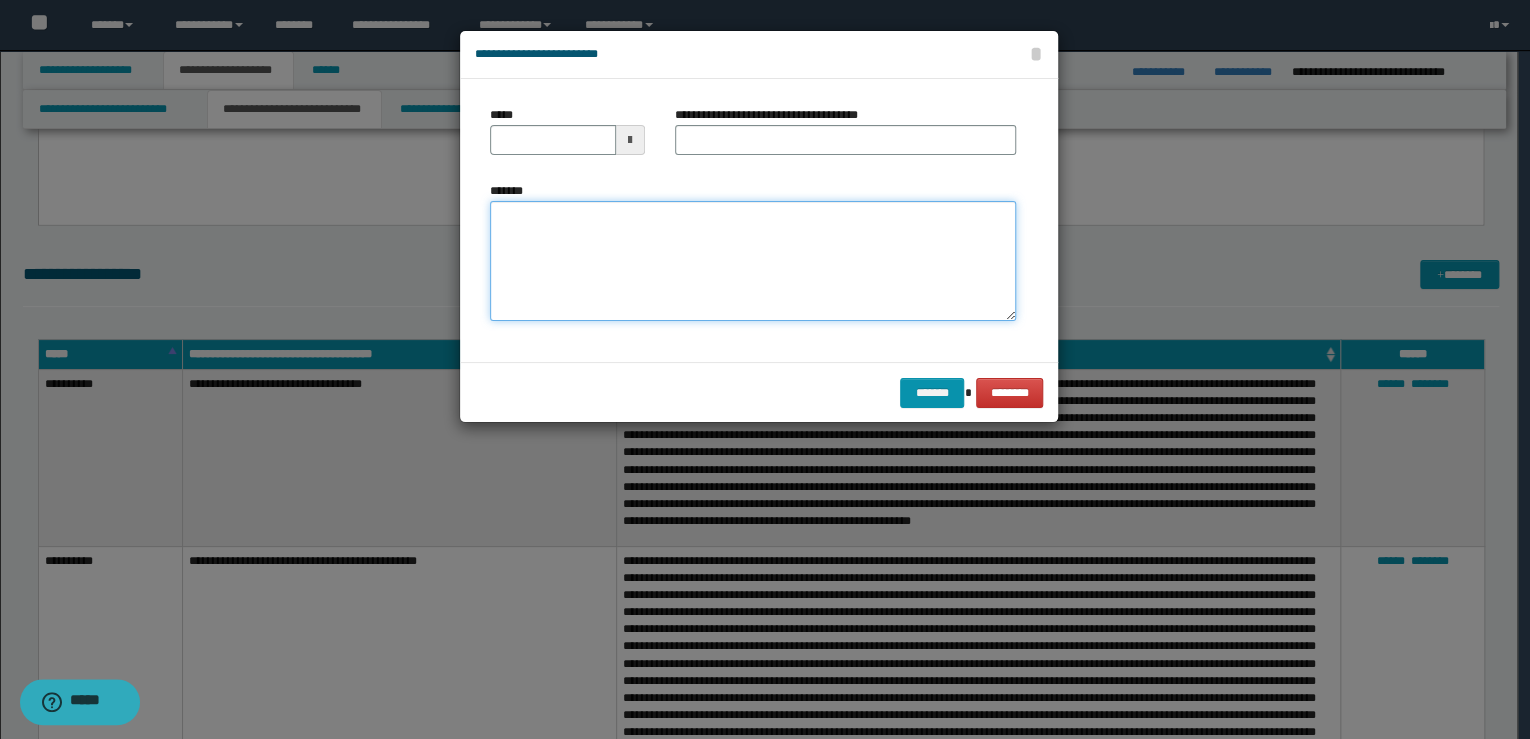click on "*******" at bounding box center [753, 261] 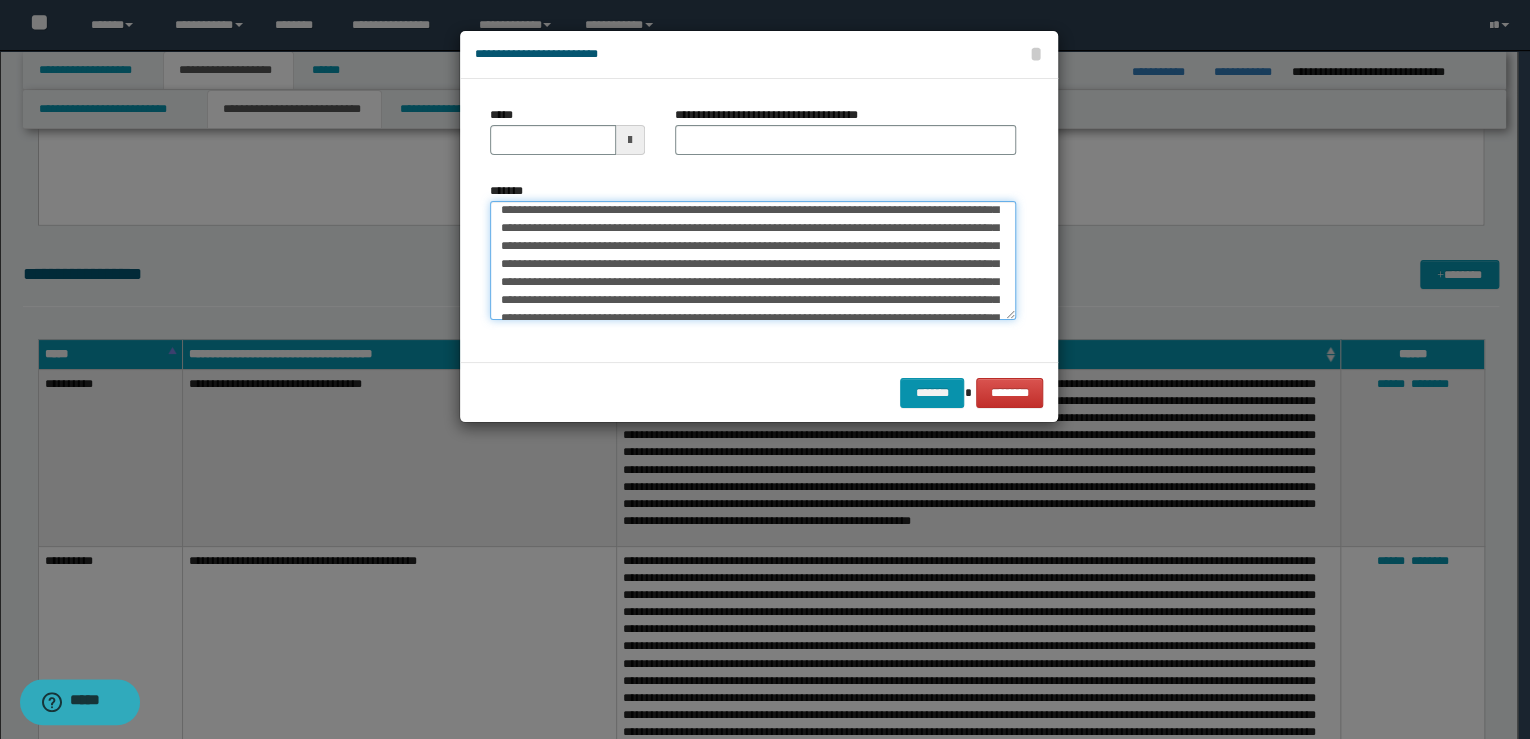 scroll, scrollTop: 0, scrollLeft: 0, axis: both 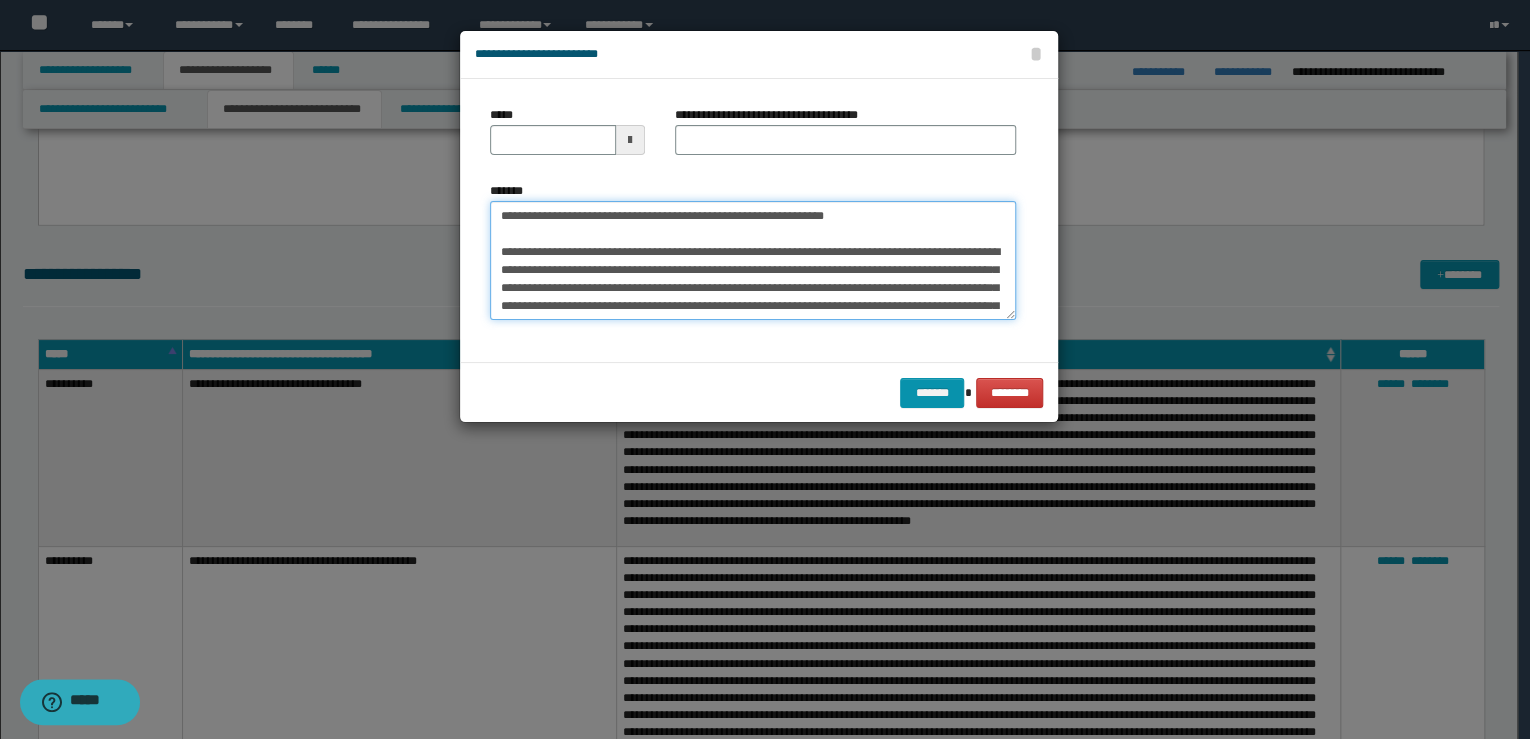 drag, startPoint x: 636, startPoint y: 183, endPoint x: 476, endPoint y: 170, distance: 160.52725 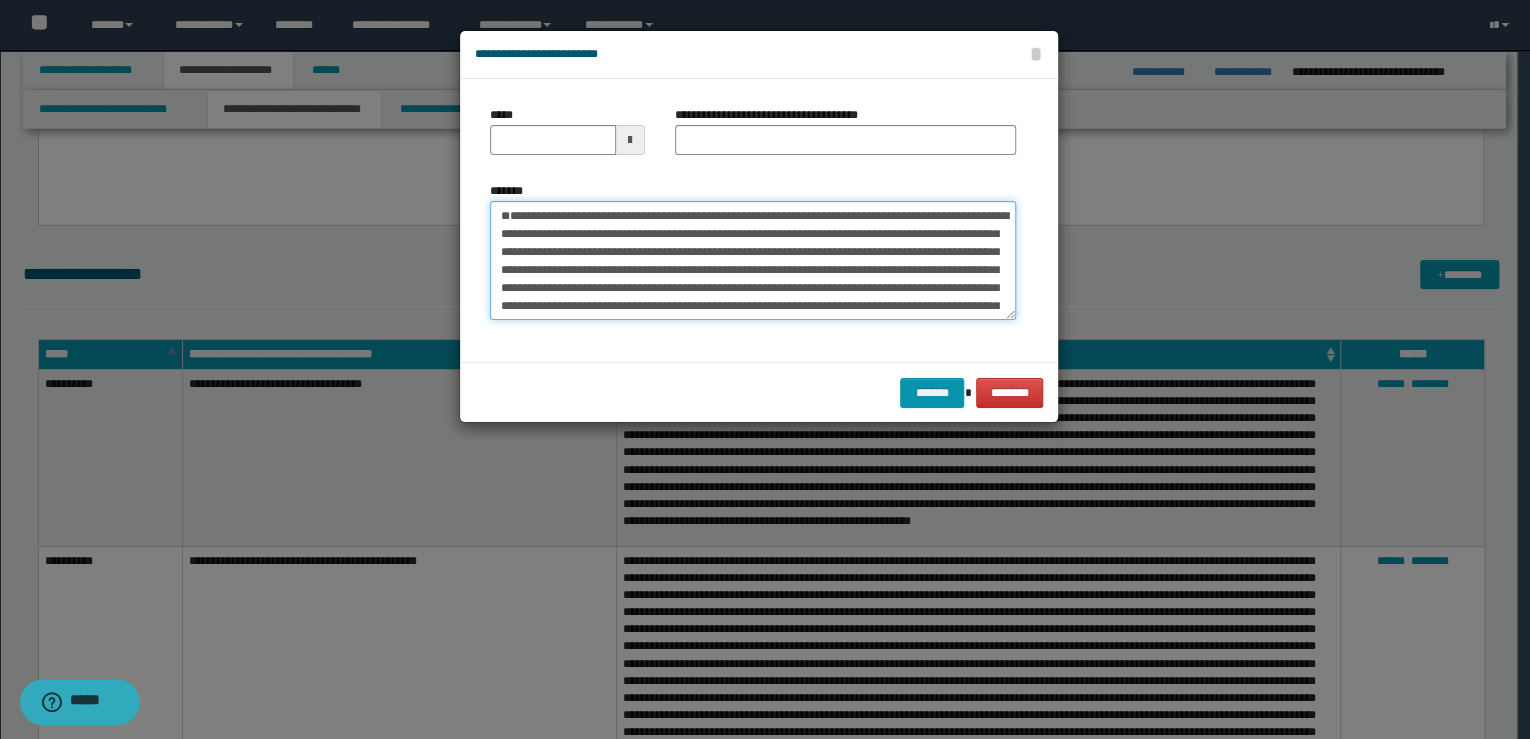 type on "**********" 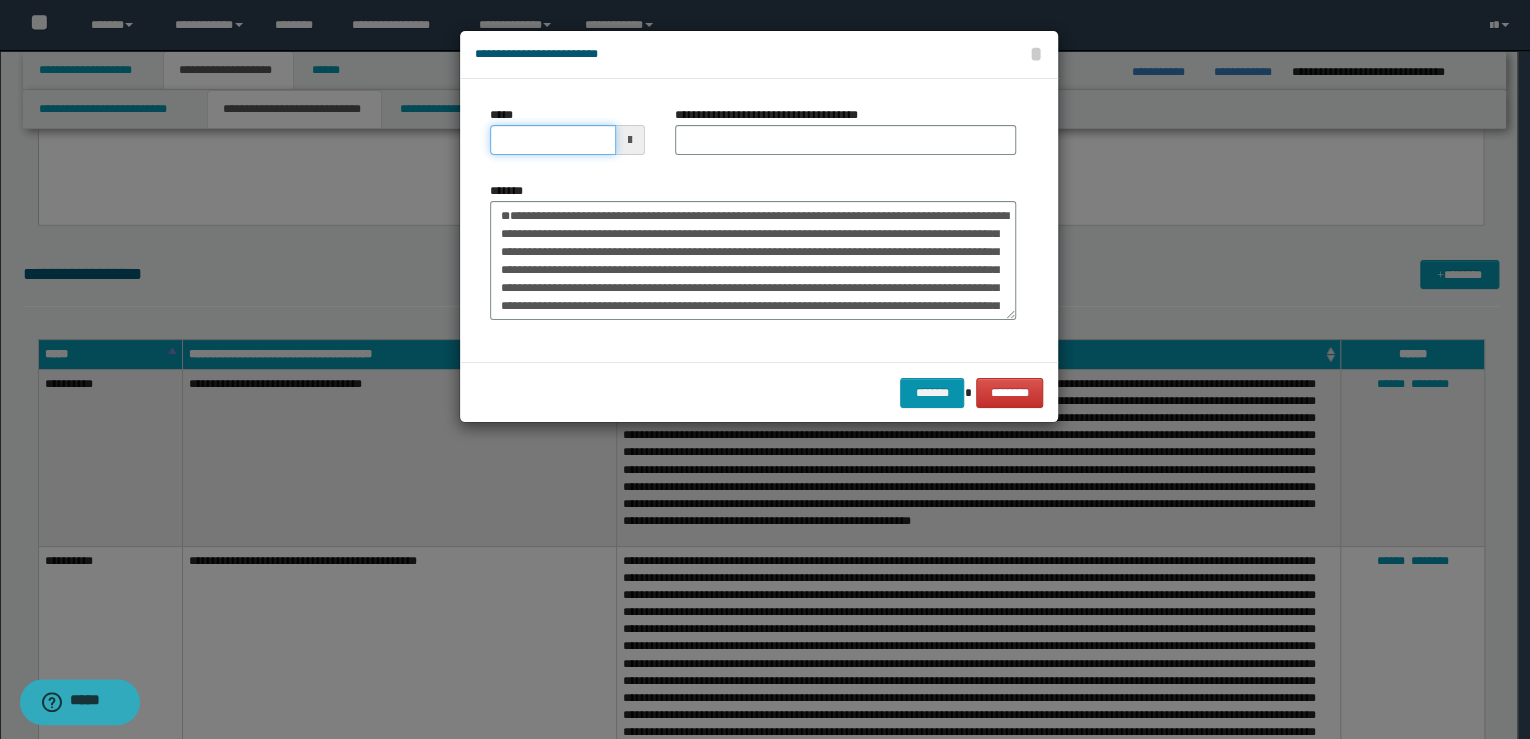 click on "*****" at bounding box center [553, 140] 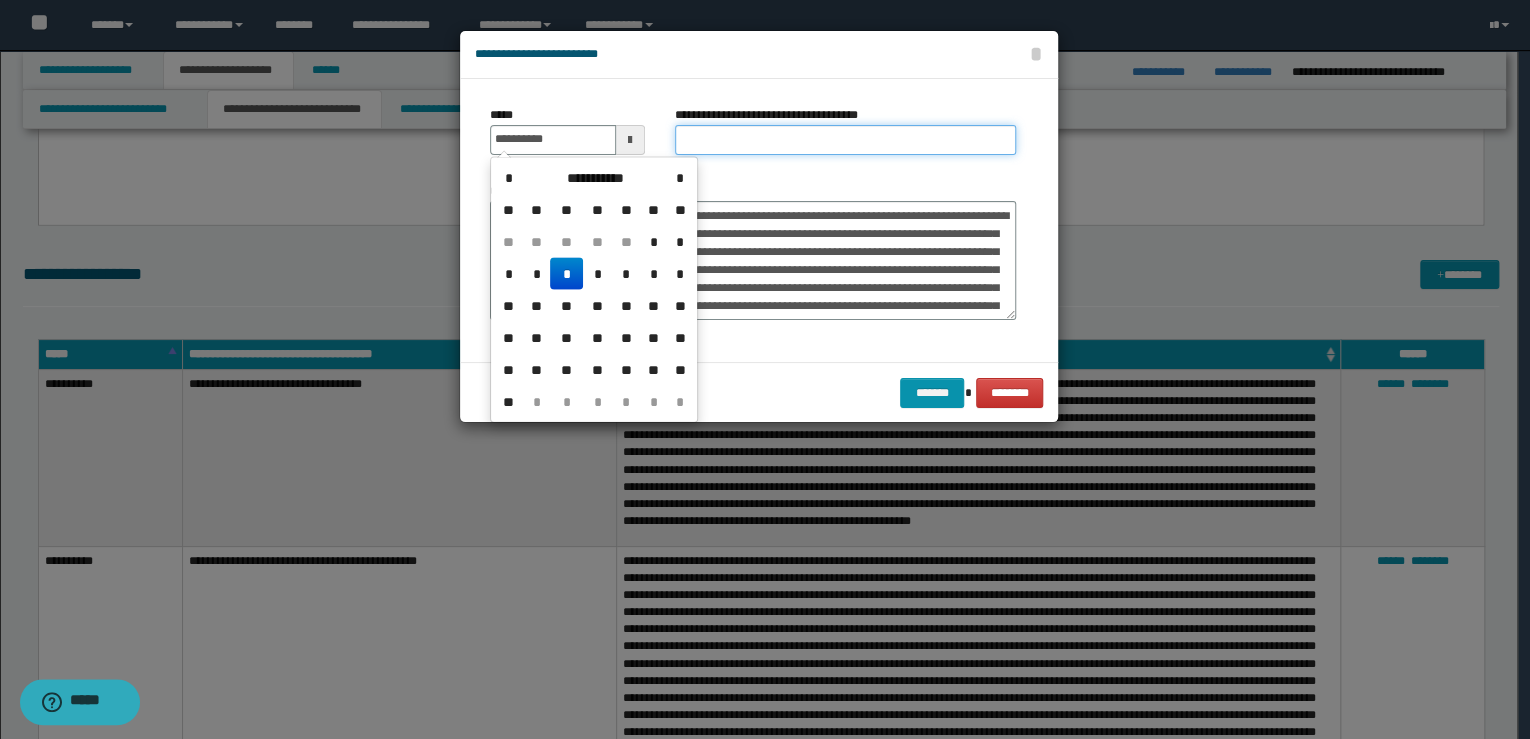 type on "**********" 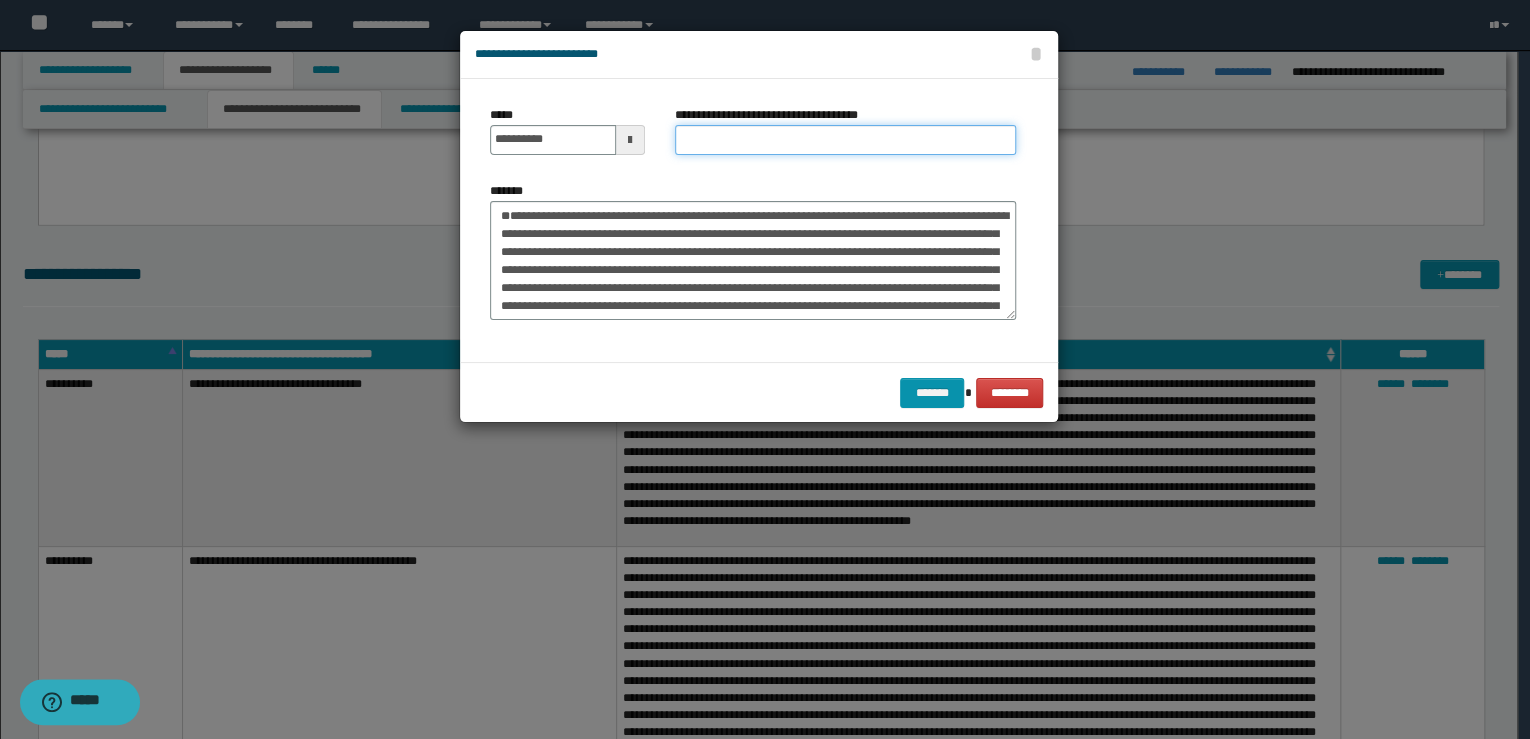 paste on "**********" 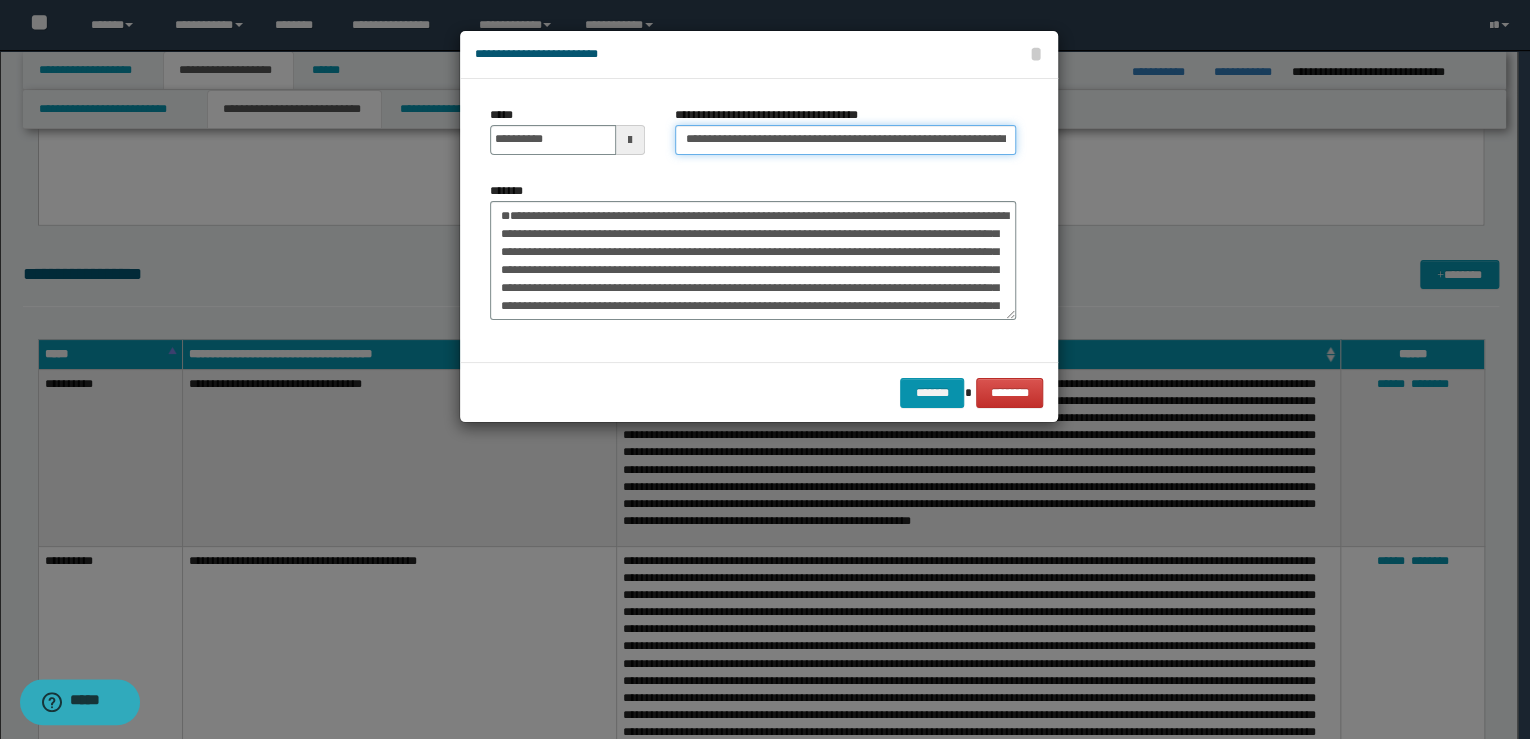 scroll, scrollTop: 0, scrollLeft: 28, axis: horizontal 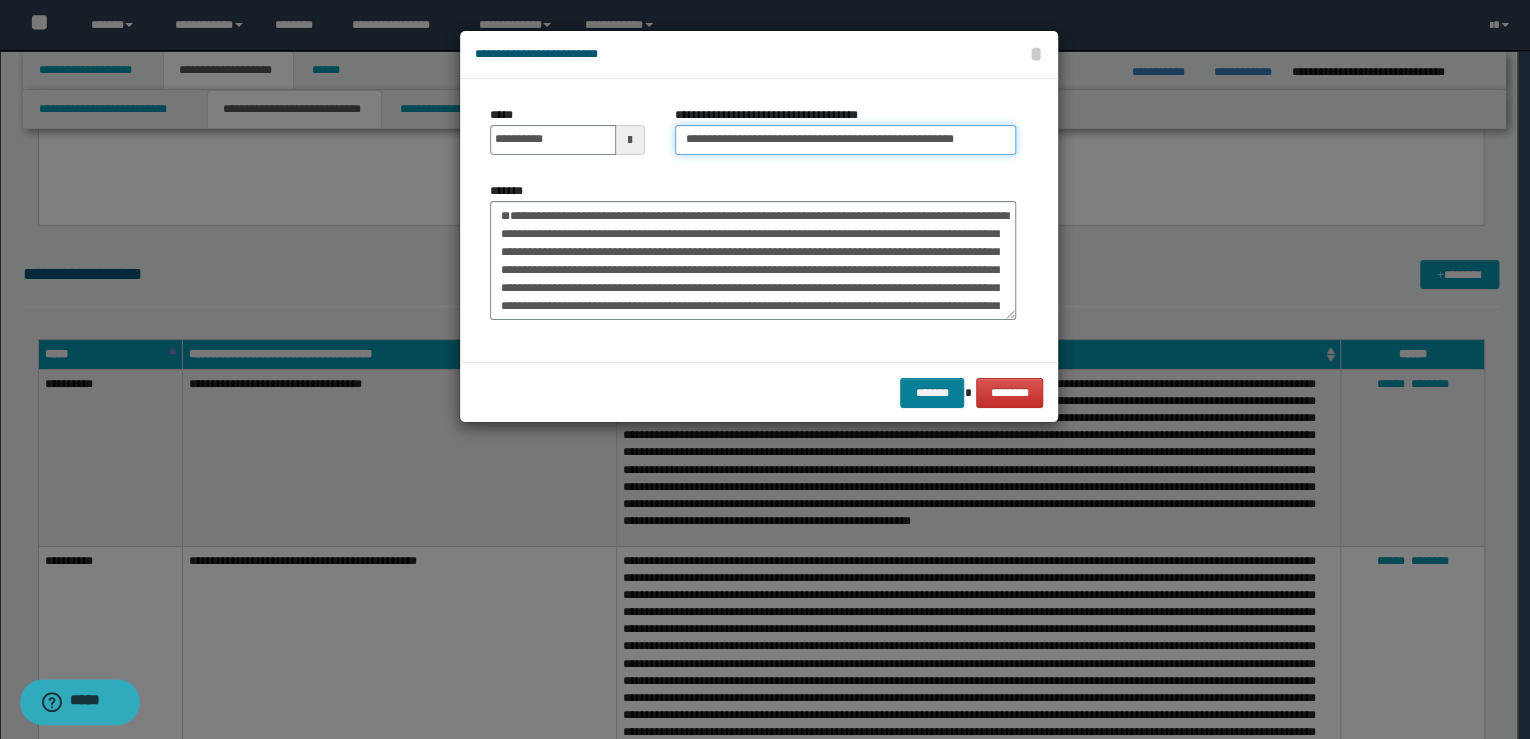 type on "**********" 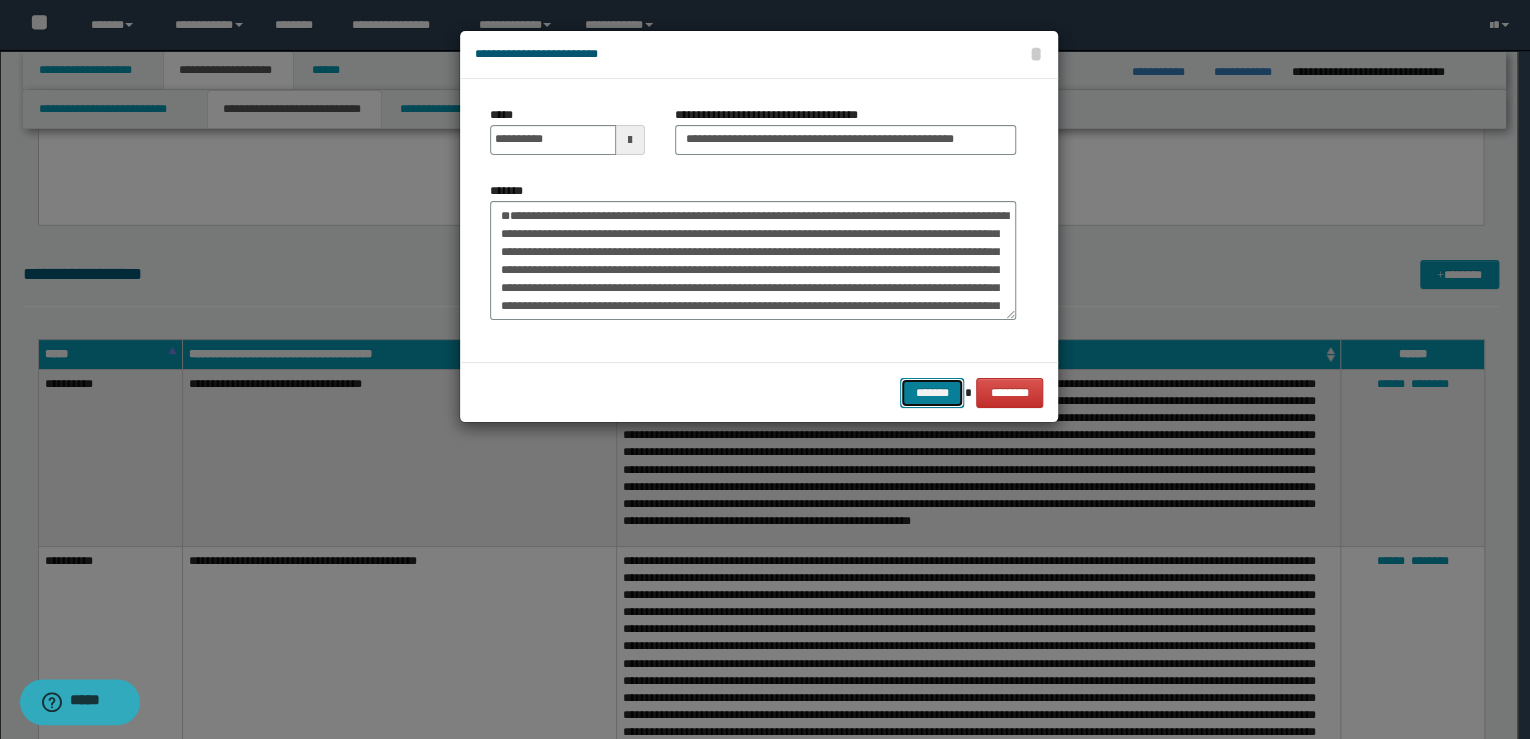 click on "*******" at bounding box center (932, 393) 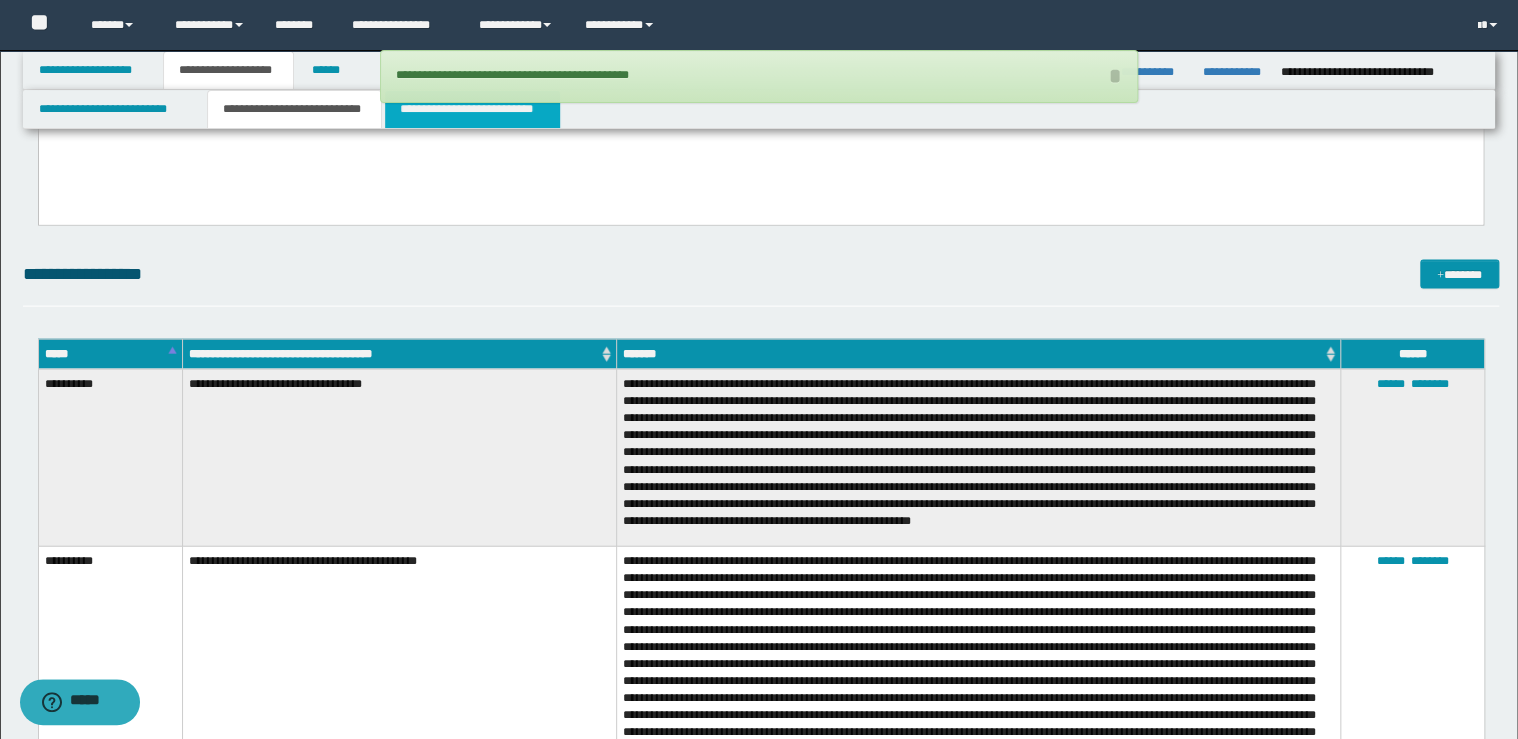 click on "**********" at bounding box center (472, 109) 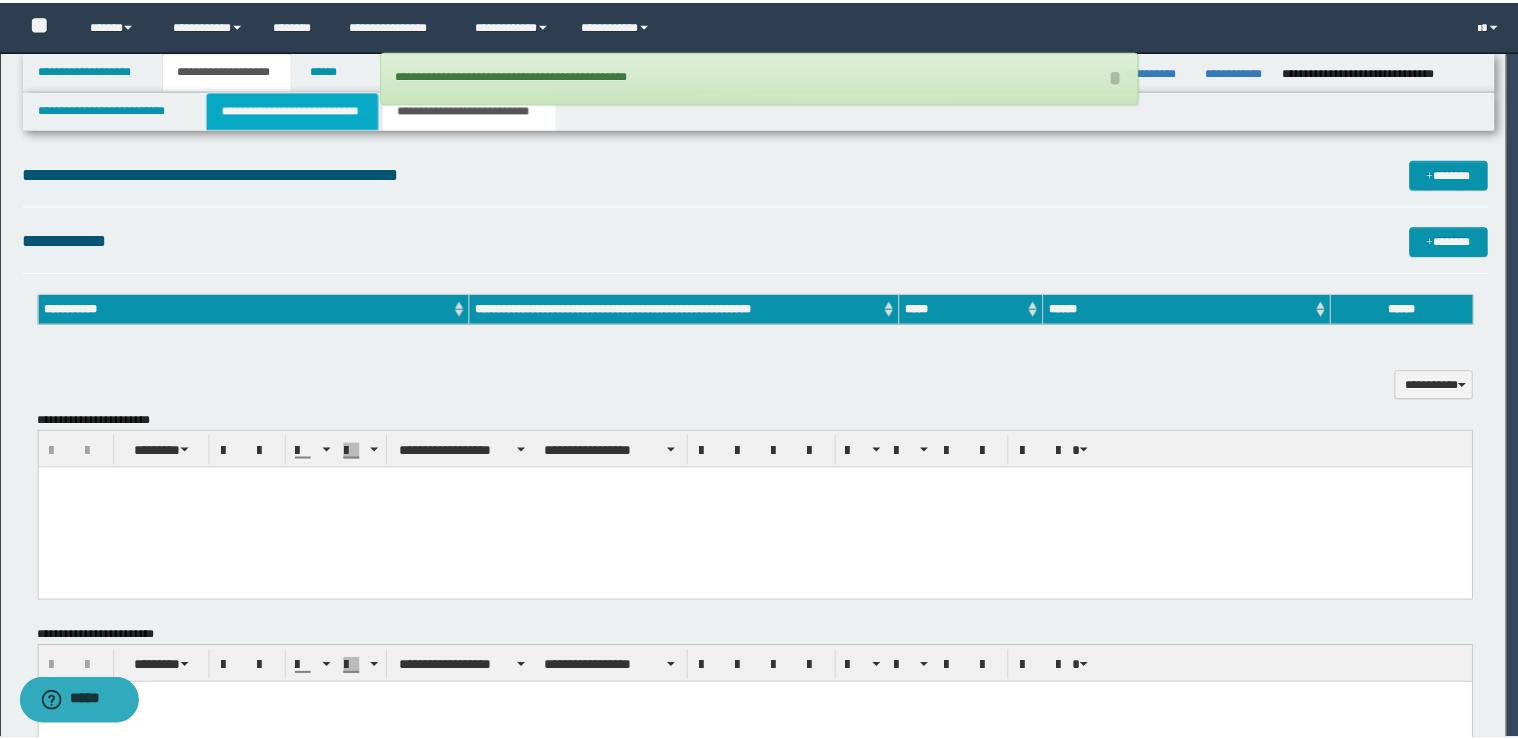 scroll, scrollTop: 0, scrollLeft: 0, axis: both 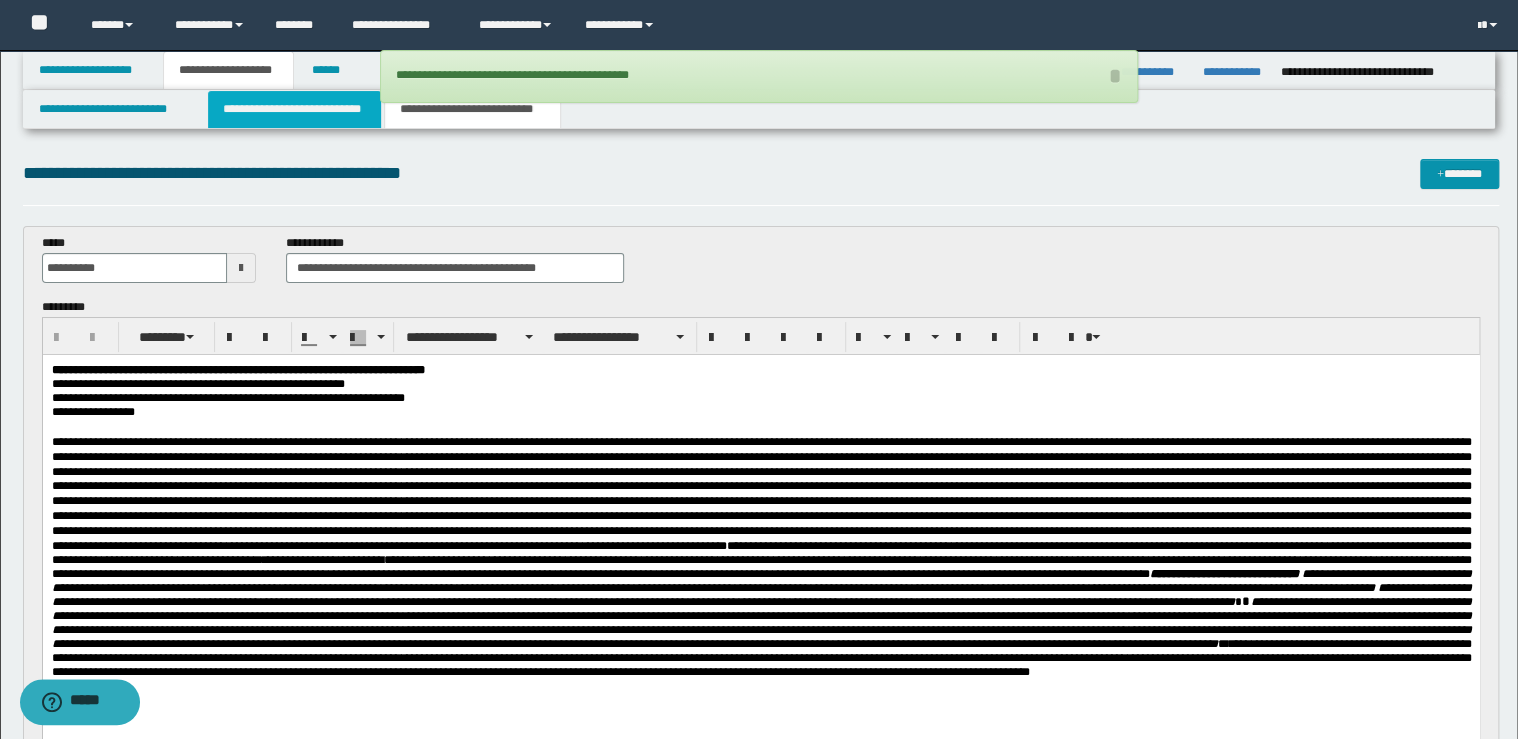 click on "**********" at bounding box center (294, 109) 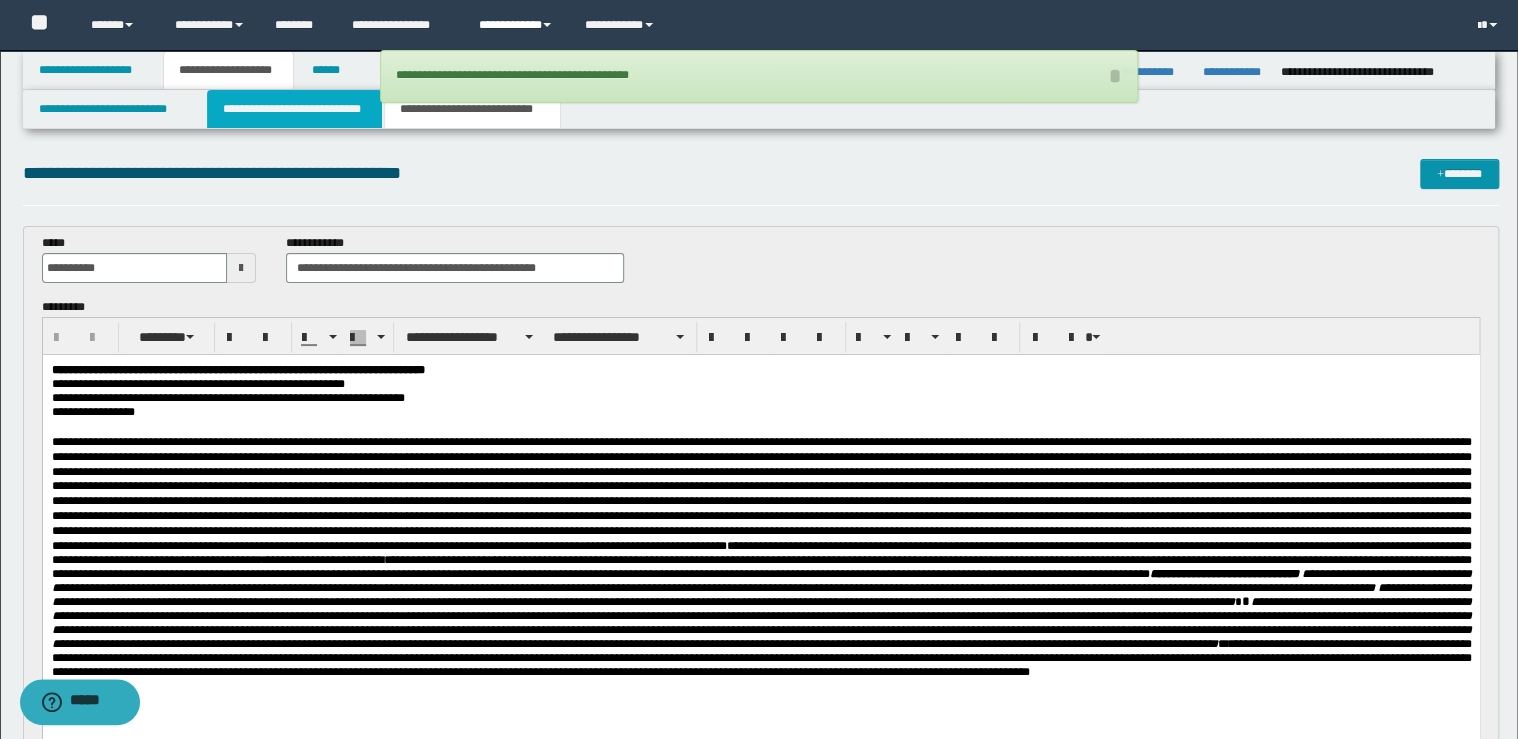 type 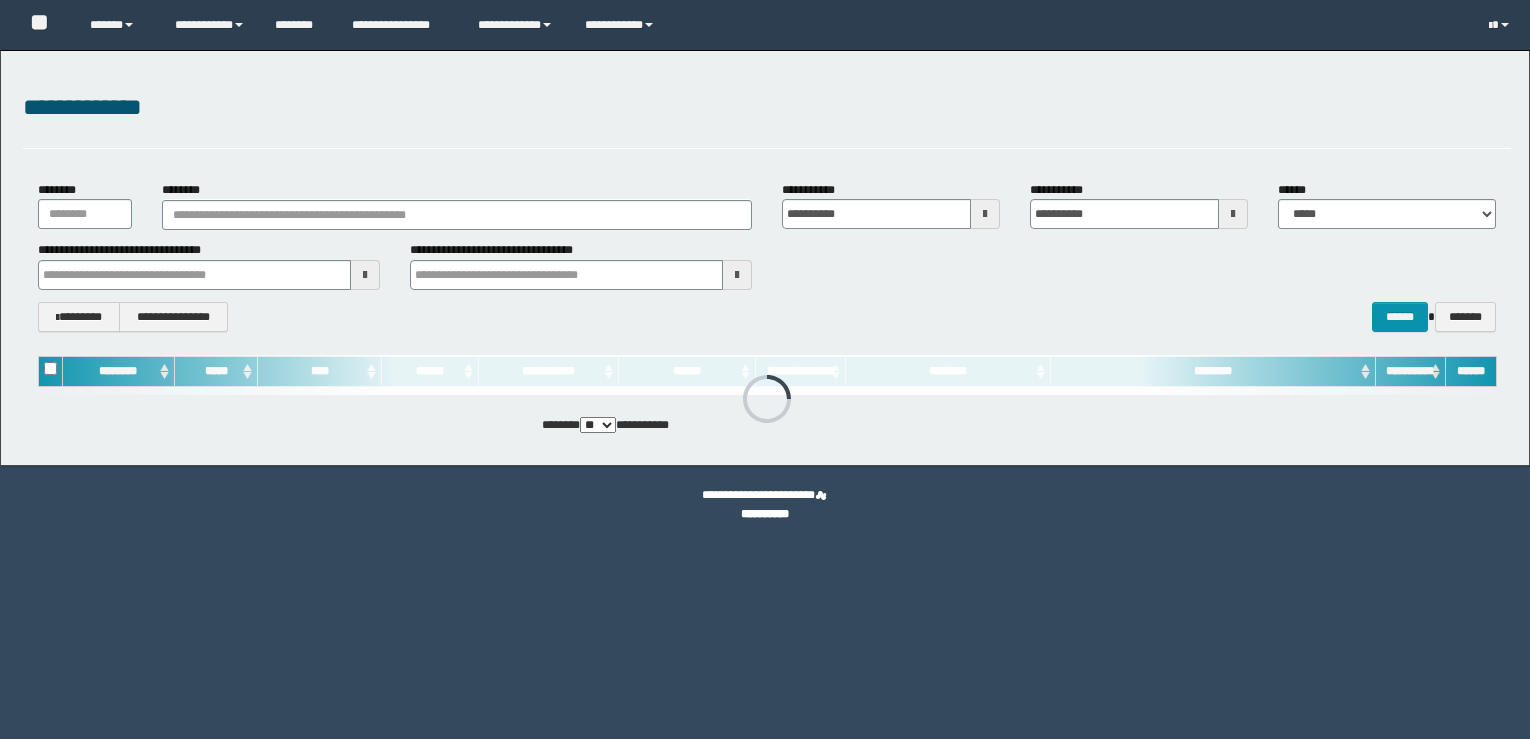 scroll, scrollTop: 0, scrollLeft: 0, axis: both 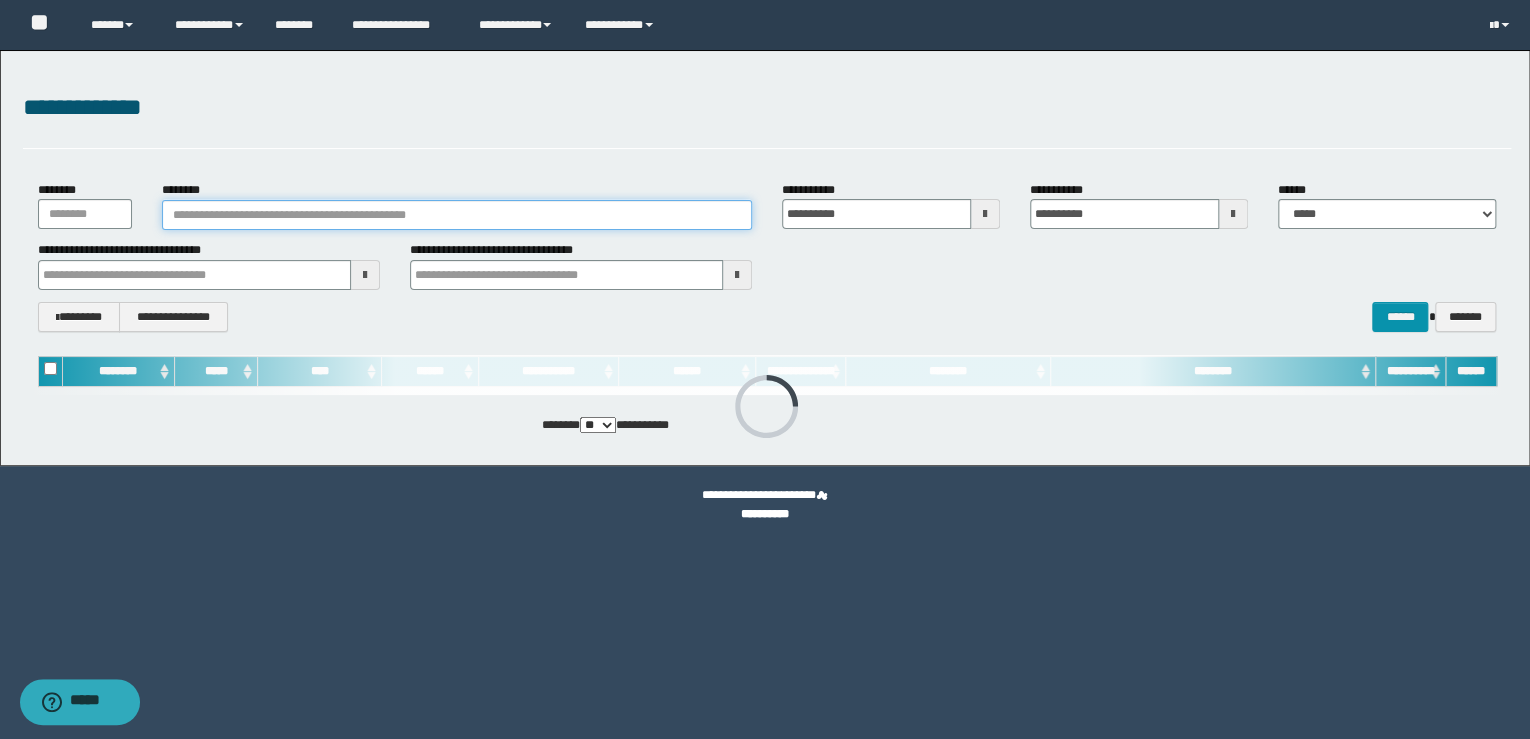 click on "********" at bounding box center [457, 215] 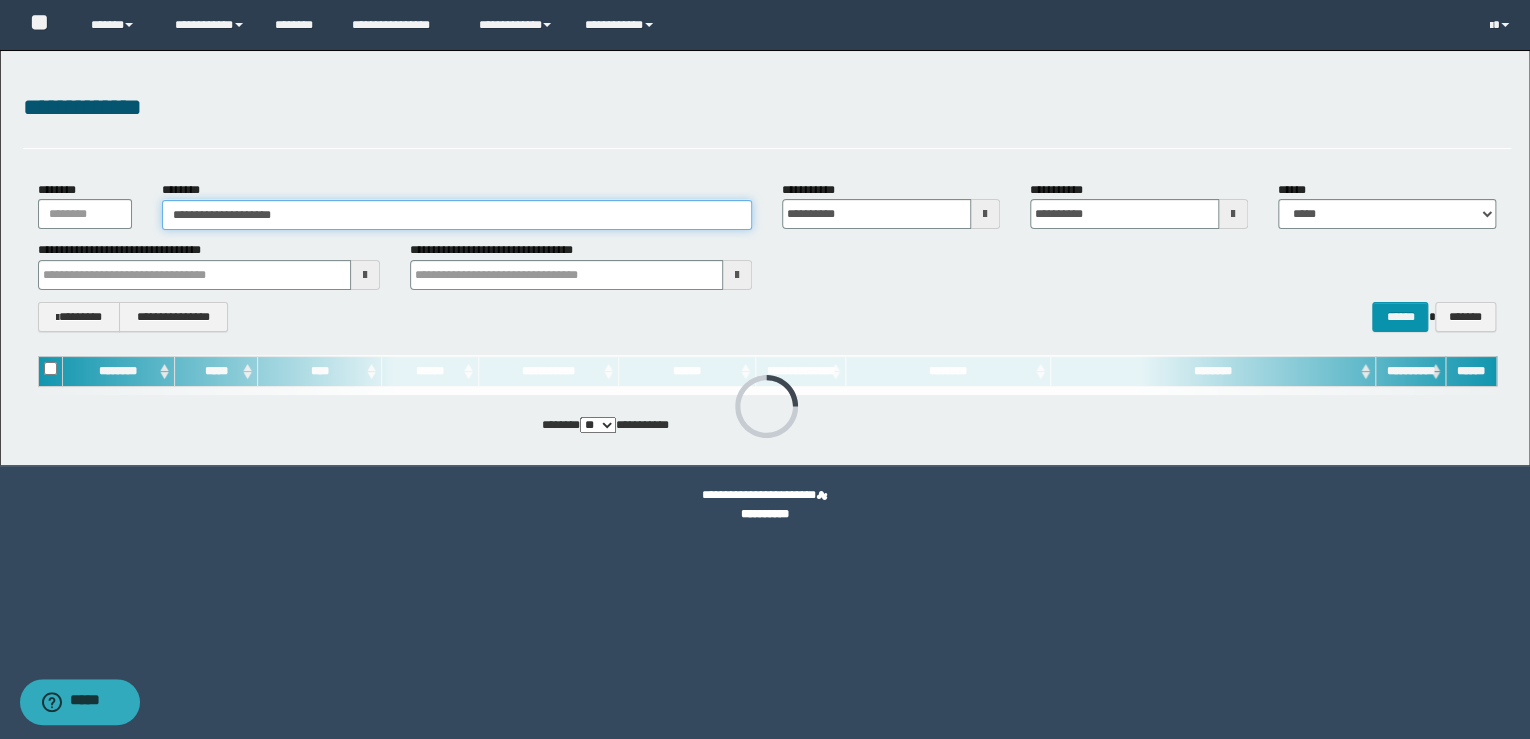 type on "**********" 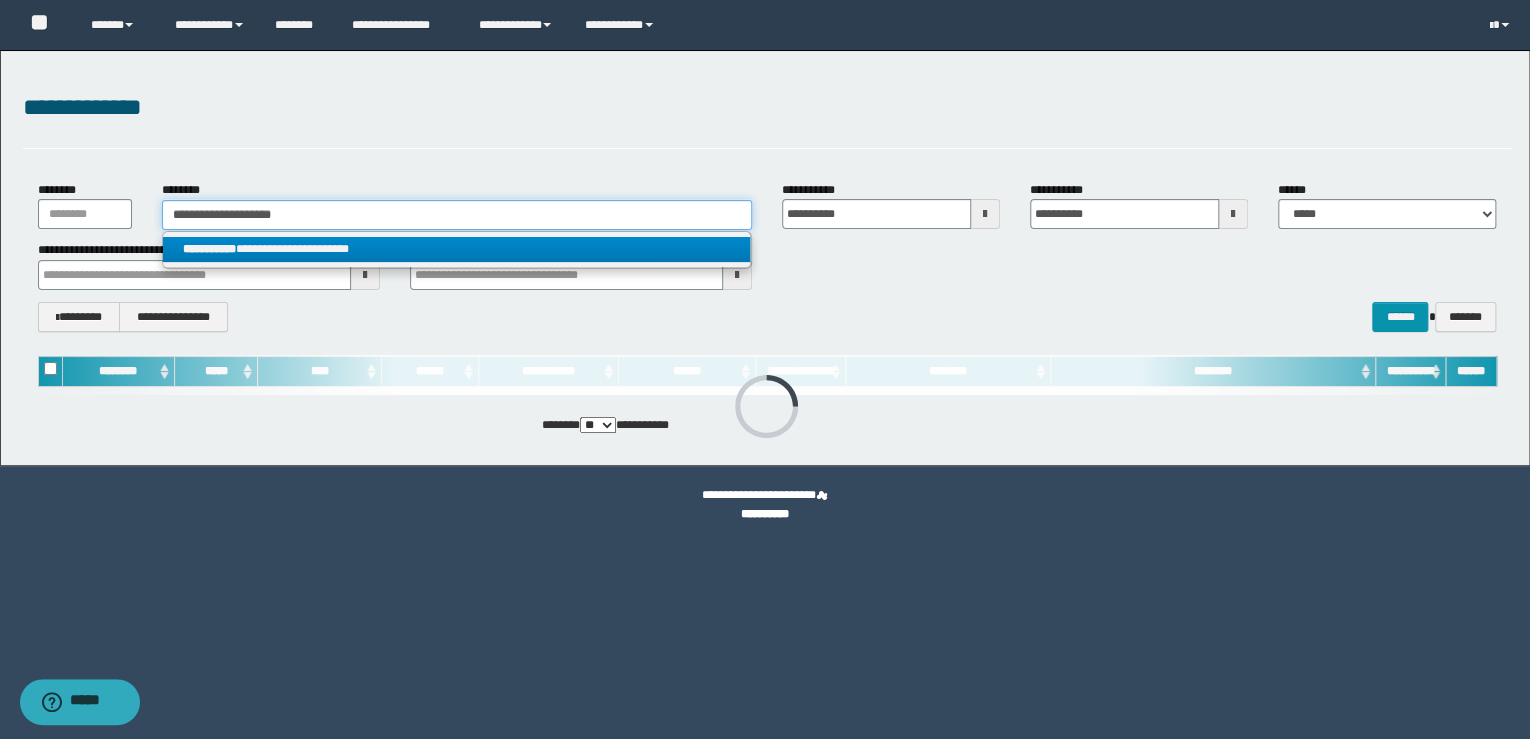 type on "**********" 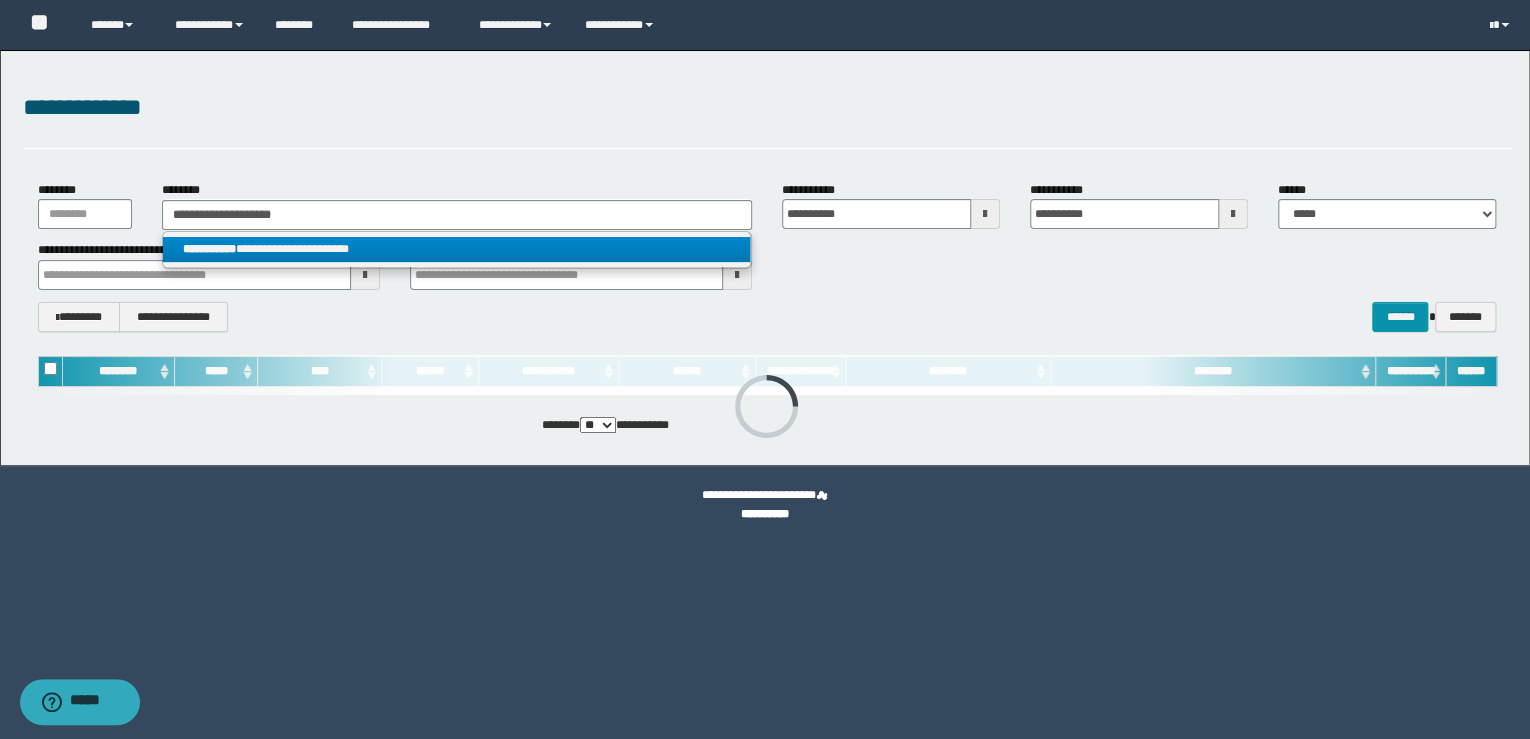 click on "**********" at bounding box center (457, 249) 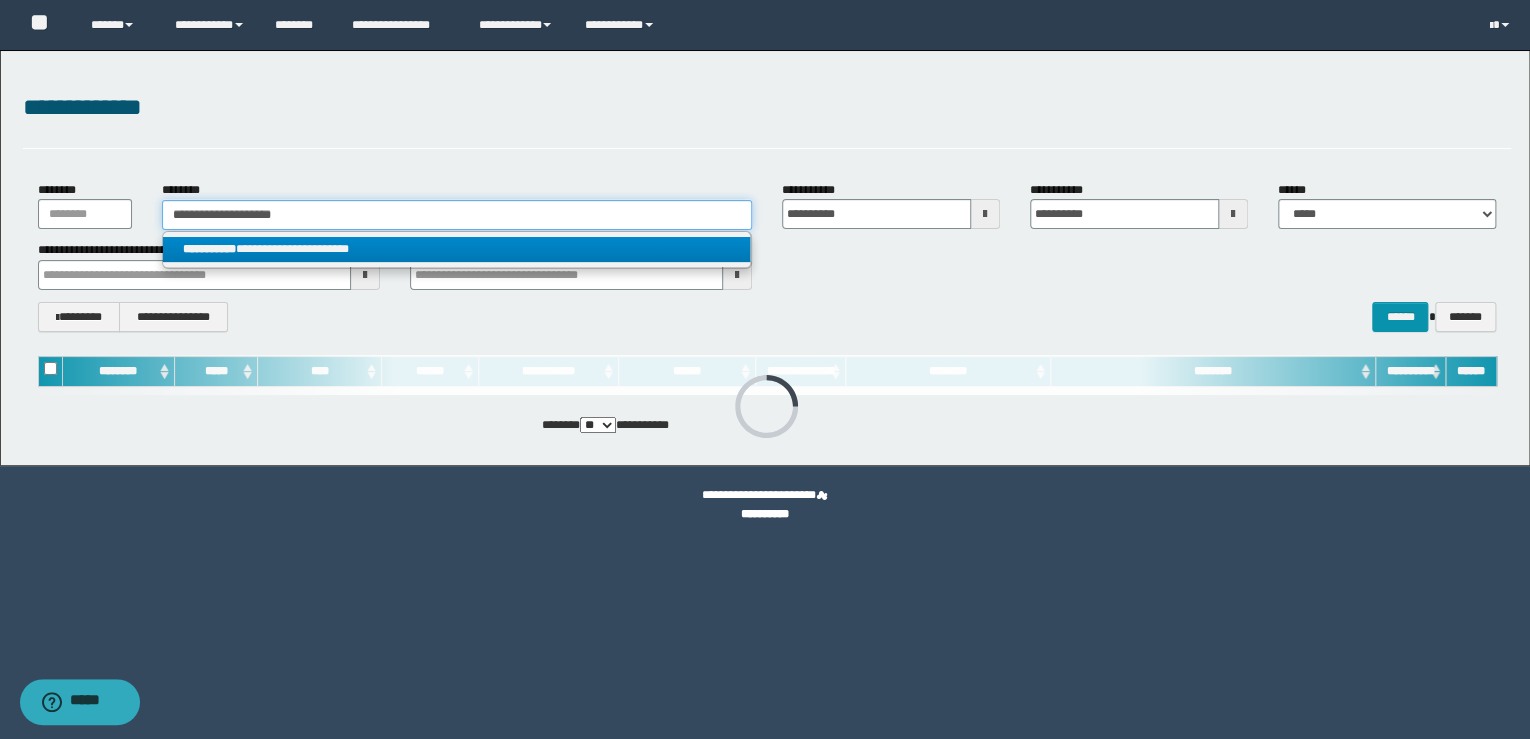type 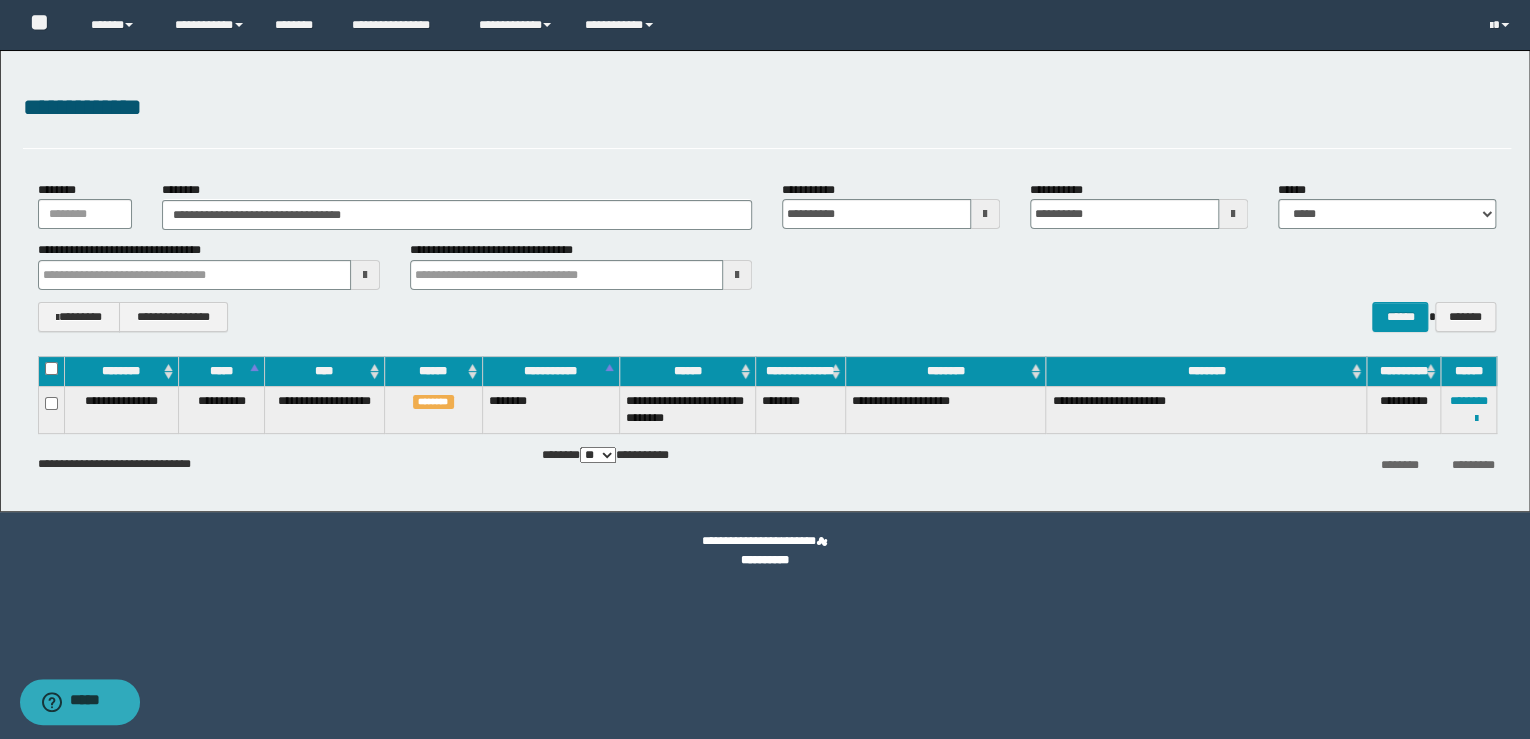 click on "**********" at bounding box center (767, 265) 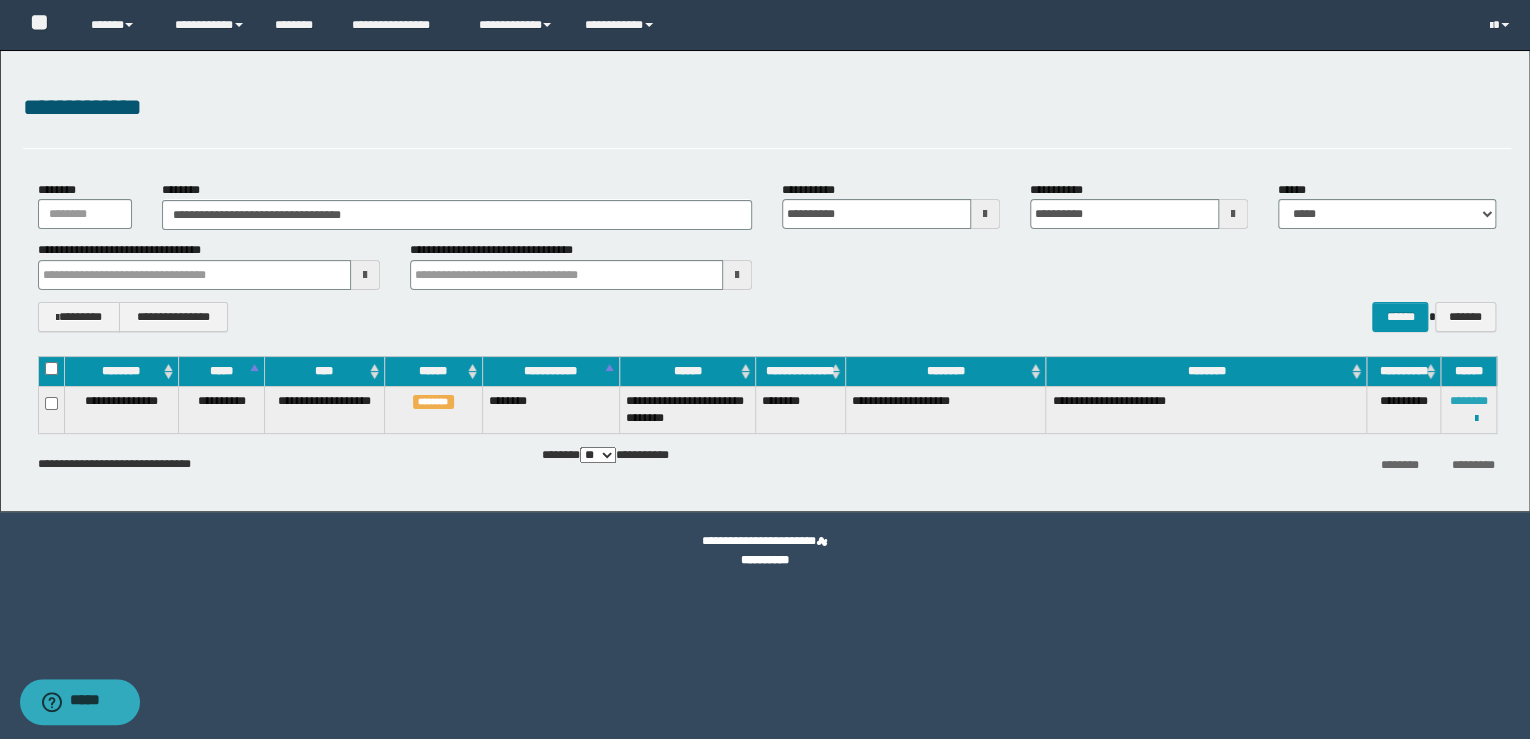 click on "********" at bounding box center (1469, 401) 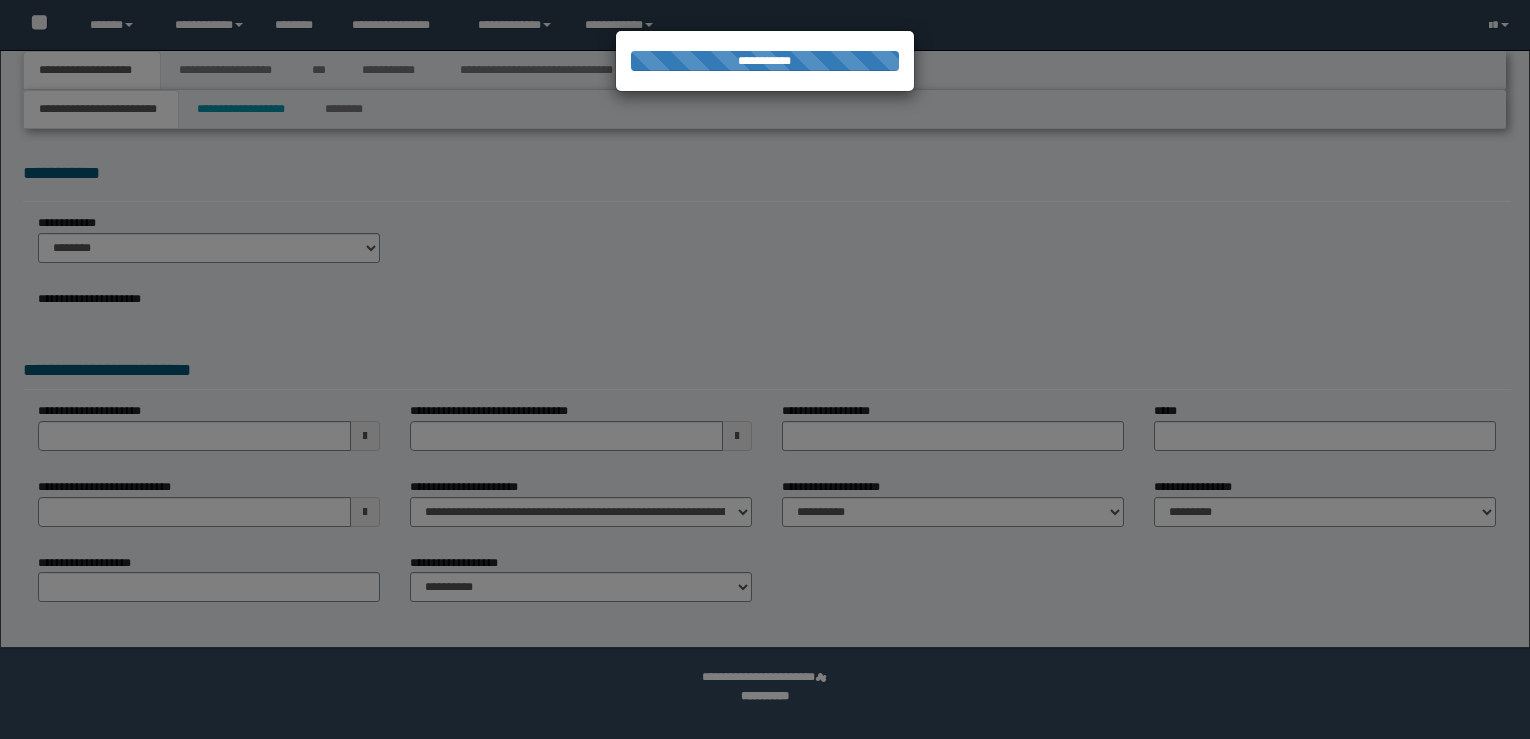 scroll, scrollTop: 0, scrollLeft: 0, axis: both 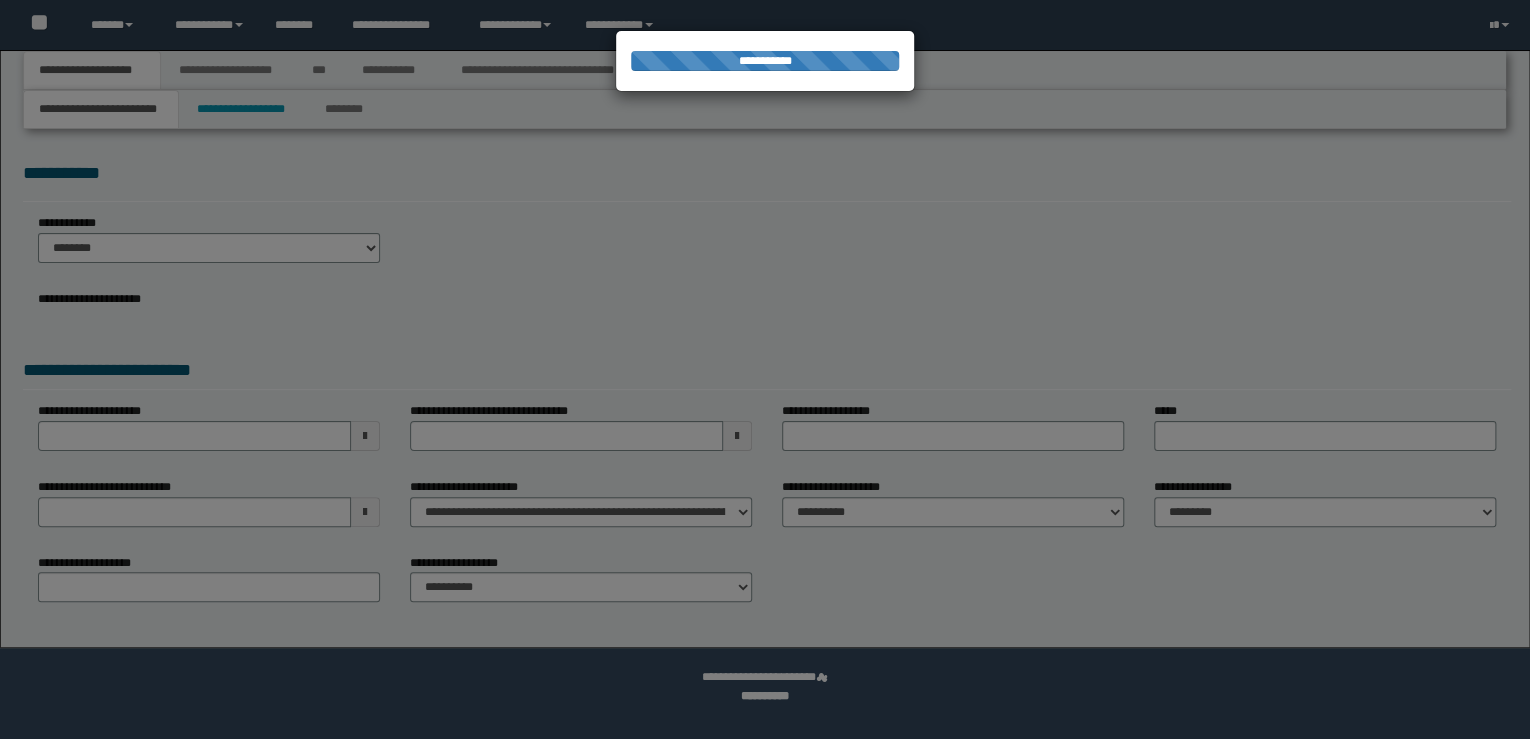 select on "*" 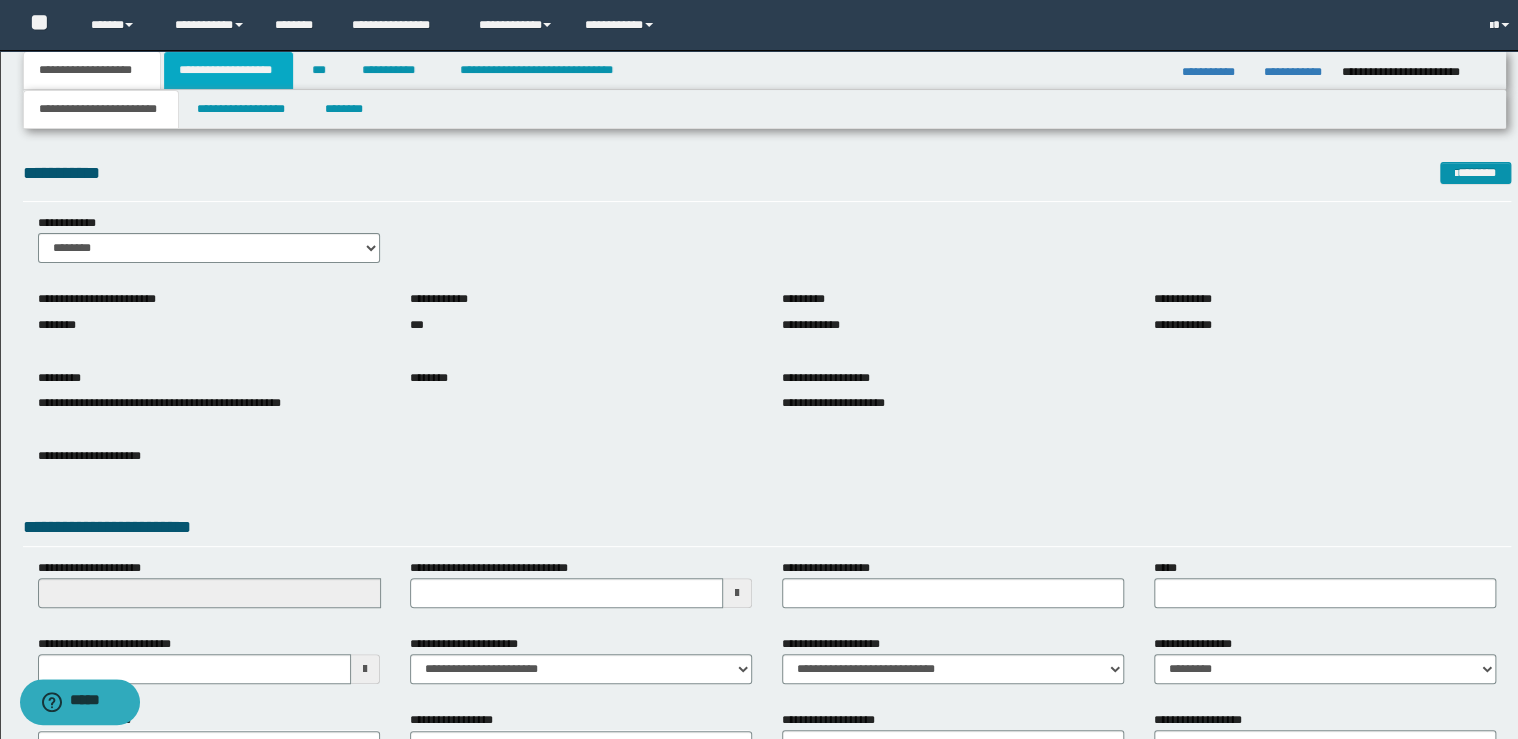 click on "**********" at bounding box center [228, 70] 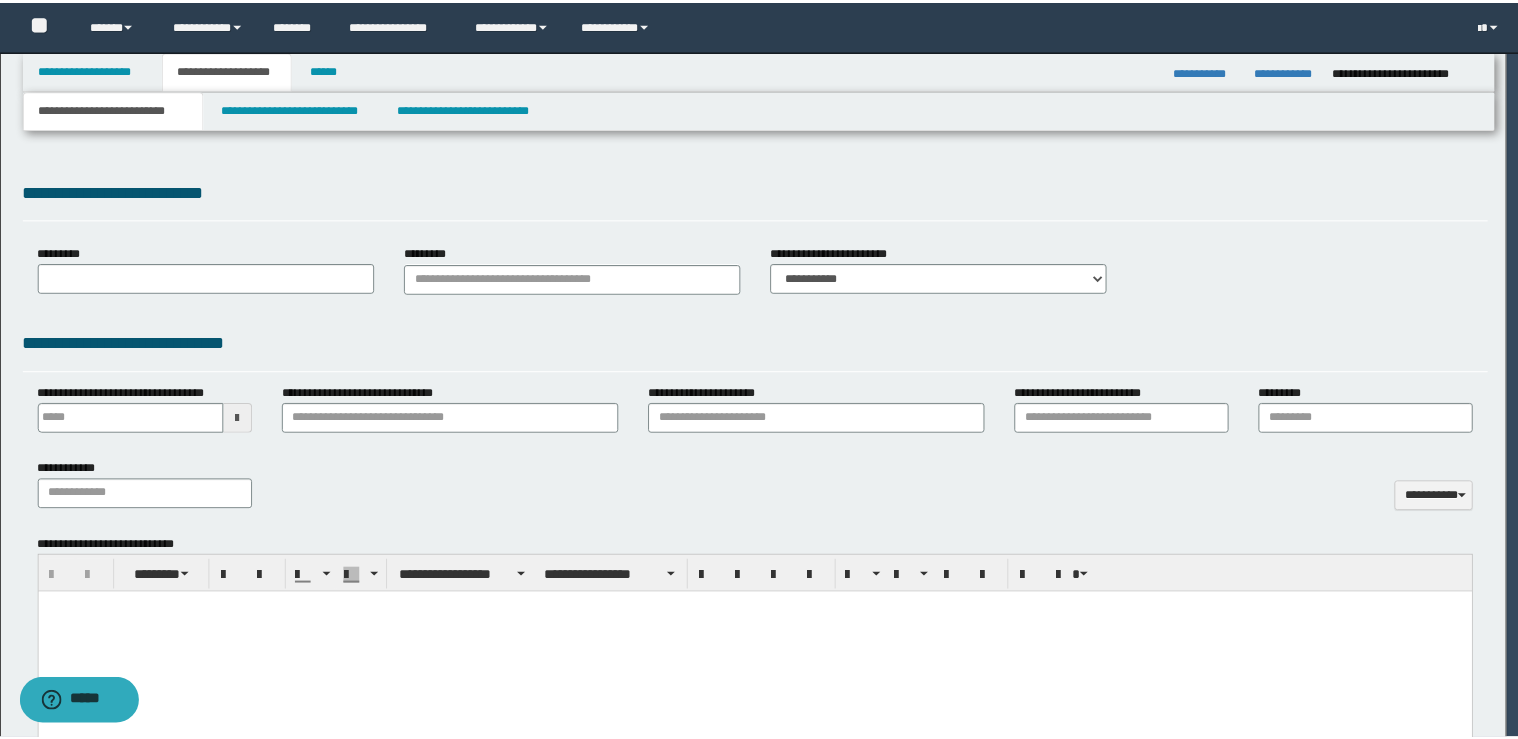 scroll, scrollTop: 0, scrollLeft: 0, axis: both 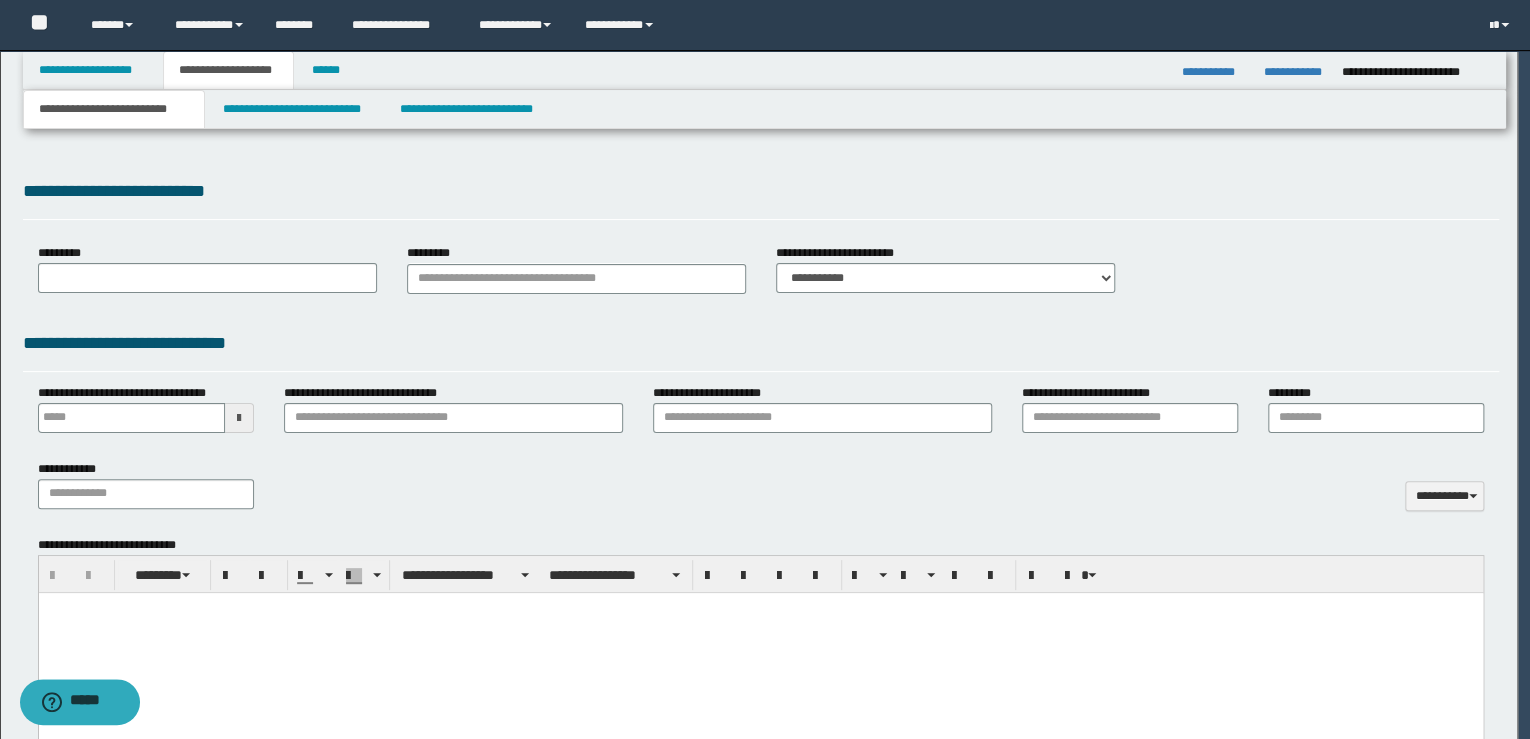type 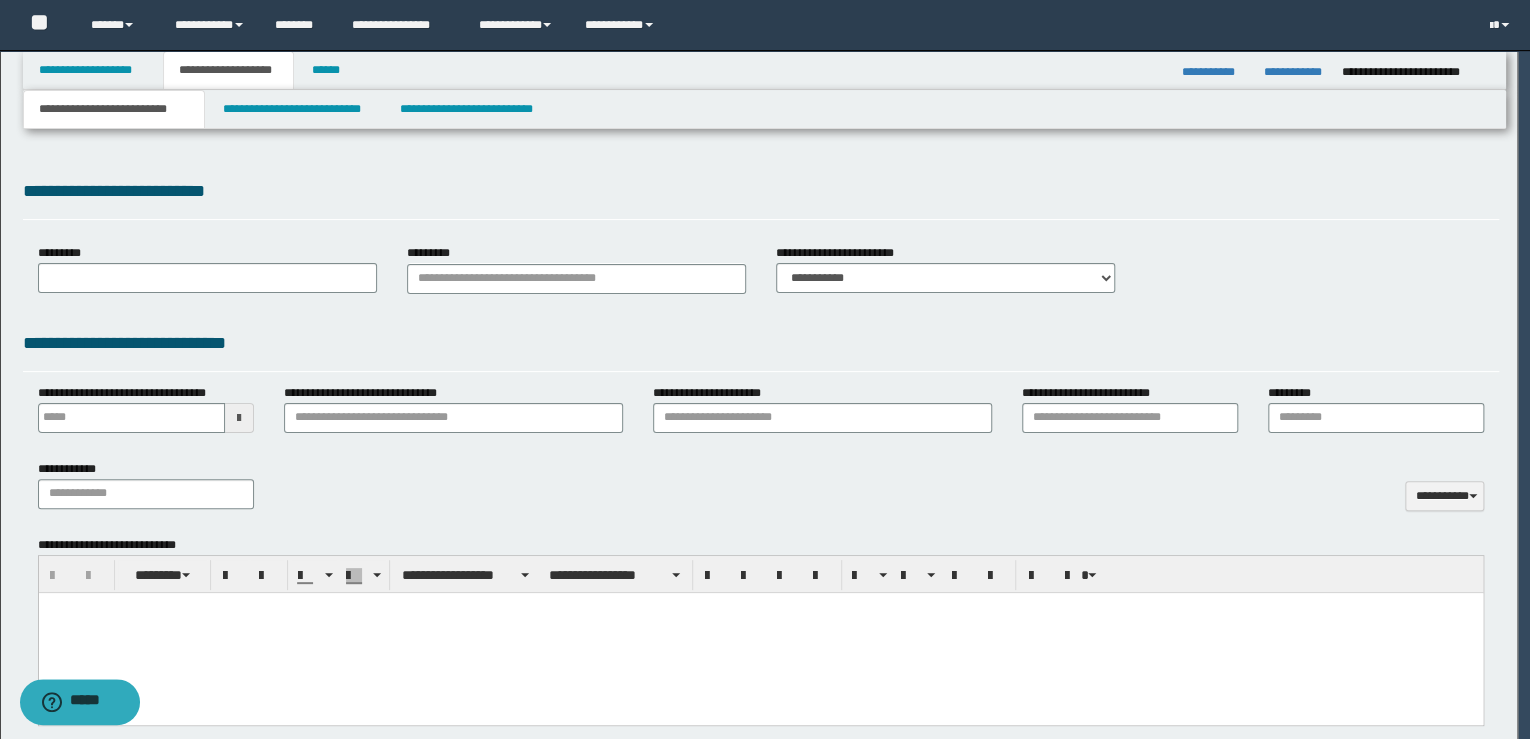 type on "**********" 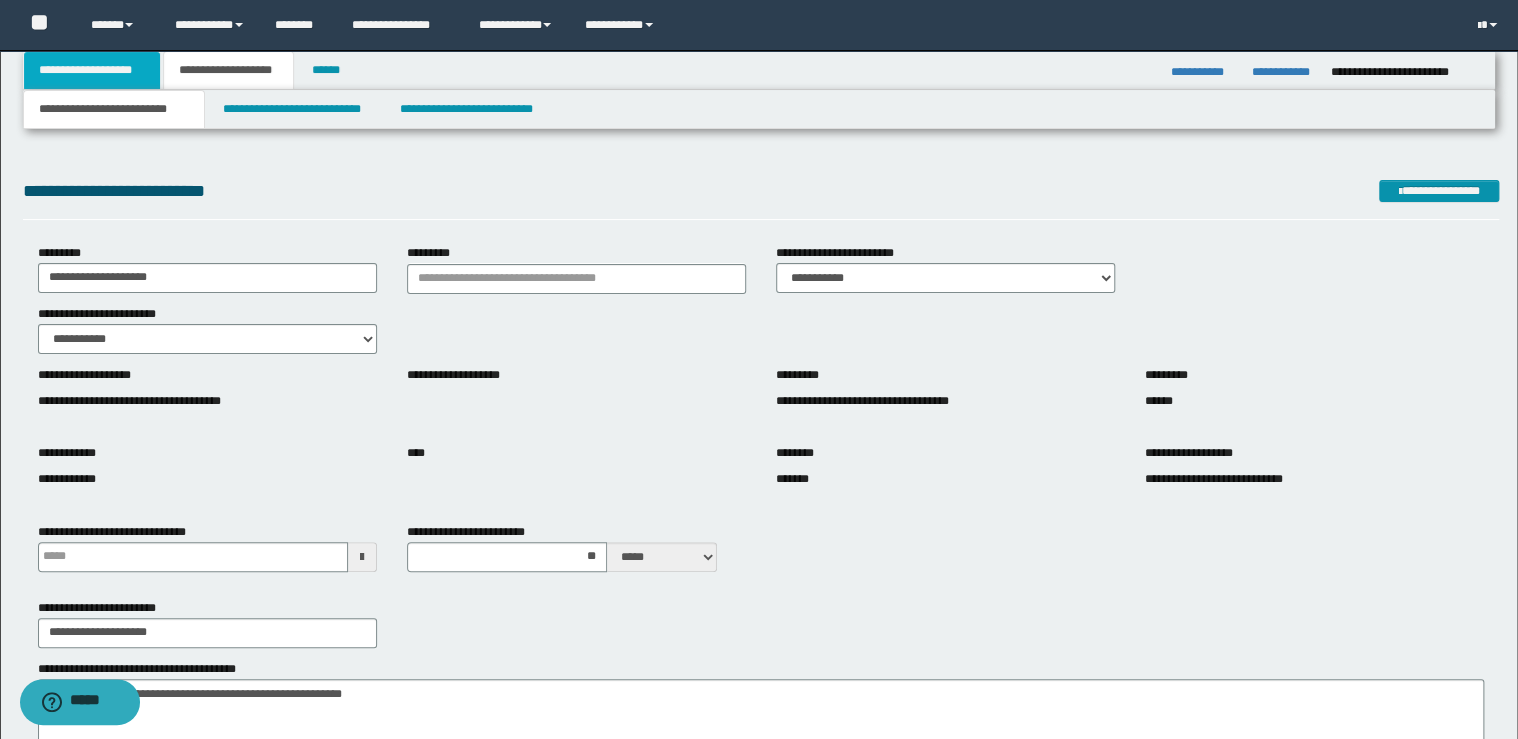 click on "**********" at bounding box center [92, 70] 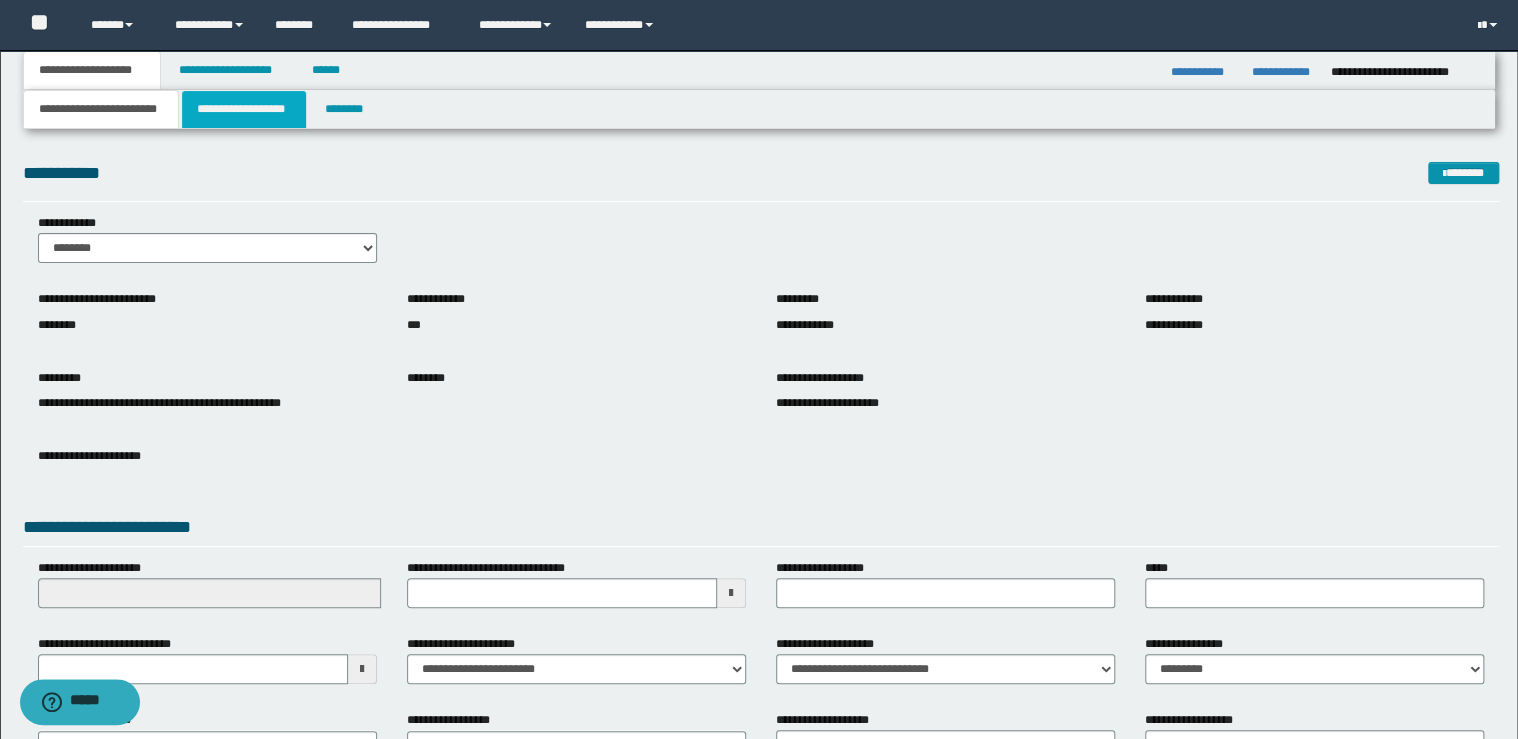 click on "**********" at bounding box center [244, 109] 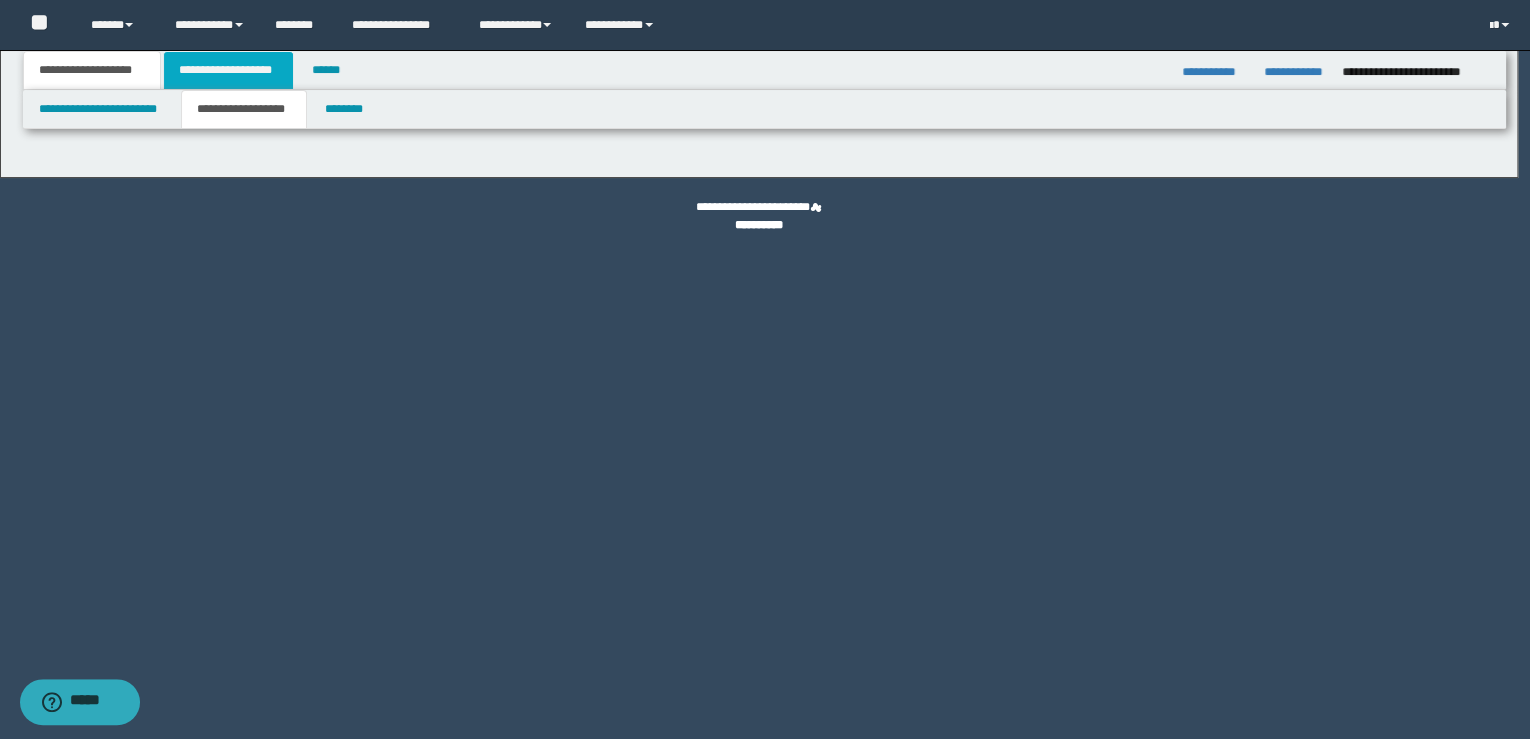 type on "********" 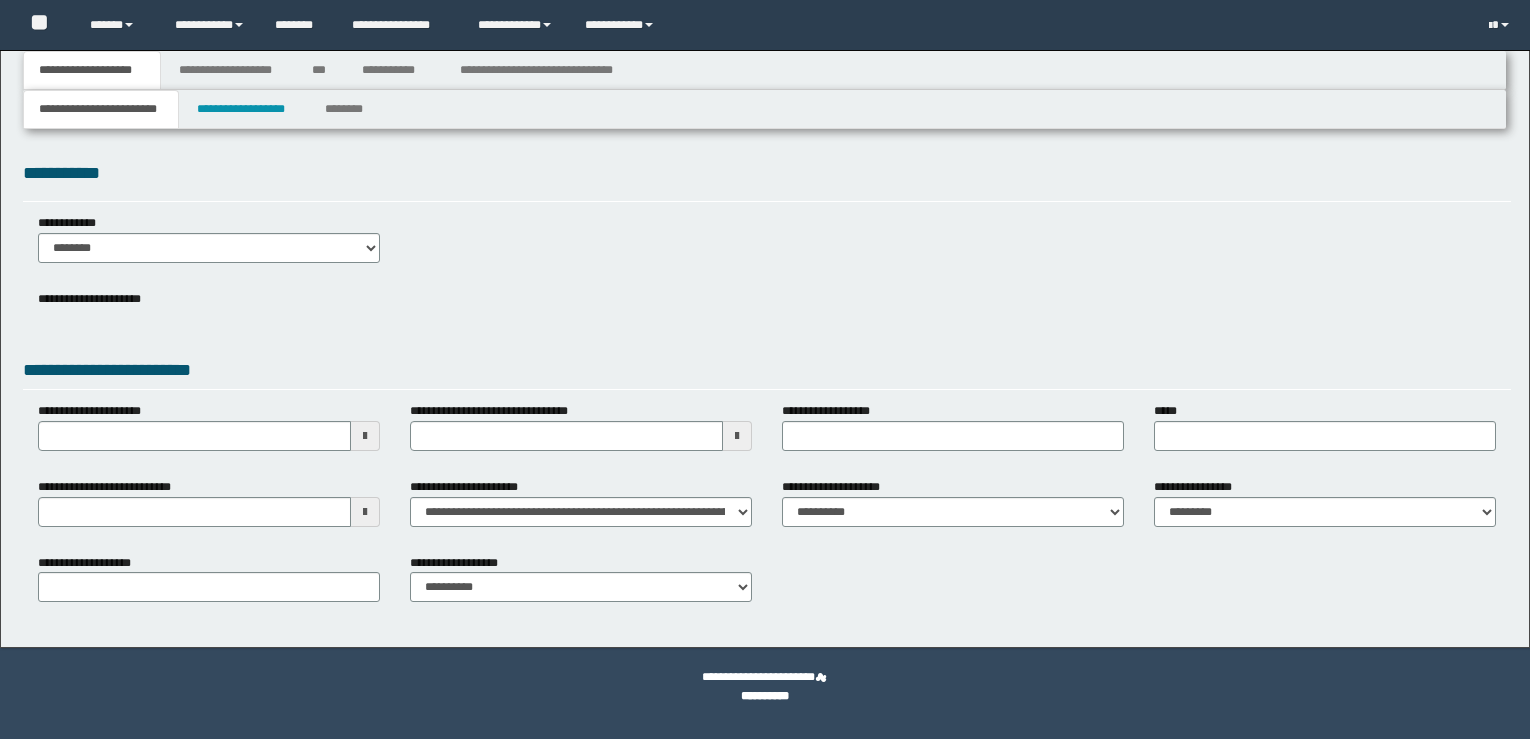 scroll, scrollTop: 0, scrollLeft: 0, axis: both 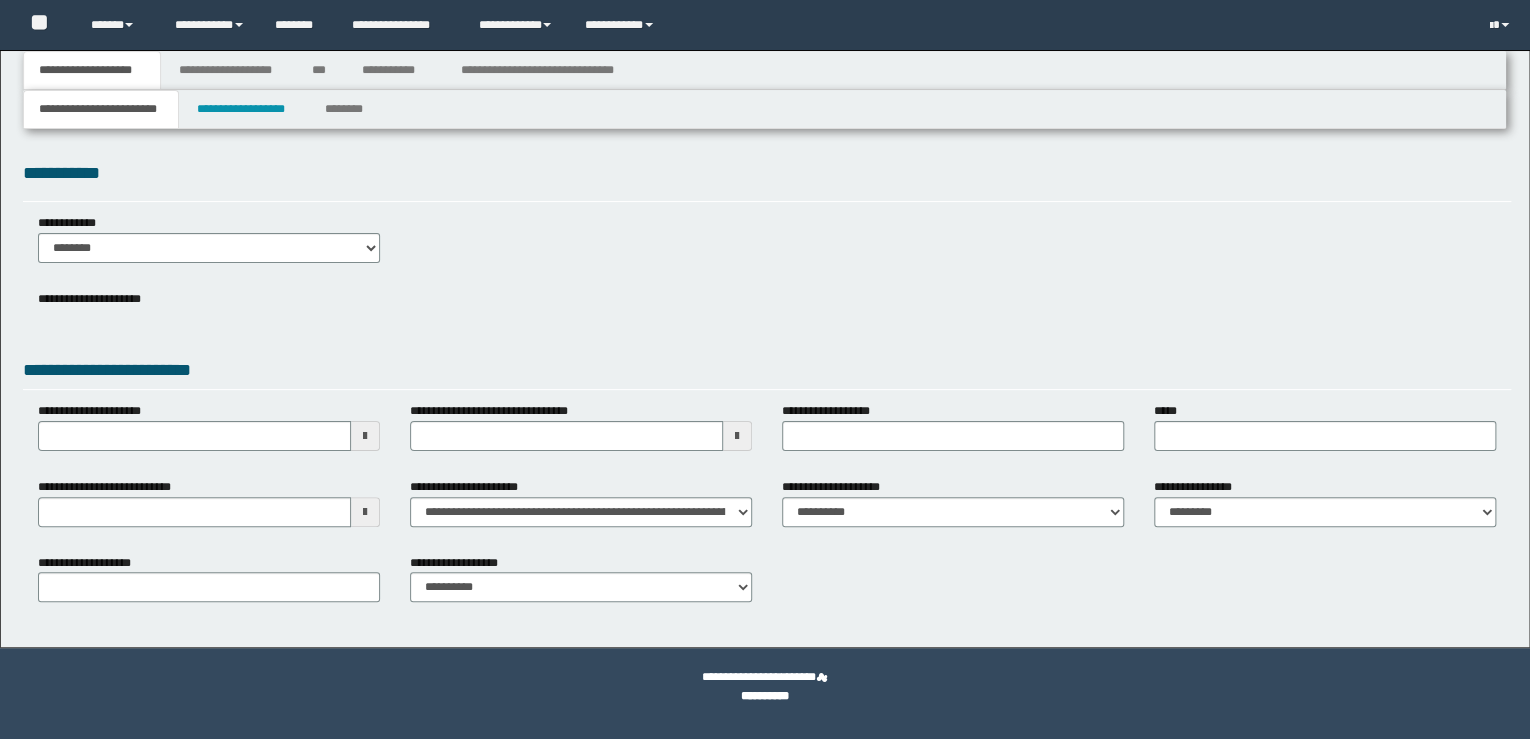 select on "*" 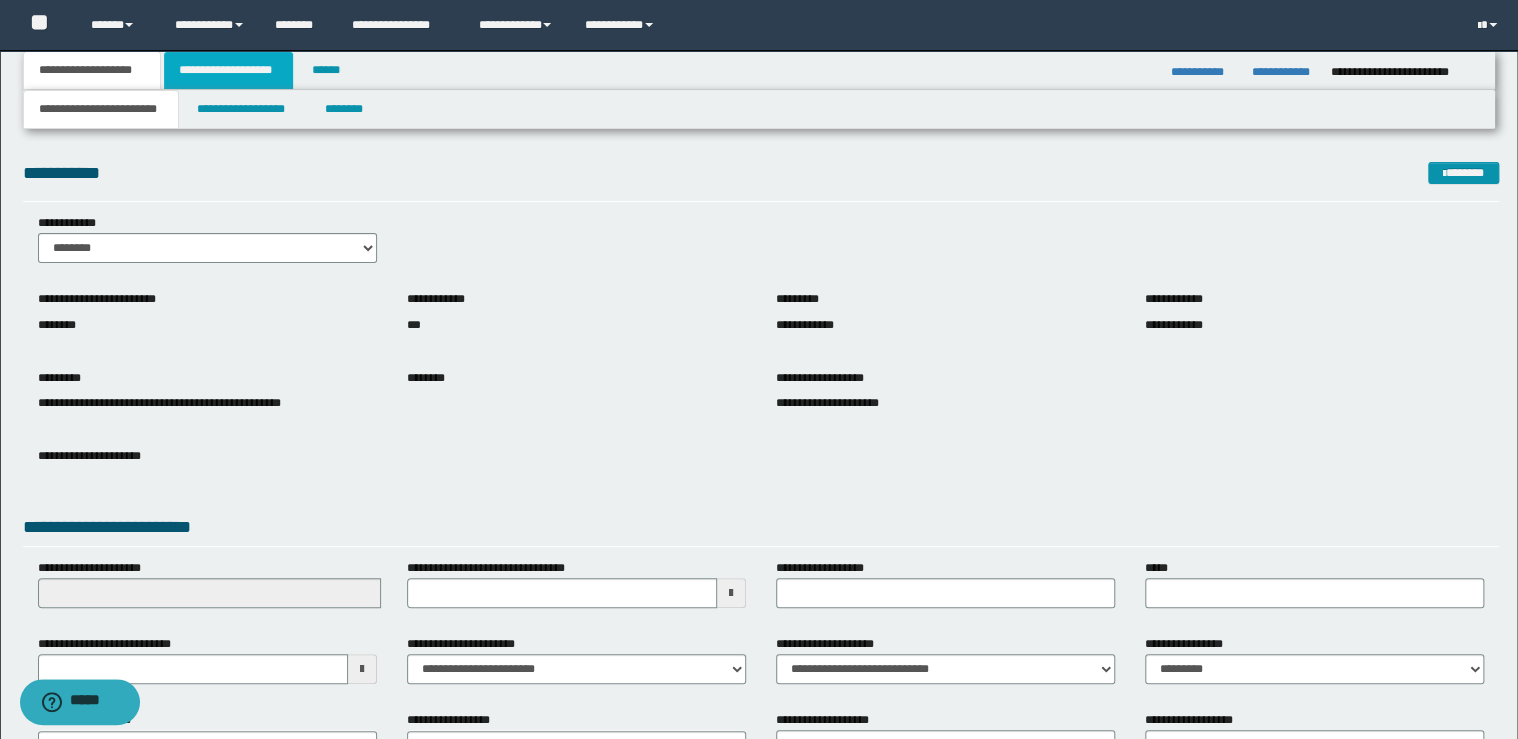 click on "**********" at bounding box center (228, 70) 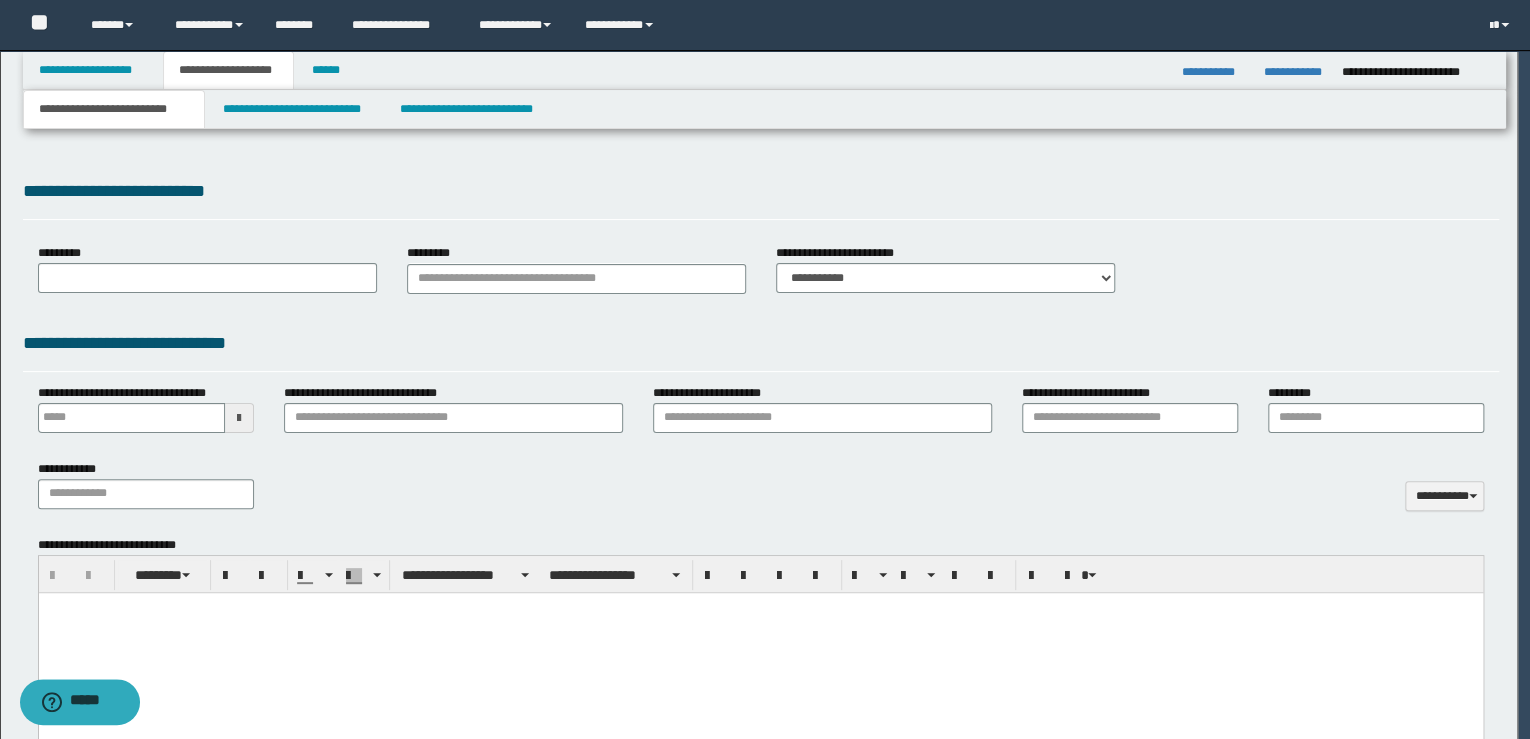 type 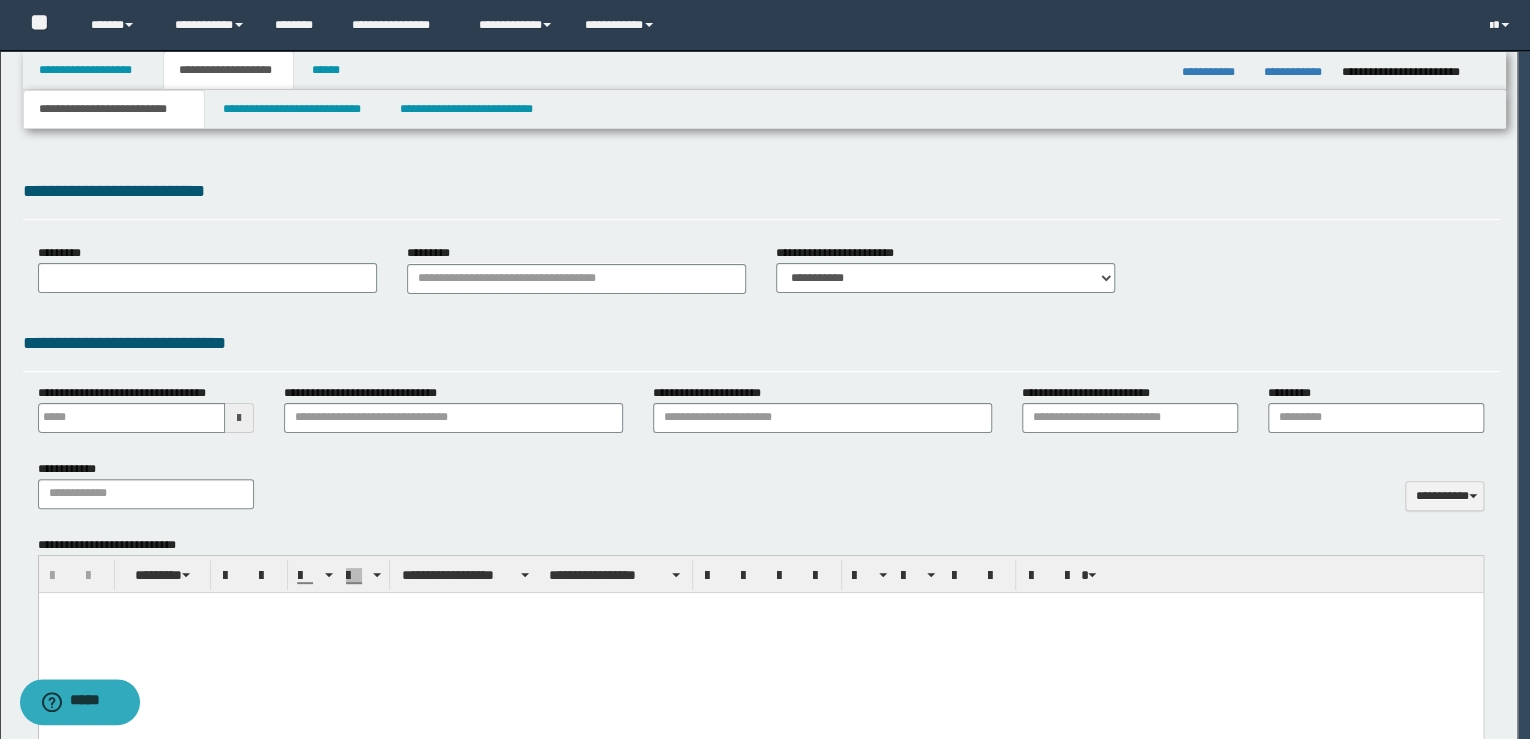 scroll, scrollTop: 0, scrollLeft: 0, axis: both 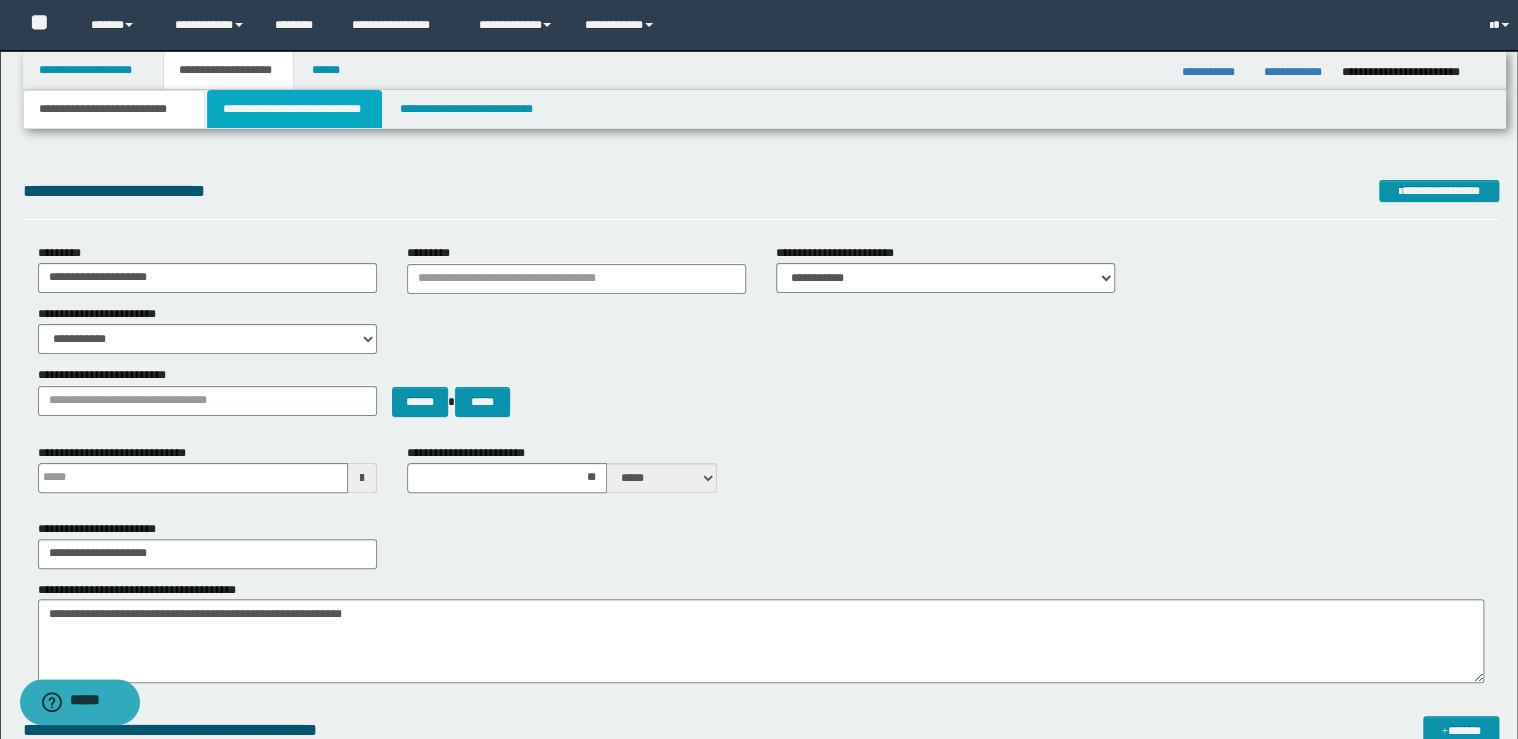 click on "**********" at bounding box center [294, 109] 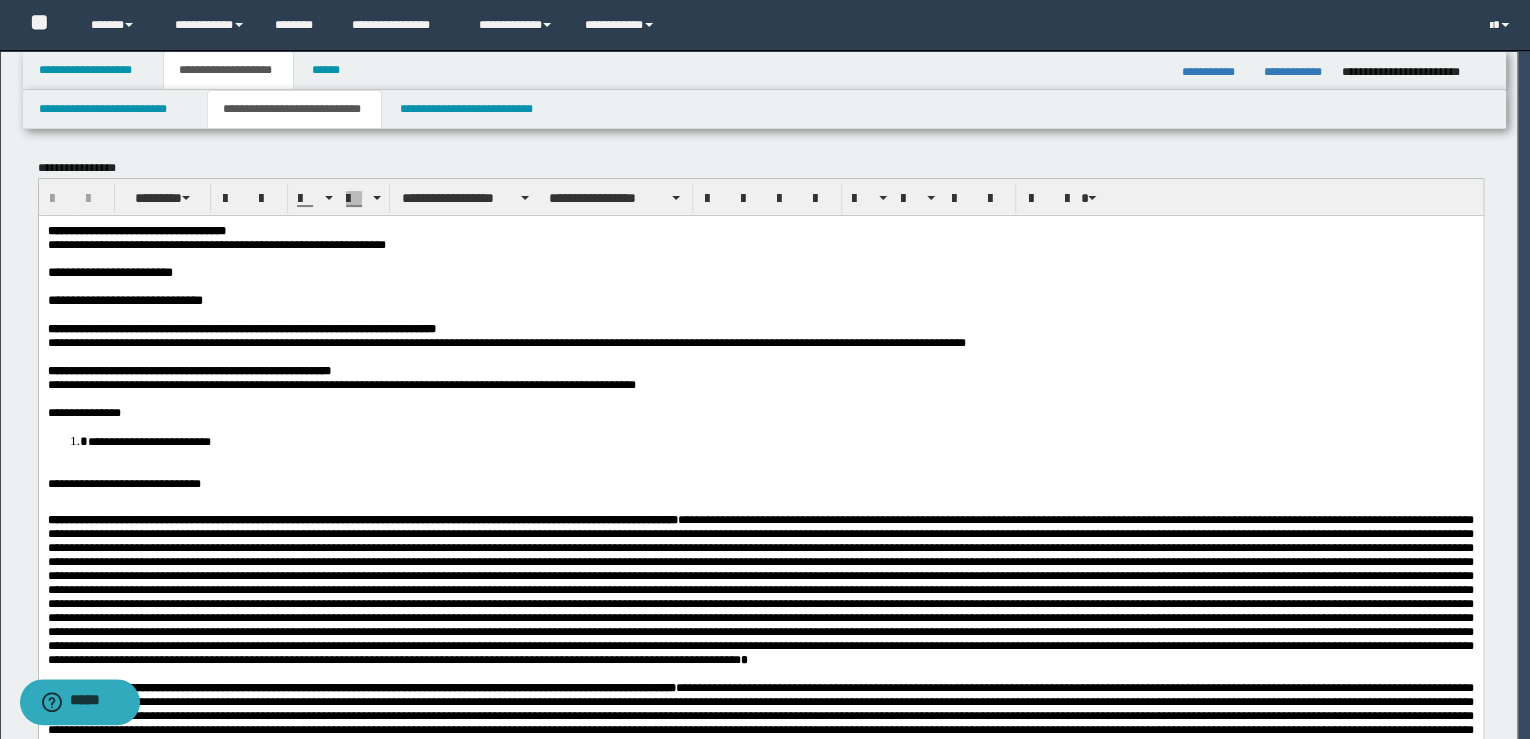 scroll, scrollTop: 0, scrollLeft: 0, axis: both 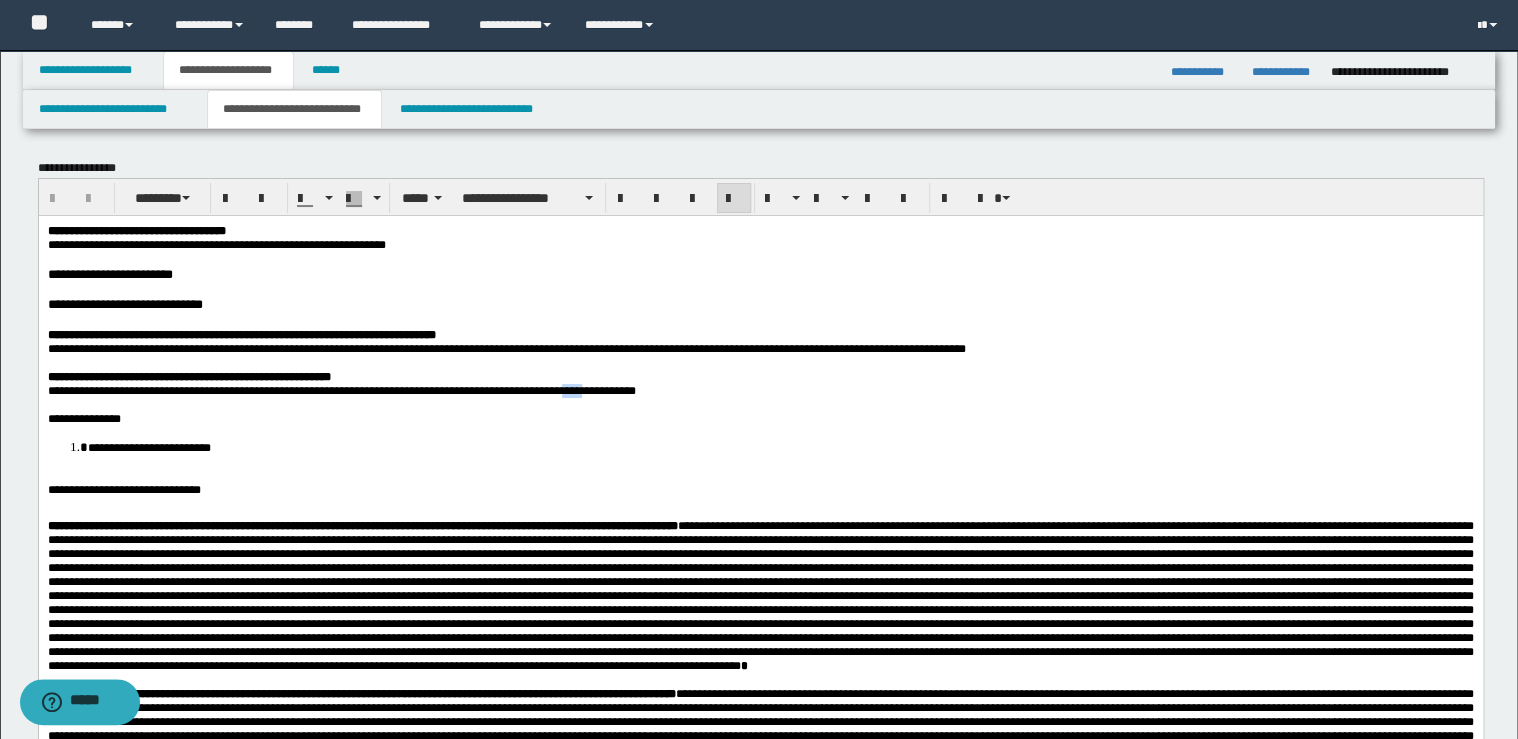 drag, startPoint x: 639, startPoint y: 409, endPoint x: 616, endPoint y: 408, distance: 23.021729 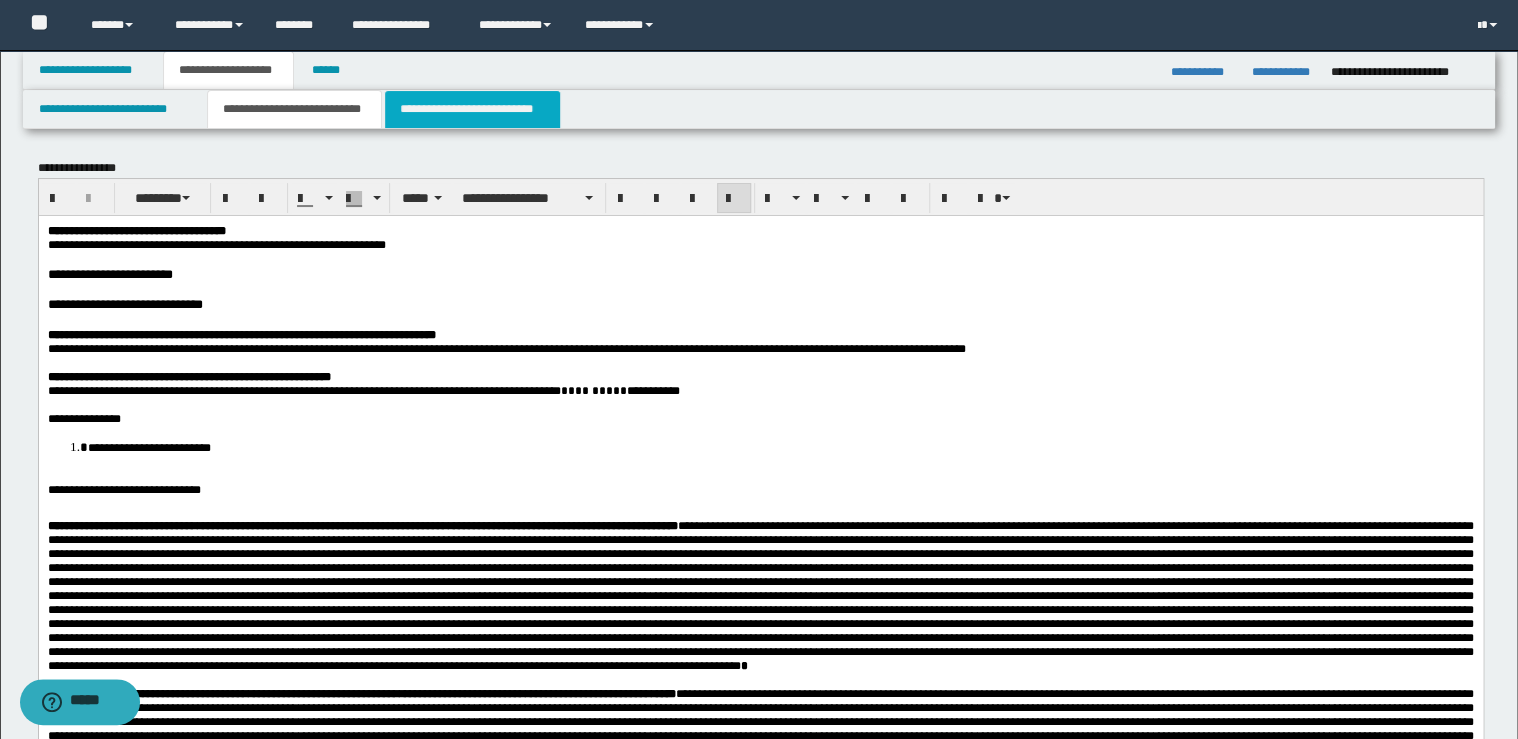 click on "**********" at bounding box center [472, 109] 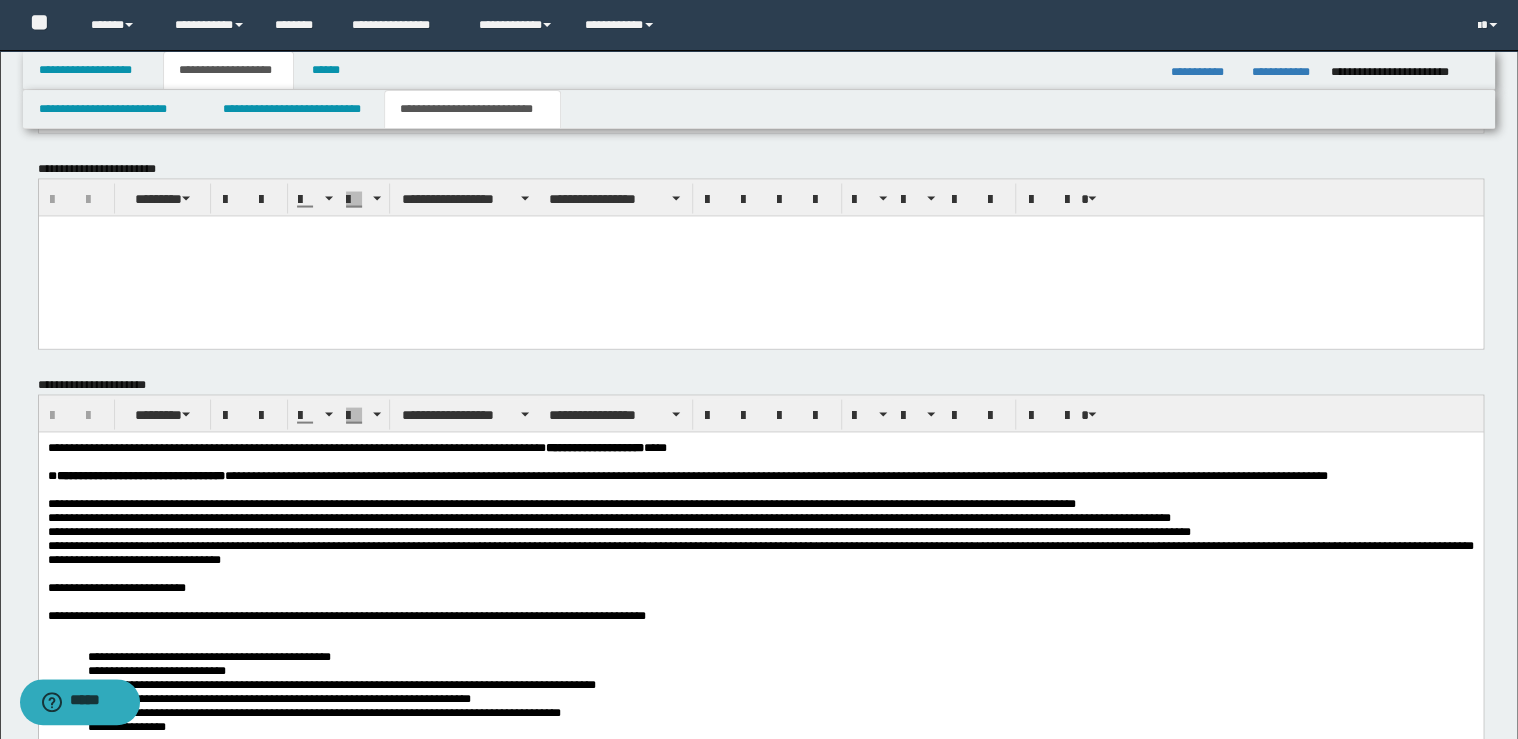 scroll, scrollTop: 1600, scrollLeft: 0, axis: vertical 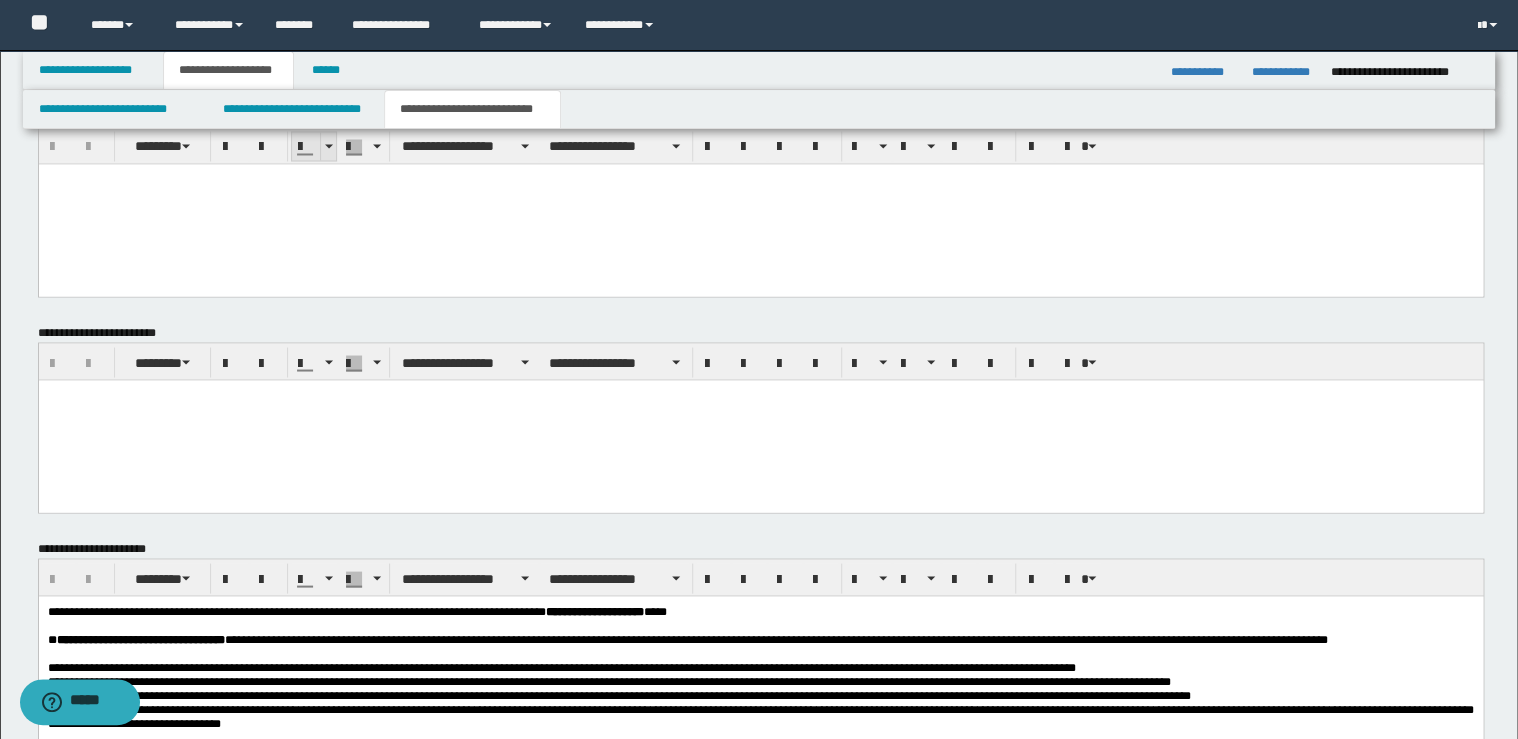 click at bounding box center [306, 146] 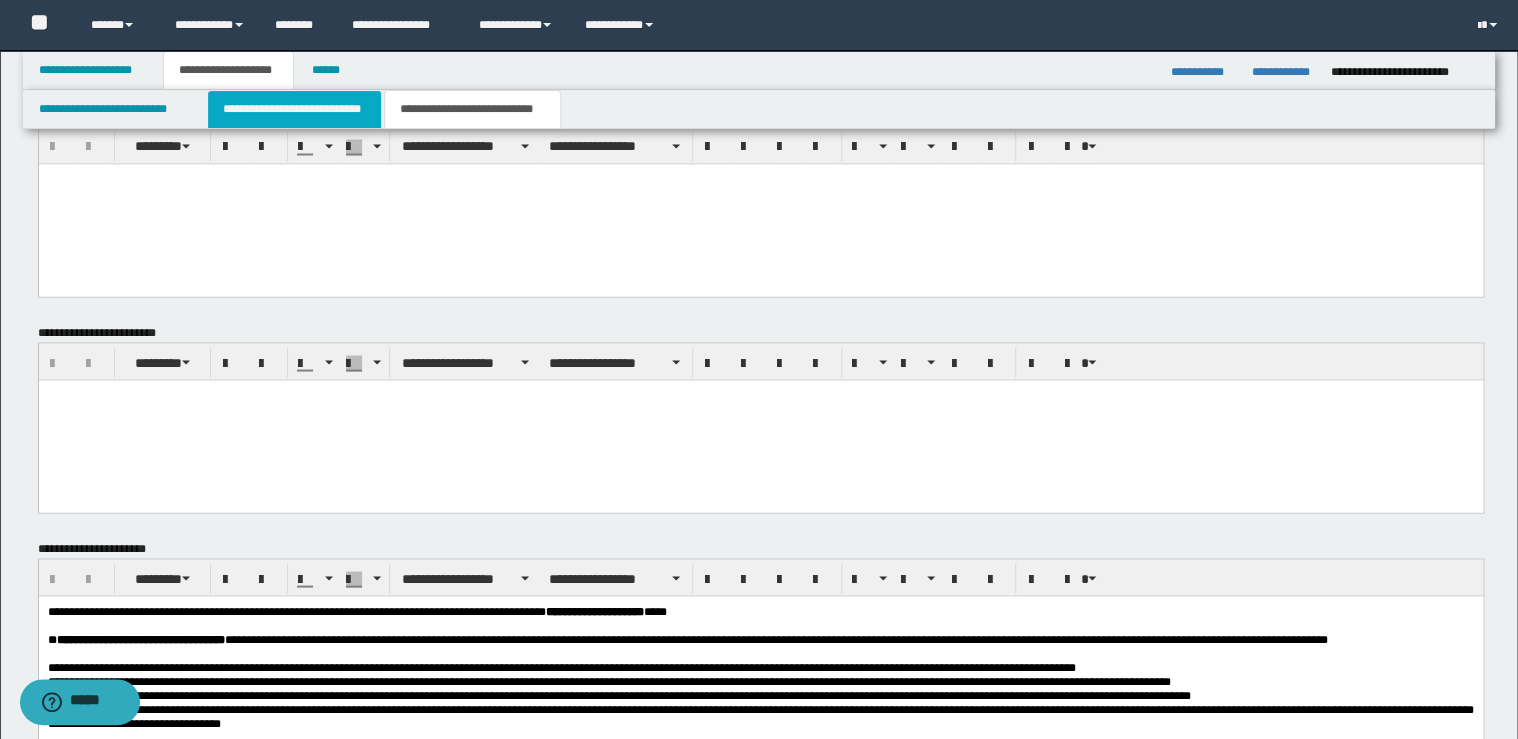 click on "**********" at bounding box center (294, 109) 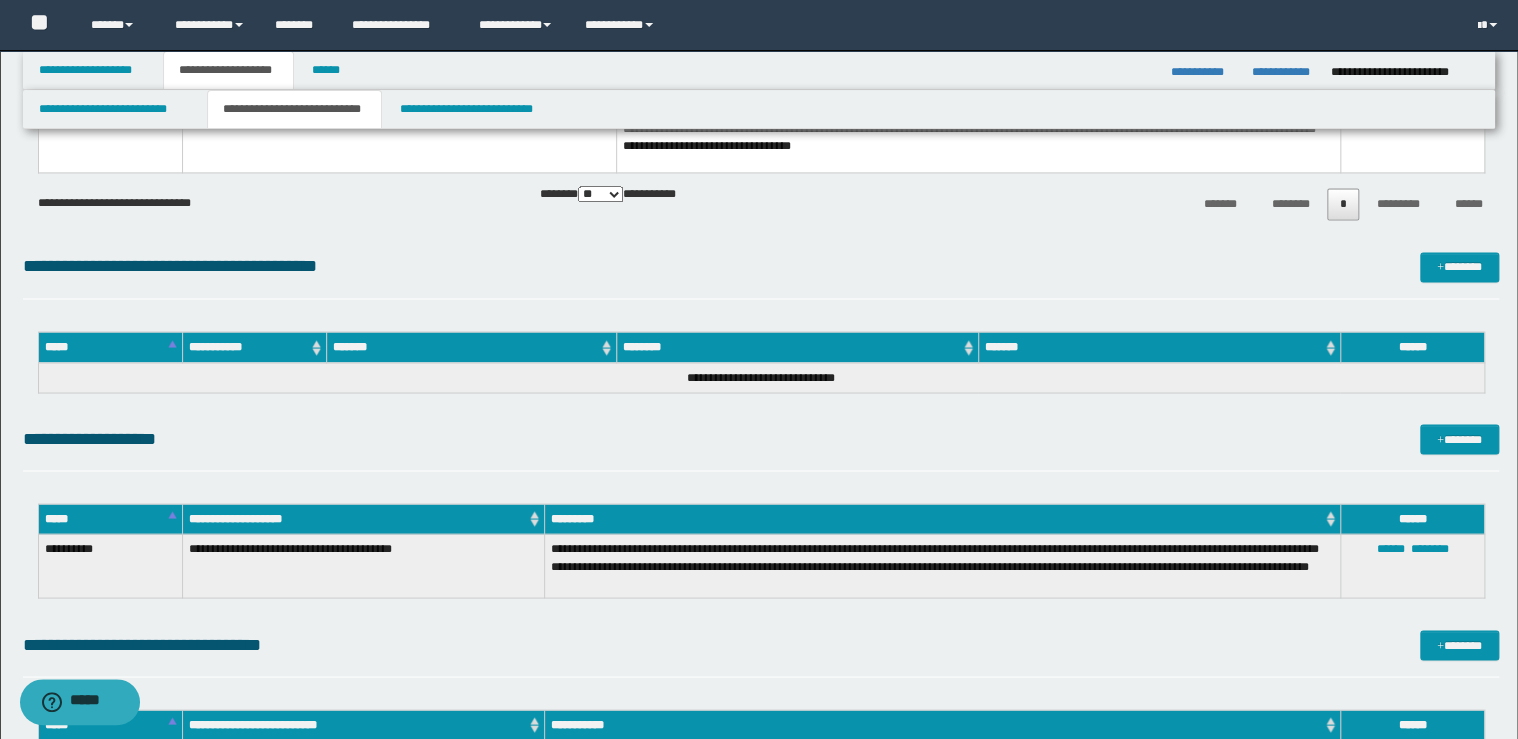 scroll, scrollTop: 1566, scrollLeft: 0, axis: vertical 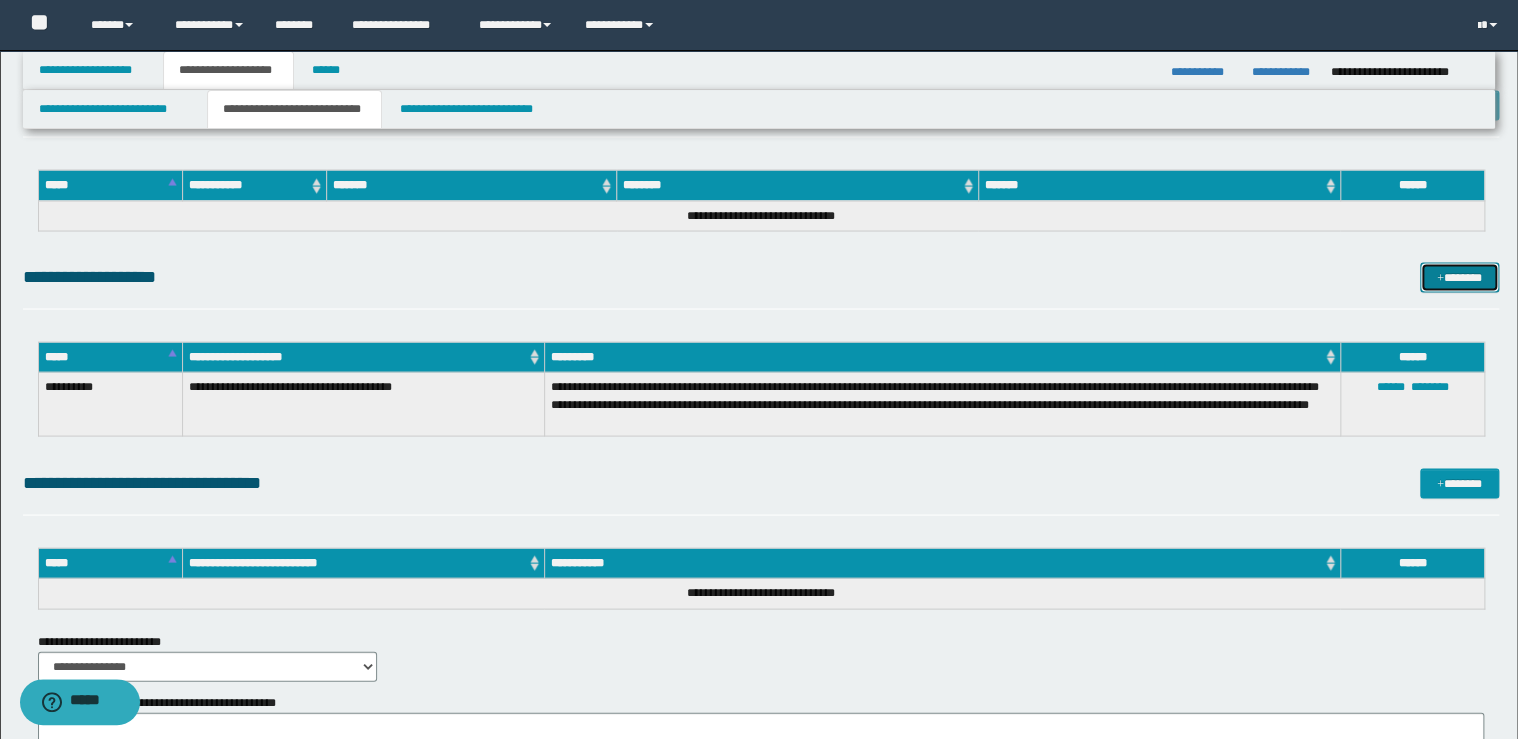 drag, startPoint x: 1477, startPoint y: 279, endPoint x: 1420, endPoint y: 280, distance: 57.00877 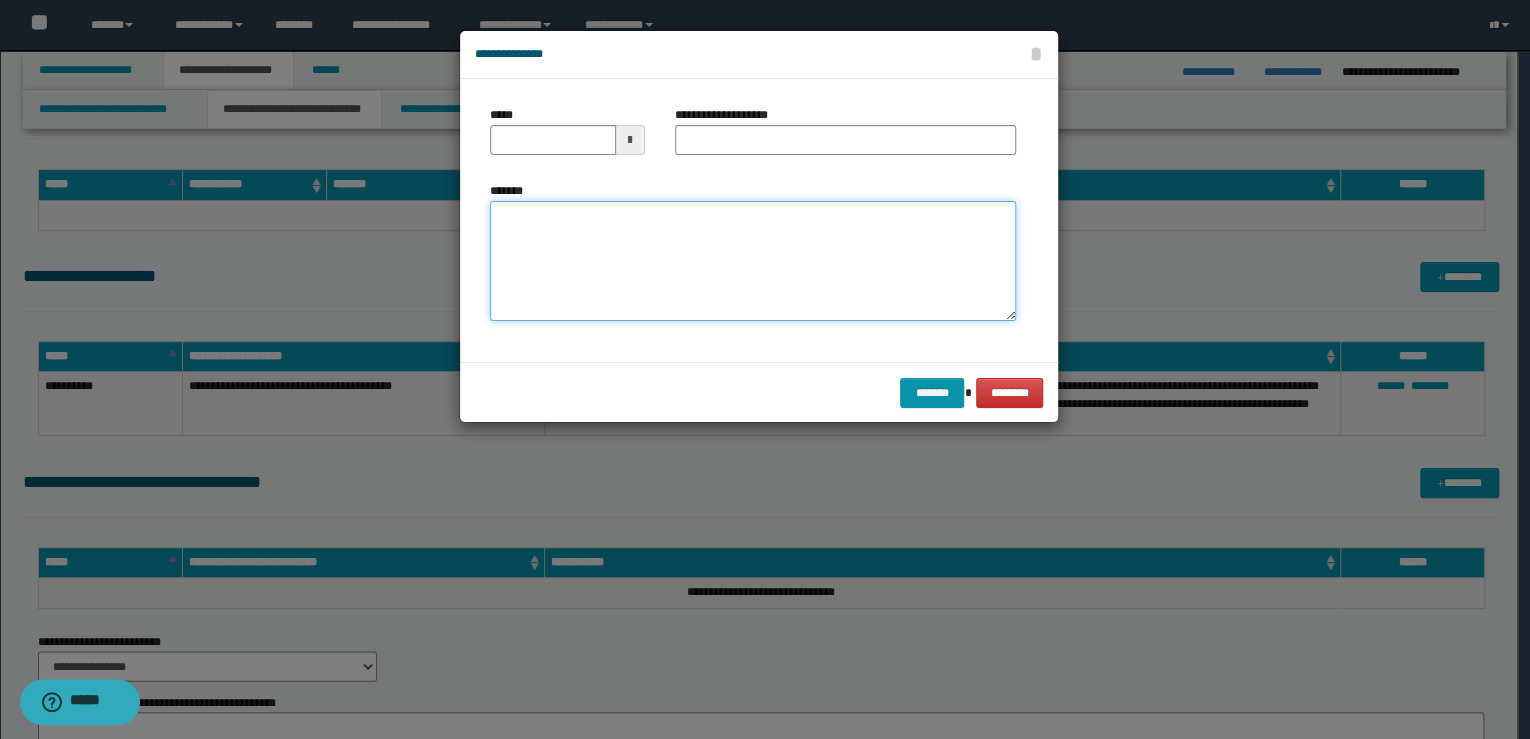 click on "*******" at bounding box center [753, 261] 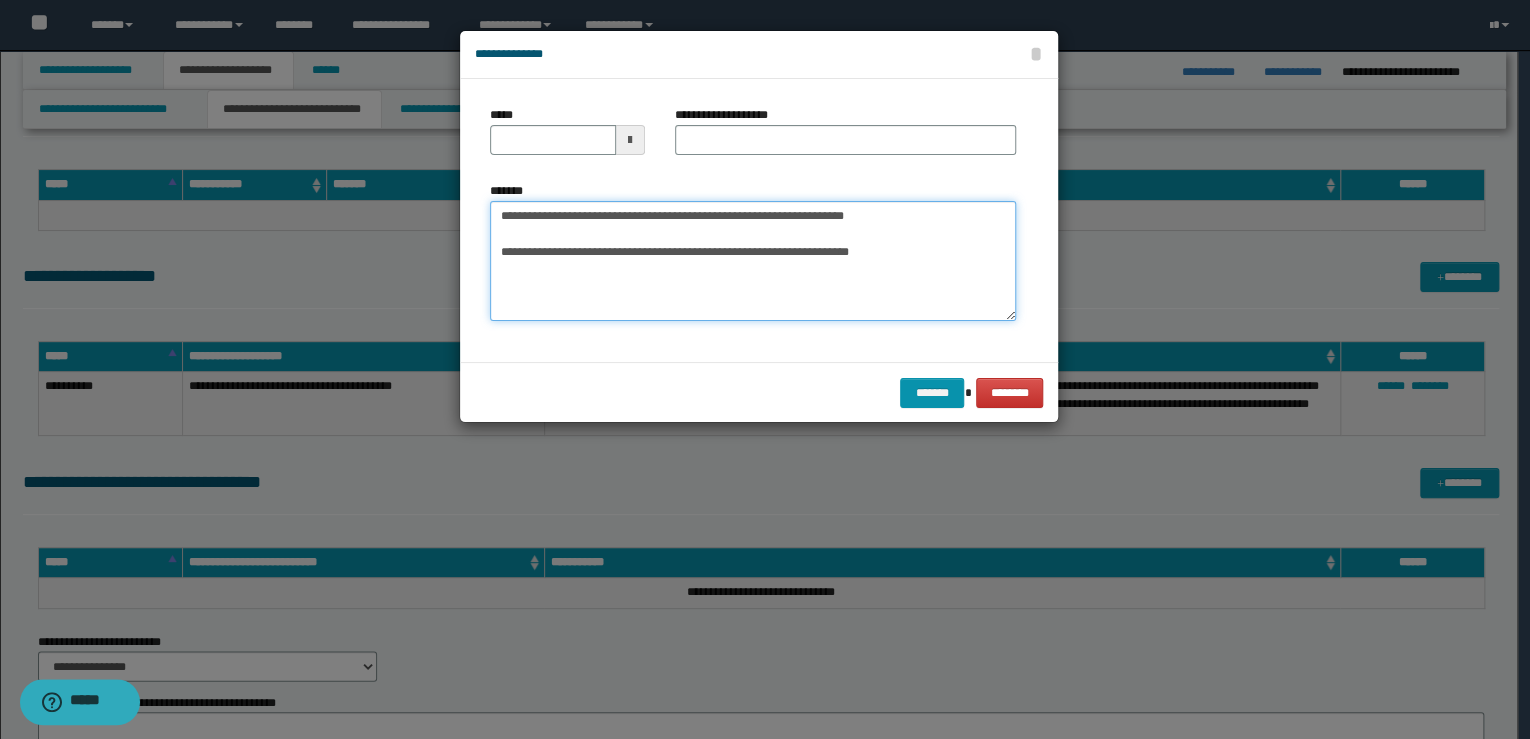 drag, startPoint x: 894, startPoint y: 221, endPoint x: 268, endPoint y: 223, distance: 626.0032 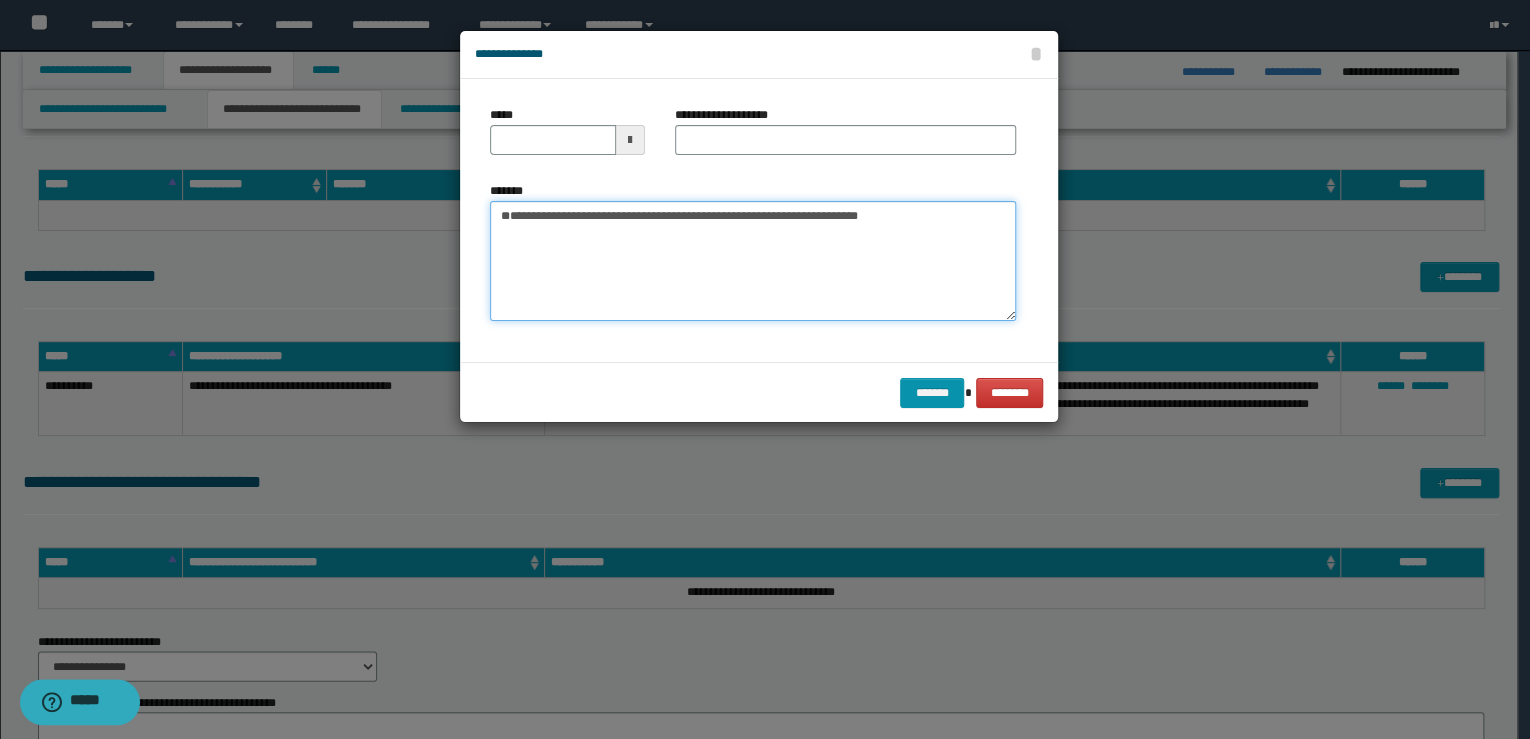 type 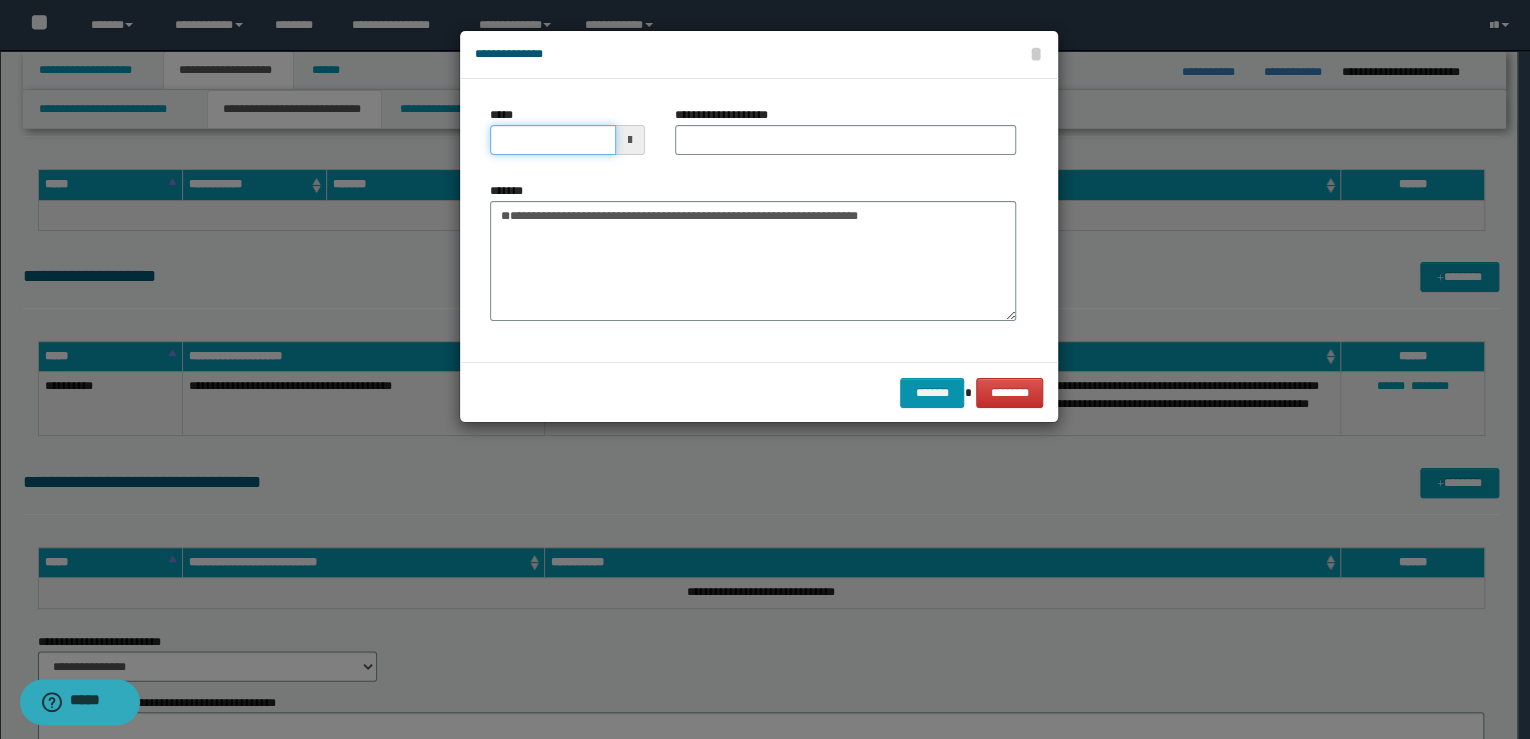 click on "*****" at bounding box center [553, 140] 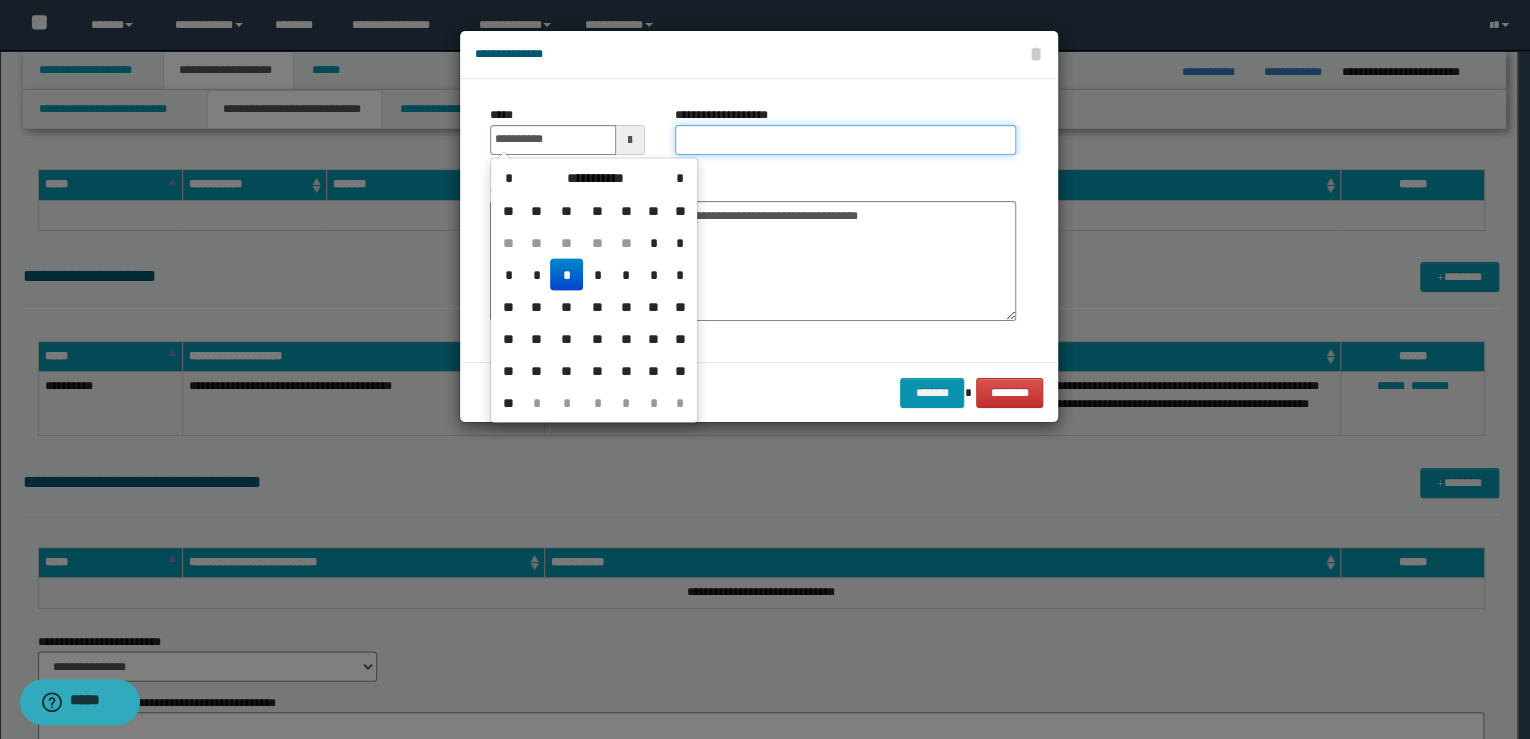 type on "**********" 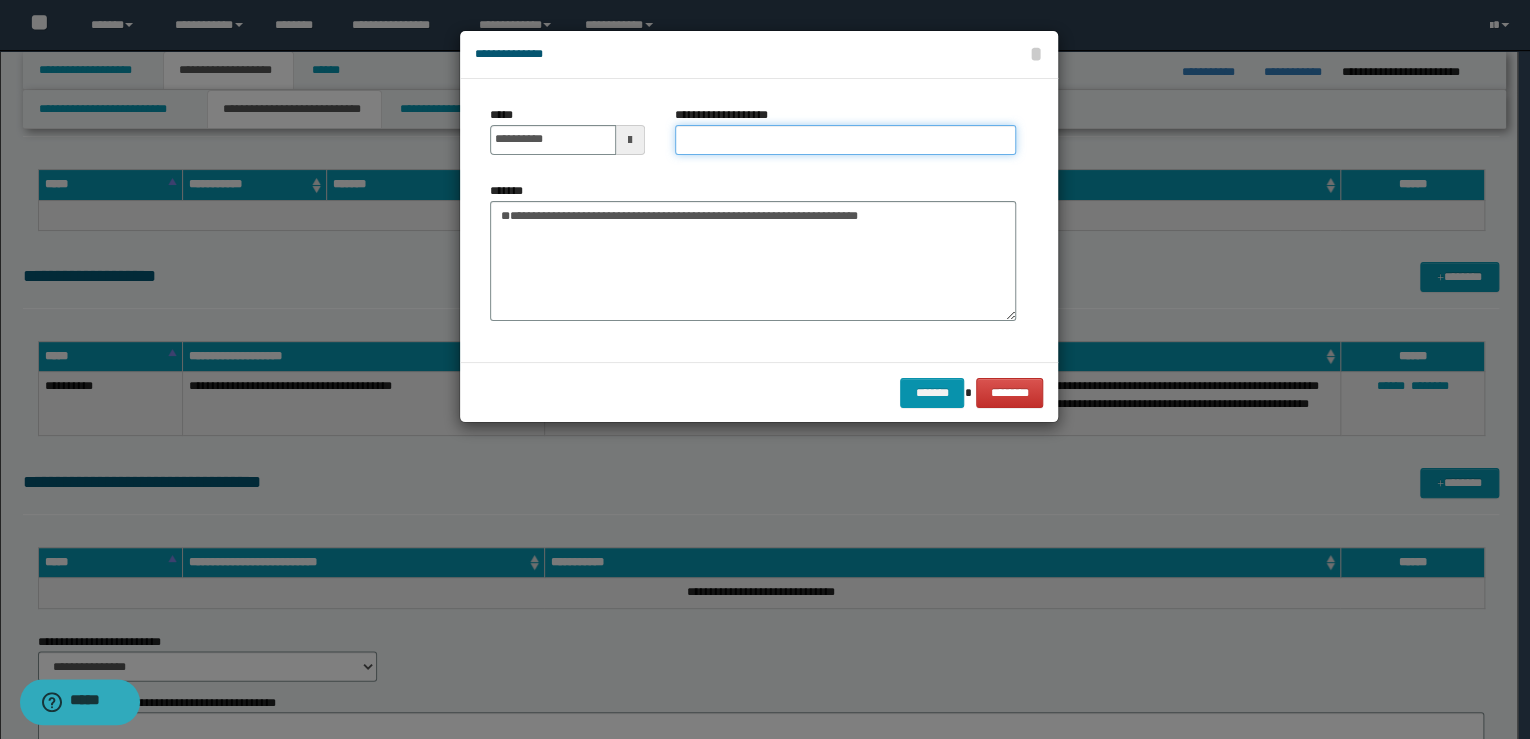 click on "**********" at bounding box center (845, 140) 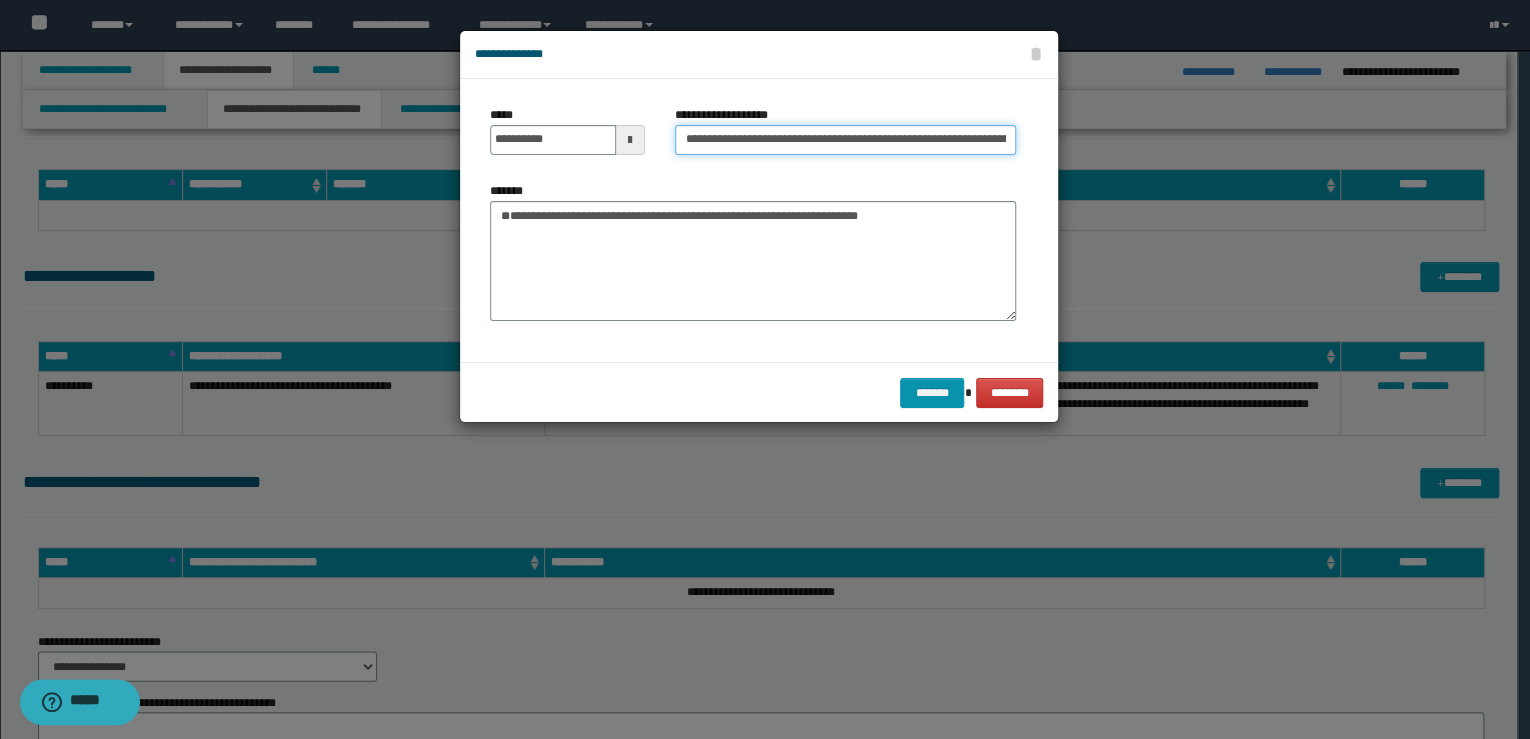 scroll, scrollTop: 0, scrollLeft: 64, axis: horizontal 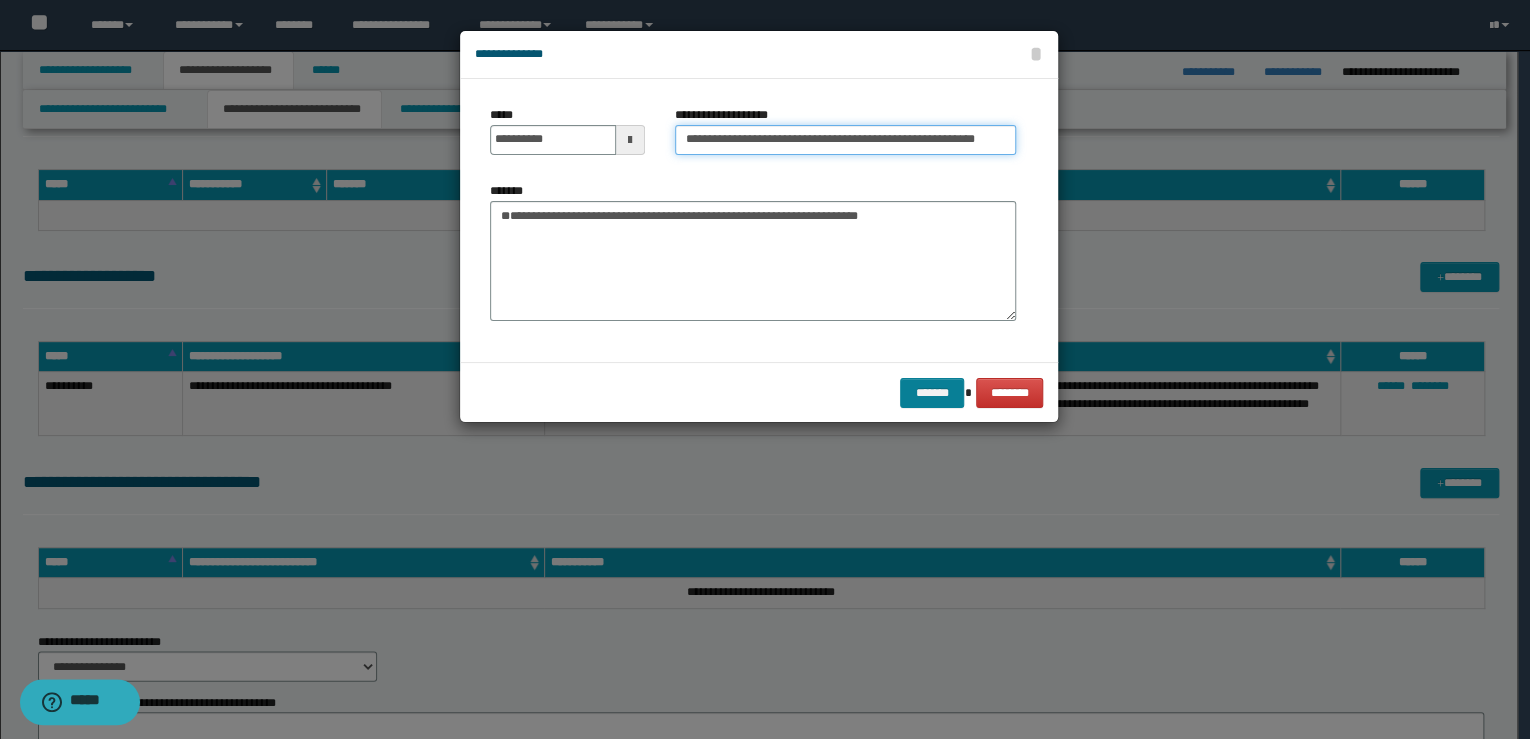 type on "**********" 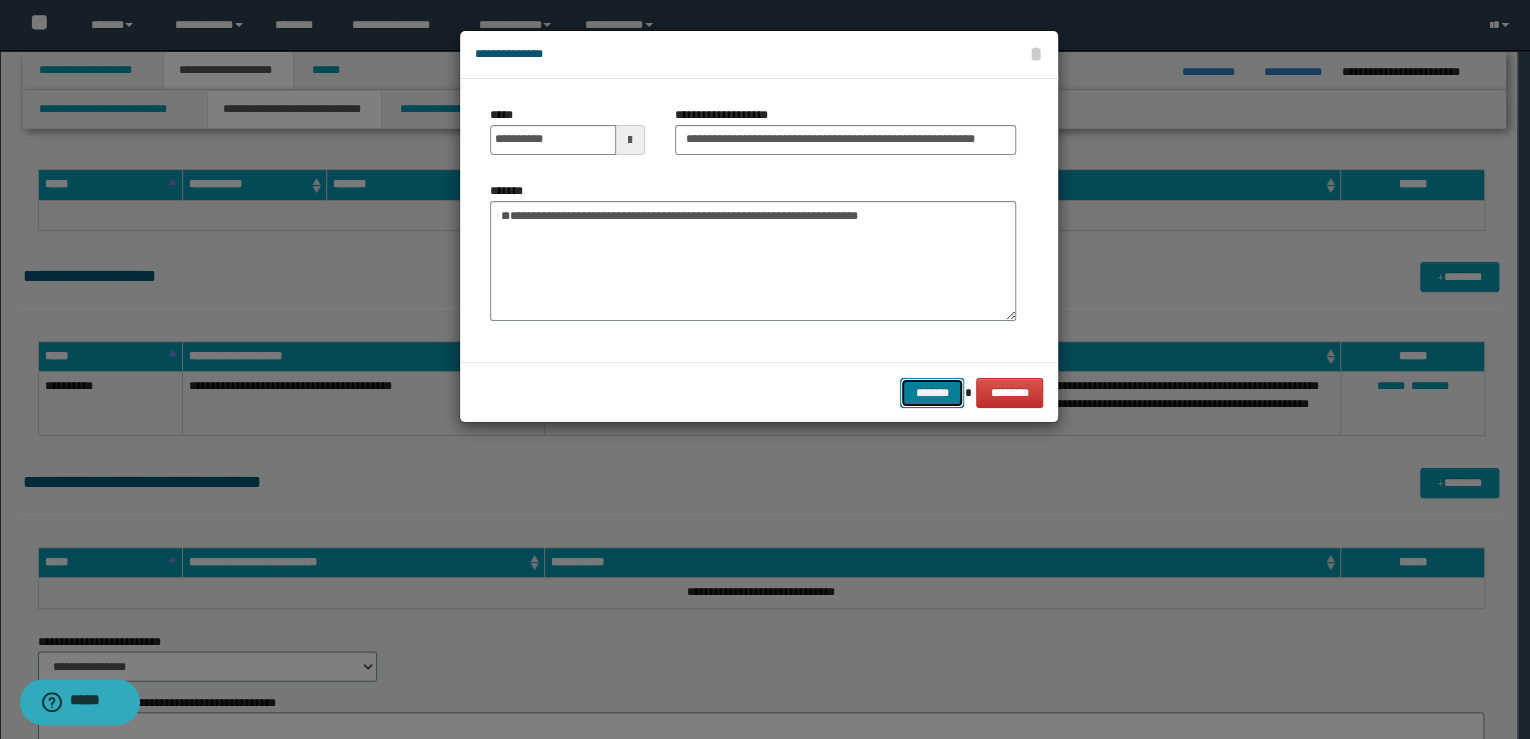 click on "*******" at bounding box center (932, 393) 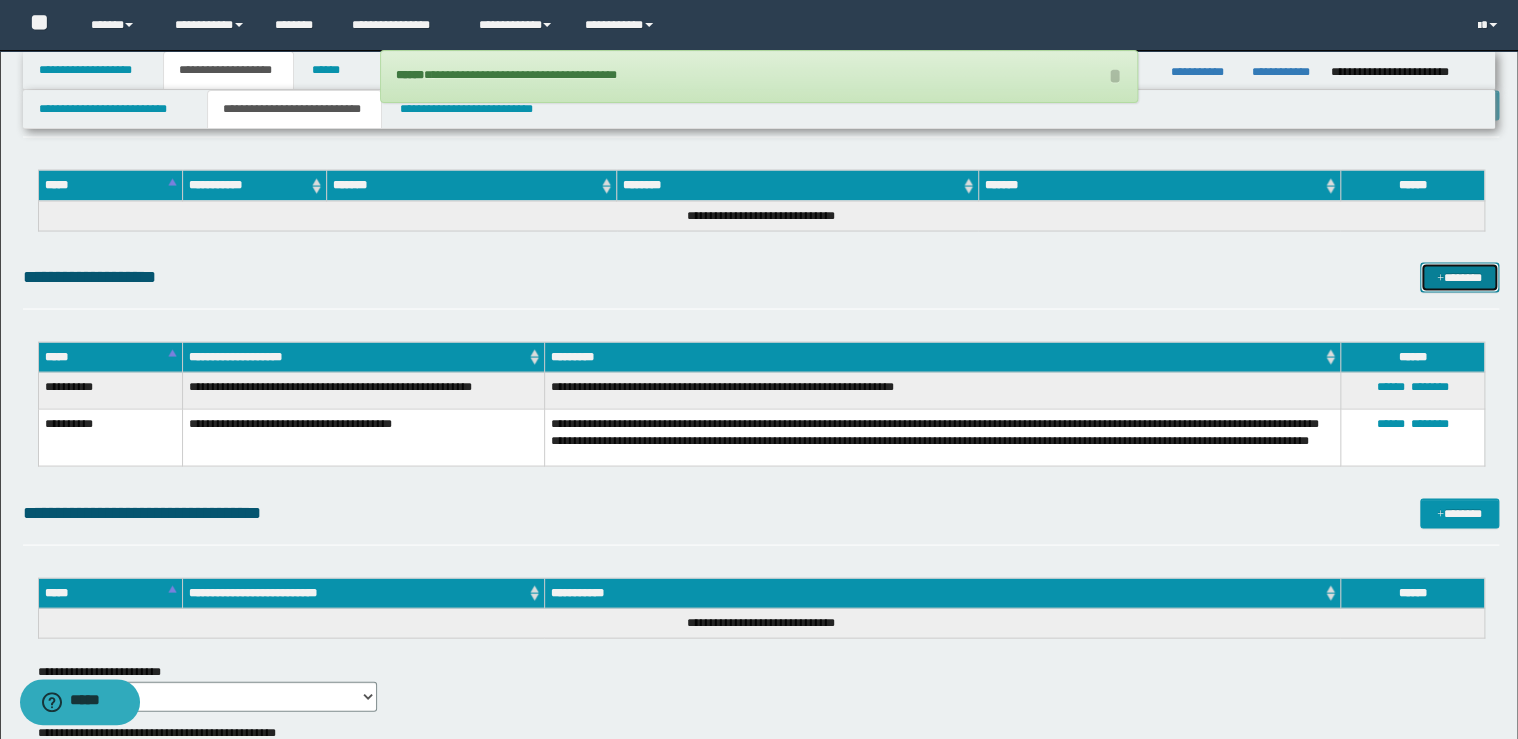 drag, startPoint x: 1482, startPoint y: 286, endPoint x: 1413, endPoint y: 283, distance: 69.065186 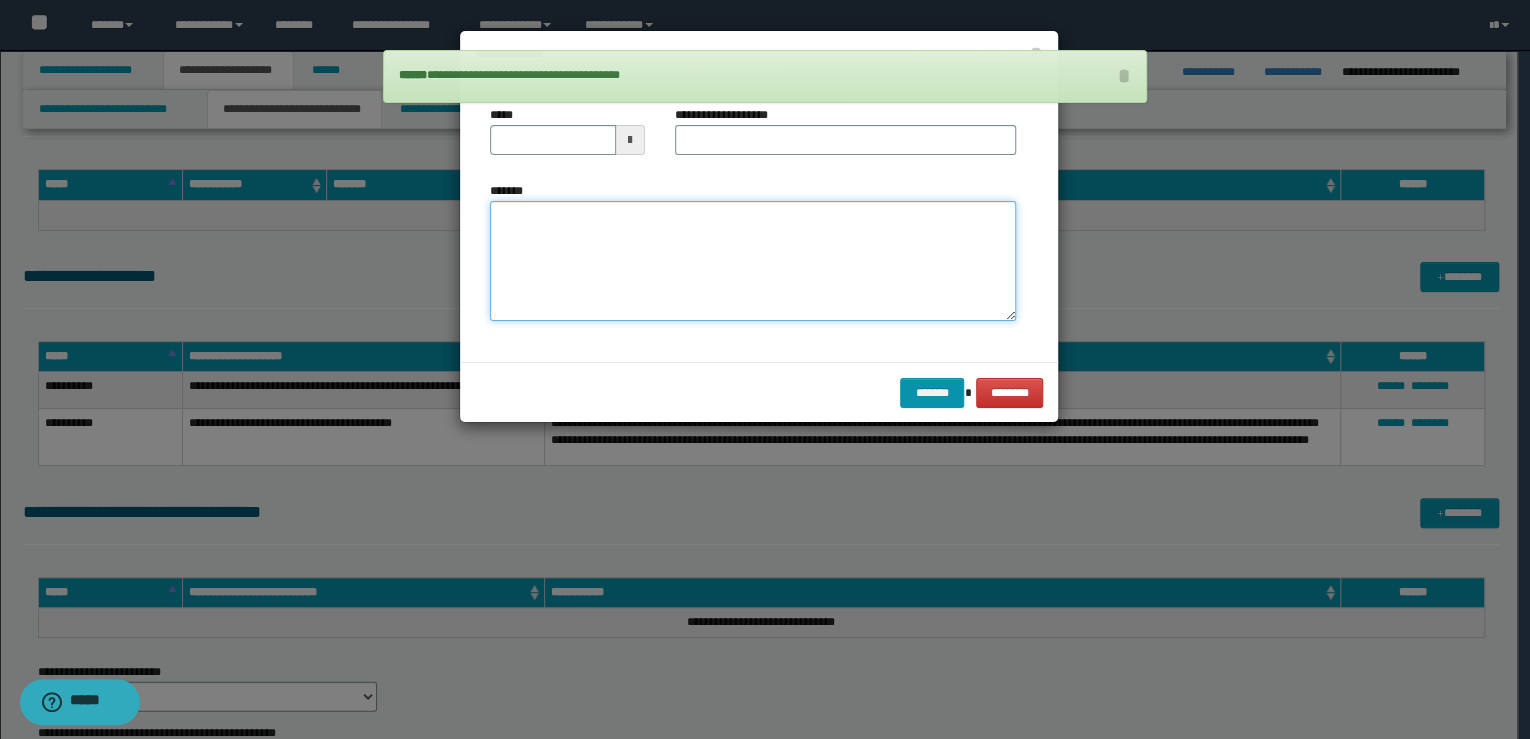 click on "*******" at bounding box center (753, 261) 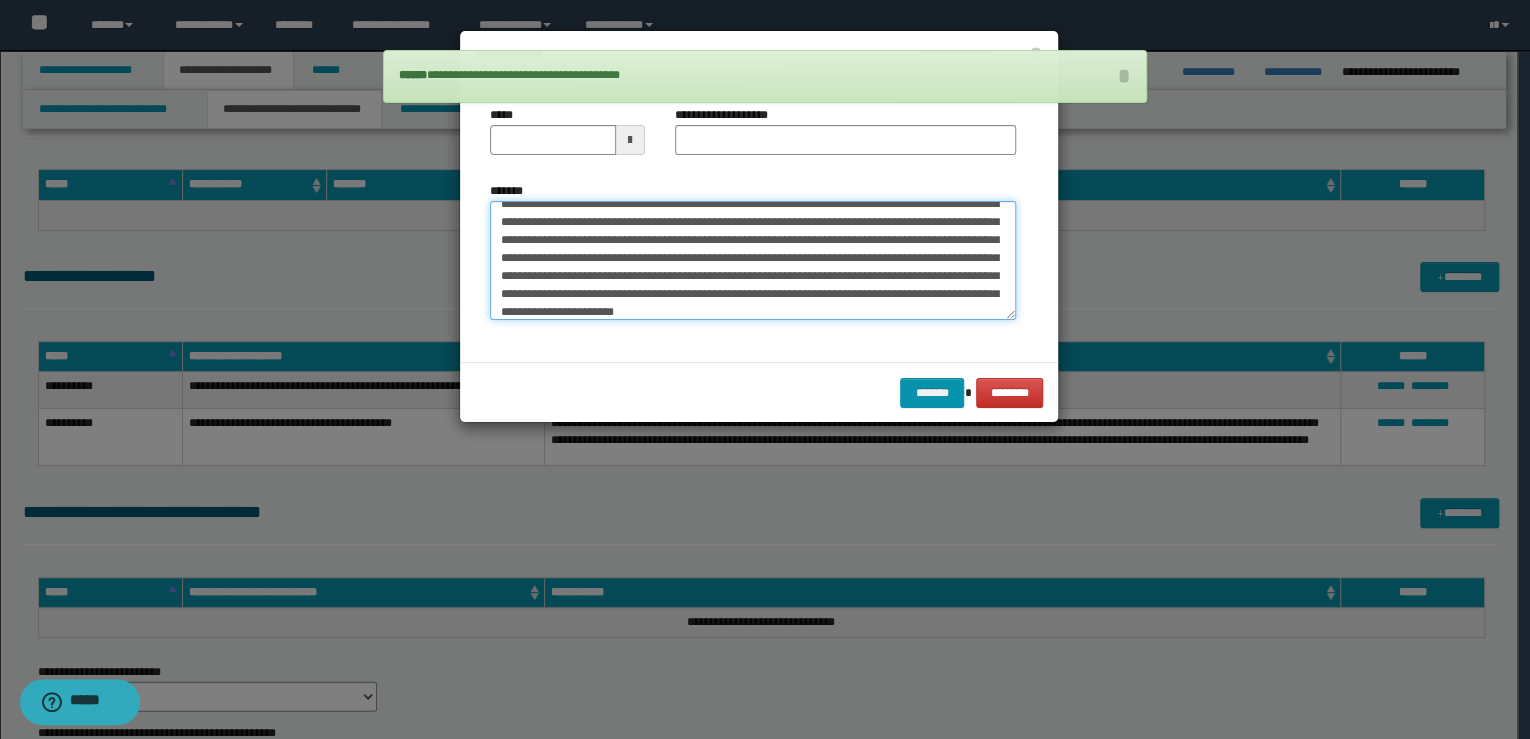 scroll, scrollTop: 0, scrollLeft: 0, axis: both 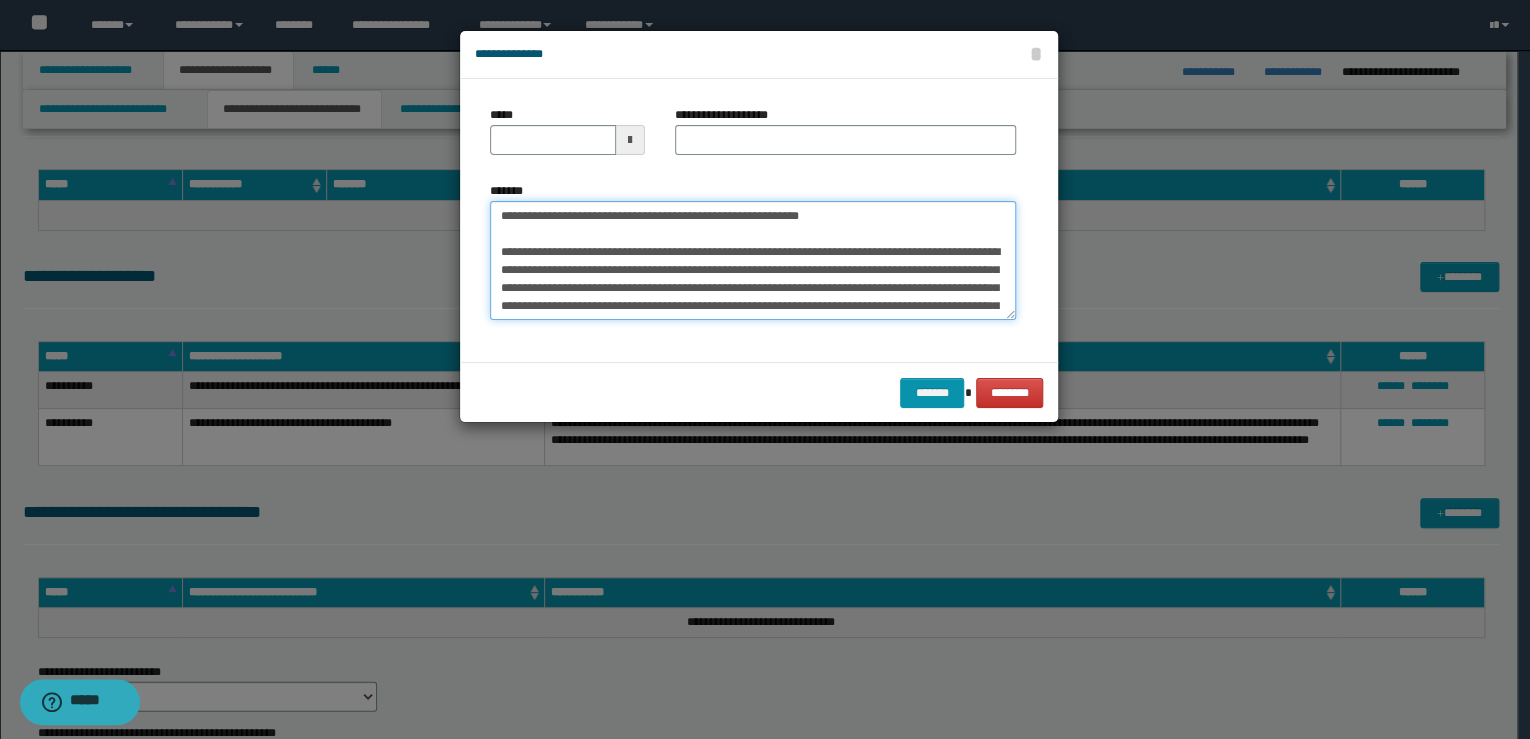 drag, startPoint x: 853, startPoint y: 220, endPoint x: 280, endPoint y: 198, distance: 573.4222 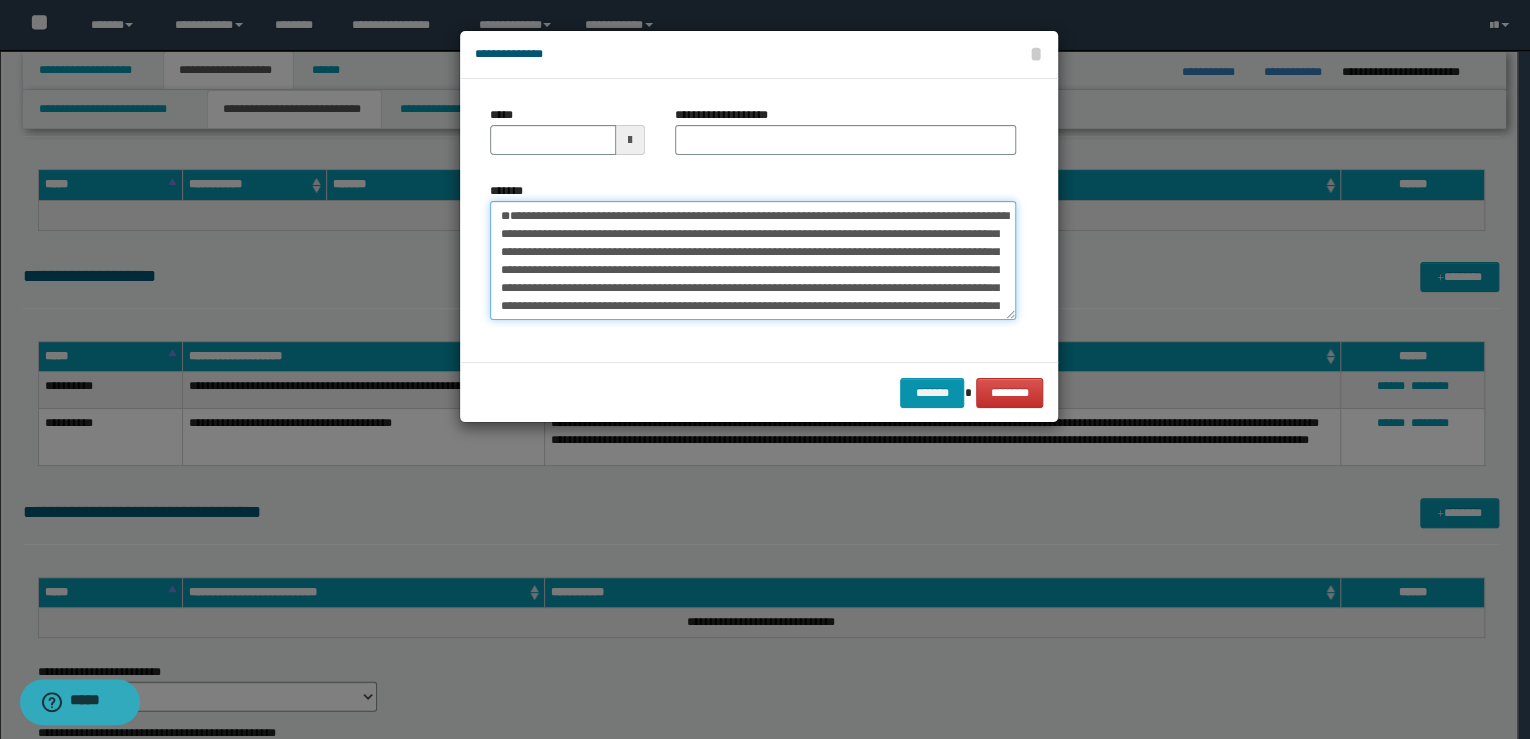 type 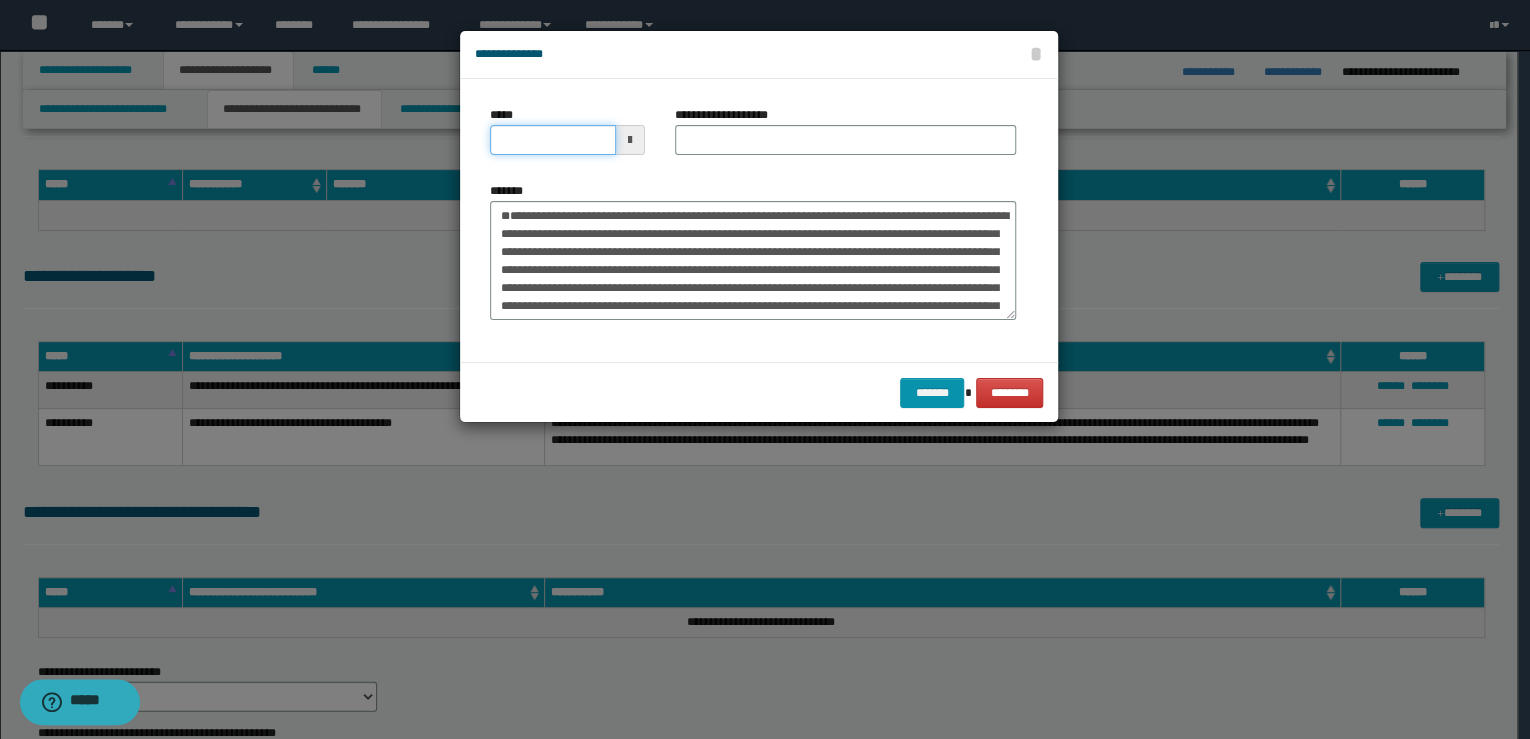 click on "*****" at bounding box center [553, 140] 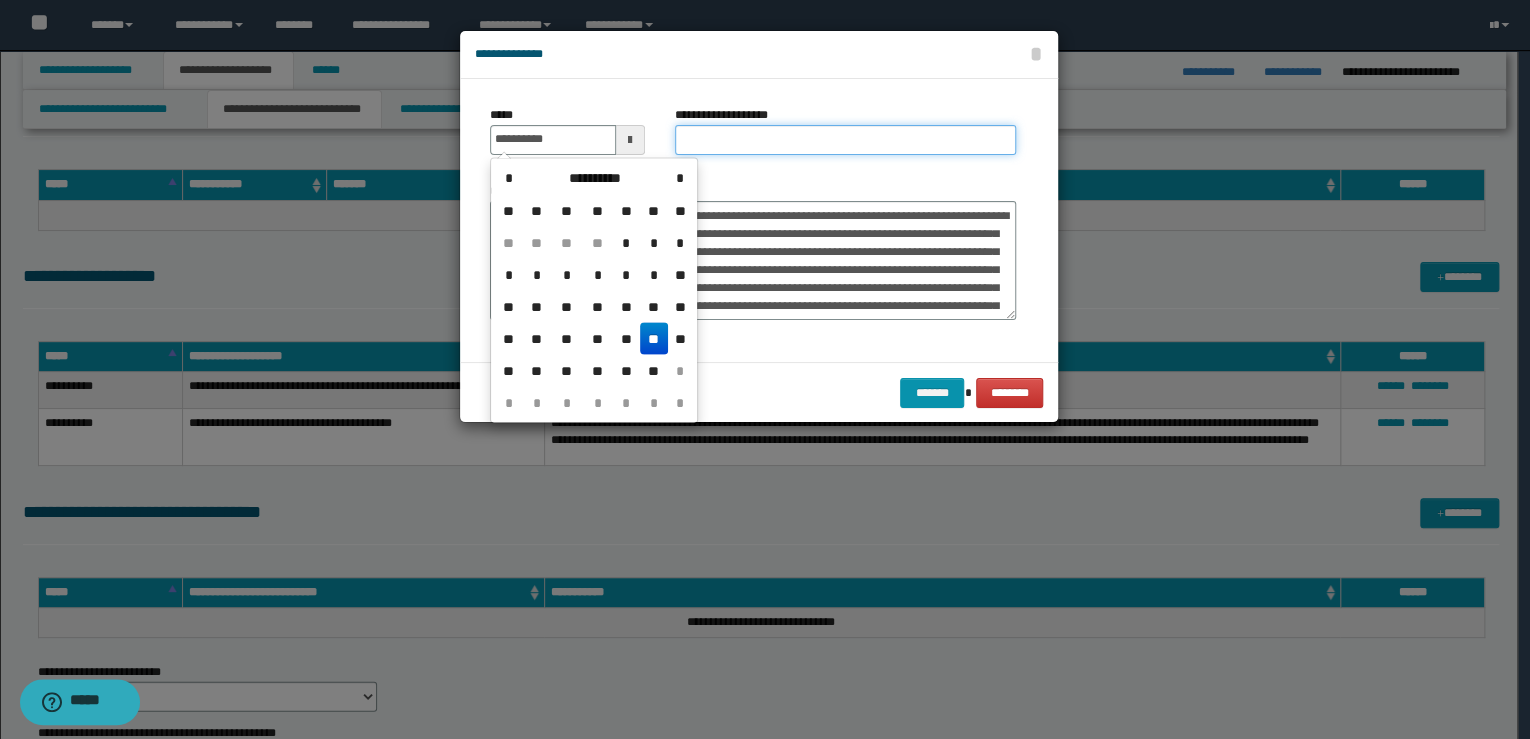 type on "**********" 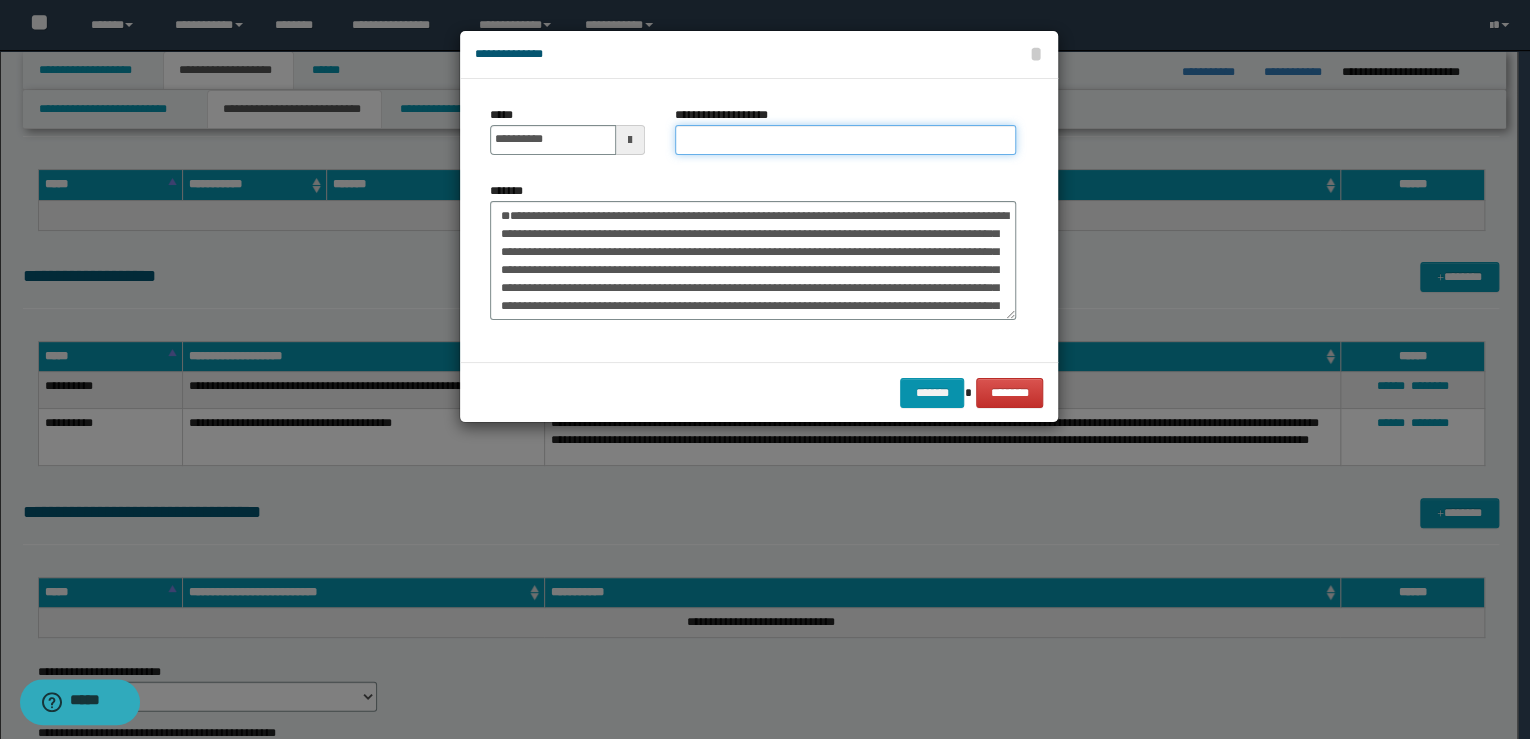click on "**********" at bounding box center (845, 140) 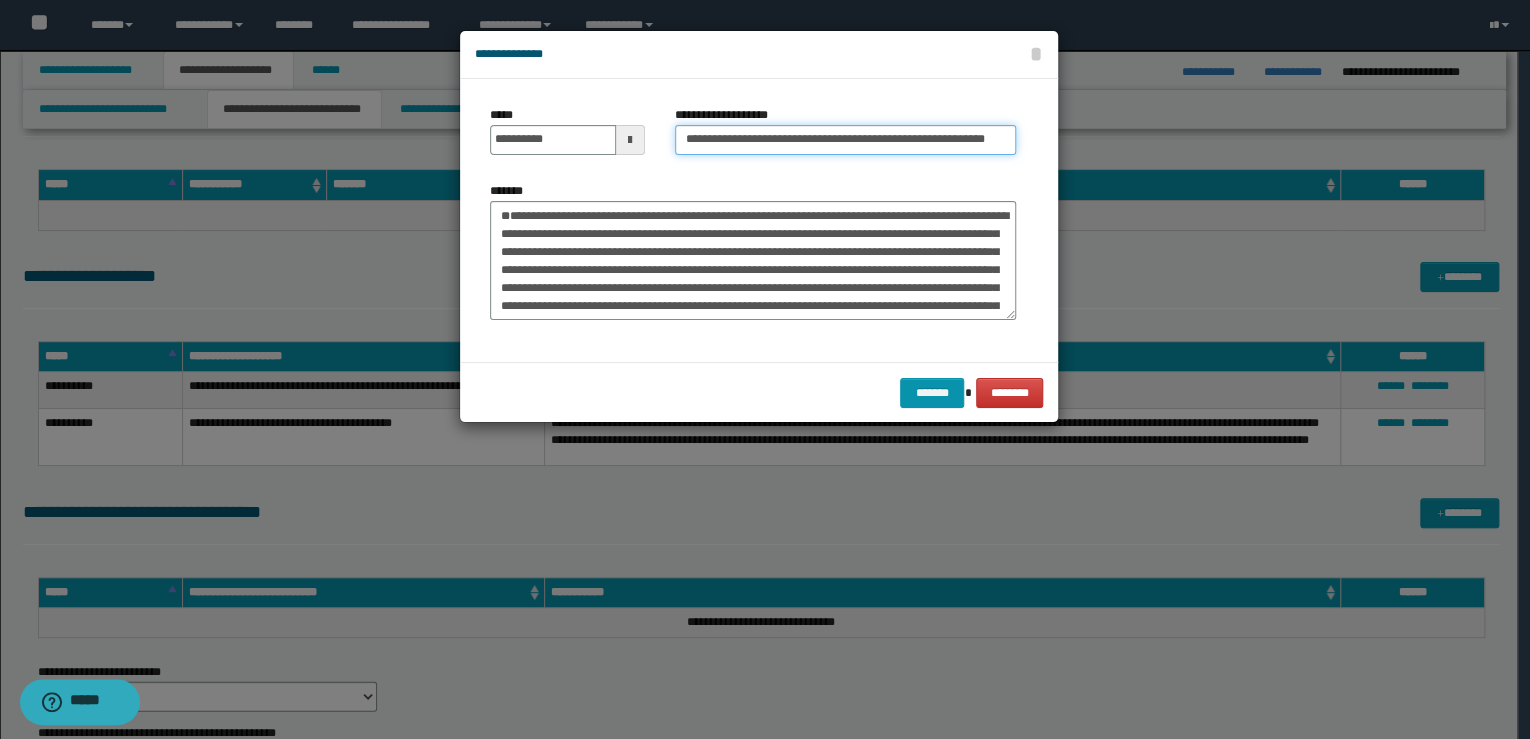scroll, scrollTop: 0, scrollLeft: 8, axis: horizontal 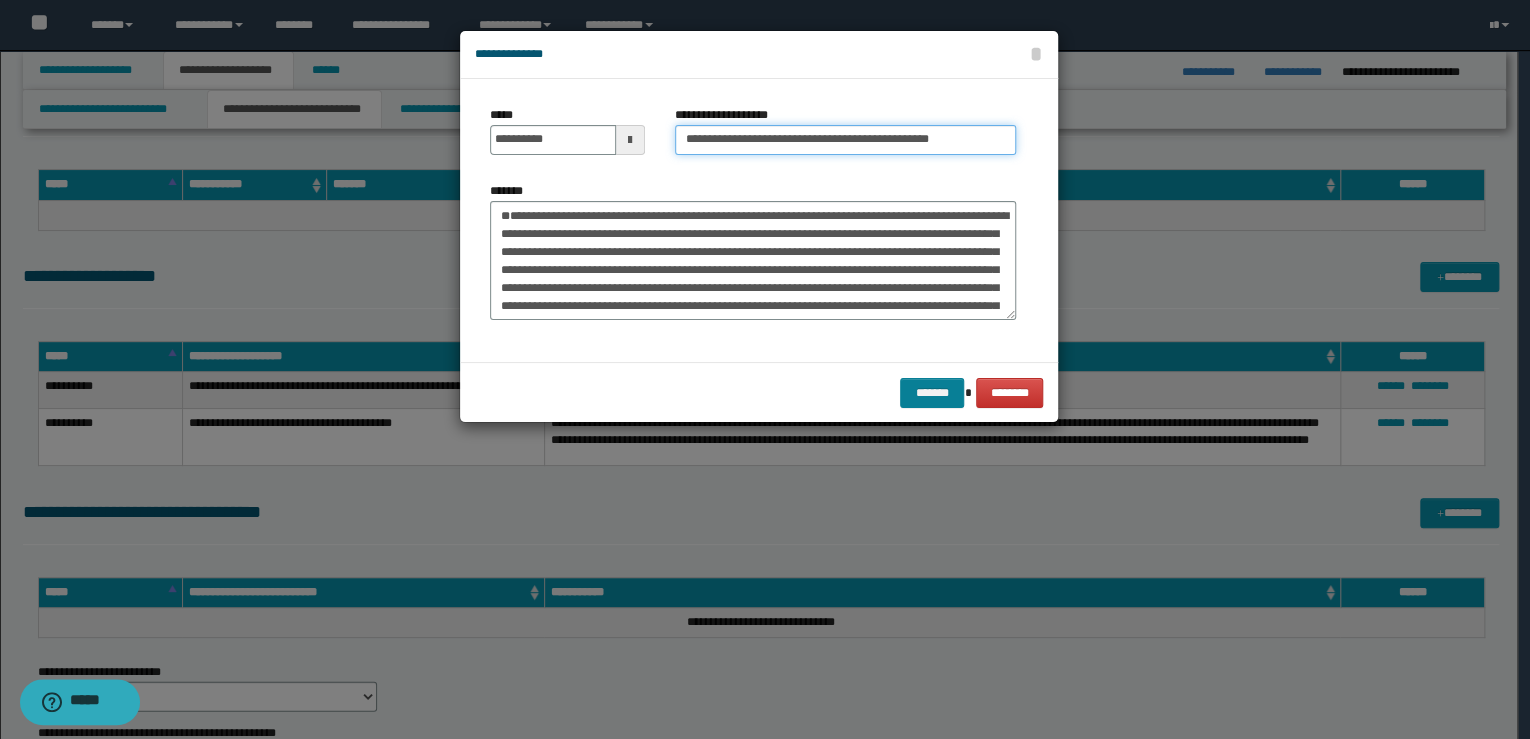 type on "**********" 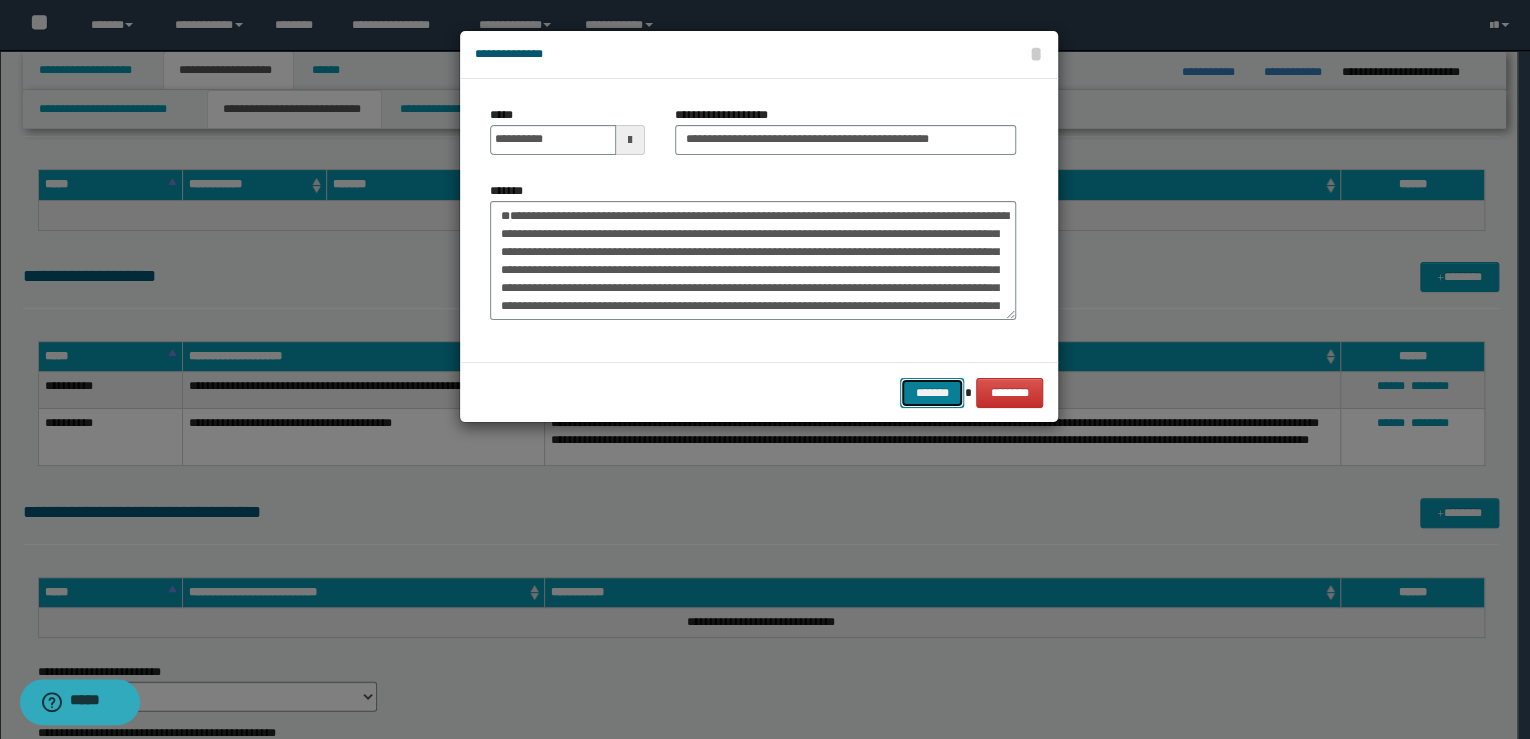 drag, startPoint x: 925, startPoint y: 386, endPoint x: 902, endPoint y: 384, distance: 23.086792 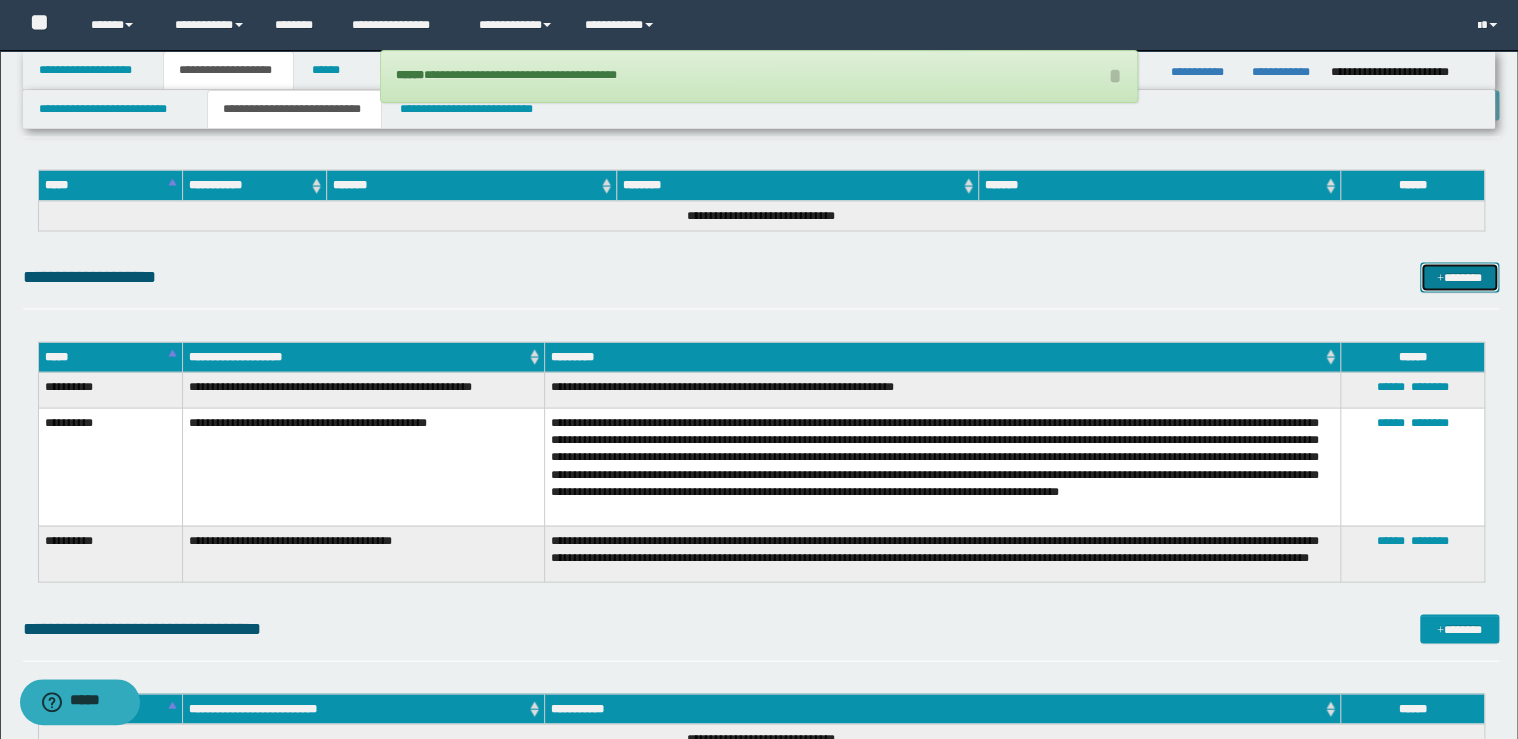 click on "*******" at bounding box center (1459, 277) 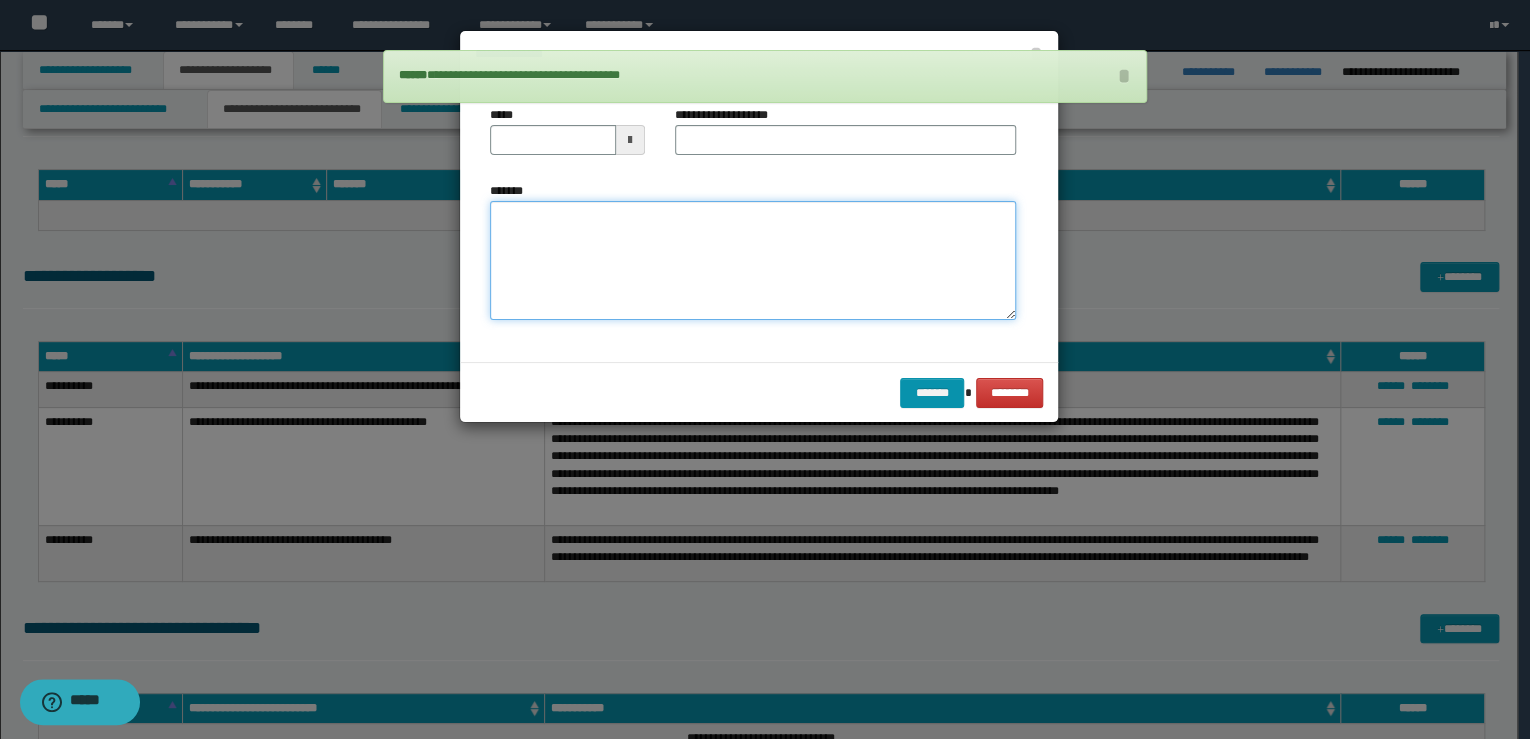 click on "*******" at bounding box center [753, 261] 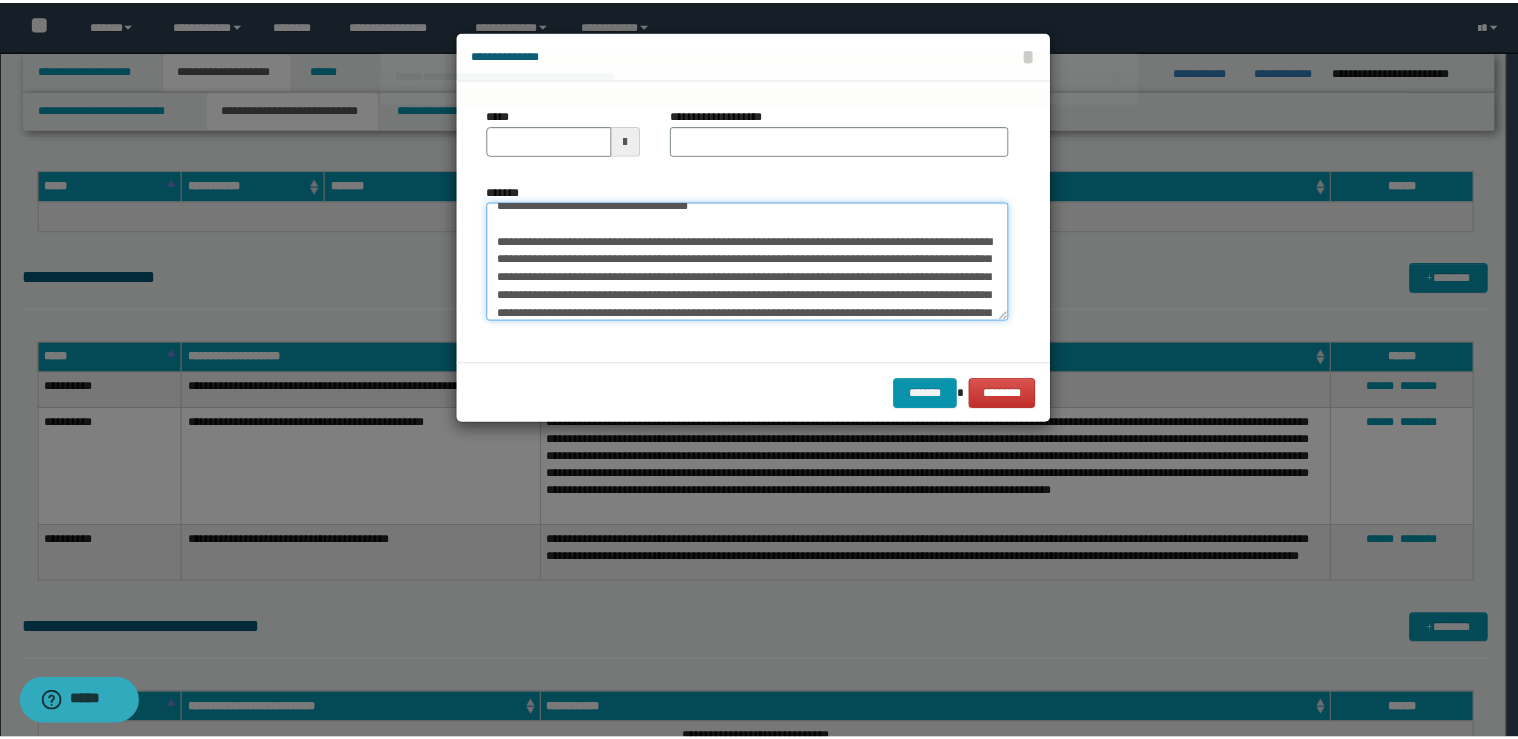 scroll, scrollTop: 0, scrollLeft: 0, axis: both 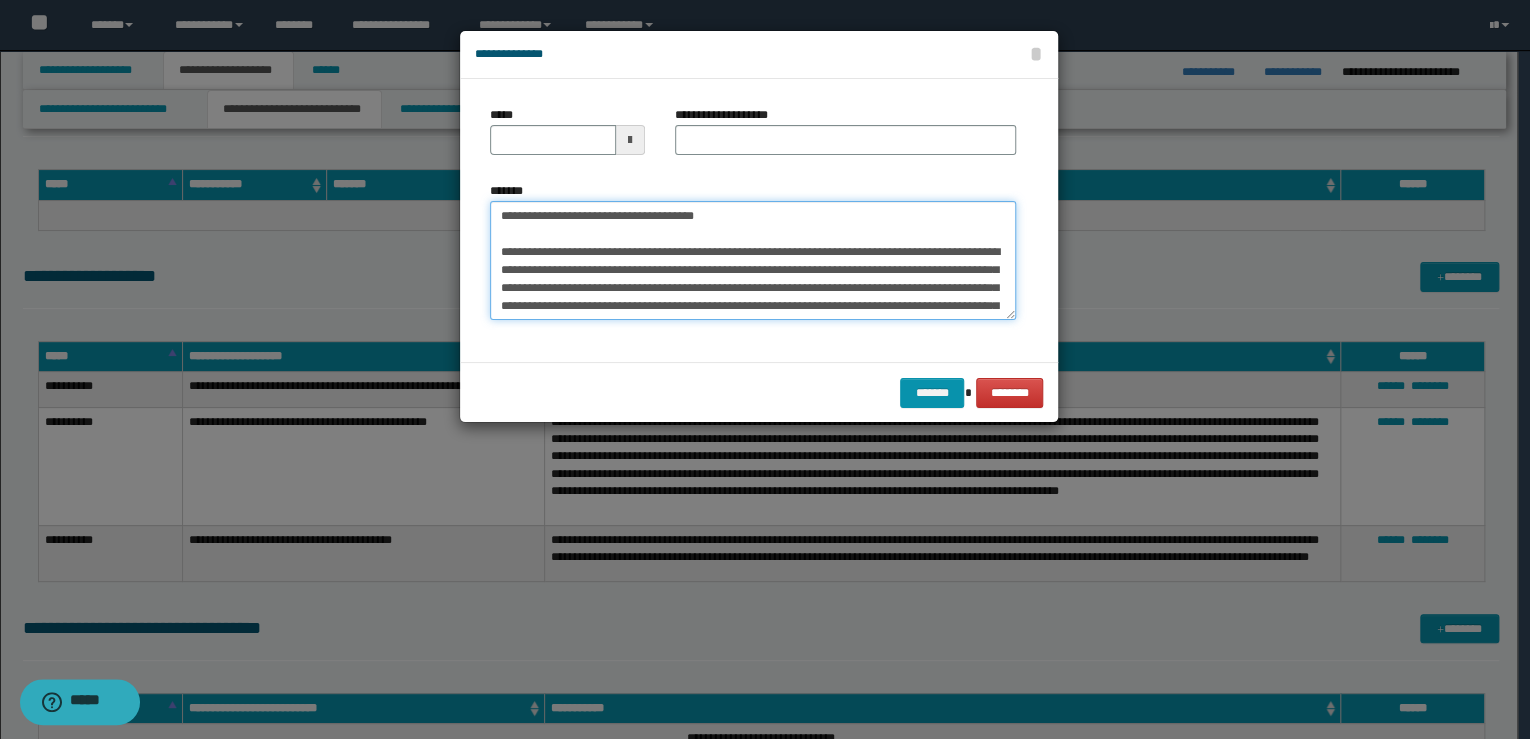 drag, startPoint x: 588, startPoint y: 214, endPoint x: 388, endPoint y: 209, distance: 200.06248 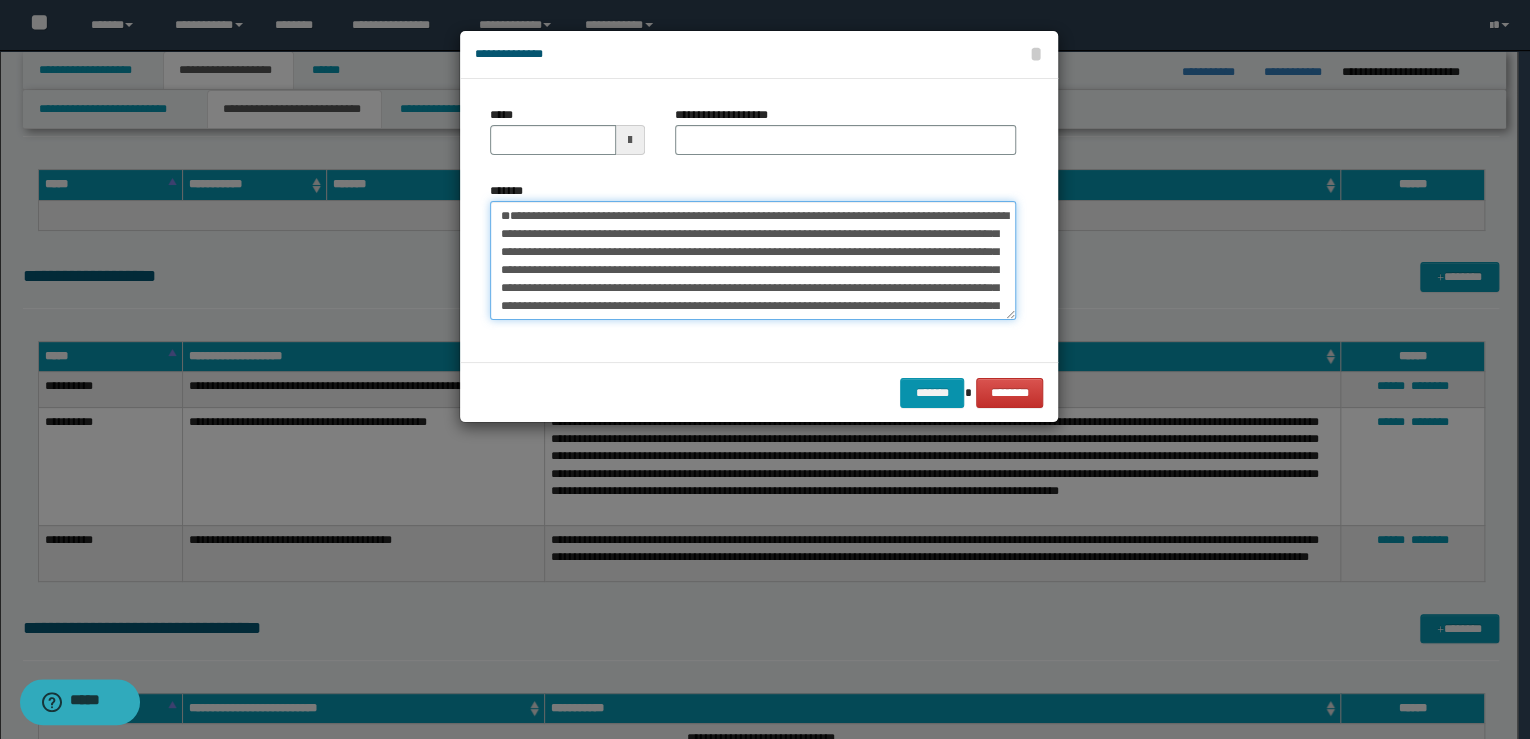 type 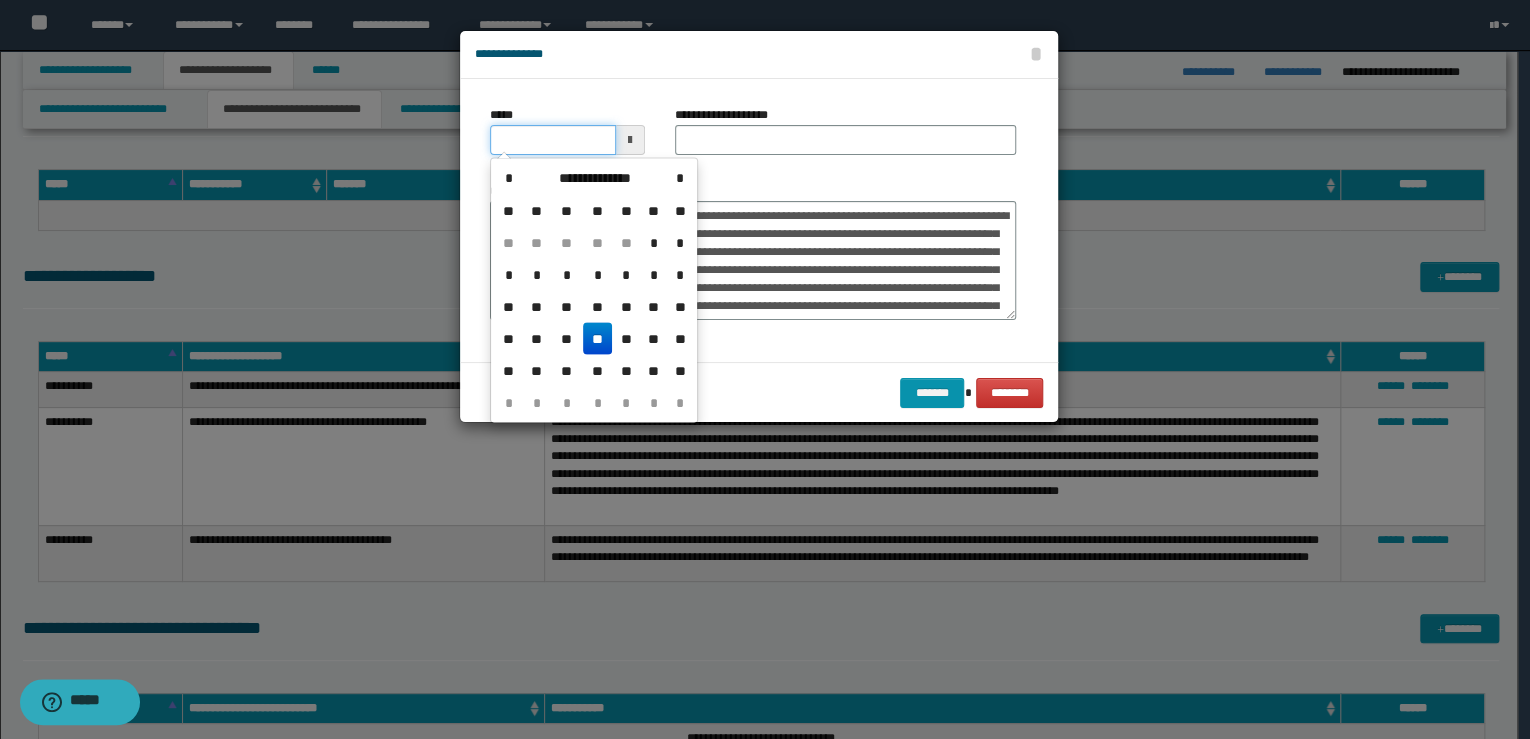 click on "*****" at bounding box center (553, 140) 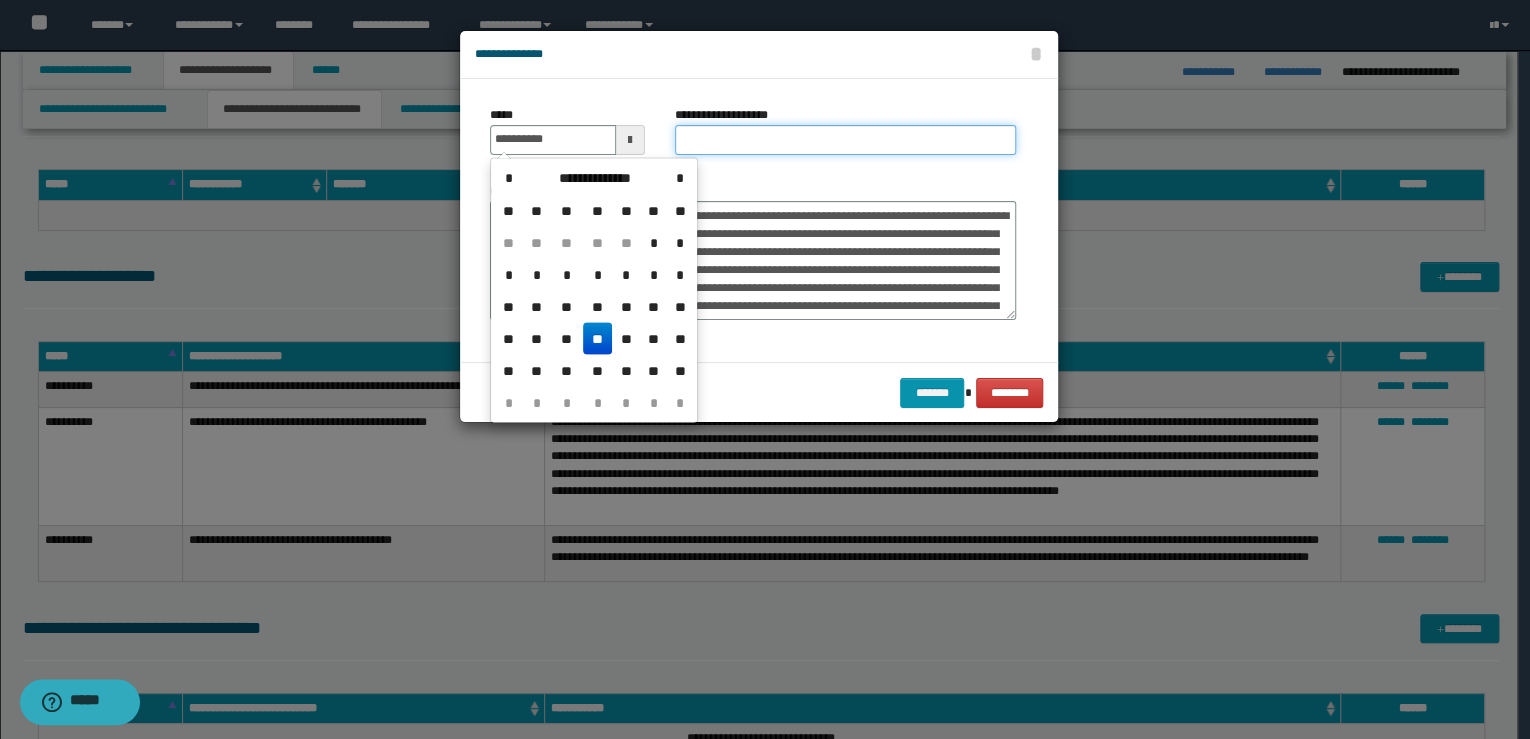 type on "**********" 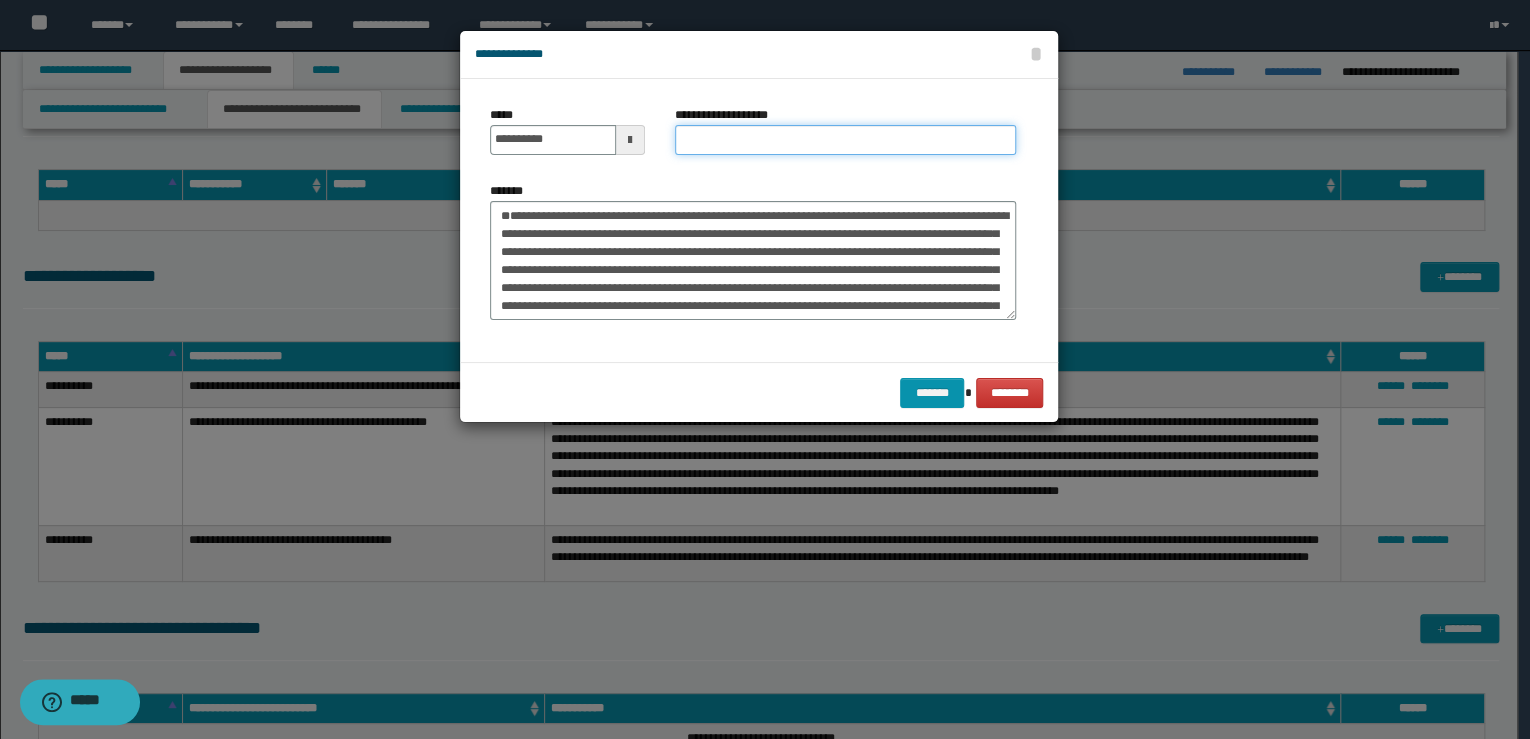 click on "**********" at bounding box center [845, 140] 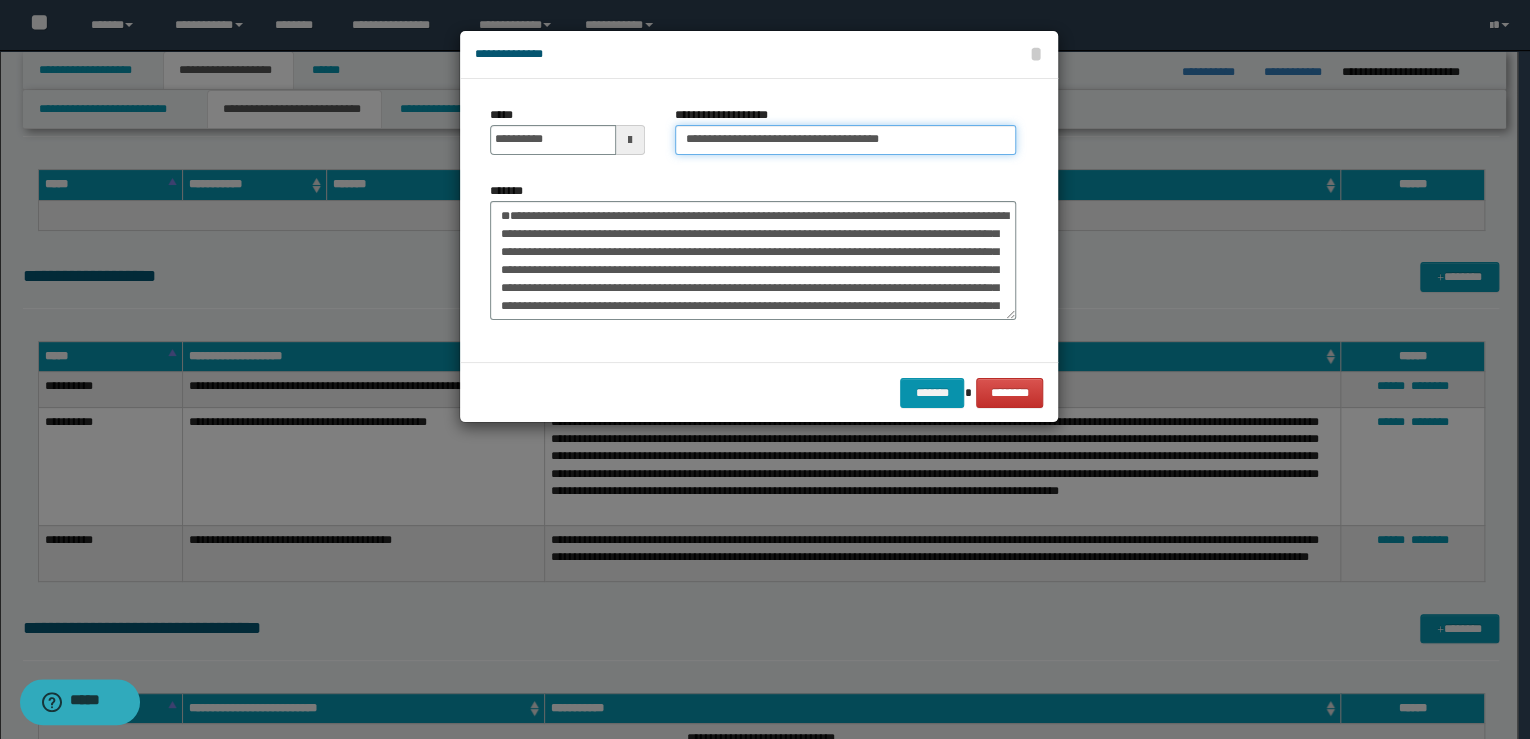 click on "**********" at bounding box center (845, 140) 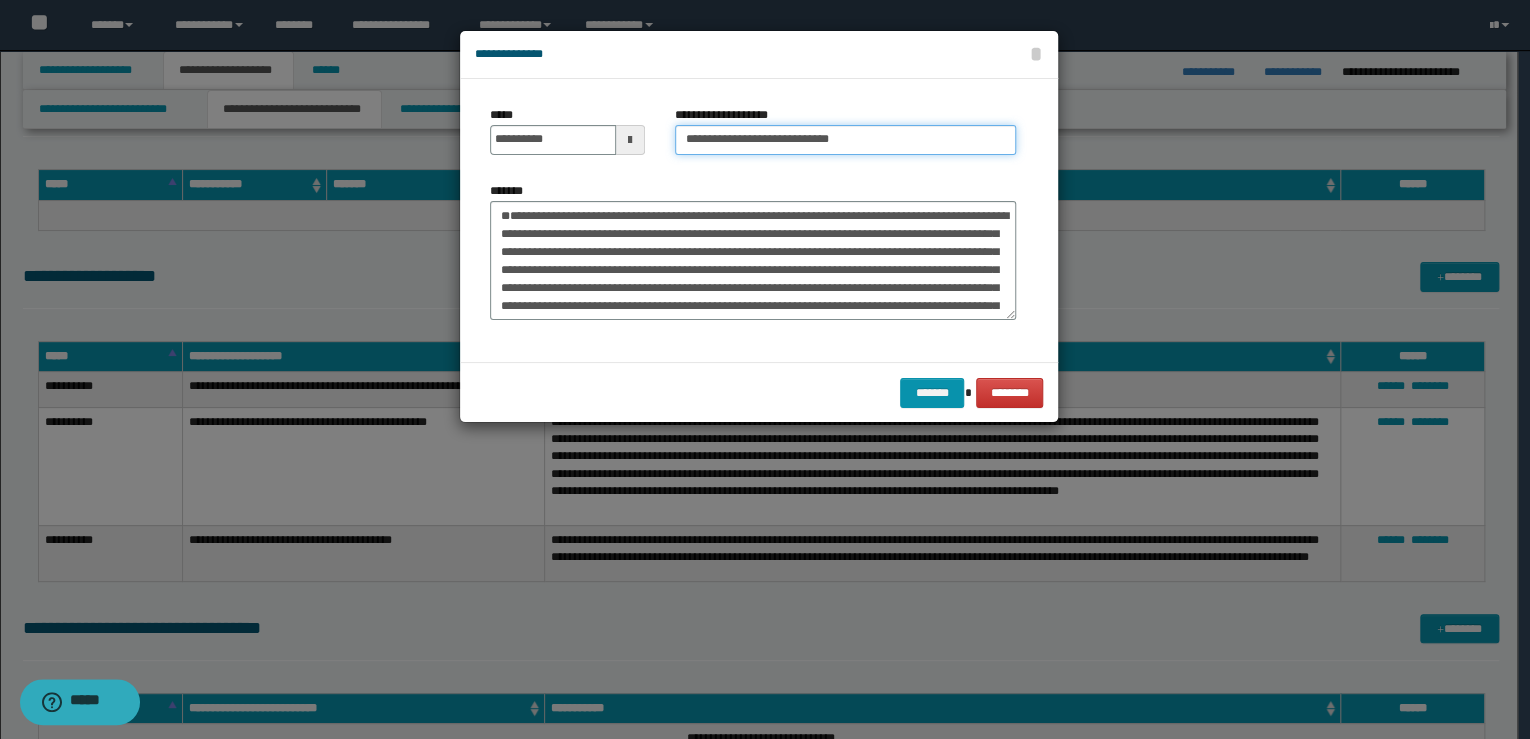 type on "**********" 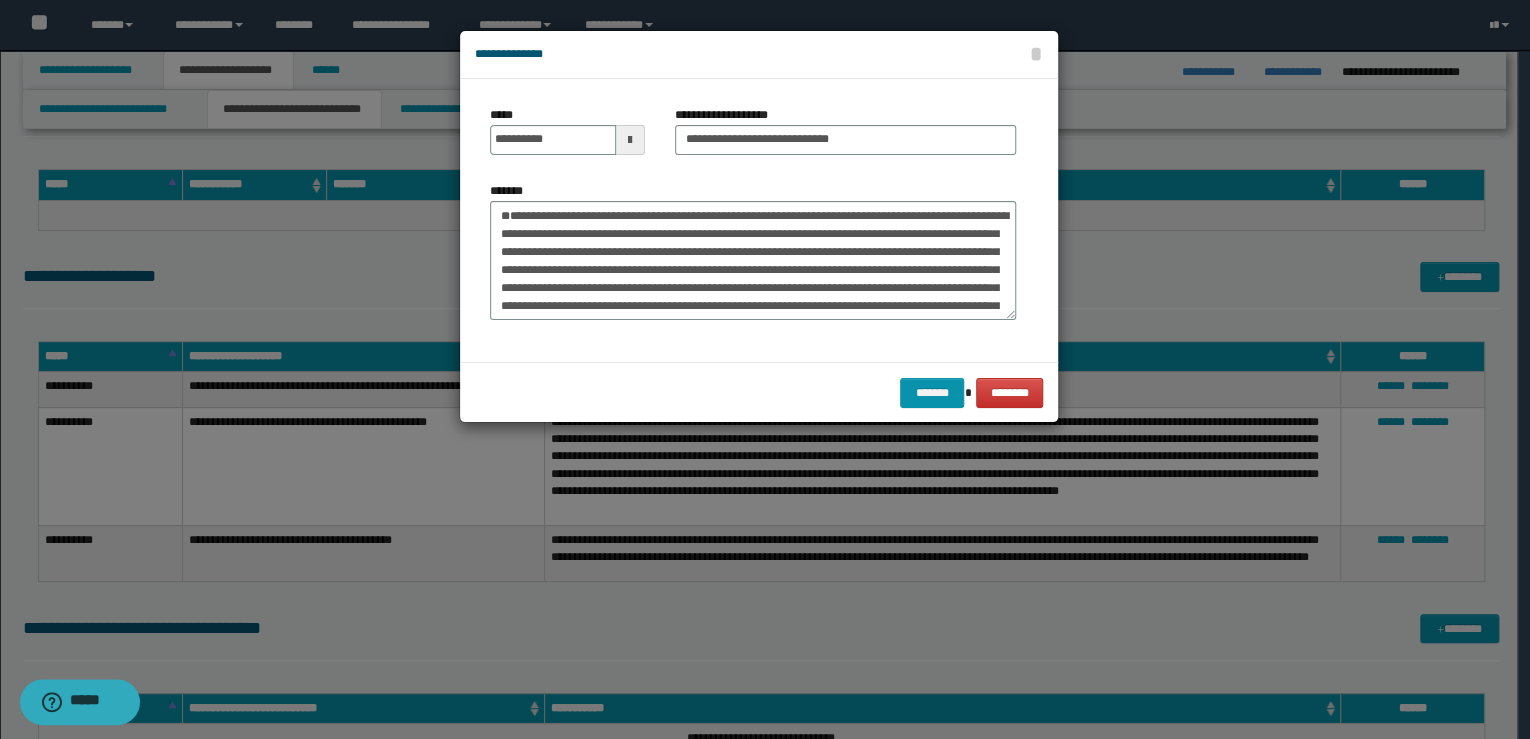 click at bounding box center (765, 369) 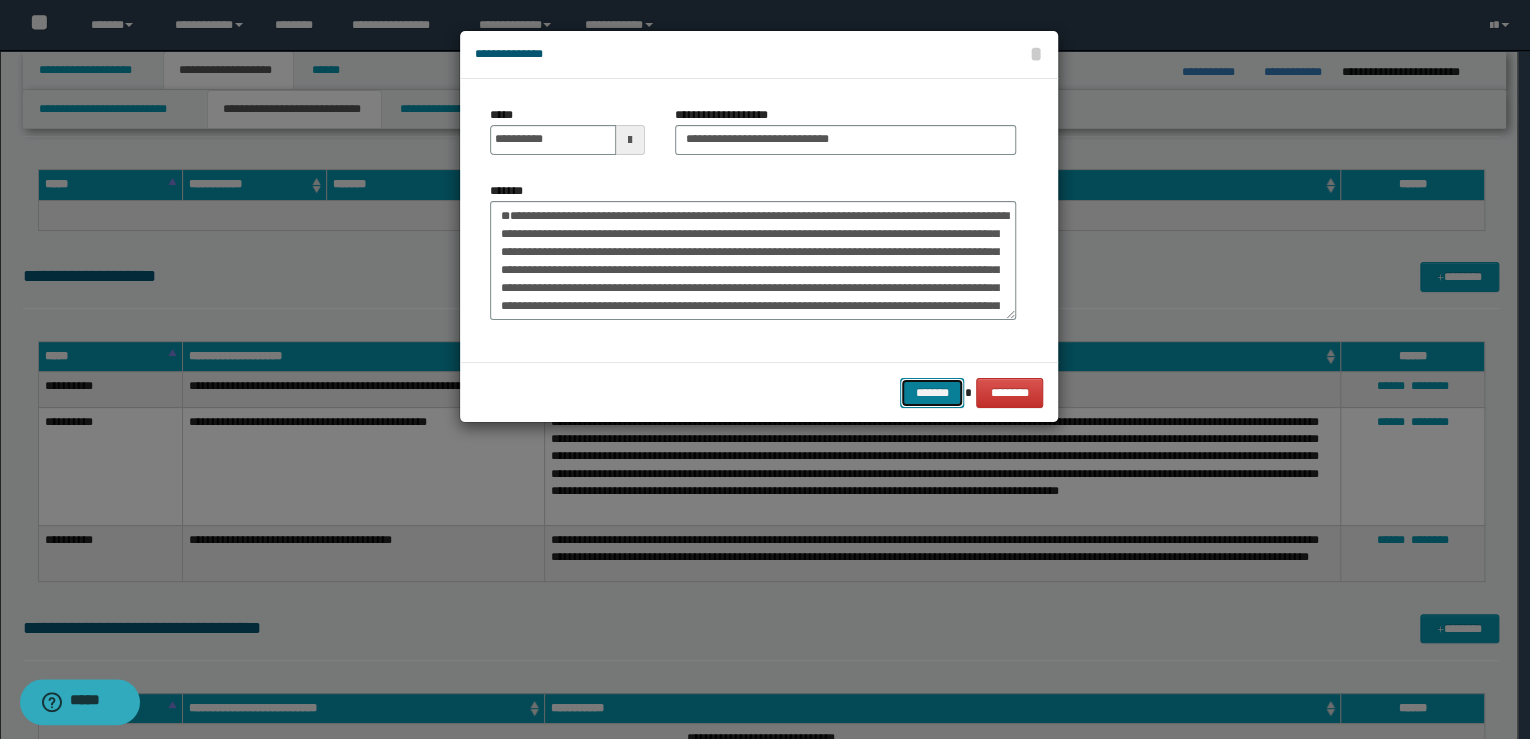 click on "*******" at bounding box center [932, 393] 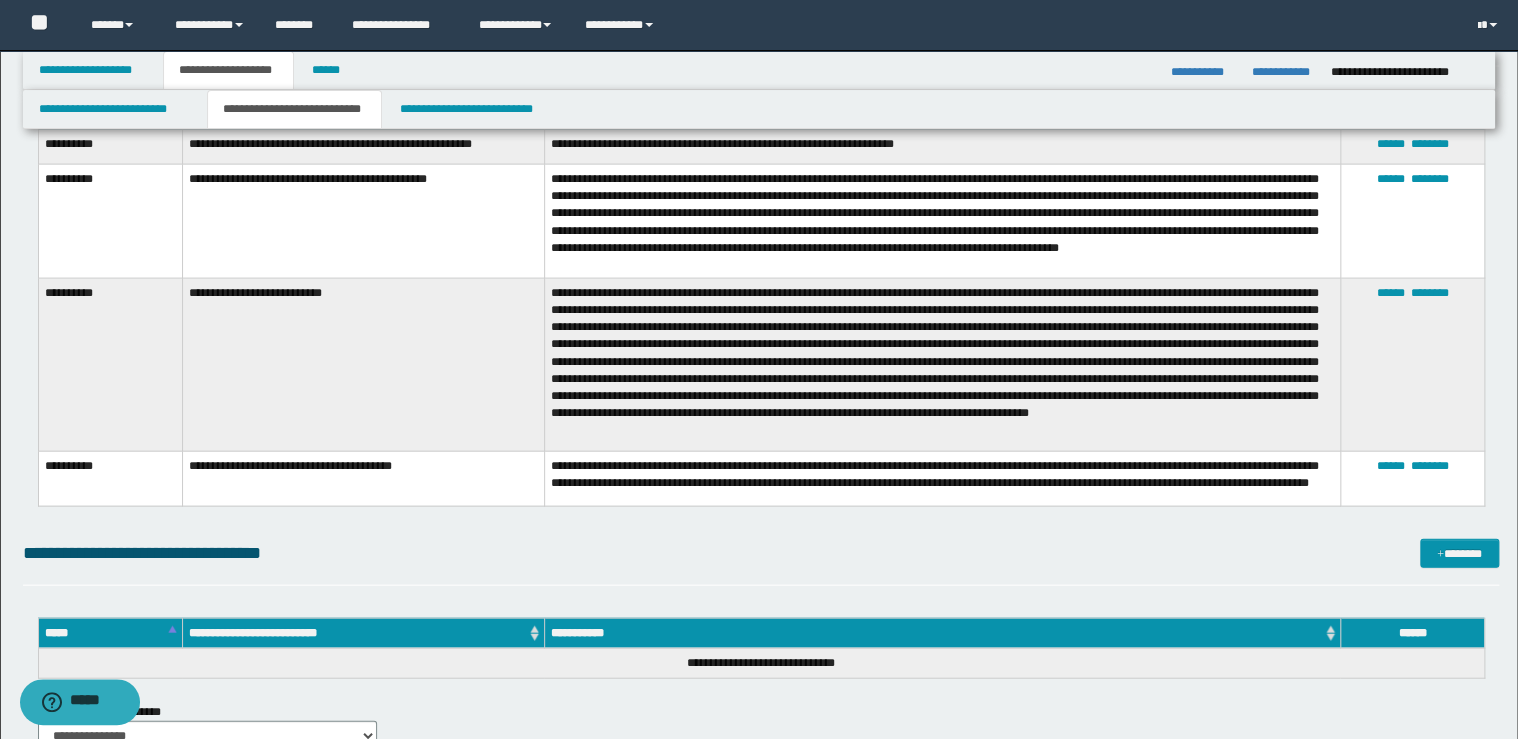 scroll, scrollTop: 1966, scrollLeft: 0, axis: vertical 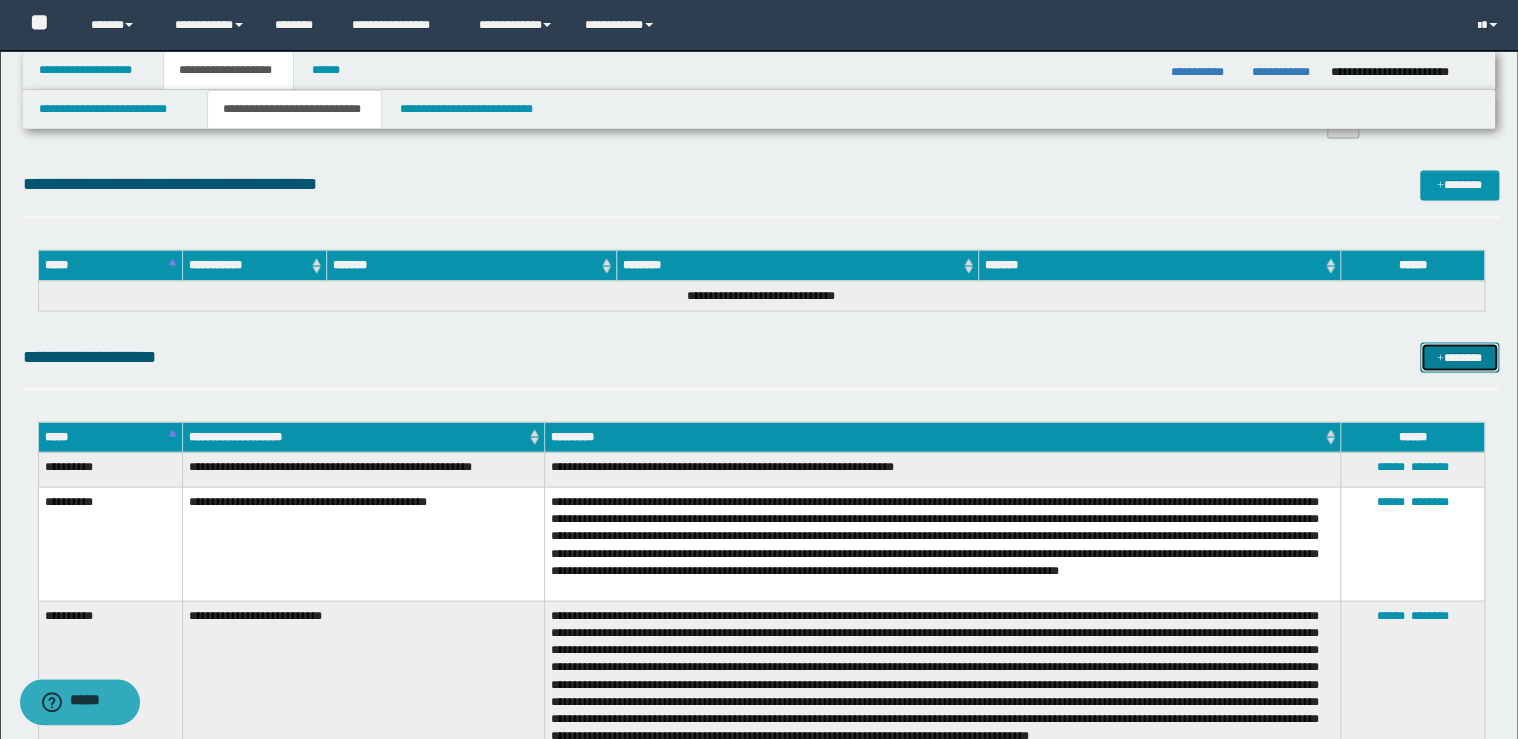 click on "*******" at bounding box center [1459, 357] 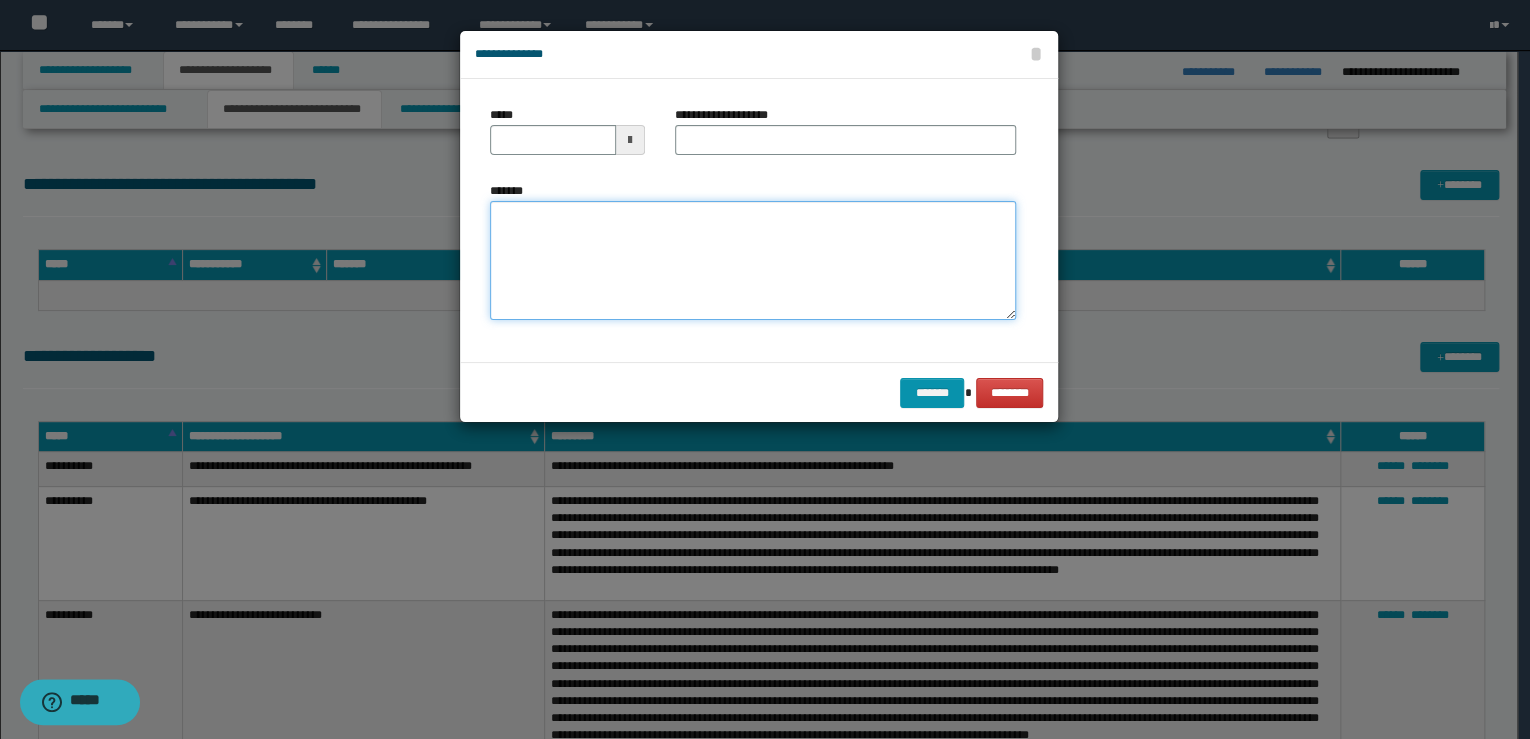 click on "*******" at bounding box center (753, 261) 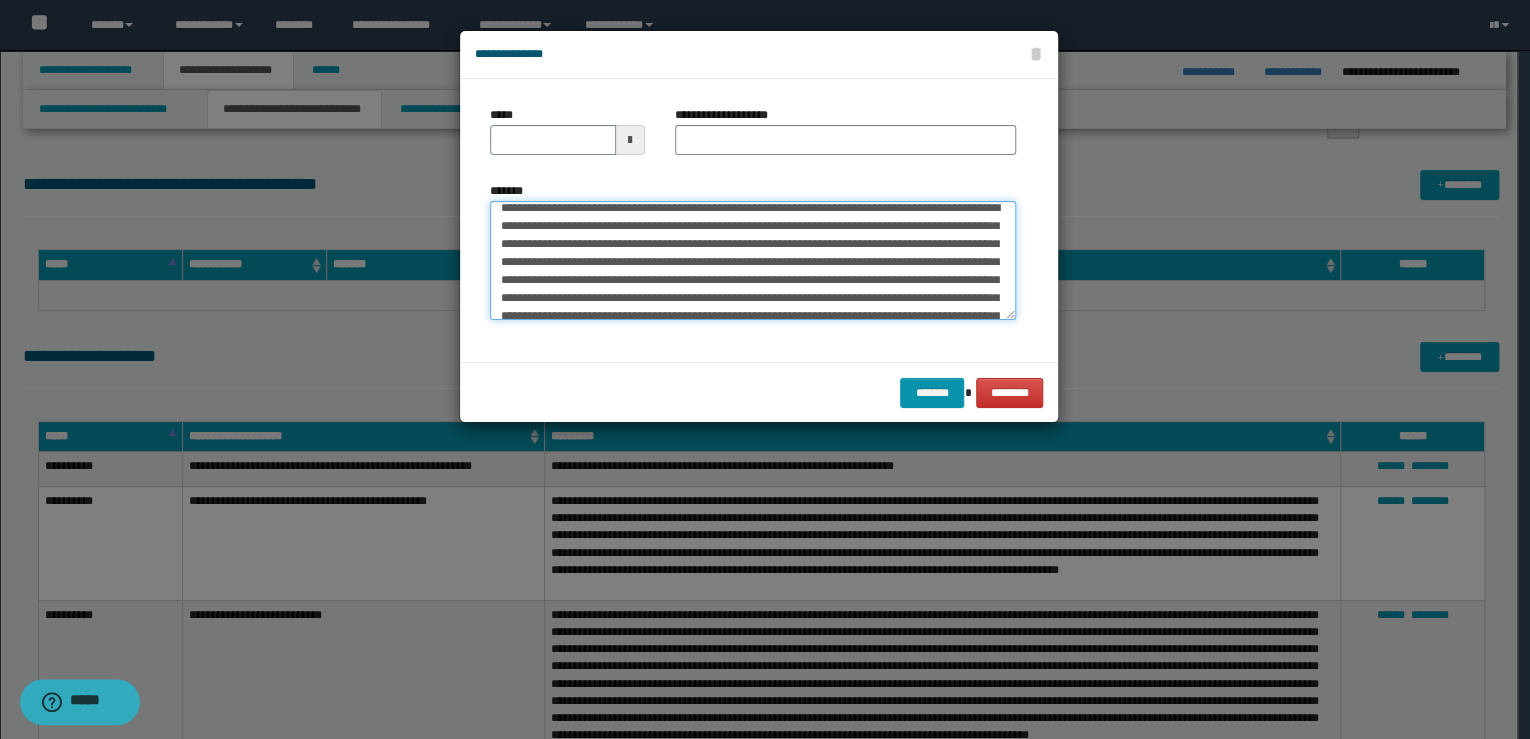 scroll, scrollTop: 0, scrollLeft: 0, axis: both 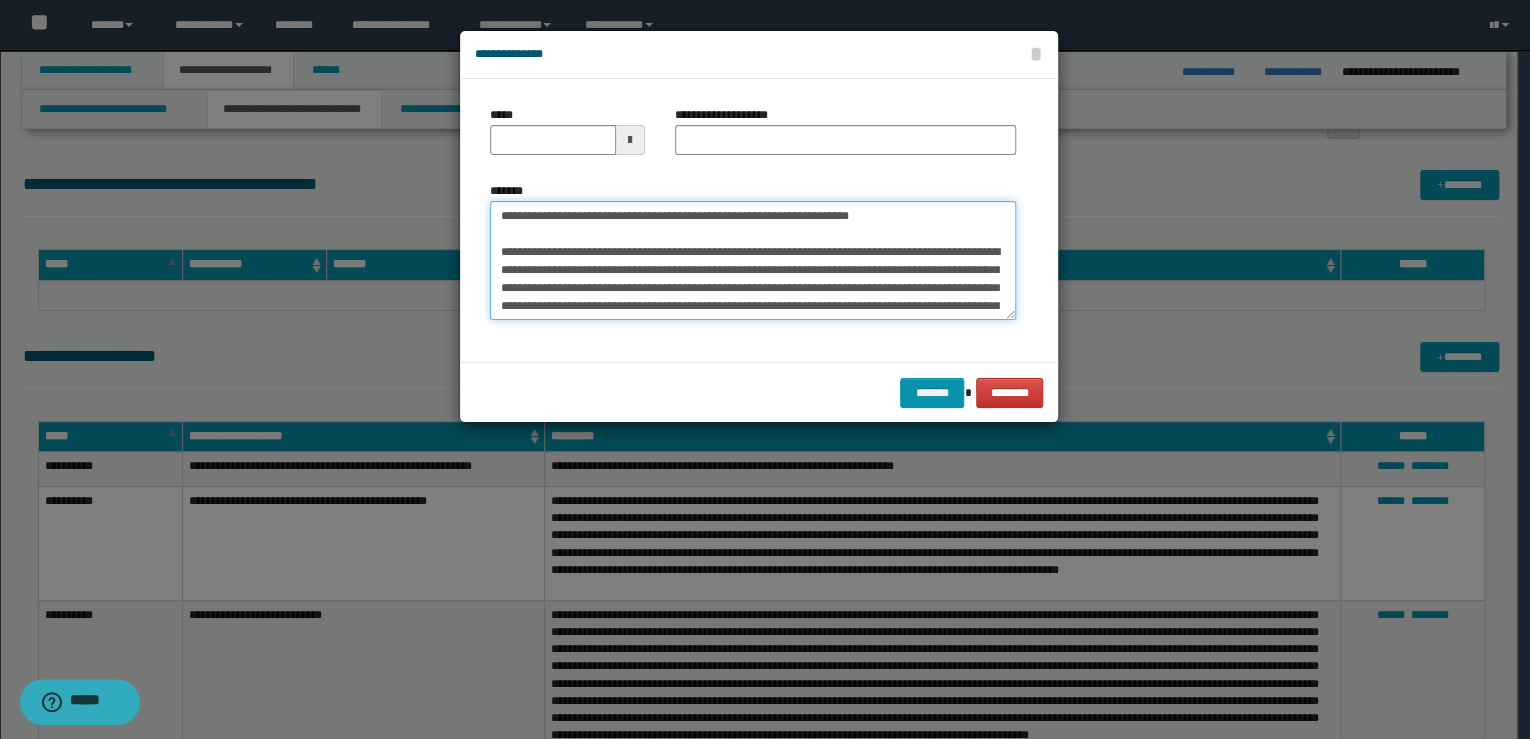 drag, startPoint x: 906, startPoint y: 216, endPoint x: 400, endPoint y: 218, distance: 506.00397 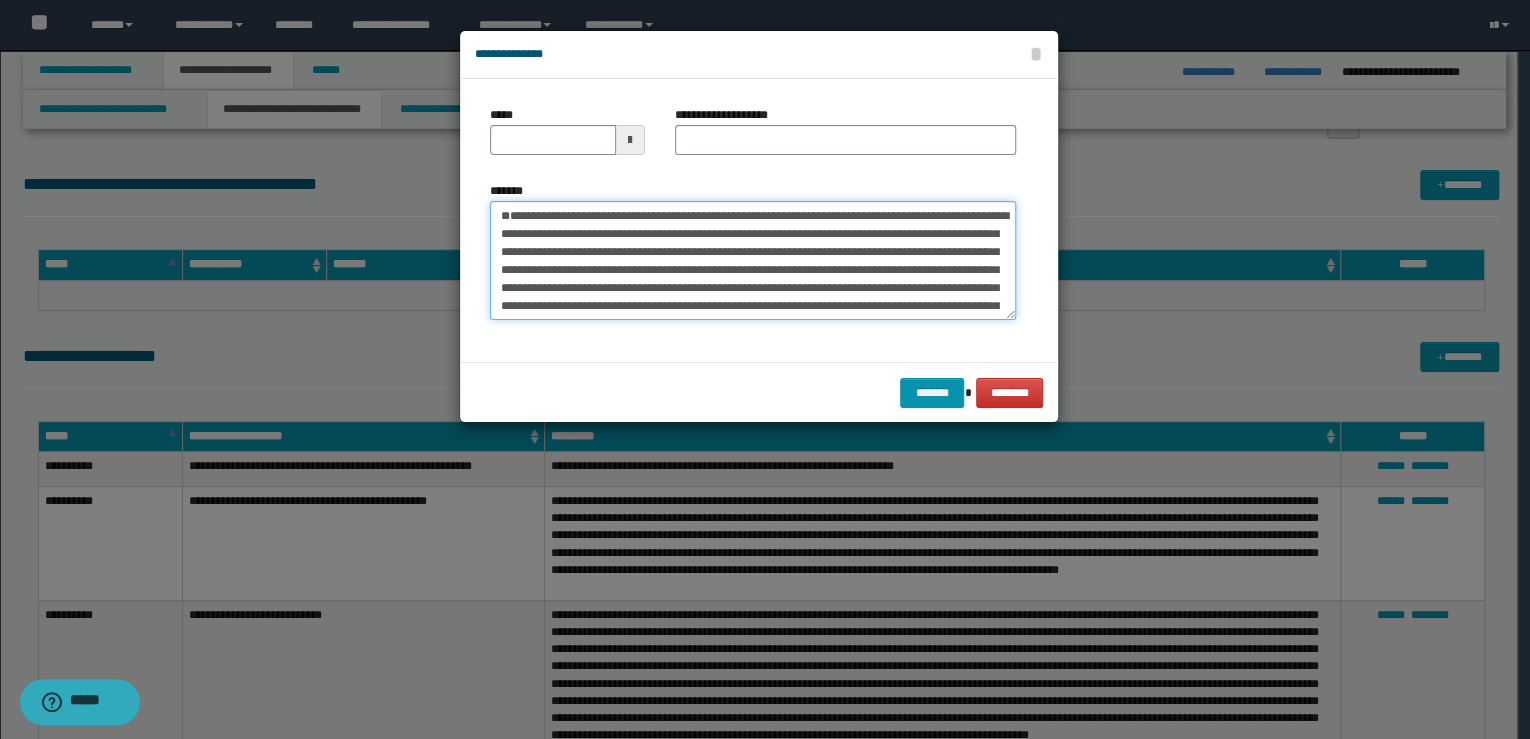 type 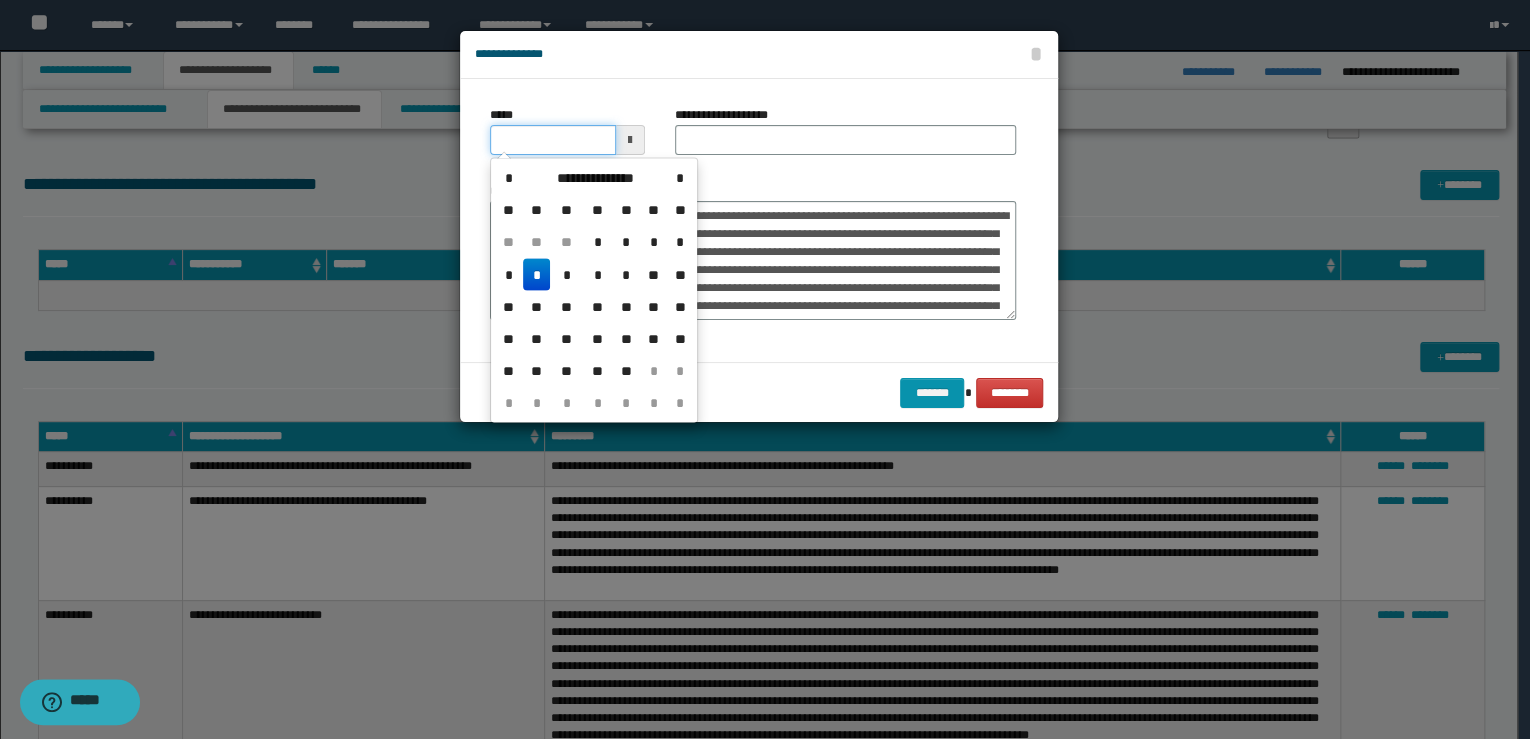 click on "*****" at bounding box center (553, 140) 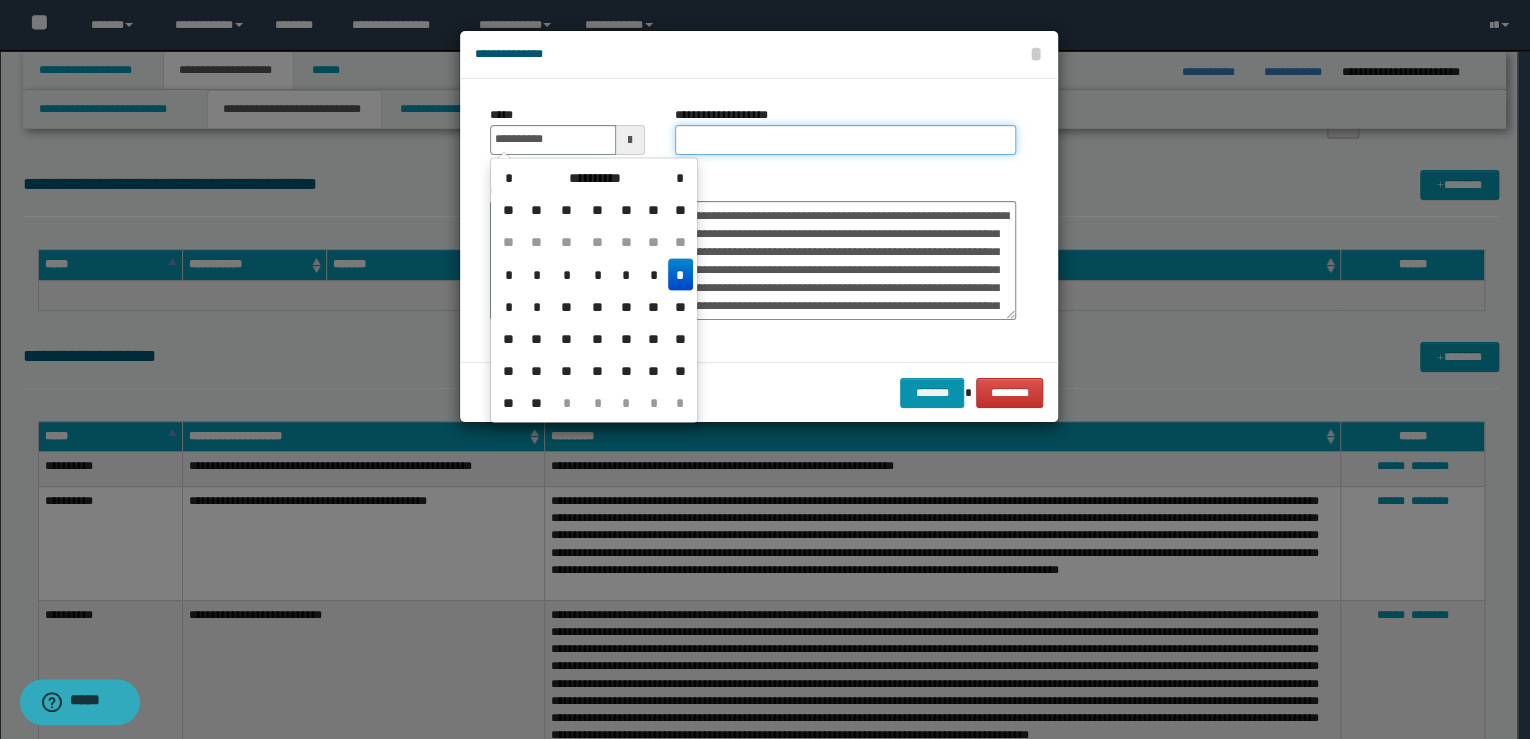 type on "**********" 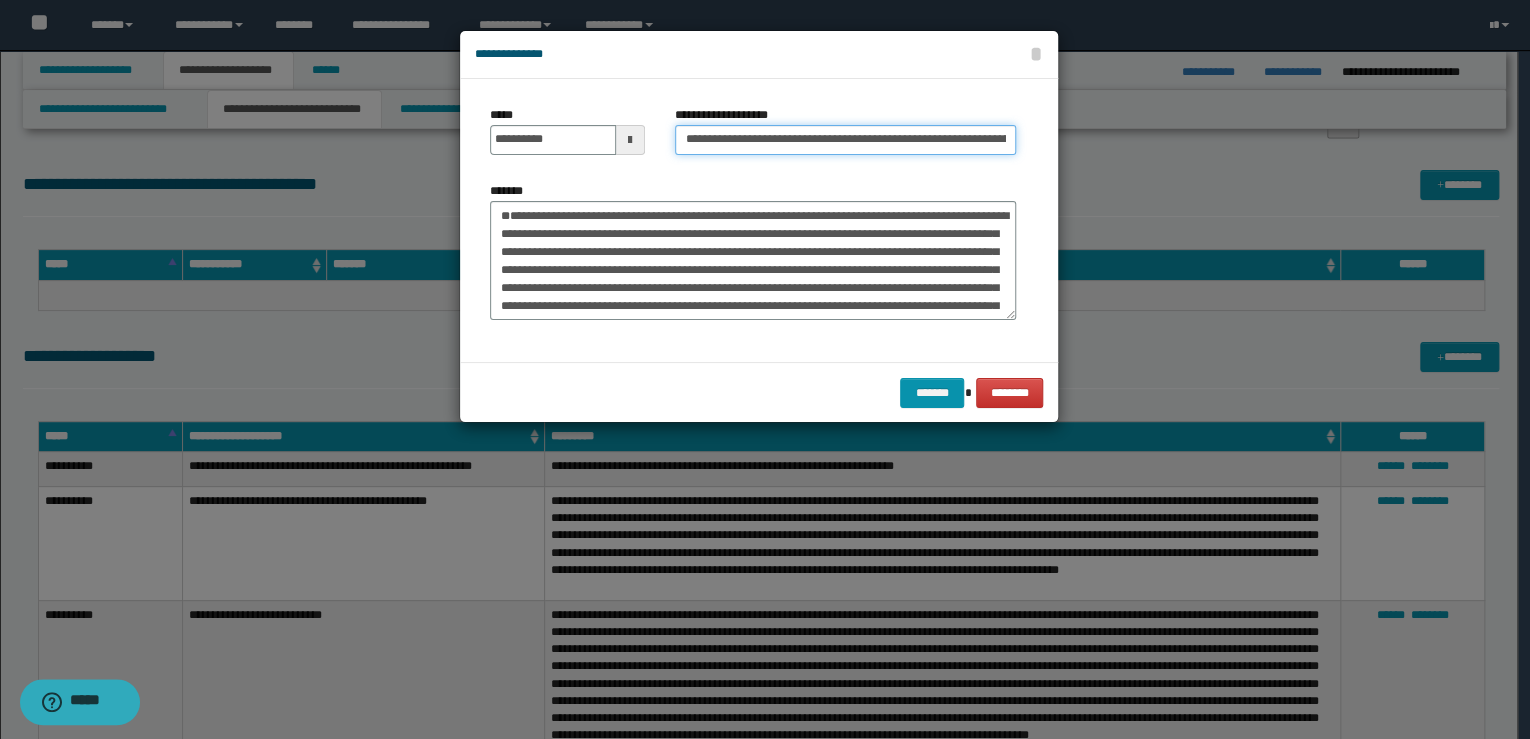 scroll, scrollTop: 0, scrollLeft: 72, axis: horizontal 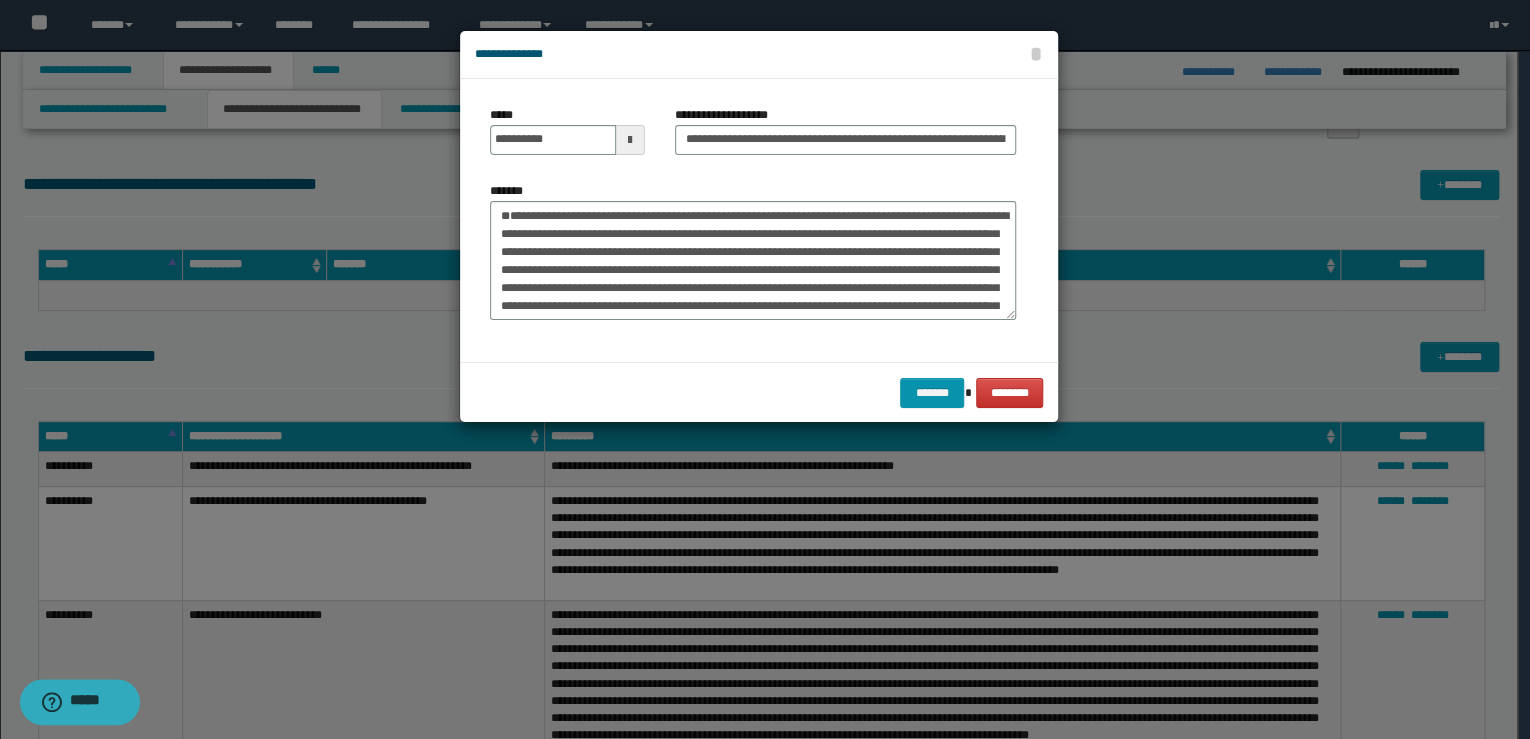 click on "**********" at bounding box center (753, 220) 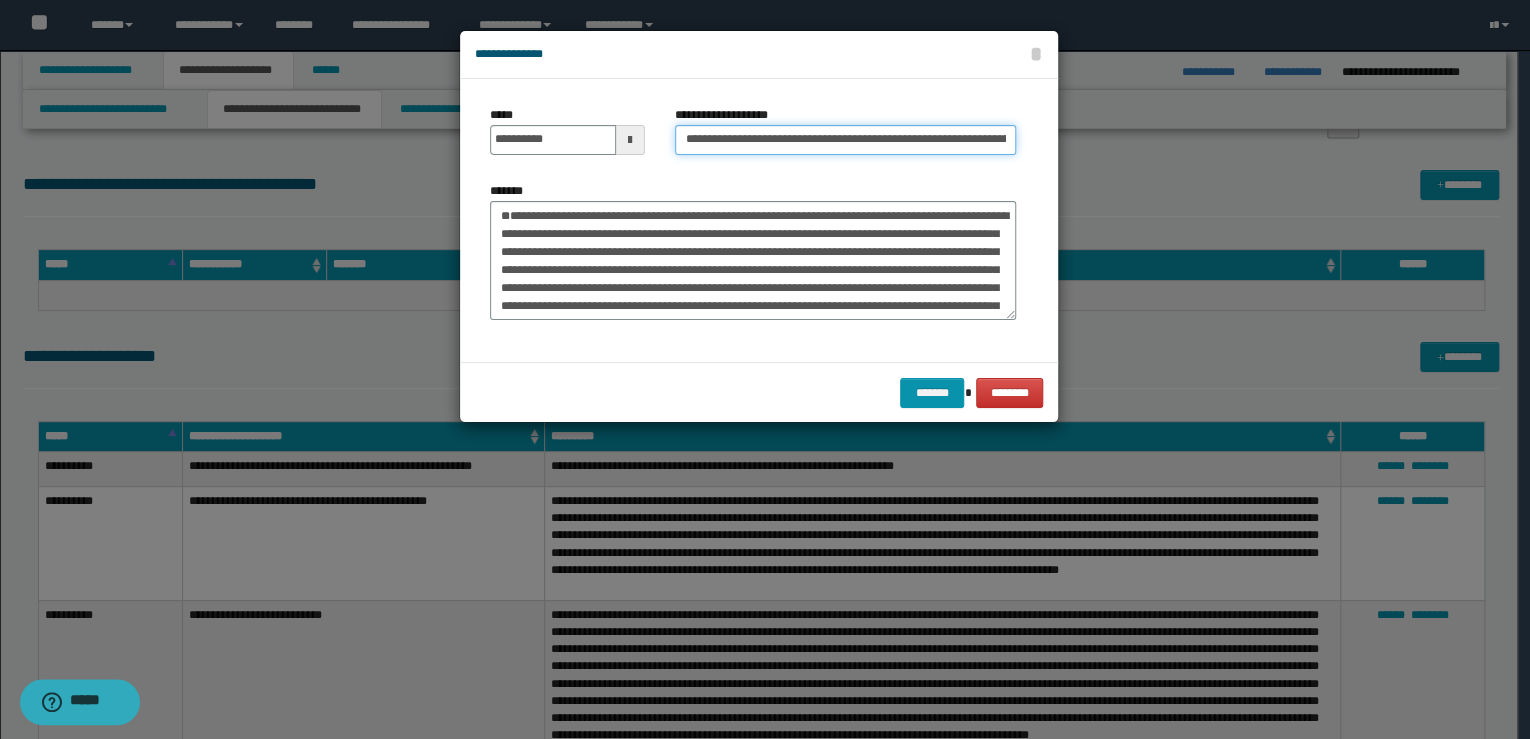 drag, startPoint x: 749, startPoint y: 142, endPoint x: 648, endPoint y: 130, distance: 101.71037 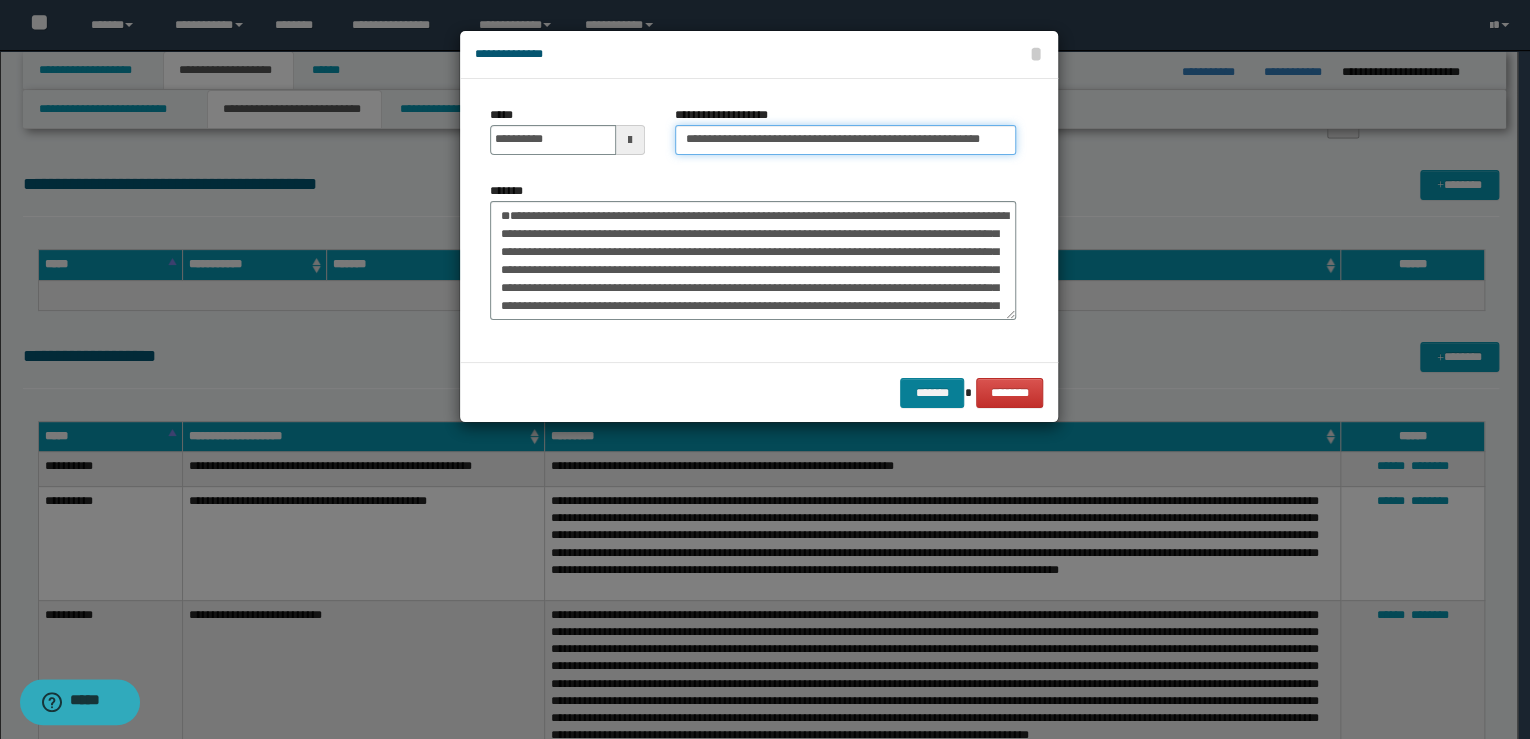 type on "**********" 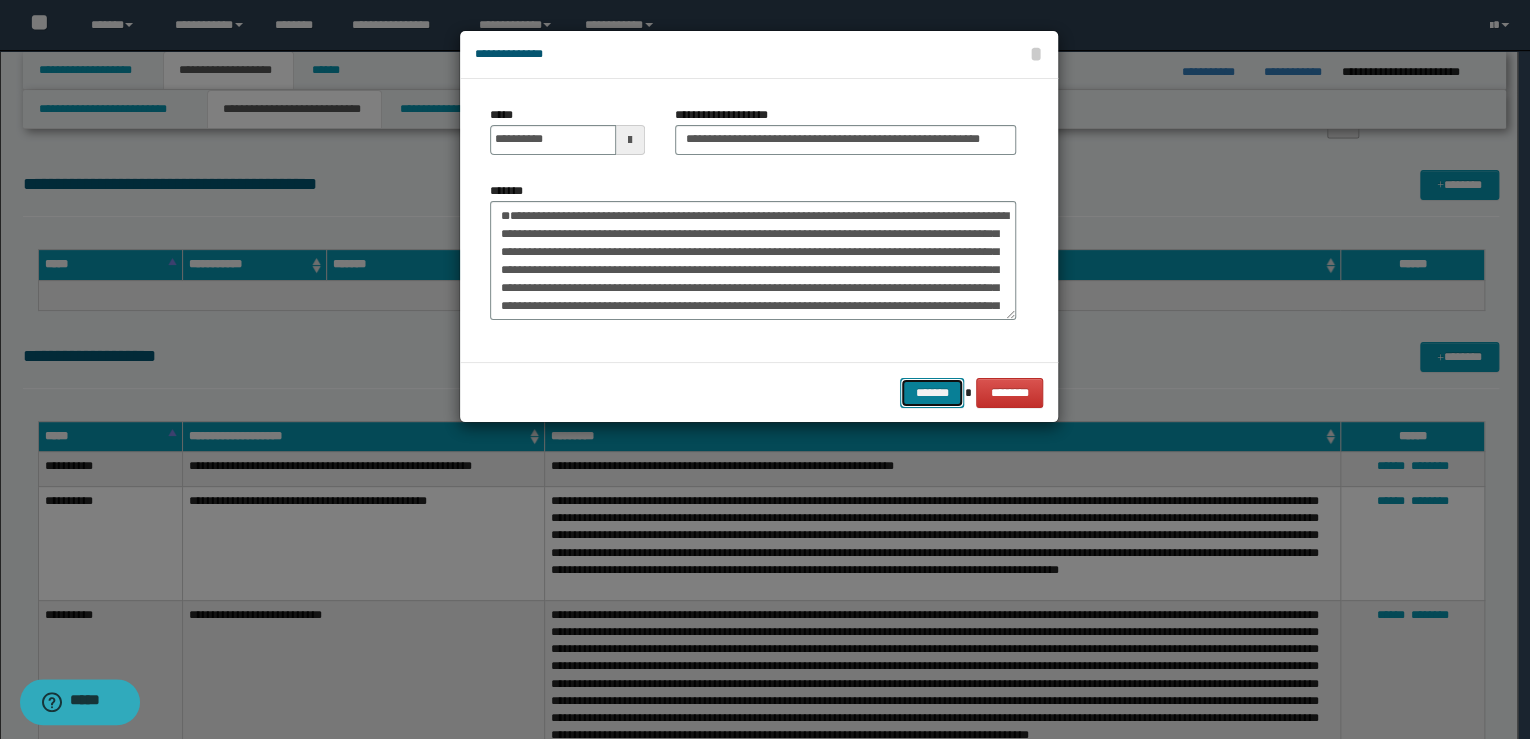 click on "*******" at bounding box center (932, 393) 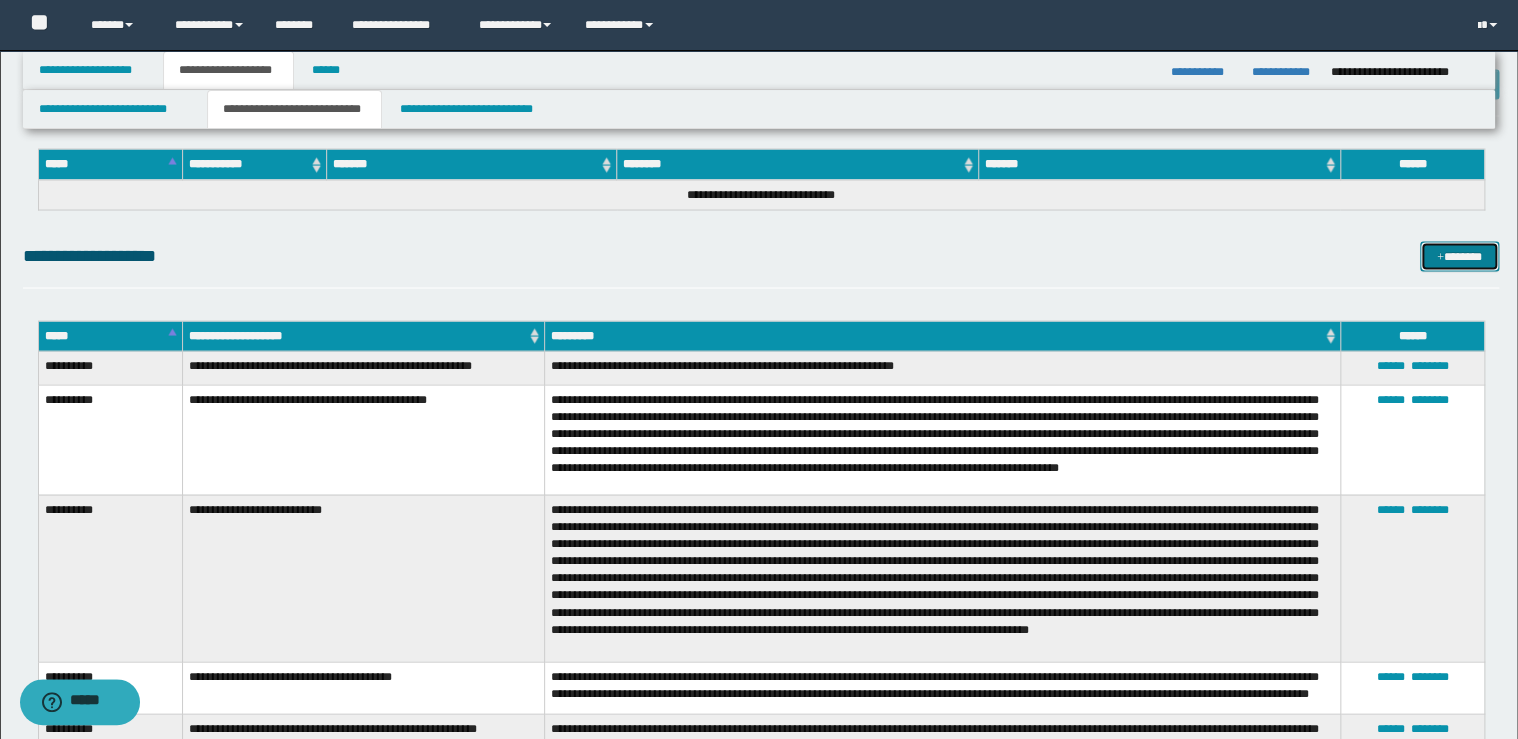 scroll, scrollTop: 2126, scrollLeft: 0, axis: vertical 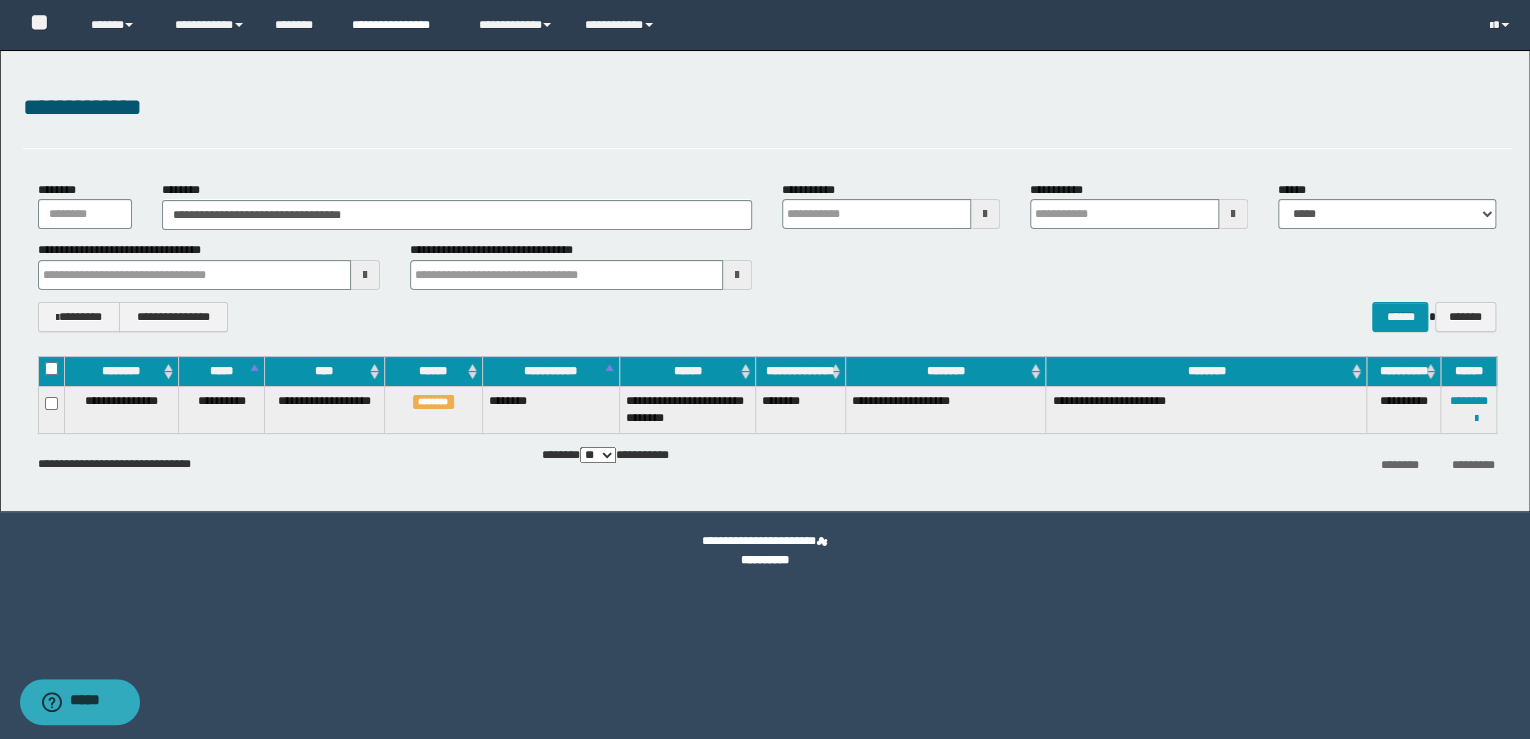 click on "**********" at bounding box center (400, 25) 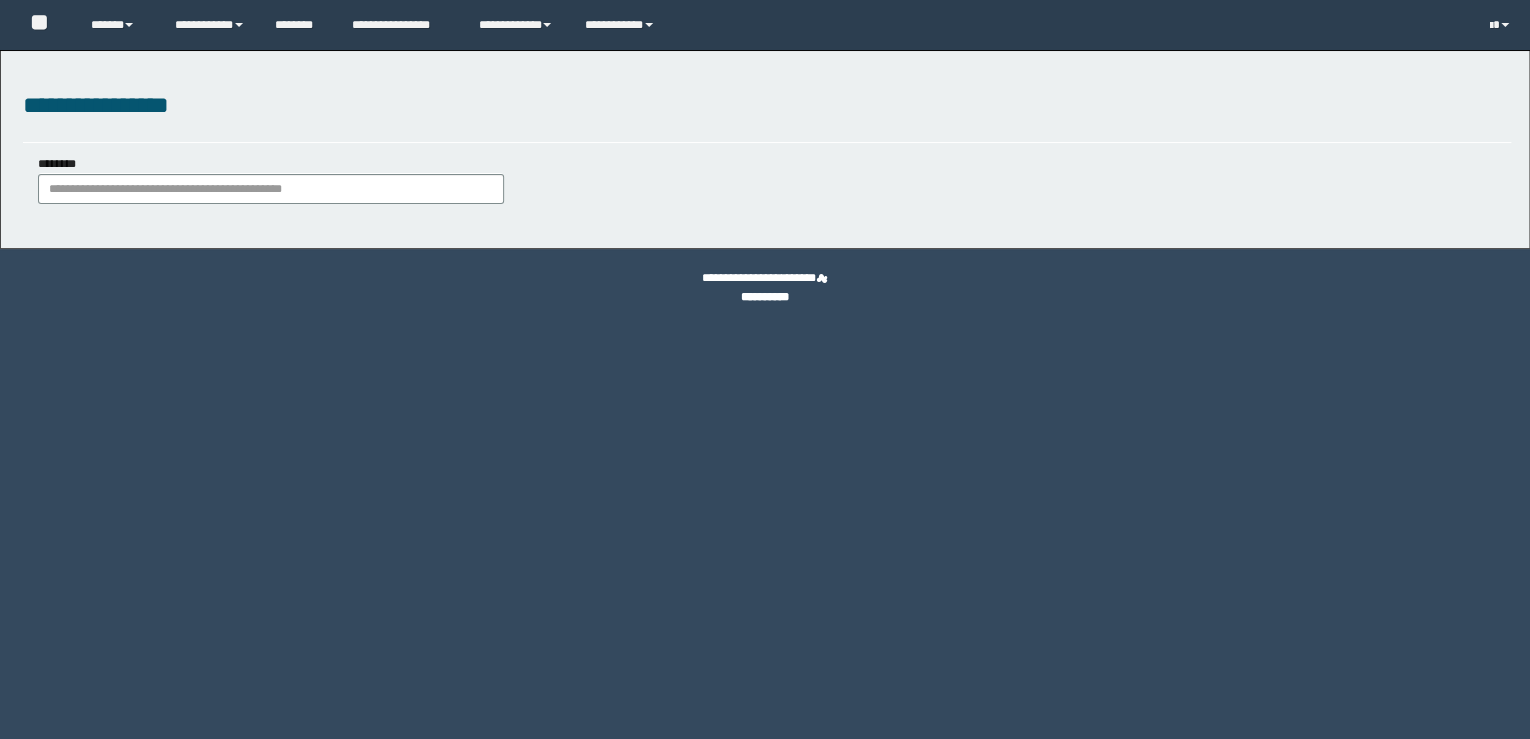 scroll, scrollTop: 0, scrollLeft: 0, axis: both 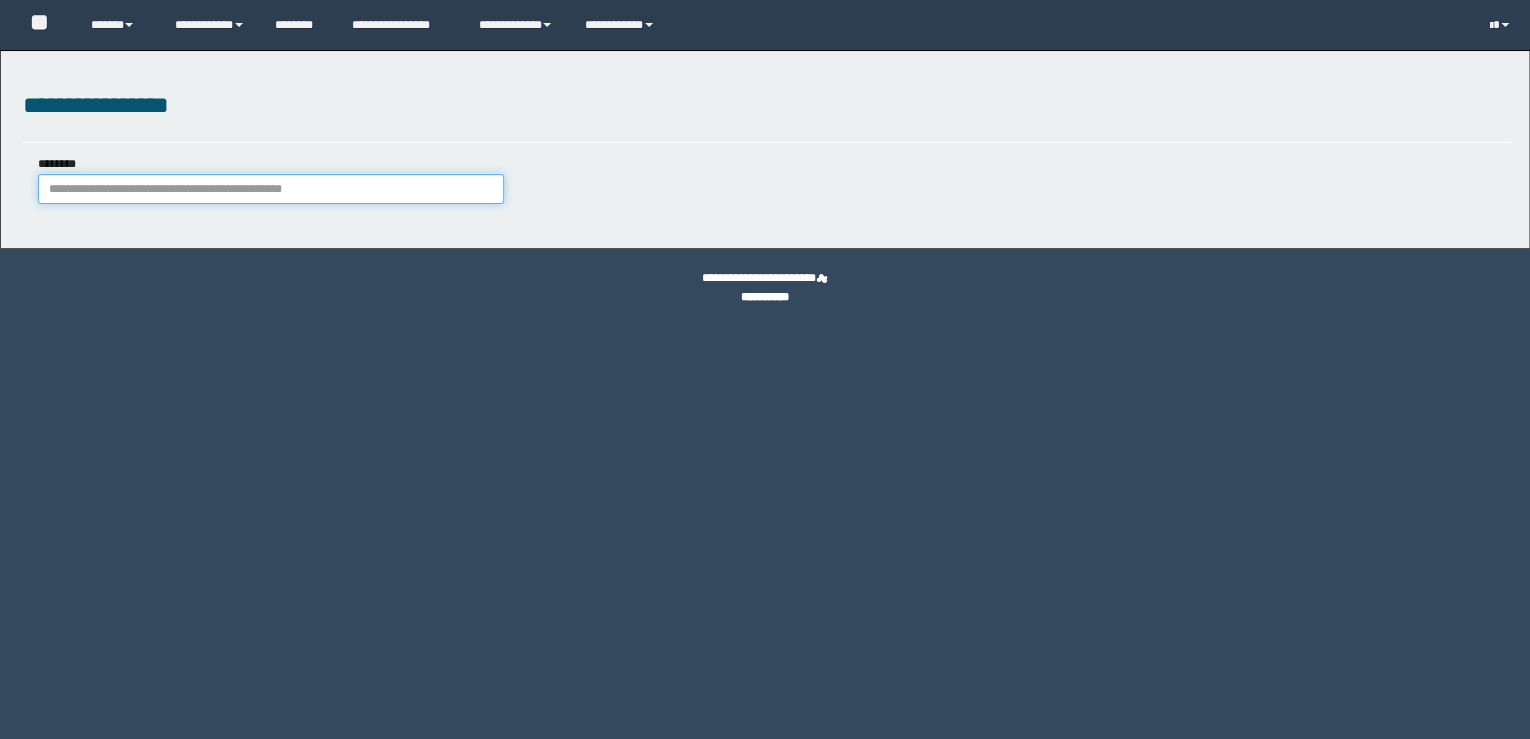 click on "********" at bounding box center (271, 189) 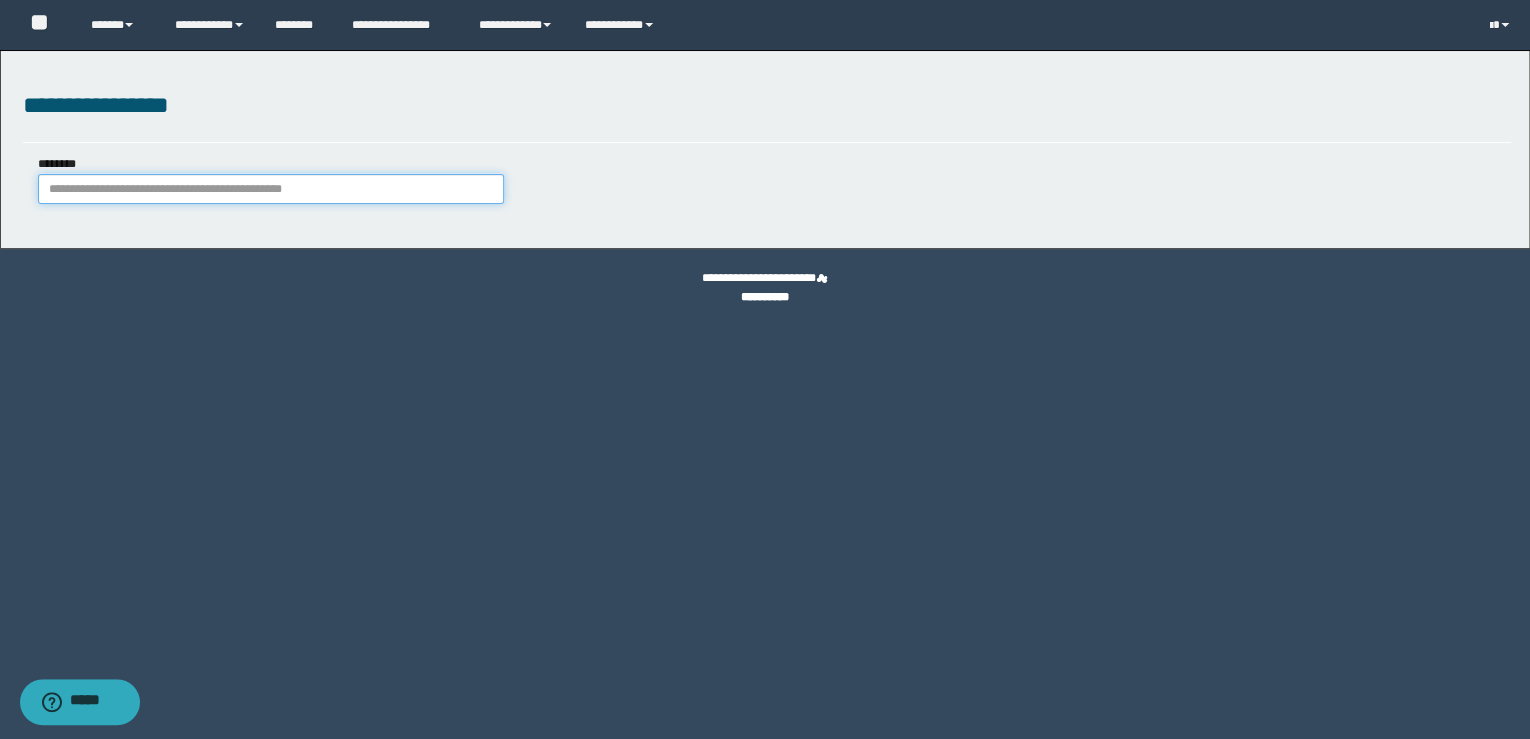 paste on "**********" 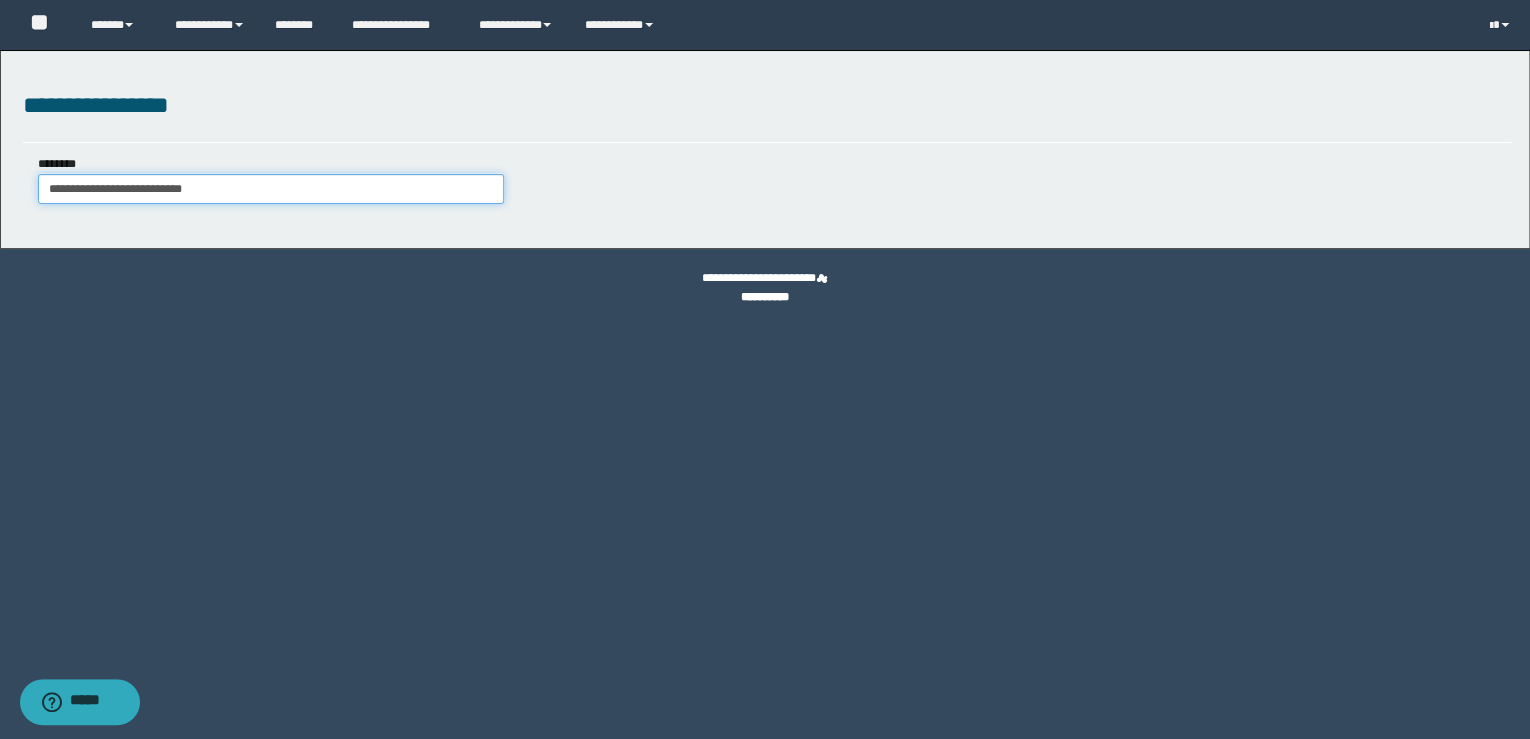 type on "**********" 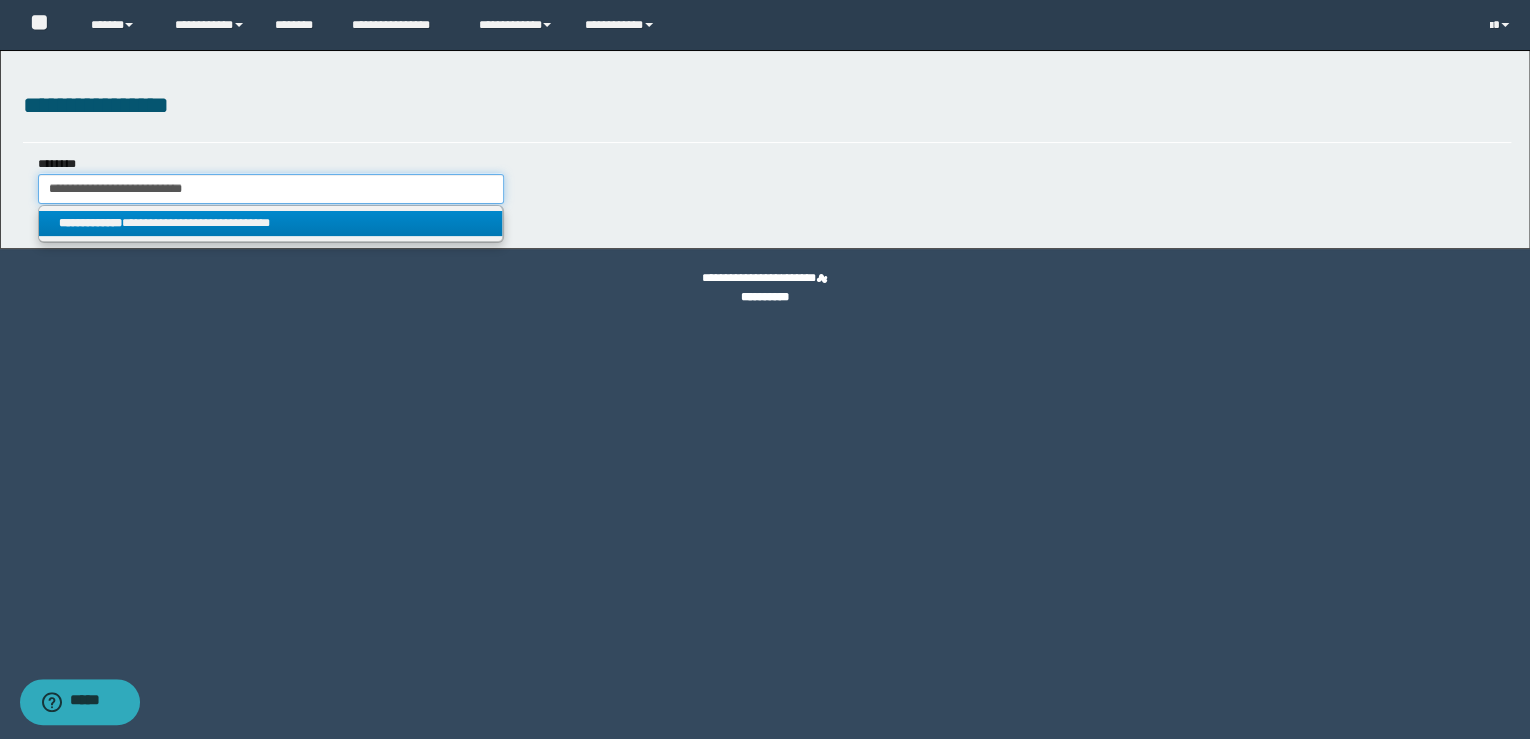 type on "**********" 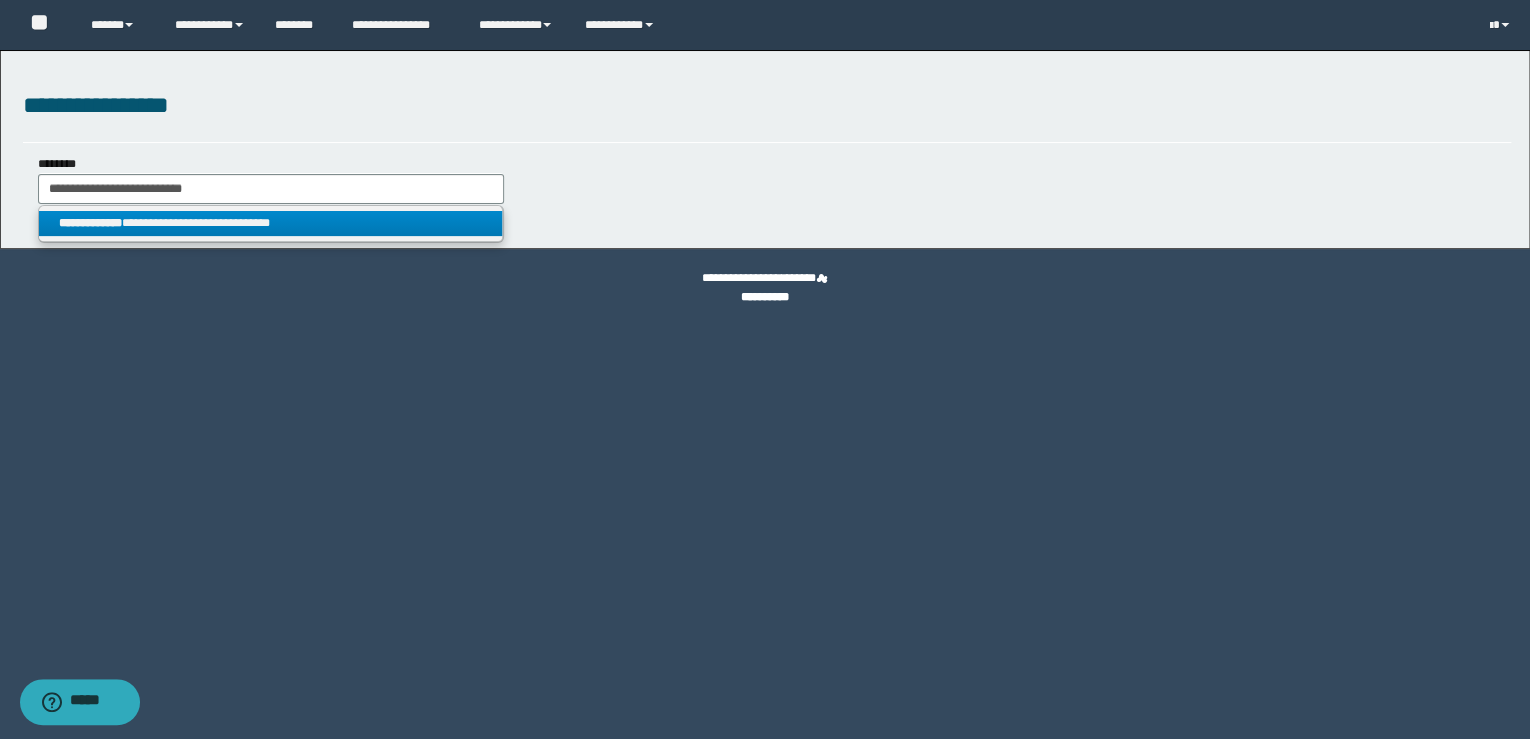 click on "**********" at bounding box center [271, 223] 